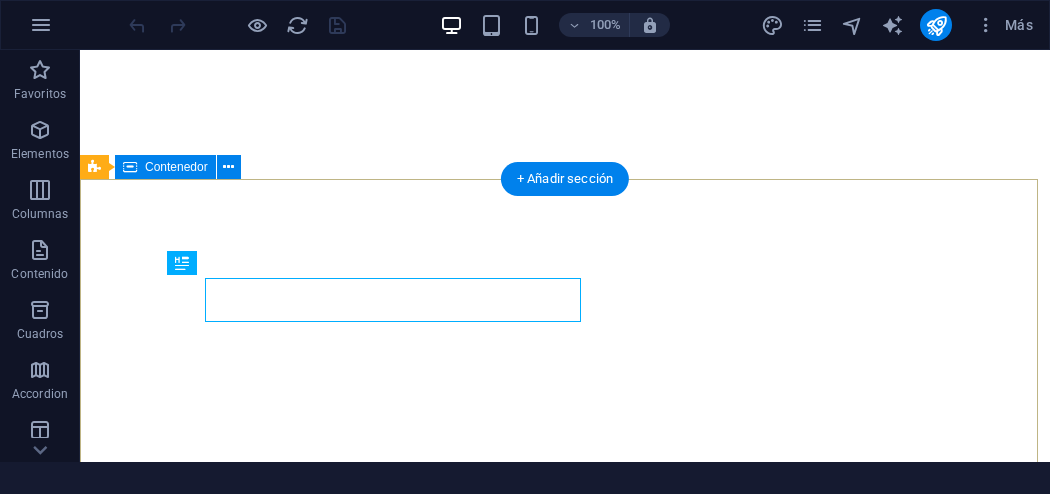 scroll, scrollTop: 0, scrollLeft: 0, axis: both 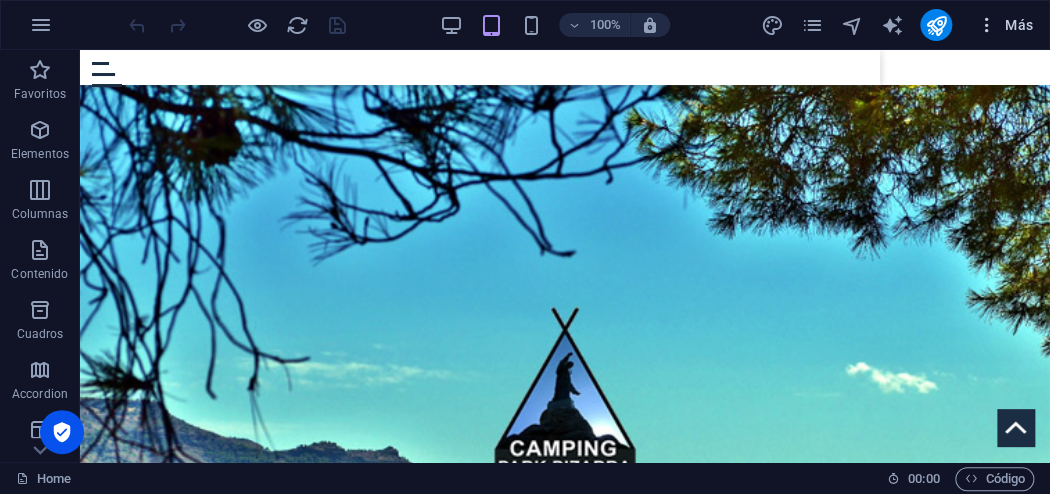 click on "Más" at bounding box center (1004, 25) 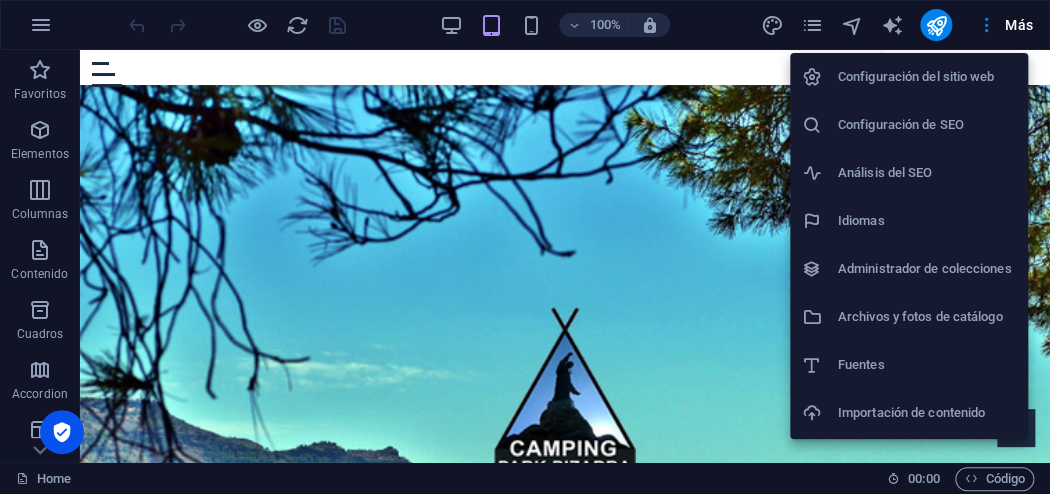 click on "Idiomas" at bounding box center [927, 221] 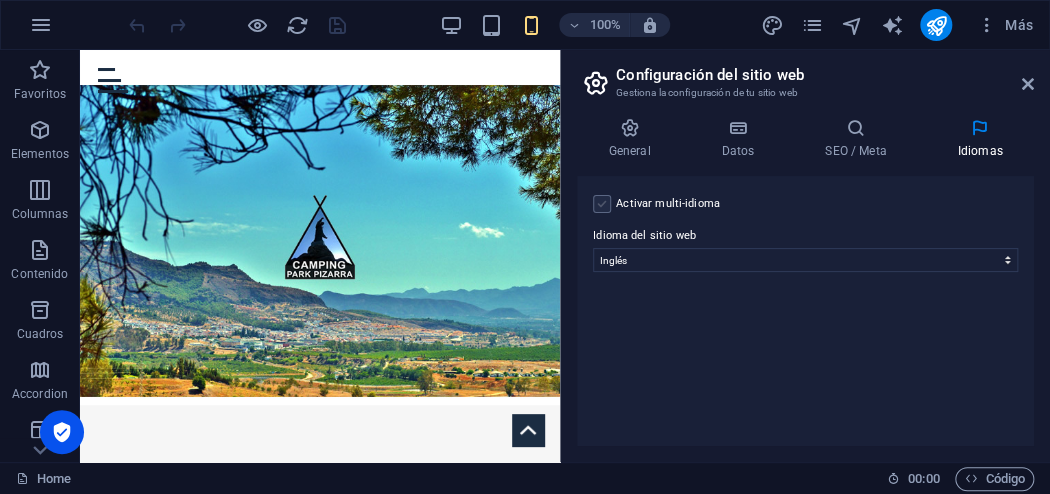 click at bounding box center [602, 204] 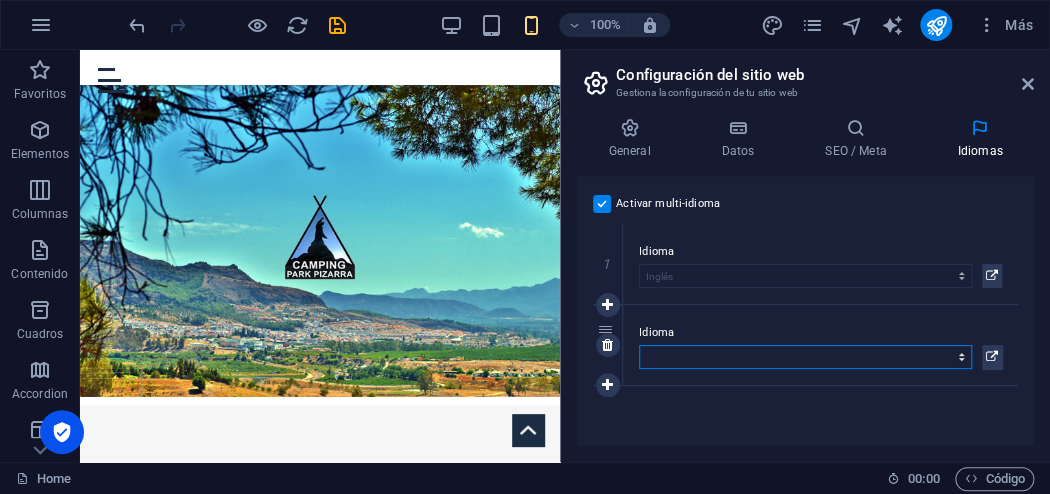 click on "Abkhazian Afar Afrikaans Akan Albanés Alemán Amharic Árabe Aragonese Armenian Assamese Avaric Avestan Aymara Azerbaijani Bambara Bashkir Basque Belarusian Bengalí Bihari languages Bislama Bokmål Bosnian Breton [GEOGRAPHIC_DATA] Burmese Catalán Central Khmer Chamorro Chechen [PERSON_NAME] Chino Church Slavic Chuvash Coreano Cornish Corsican Cree Croata Danés Dzongkha Eslovaco Esloveno Español Esperanto Estonian Ewe Faroese Farsi ([GEOGRAPHIC_DATA]) Fijian Finlandés [PERSON_NAME] Fulah Gaelic Galician Ganda Georgian Greenlandic [PERSON_NAME] Guaraní Gujarati Haitian Creole Hausa Hebreo Herero Hindi Hiri Motu Holandés Húngaro Ido Igbo Indonesio Inglés Interlingua Interlingue Inuktitut Inupiaq Irish Islandés Italiano Japonés Javanese Kannada Kanuri Kashmiri Kazakh Kikuyu Kinyarwanda Komi Kongo Kurdish Kwanyama Kyrgyz Lao Latín Letón Limburgish Lingala [GEOGRAPHIC_DATA] Luba-[GEOGRAPHIC_DATA] [GEOGRAPHIC_DATA] [GEOGRAPHIC_DATA] Malagasy Malay Malayalam Maldivian Maltés Manx Maori Marathi Marshallese Mongolian [GEOGRAPHIC_DATA] [GEOGRAPHIC_DATA] [GEOGRAPHIC_DATA] [GEOGRAPHIC_DATA] [GEOGRAPHIC_DATA] Northern Sami Pali" at bounding box center [805, 357] 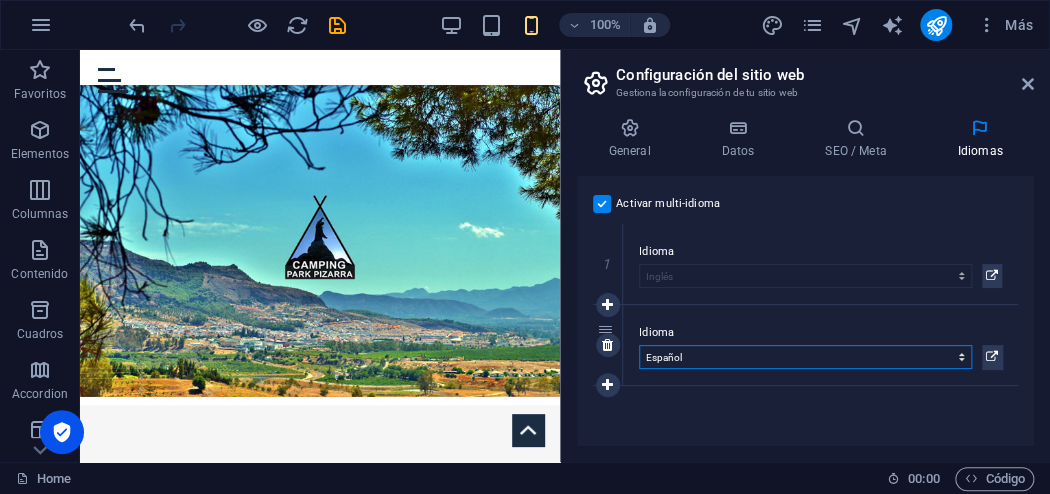 click on "Abkhazian Afar Afrikaans Akan Albanés Alemán Amharic Árabe Aragonese Armenian Assamese Avaric Avestan Aymara Azerbaijani Bambara Bashkir Basque Belarusian Bengalí Bihari languages Bislama Bokmål Bosnian Breton [GEOGRAPHIC_DATA] Burmese Catalán Central Khmer Chamorro Chechen [PERSON_NAME] Chino Church Slavic Chuvash Coreano Cornish Corsican Cree Croata Danés Dzongkha Eslovaco Esloveno Español Esperanto Estonian Ewe Faroese Farsi ([GEOGRAPHIC_DATA]) Fijian Finlandés [PERSON_NAME] Fulah Gaelic Galician Ganda Georgian Greenlandic [PERSON_NAME] Guaraní Gujarati Haitian Creole Hausa Hebreo Herero Hindi Hiri Motu Holandés Húngaro Ido Igbo Indonesio Inglés Interlingua Interlingue Inuktitut Inupiaq Irish Islandés Italiano Japonés Javanese Kannada Kanuri Kashmiri Kazakh Kikuyu Kinyarwanda Komi Kongo Kurdish Kwanyama Kyrgyz Lao Latín Letón Limburgish Lingala [GEOGRAPHIC_DATA] Luba-[GEOGRAPHIC_DATA] [GEOGRAPHIC_DATA] [GEOGRAPHIC_DATA] Malagasy Malay Malayalam Maldivian Maltés Manx Maori Marathi Marshallese Mongolian [GEOGRAPHIC_DATA] [GEOGRAPHIC_DATA] [GEOGRAPHIC_DATA] [GEOGRAPHIC_DATA] [GEOGRAPHIC_DATA] Northern Sami Pali" at bounding box center [805, 357] 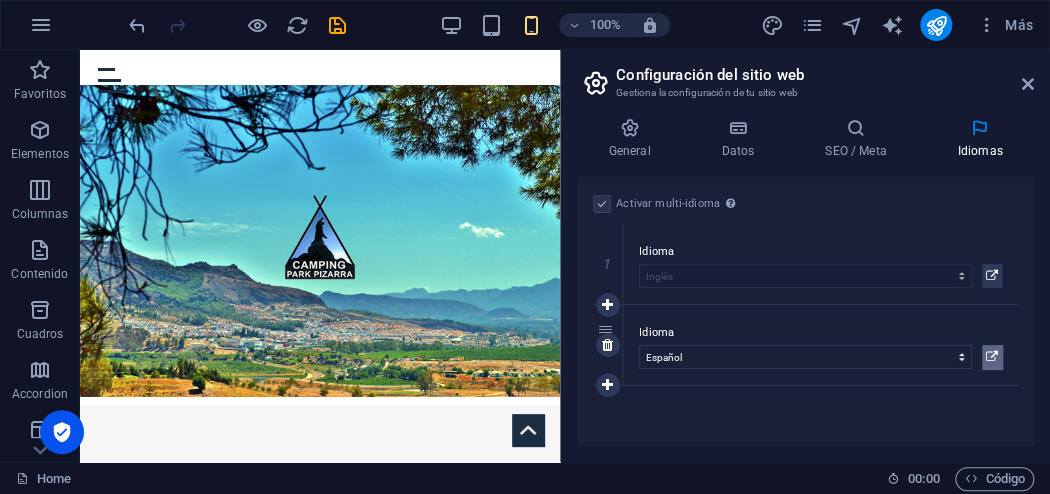 click at bounding box center [992, 357] 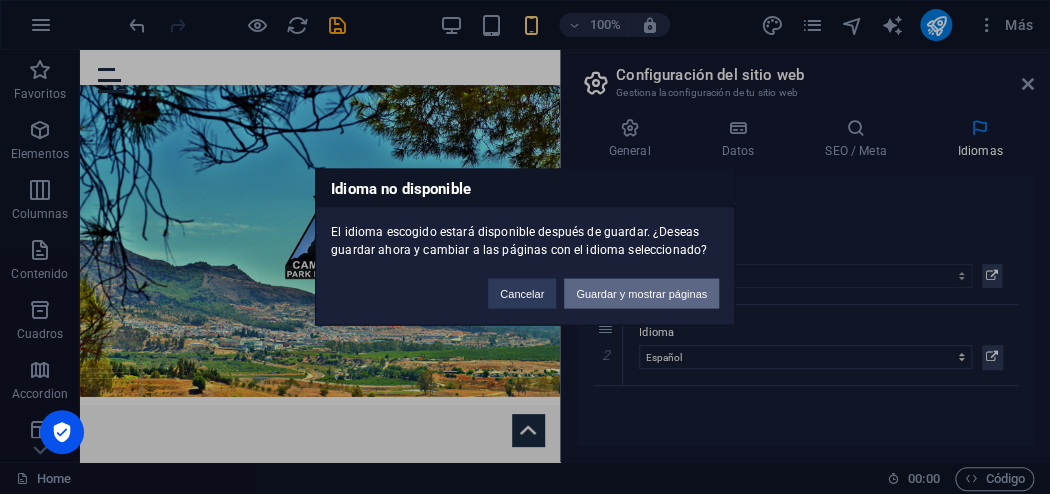 click on "Guardar y mostrar páginas" at bounding box center (641, 294) 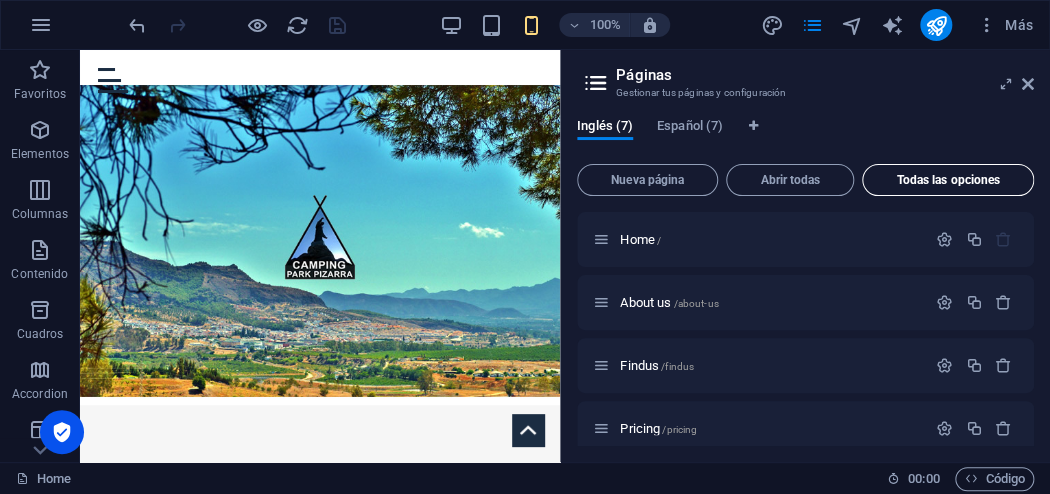 click on "Todas las opciones" at bounding box center (948, 180) 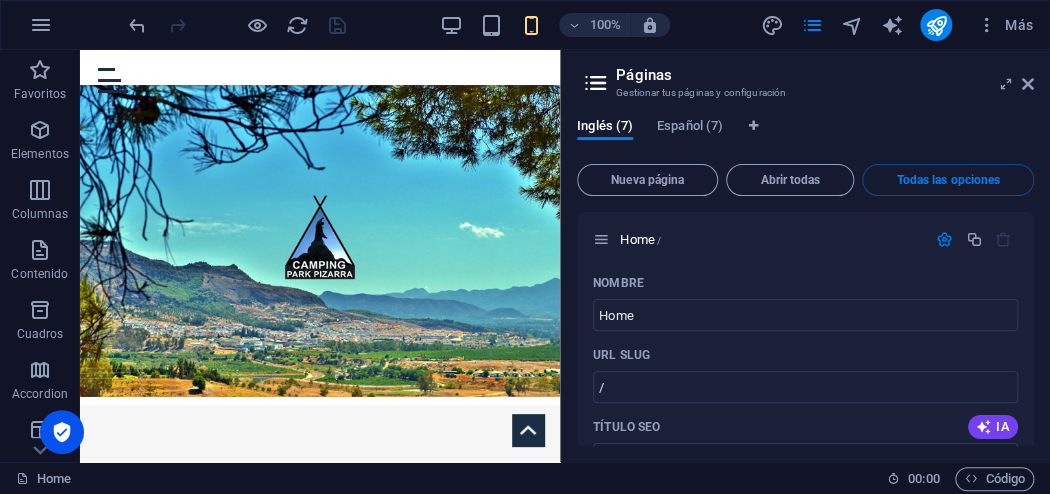 scroll, scrollTop: 4918, scrollLeft: 0, axis: vertical 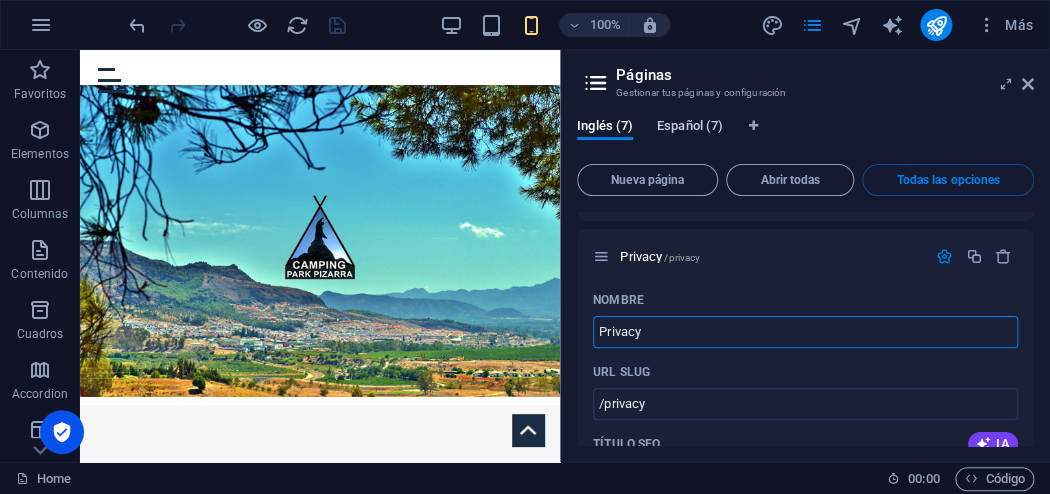 click on "Español (7)" at bounding box center (690, 128) 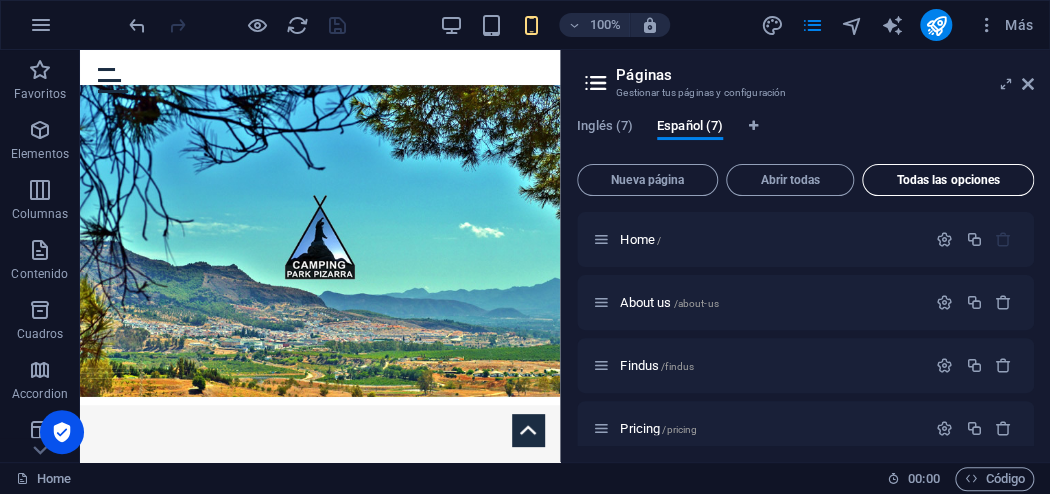 click on "Todas las opciones" at bounding box center (948, 180) 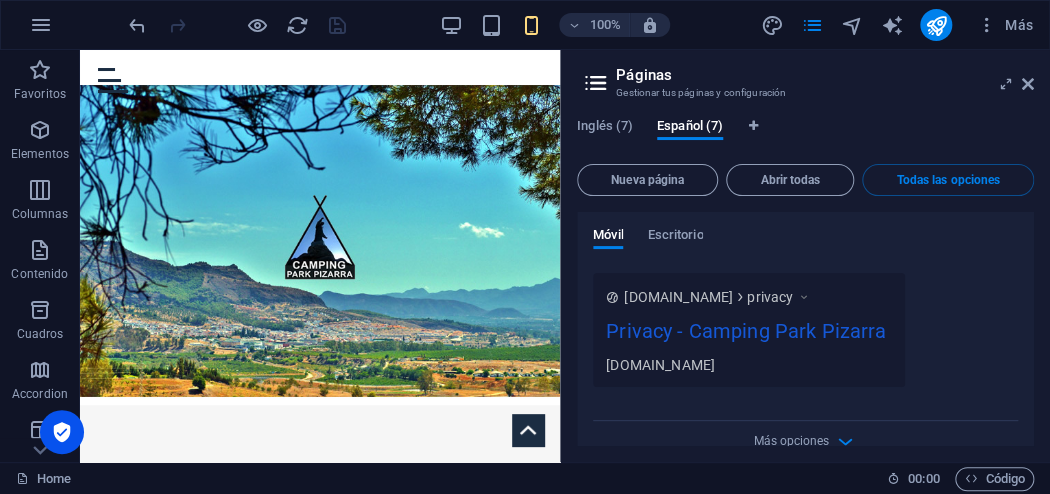 scroll, scrollTop: 5506, scrollLeft: 0, axis: vertical 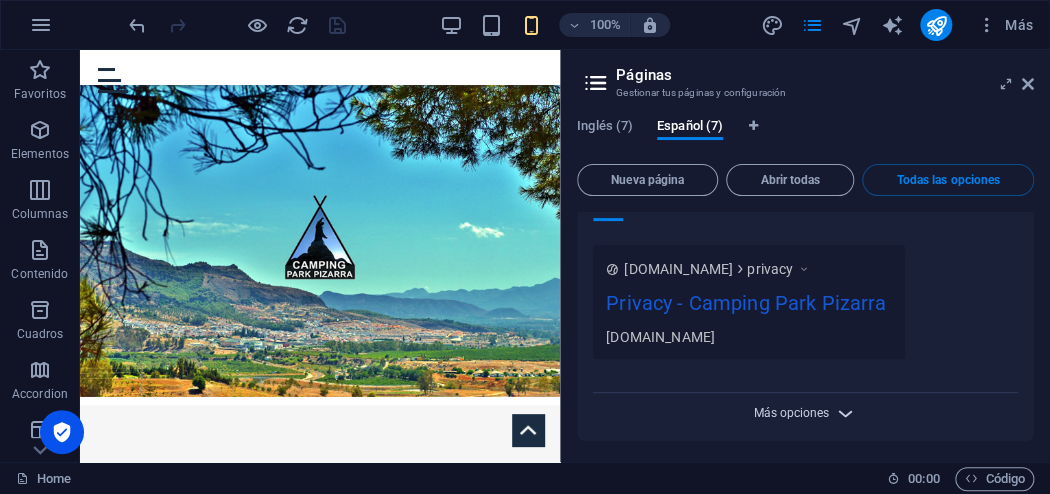 click on "Más opciones" at bounding box center (791, 413) 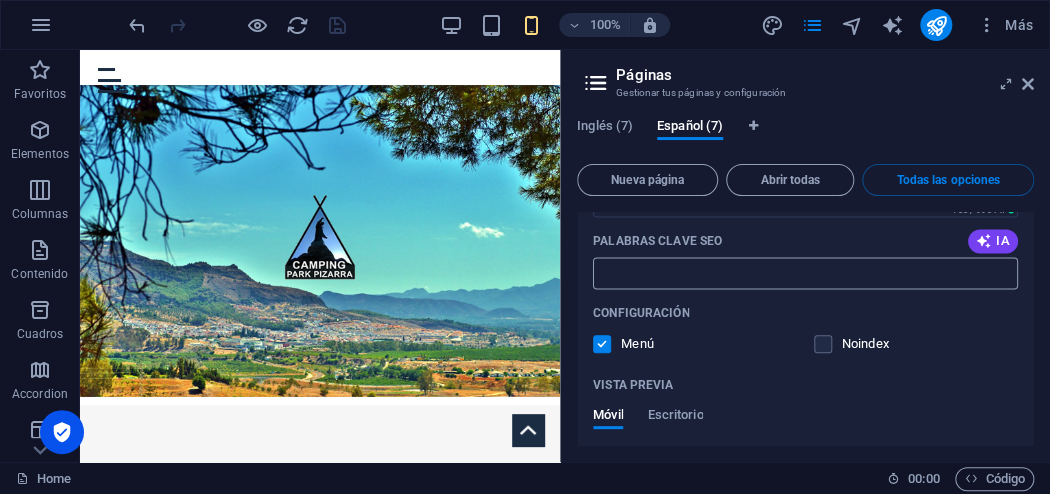 scroll, scrollTop: 3651, scrollLeft: 0, axis: vertical 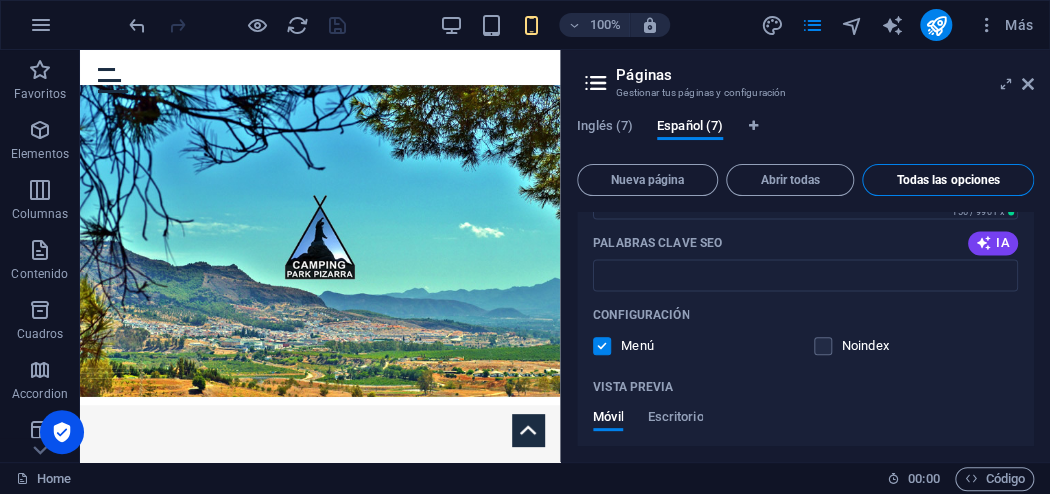click on "Todas las opciones" at bounding box center [948, 180] 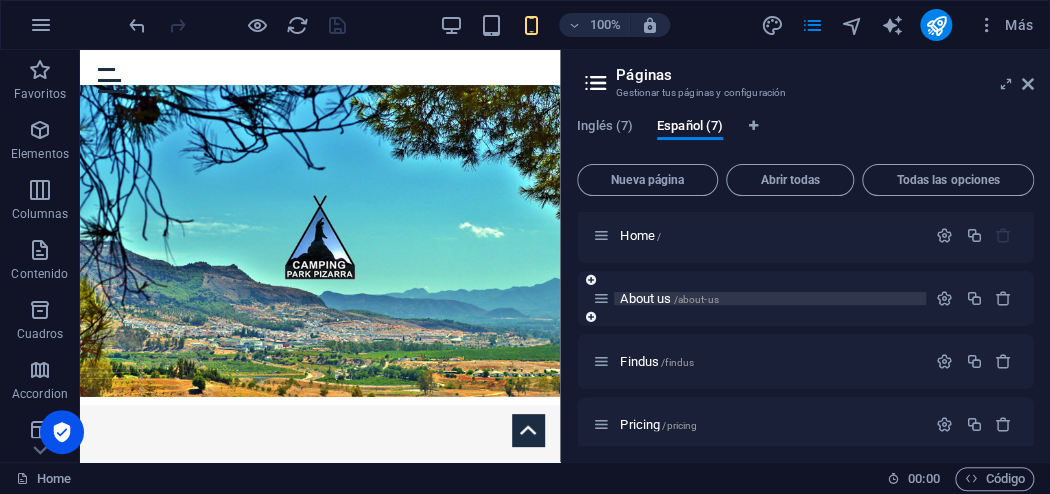 scroll, scrollTop: 0, scrollLeft: 0, axis: both 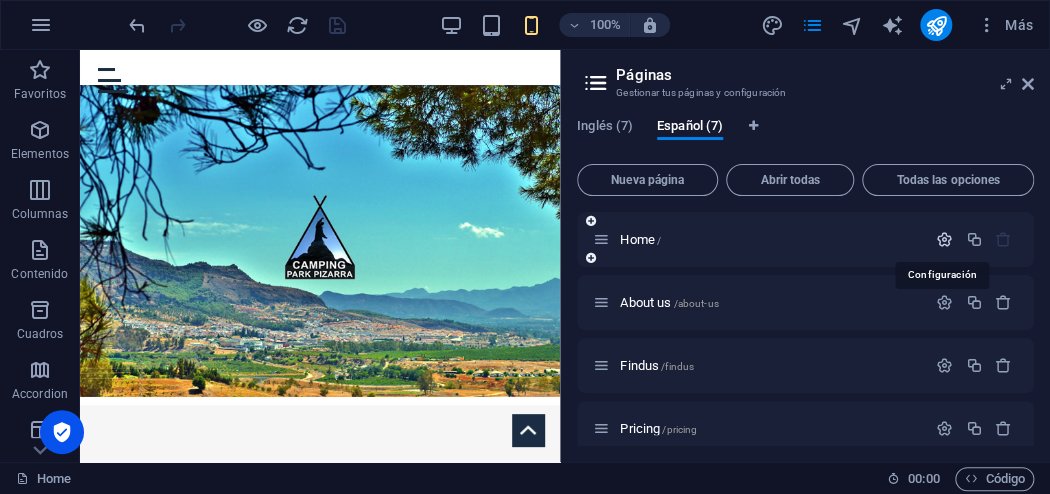 click at bounding box center (944, 239) 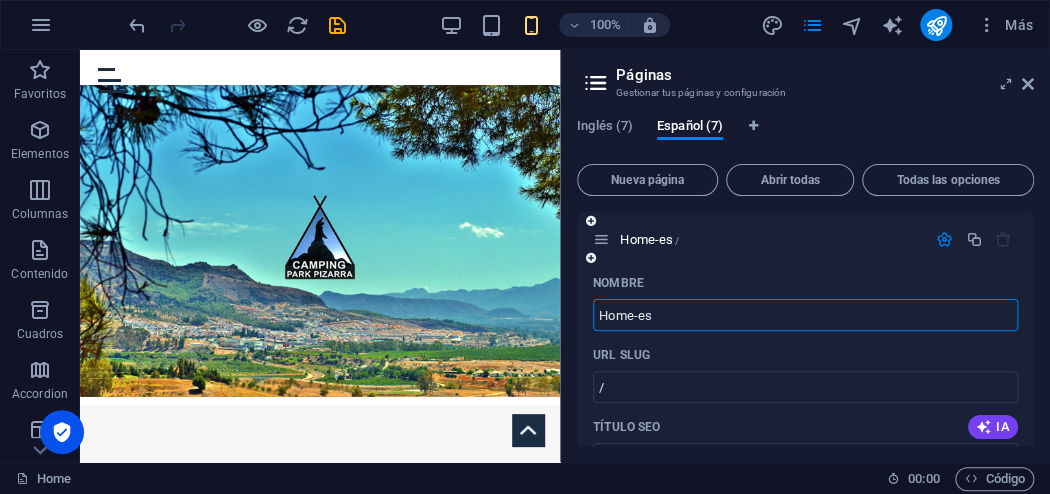 scroll, scrollTop: 0, scrollLeft: 0, axis: both 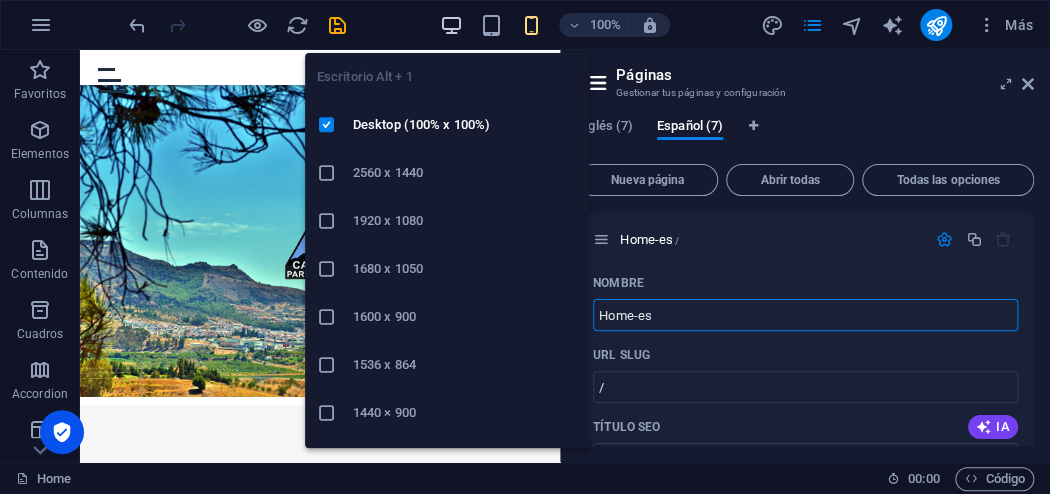 type on "Home-es" 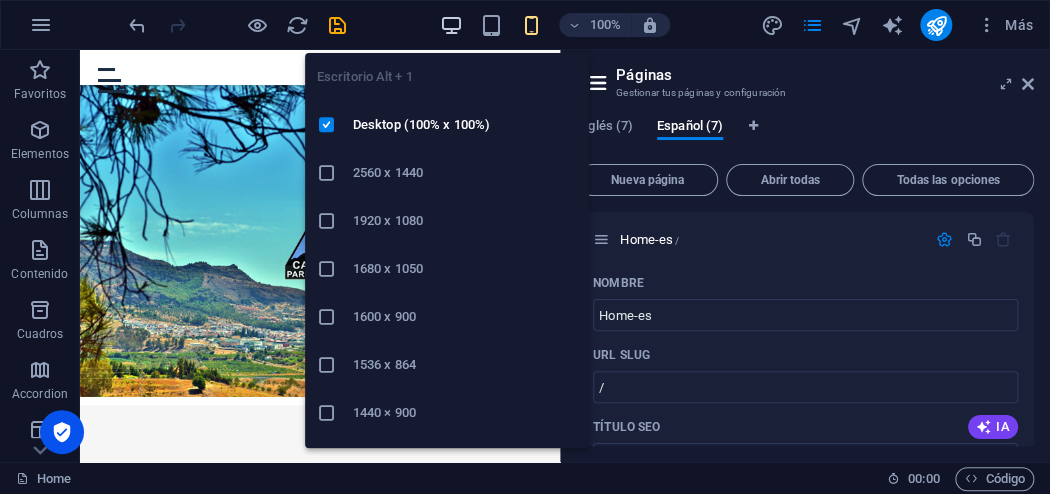 click at bounding box center (451, 25) 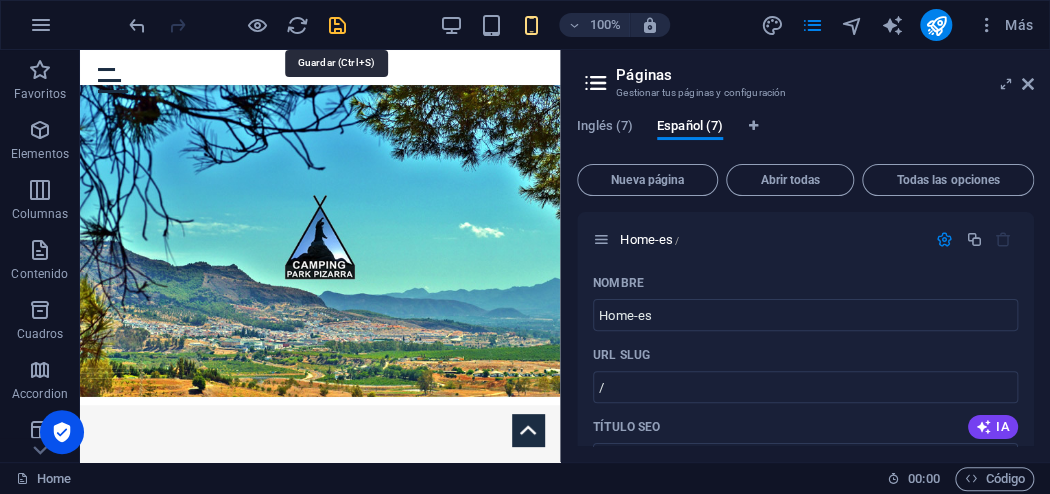 click at bounding box center [337, 25] 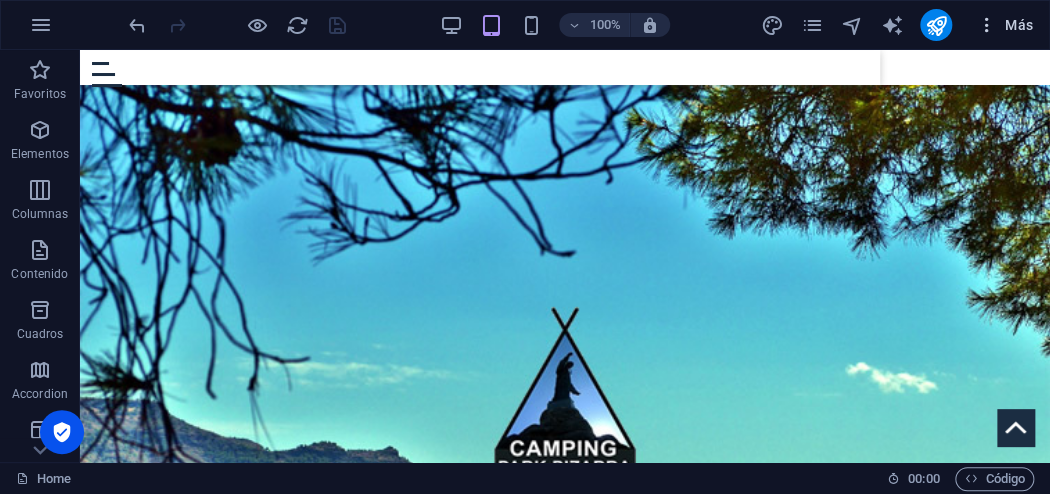 click on "Más" at bounding box center (1004, 25) 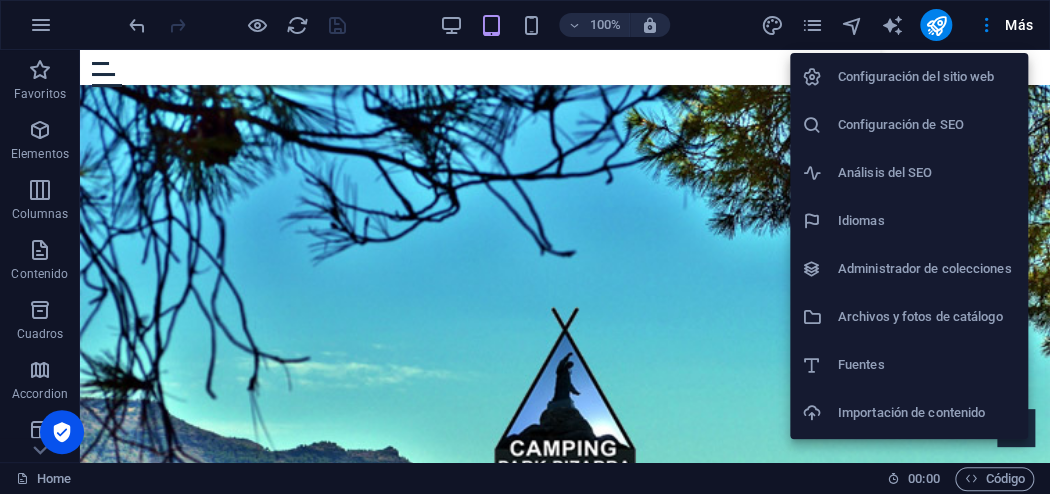 click at bounding box center [525, 247] 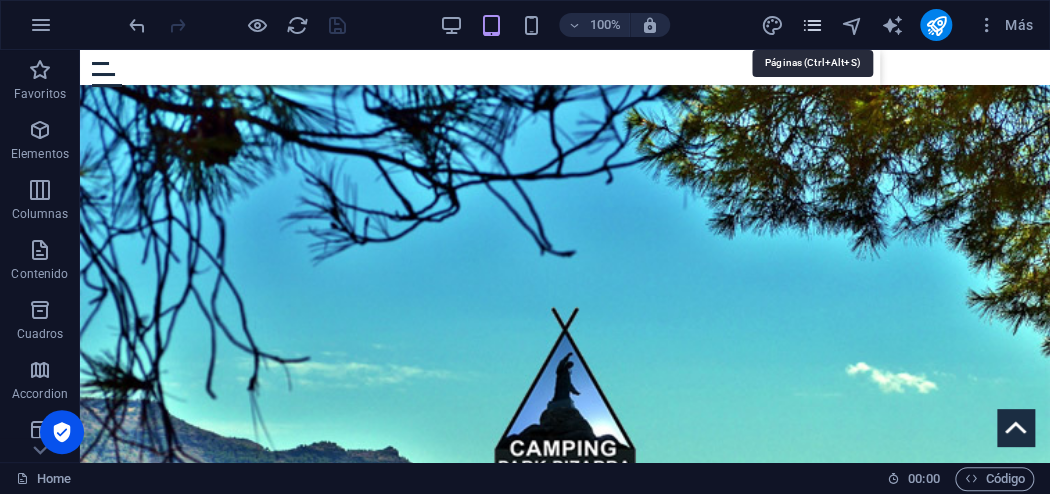click at bounding box center [812, 25] 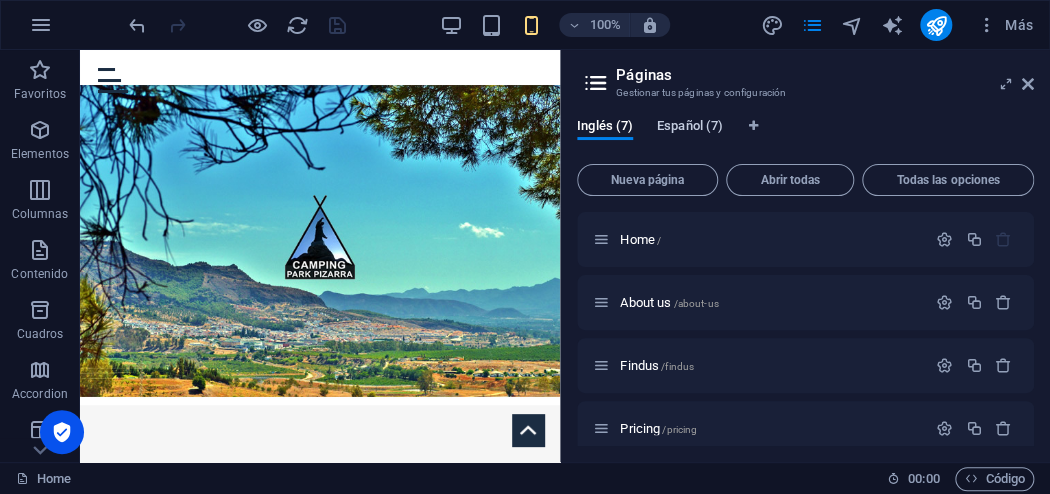 click on "Español (7)" at bounding box center (690, 128) 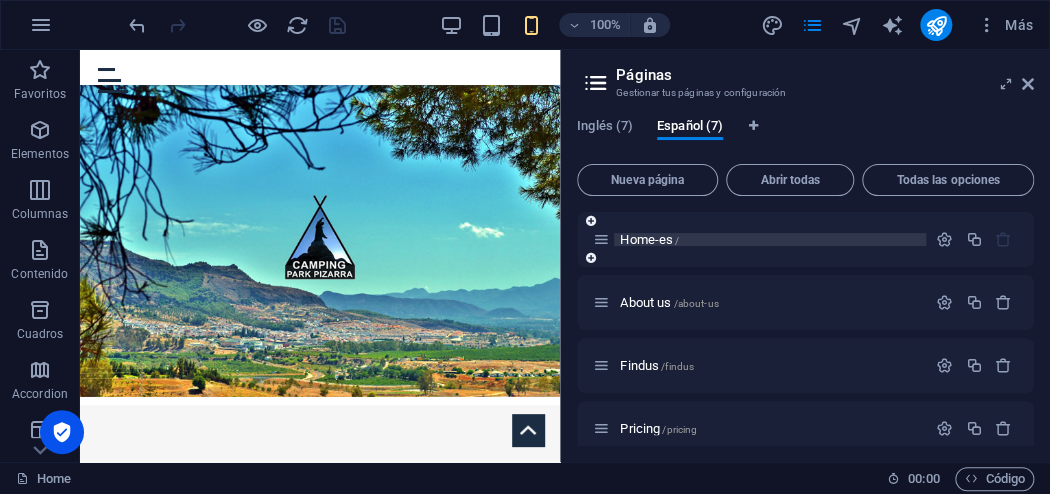 click on "Home-es /" at bounding box center [649, 239] 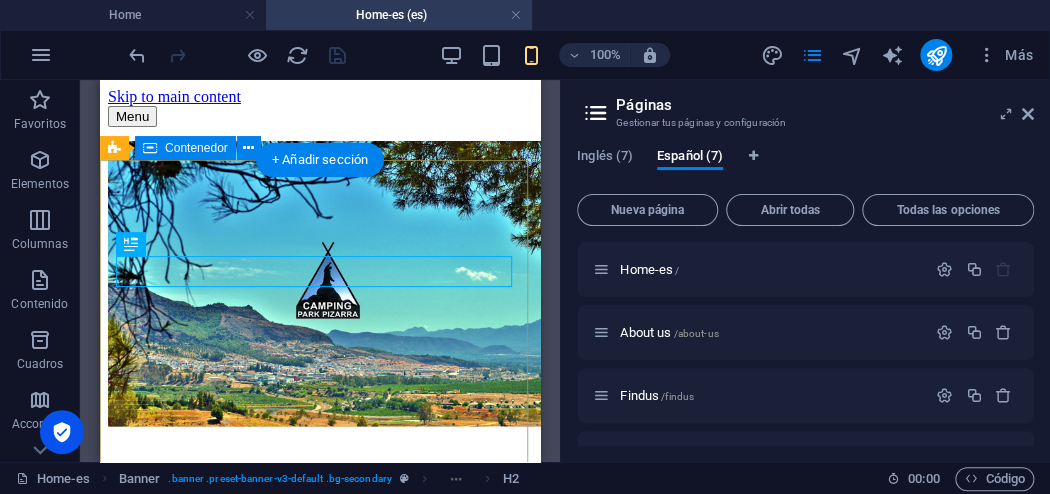 scroll, scrollTop: 239, scrollLeft: 0, axis: vertical 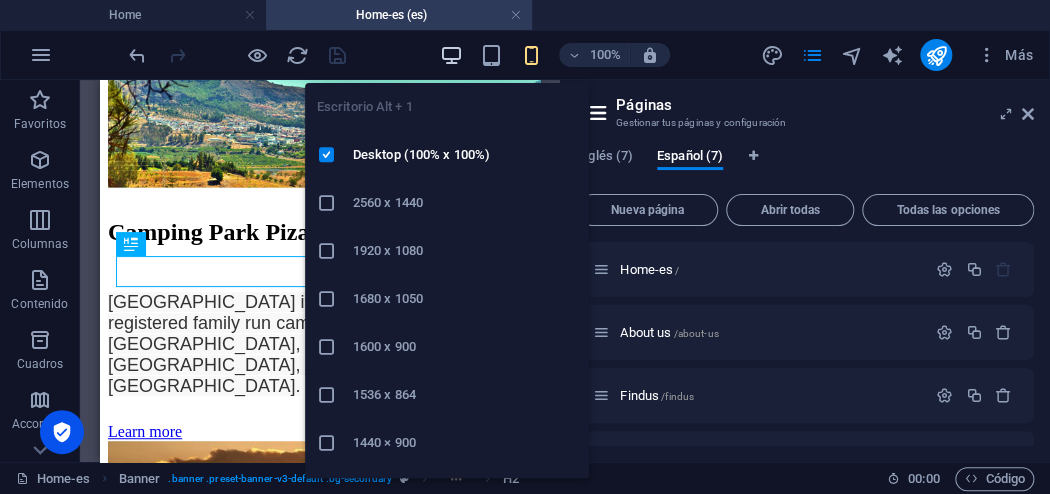 click at bounding box center [451, 55] 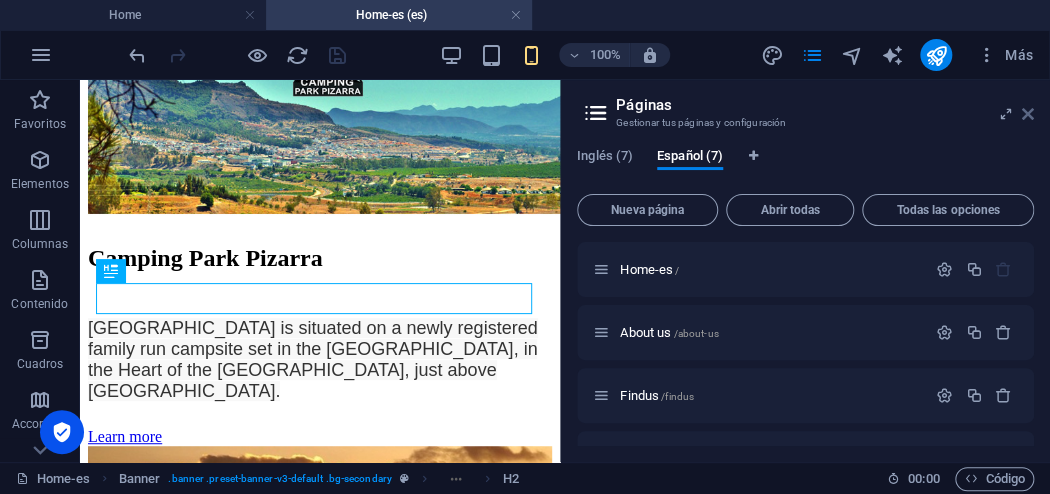 click at bounding box center [1028, 114] 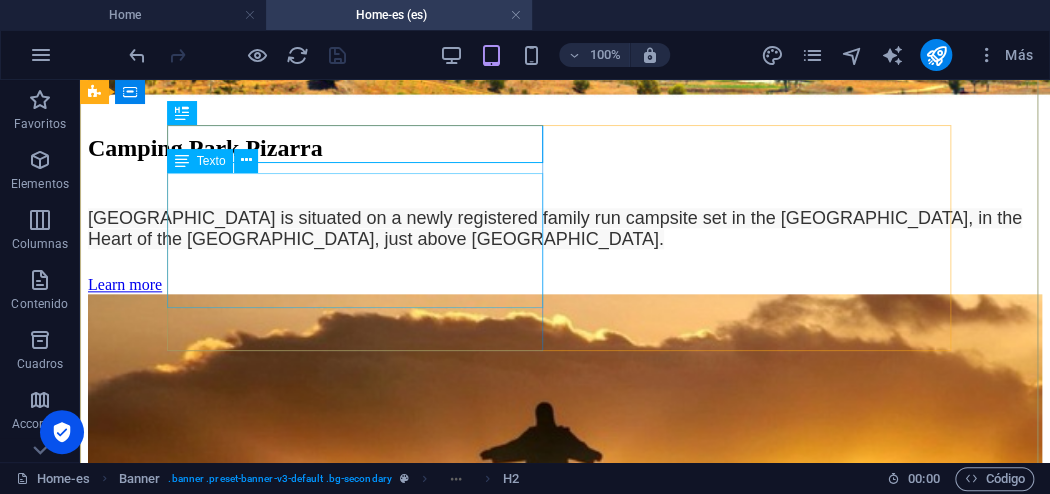 scroll, scrollTop: 756, scrollLeft: 0, axis: vertical 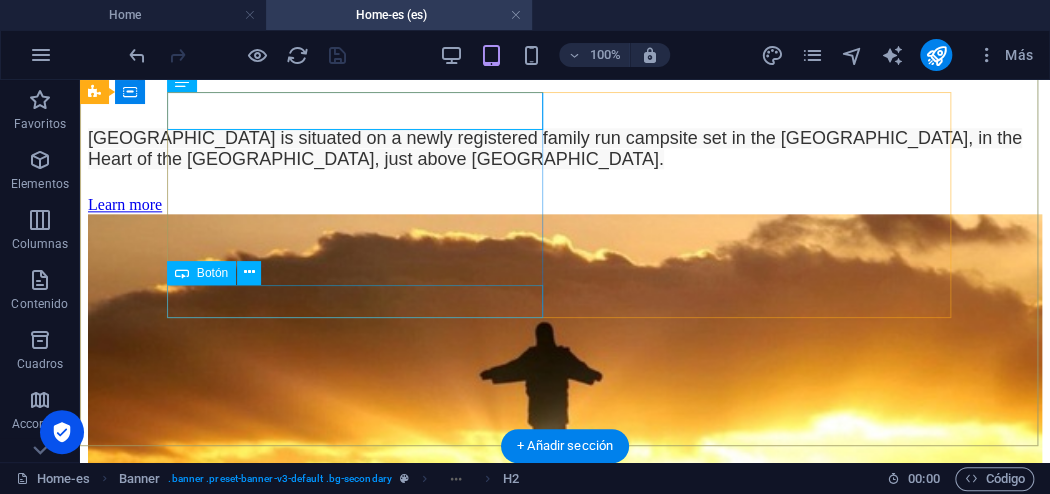 click on "Learn more" at bounding box center (565, 205) 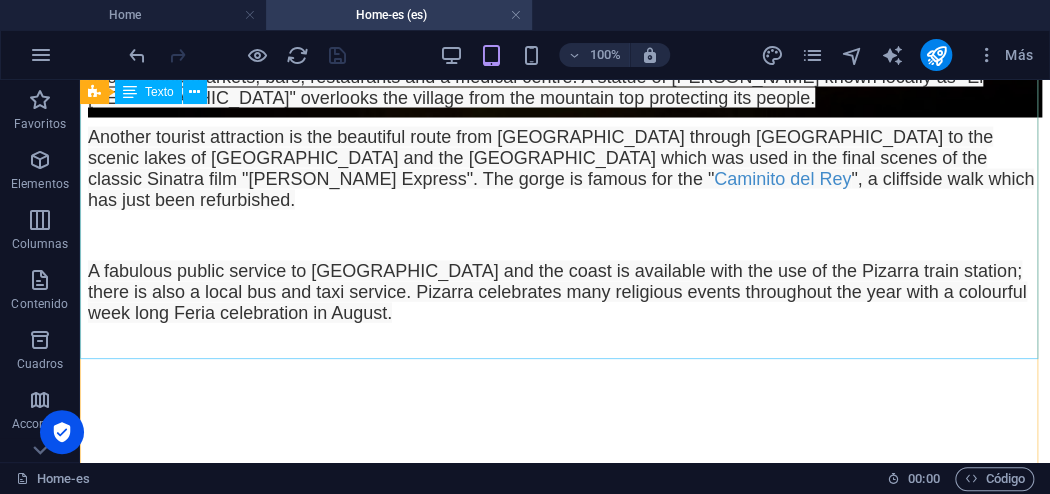 scroll, scrollTop: 1236, scrollLeft: 0, axis: vertical 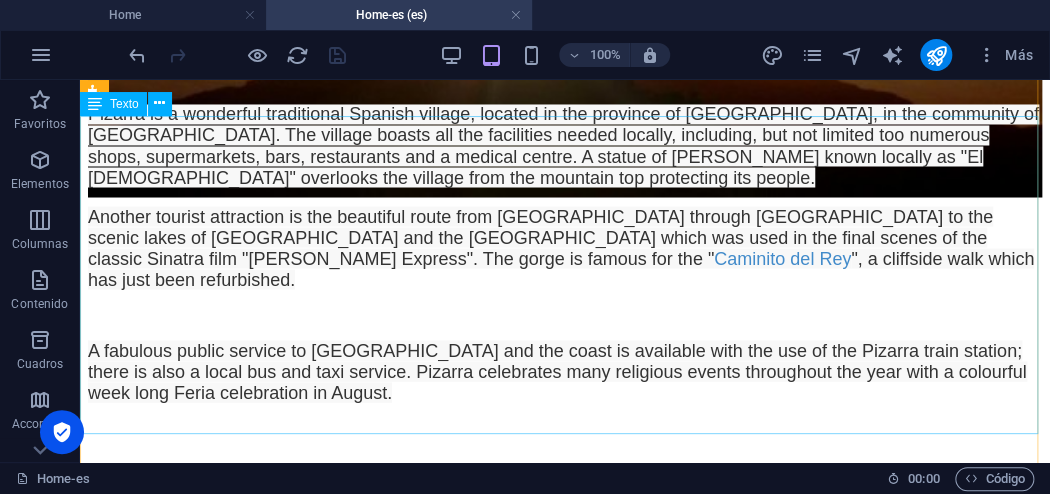 click on "Pizarra is a wonderful traditional Spanish village, located in the province of Malaga, in the community of Andalucia. The village boasts all the facilities needed locally, including, but not limited too numerous shops, supermarkets, bars, restaurants and a medical centre. A statue of Jesus known locally as "El Santo" overlooks the village from the mountain top protecting its people. Another tourist attraction is the beautiful route from Pizarra through Alora to the scenic lakes of Ardales Natural Park and the El Chorro Gorge which was used in the final scenes of the classic Sinatra film "Von Ryans Express". The gorge is famous for the " Caminito del Rey ", a cliffside walk which has just been refurbished. A fabulous public service to Malaga and the coast is available with the use of the Pizarra train station; there is also a local bus and taxi service. Pizarra celebrates many religious events throughout the year with a colourful week long Feria celebration in August." at bounding box center (565, 253) 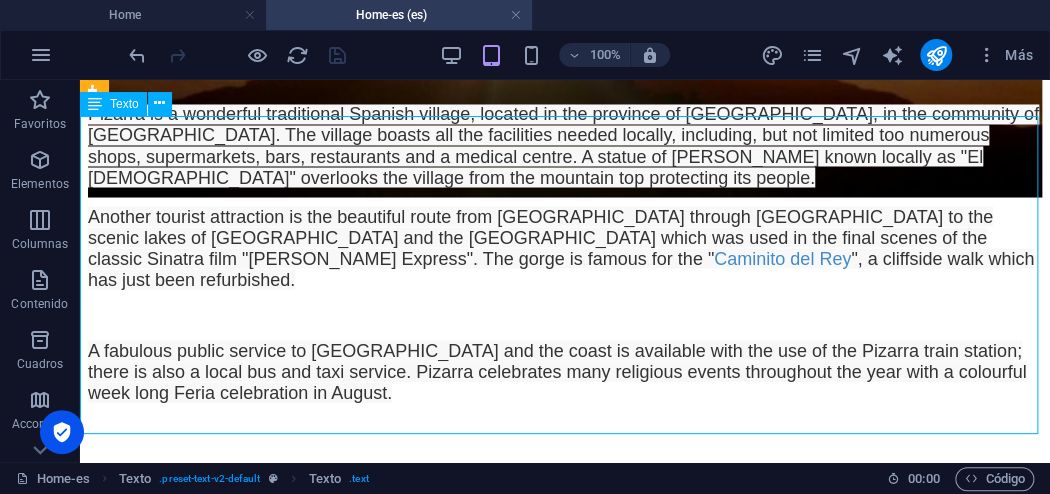 click on "Pizarra is a wonderful traditional Spanish village, located in the province of Malaga, in the community of Andalucia. The village boasts all the facilities needed locally, including, but not limited too numerous shops, supermarkets, bars, restaurants and a medical centre. A statue of Jesus known locally as "El Santo" overlooks the village from the mountain top protecting its people. Another tourist attraction is the beautiful route from Pizarra through Alora to the scenic lakes of Ardales Natural Park and the El Chorro Gorge which was used in the final scenes of the classic Sinatra film "Von Ryans Express". The gorge is famous for the " Caminito del Rey ", a cliffside walk which has just been refurbished. A fabulous public service to Malaga and the coast is available with the use of the Pizarra train station; there is also a local bus and taxi service. Pizarra celebrates many religious events throughout the year with a colourful week long Feria celebration in August." at bounding box center (565, 253) 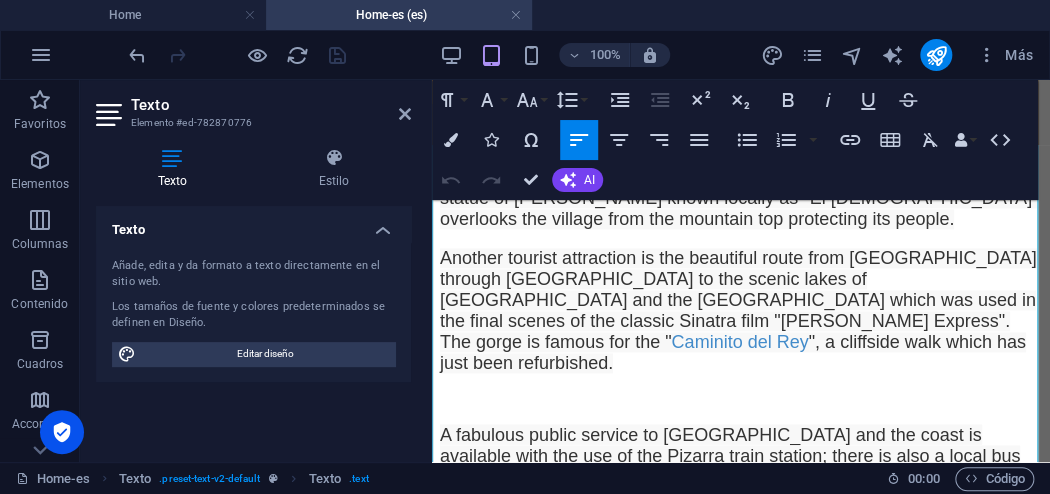 scroll, scrollTop: 921, scrollLeft: 0, axis: vertical 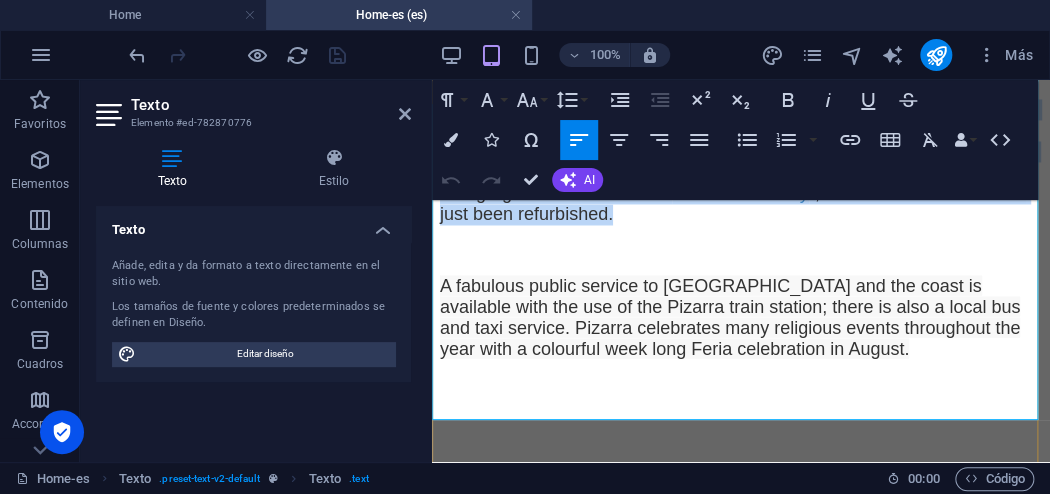 drag, startPoint x: 433, startPoint y: 208, endPoint x: 696, endPoint y: 280, distance: 272.67746 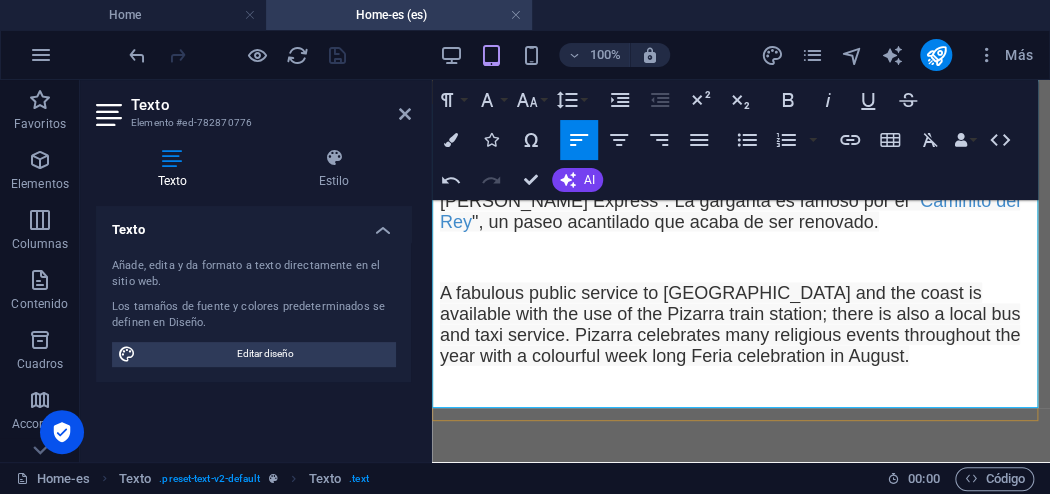 scroll, scrollTop: 1230, scrollLeft: 0, axis: vertical 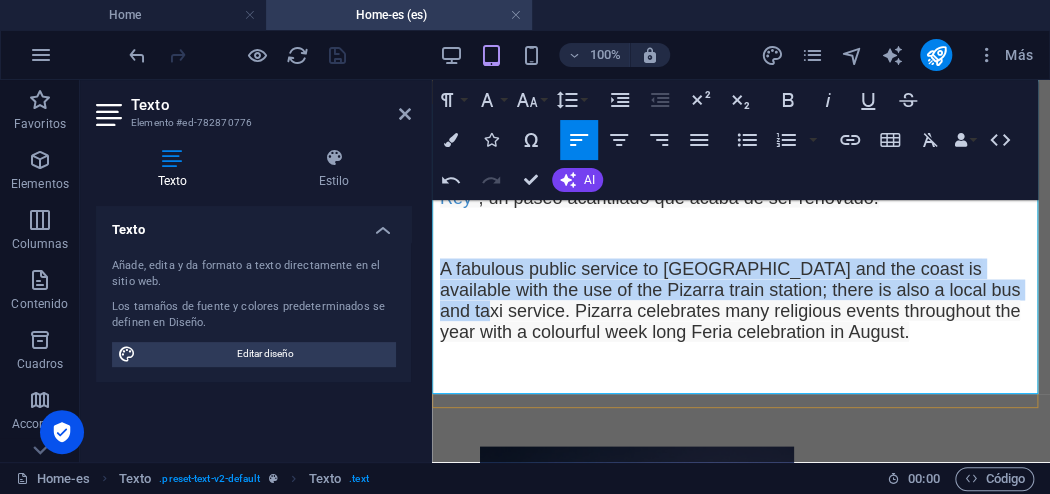 drag, startPoint x: 432, startPoint y: 299, endPoint x: 969, endPoint y: 327, distance: 537.7295 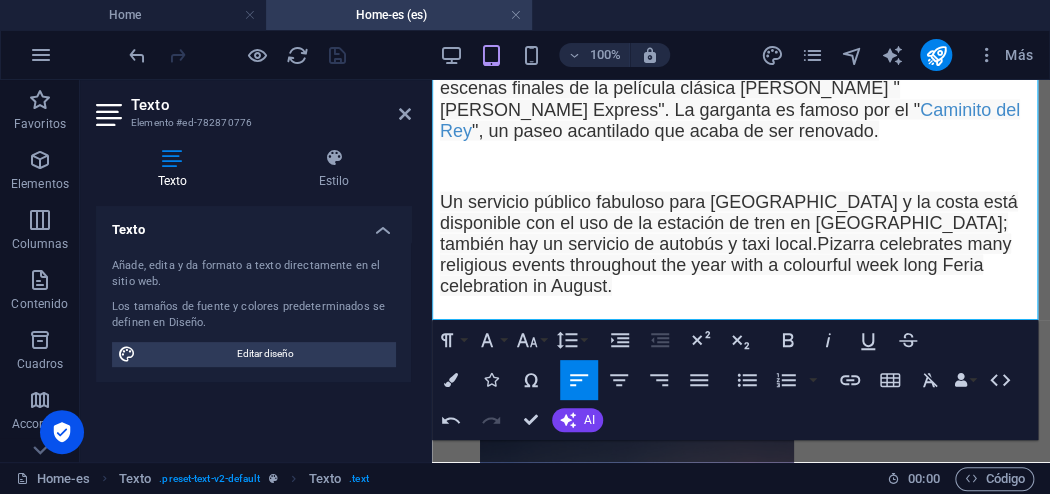 scroll, scrollTop: 1310, scrollLeft: 0, axis: vertical 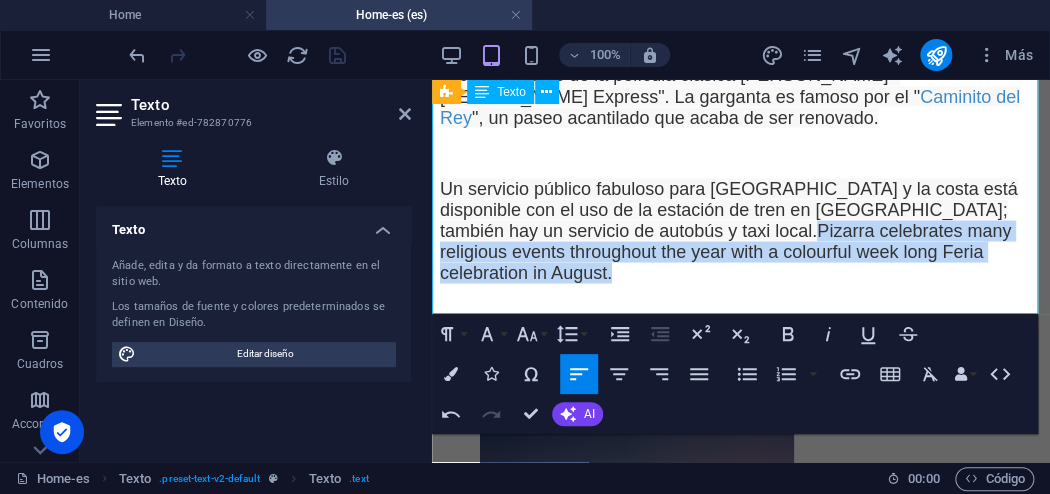 drag, startPoint x: 508, startPoint y: 269, endPoint x: 821, endPoint y: 297, distance: 314.2499 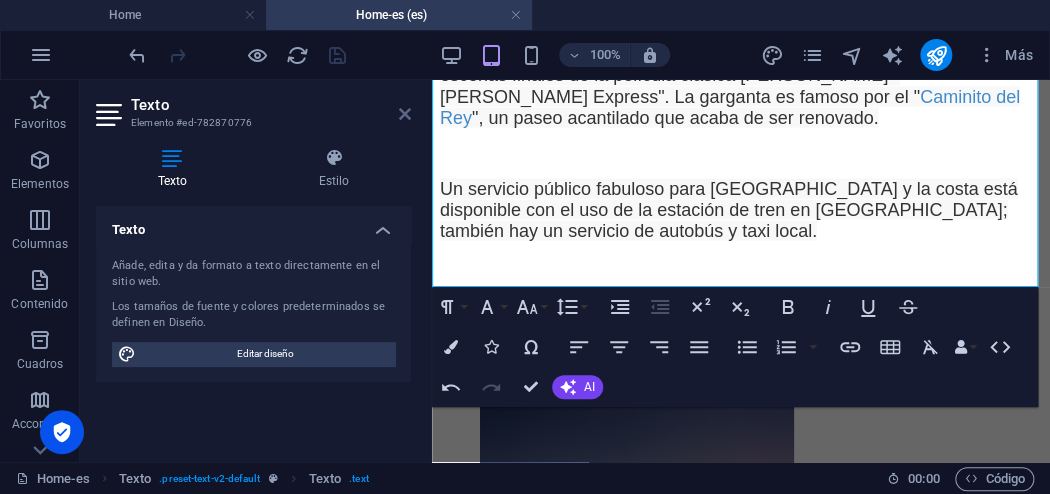 click at bounding box center (405, 114) 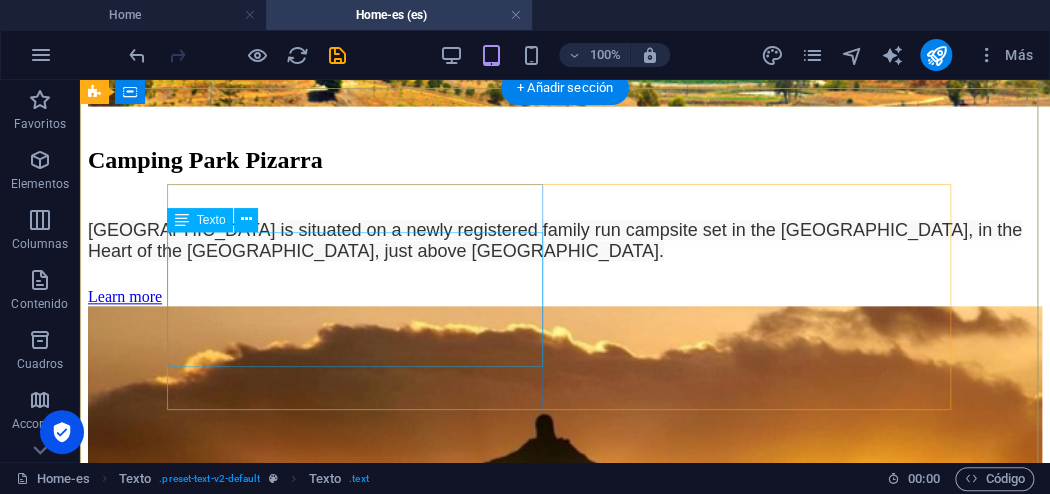 scroll, scrollTop: 664, scrollLeft: 0, axis: vertical 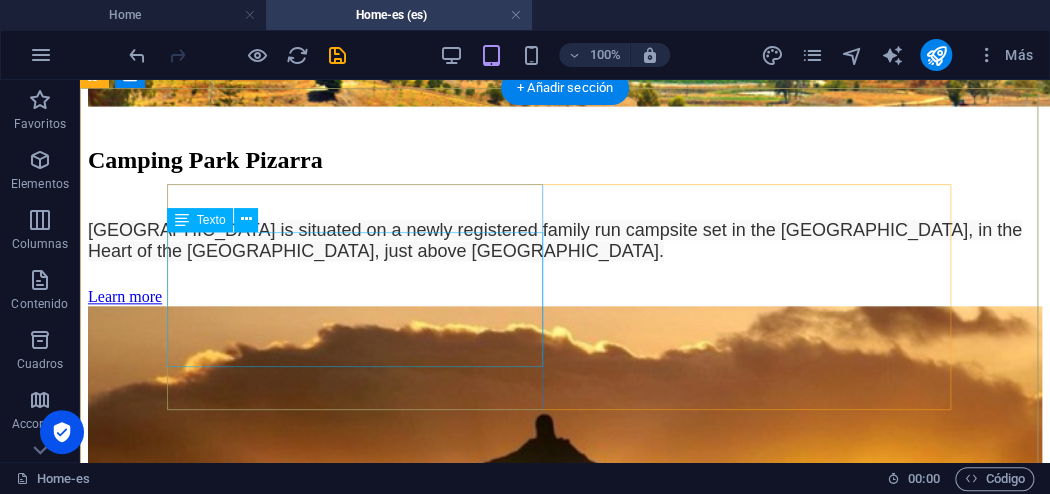 click on "[GEOGRAPHIC_DATA] is situated on a newly registered family run campsite set in the [GEOGRAPHIC_DATA], in the Heart of the [GEOGRAPHIC_DATA], just above [GEOGRAPHIC_DATA]." at bounding box center [565, 241] 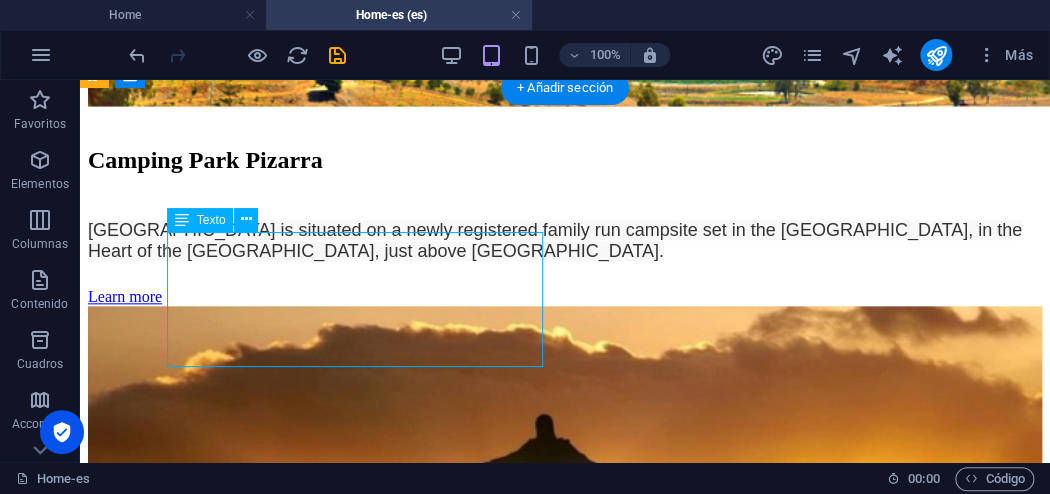click on "[GEOGRAPHIC_DATA] is situated on a newly registered family run campsite set in the [GEOGRAPHIC_DATA], in the Heart of the [GEOGRAPHIC_DATA], just above [GEOGRAPHIC_DATA]." at bounding box center [565, 241] 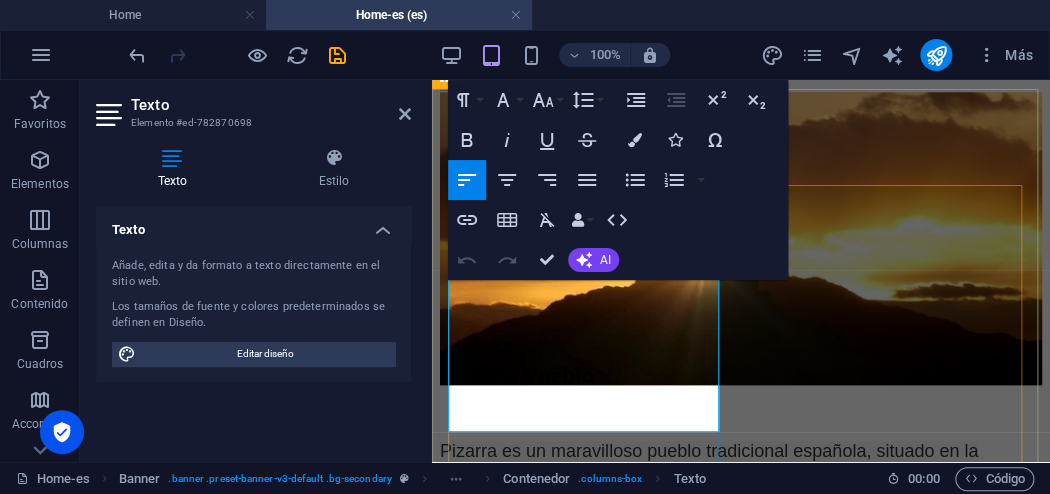 scroll, scrollTop: 428, scrollLeft: 0, axis: vertical 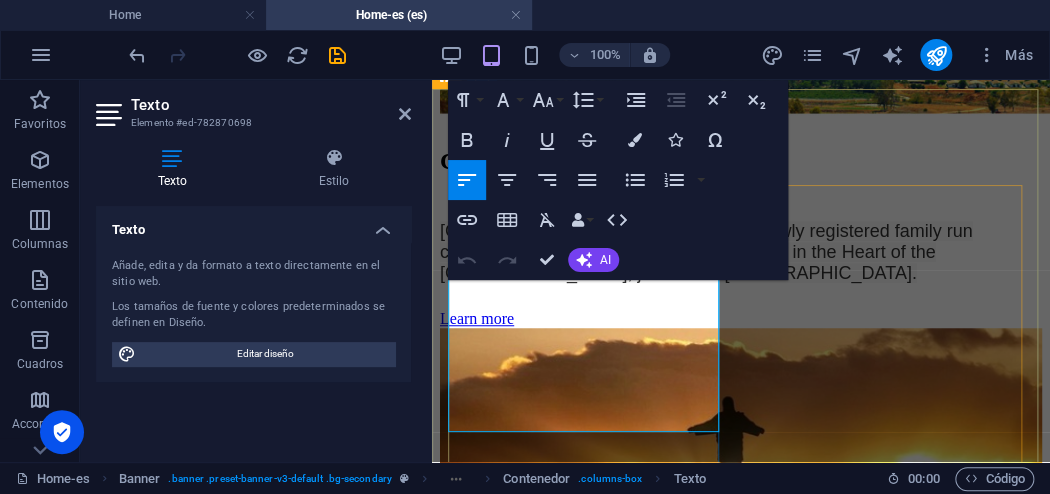 click on "[GEOGRAPHIC_DATA] is situated on a newly registered family run campsite set in the [GEOGRAPHIC_DATA], in the Heart of the [GEOGRAPHIC_DATA], just above [GEOGRAPHIC_DATA]." at bounding box center (706, 252) 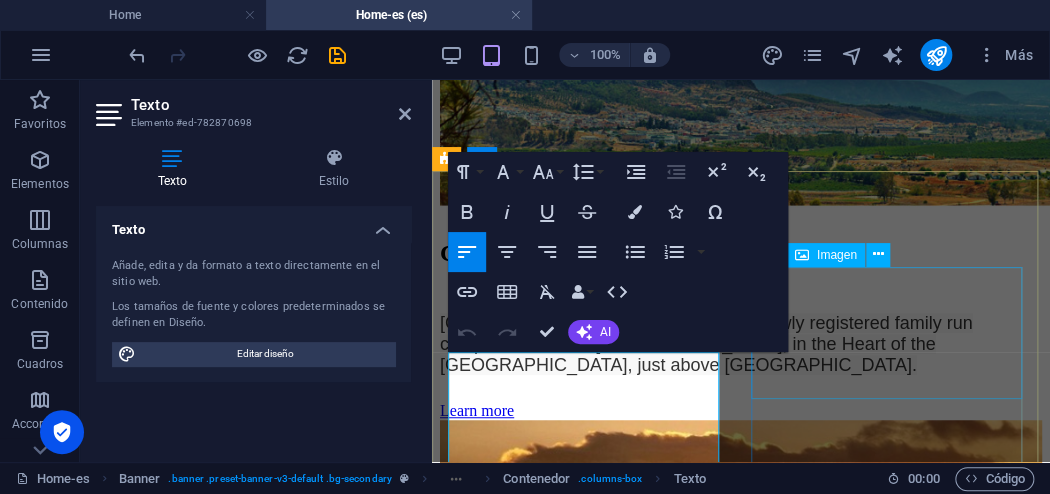 scroll, scrollTop: 348, scrollLeft: 0, axis: vertical 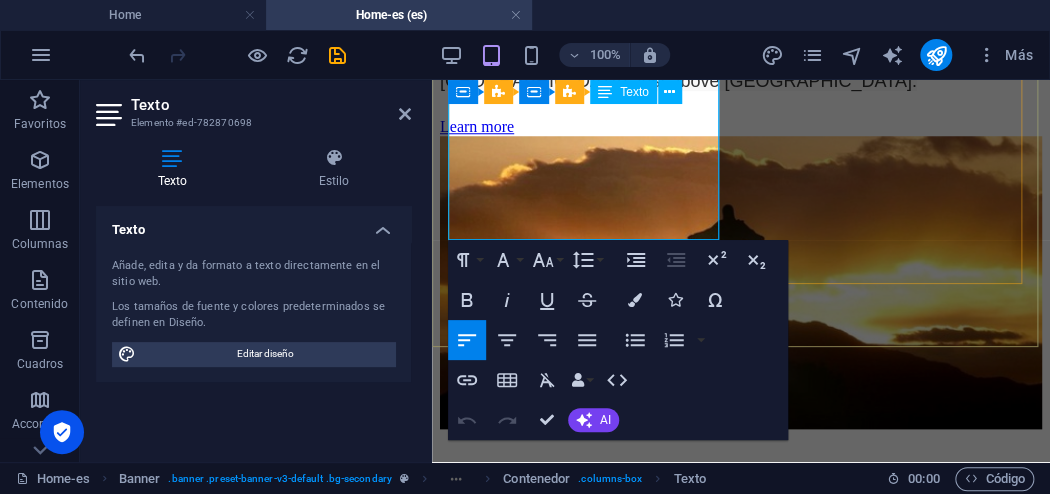 drag, startPoint x: 451, startPoint y: 361, endPoint x: 636, endPoint y: 232, distance: 225.53491 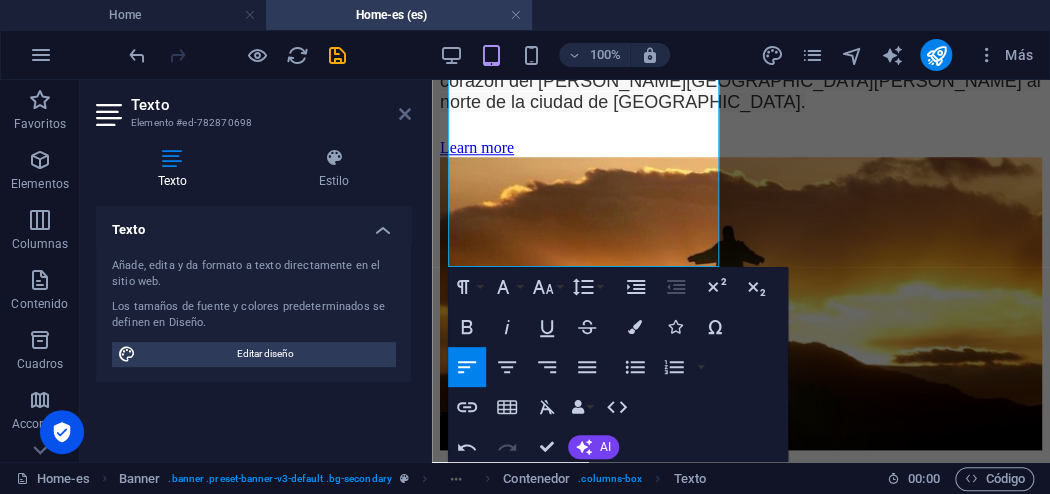 click at bounding box center [405, 114] 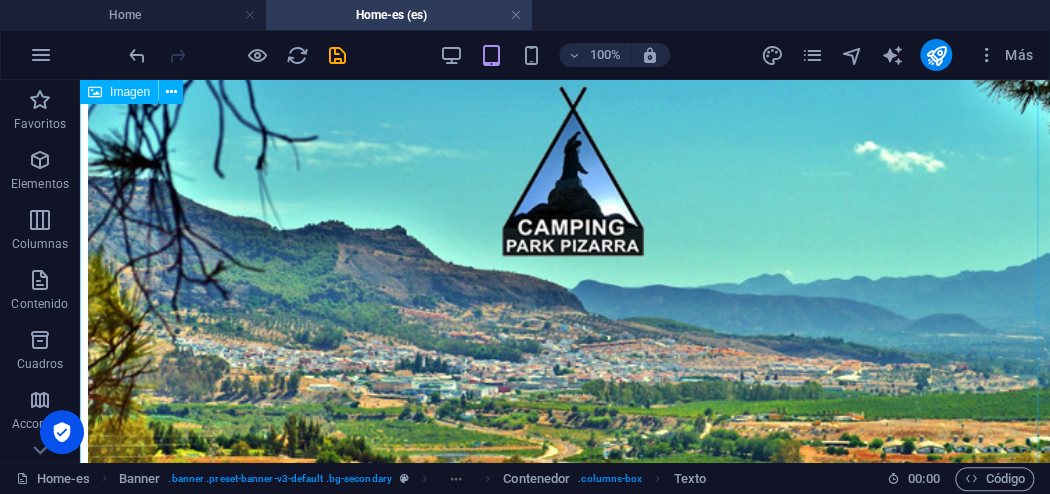 scroll, scrollTop: 257, scrollLeft: 0, axis: vertical 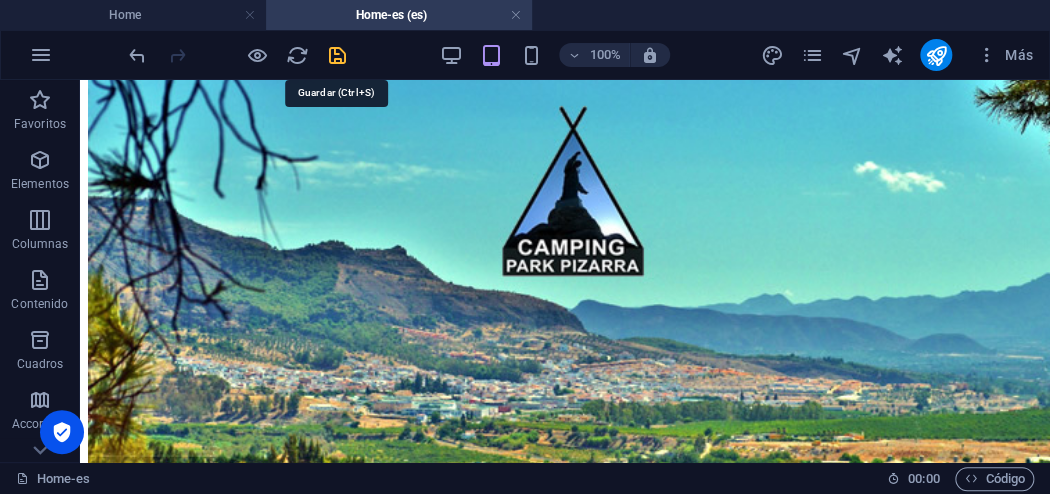 click at bounding box center (337, 55) 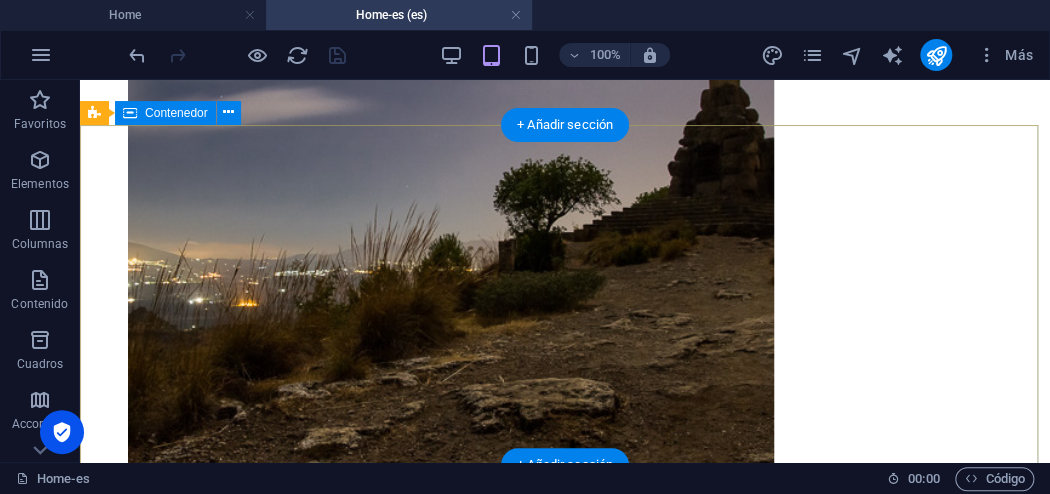 scroll, scrollTop: 2510, scrollLeft: 0, axis: vertical 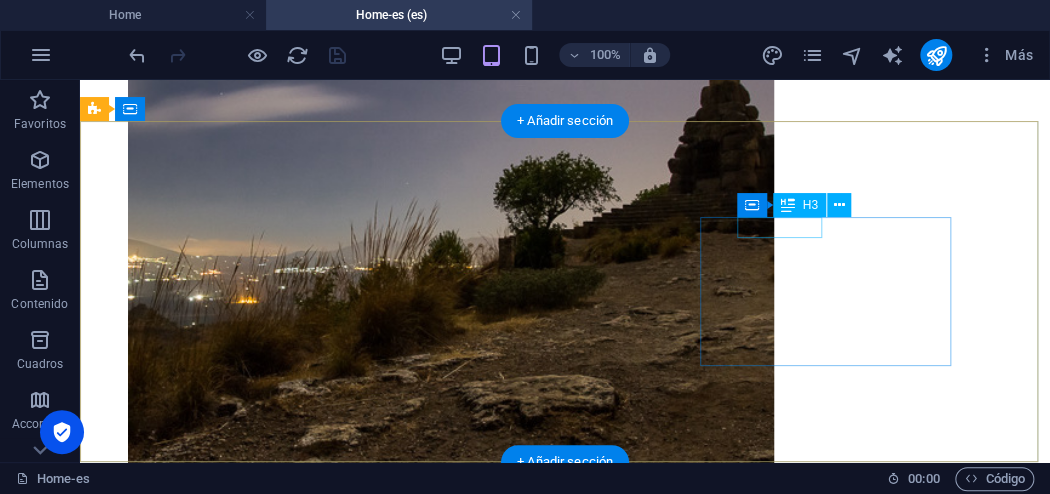 click on "Contact" at bounding box center (565, 7924) 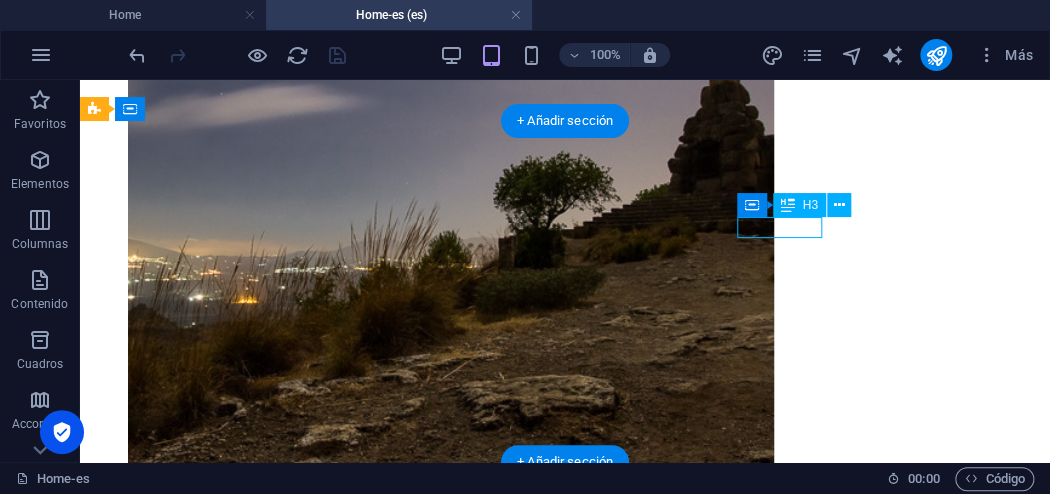 click on "Contact" at bounding box center [565, 7924] 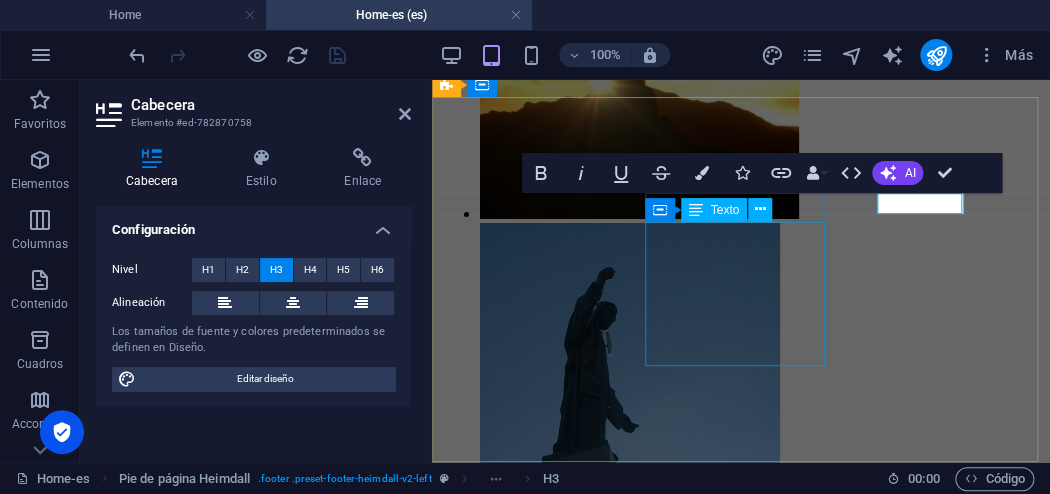 scroll, scrollTop: 2036, scrollLeft: 0, axis: vertical 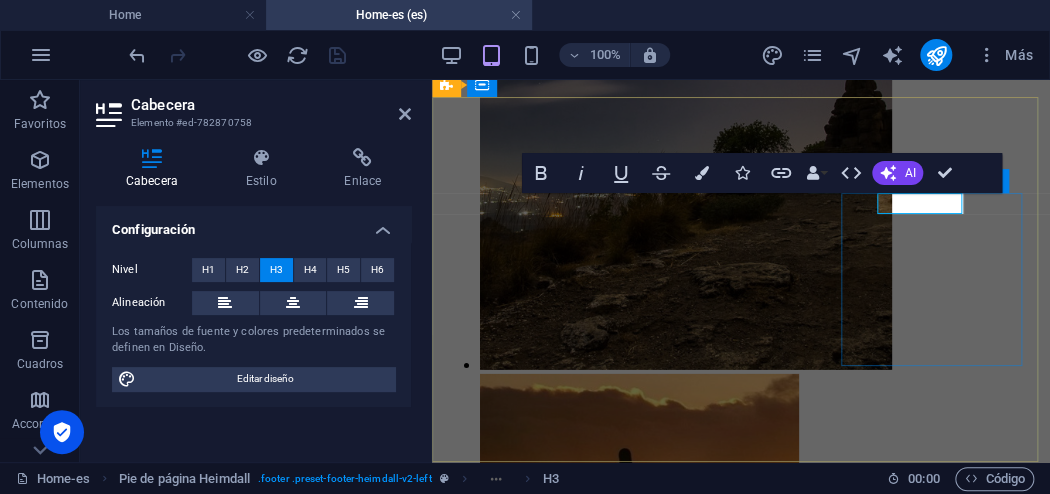 click on "Contact Tel.:  34 649686087 Fax:  34 649686087 Mobil:  34 611239043 info@campingparkpizarra.com" at bounding box center (741, 5020) 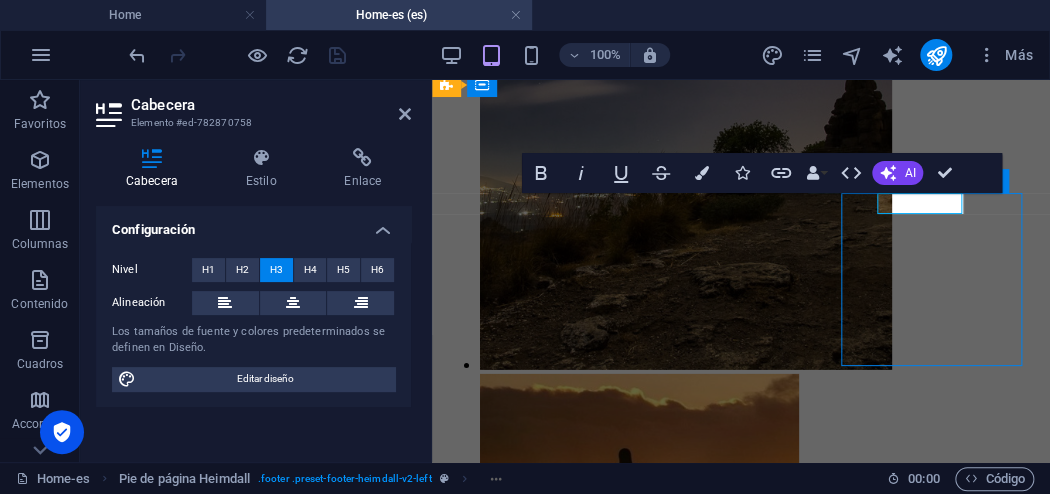 scroll, scrollTop: 2510, scrollLeft: 0, axis: vertical 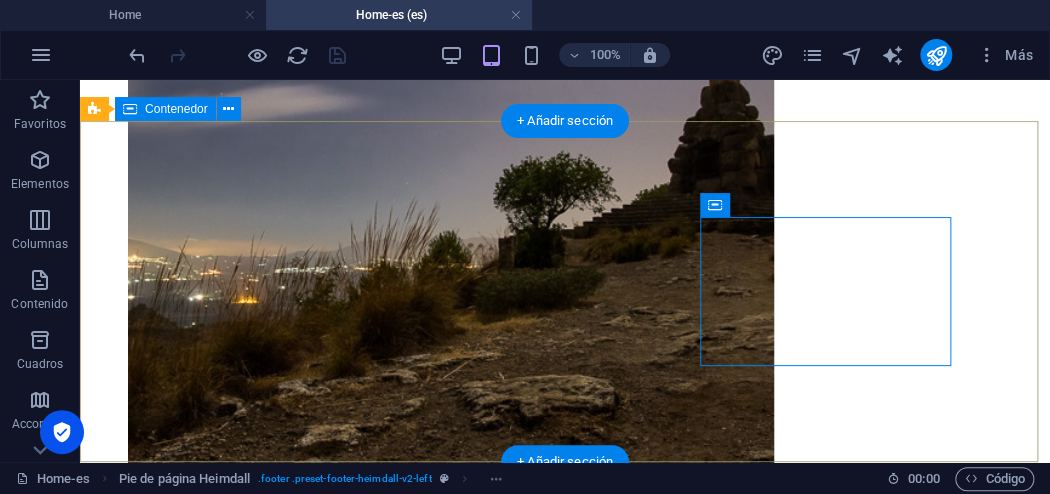 click on "Our social media Address campingparkpizarra.com La Serrana, Carretera Alora A7077, km2, Pizarra Malaga   29560 Legal Notice  |  Privacy Contact Tel.:  34 649686087 Fax:  34 649686087 Mobil:  34 611239043 info@campingparkpizarra.com" at bounding box center (565, 5047) 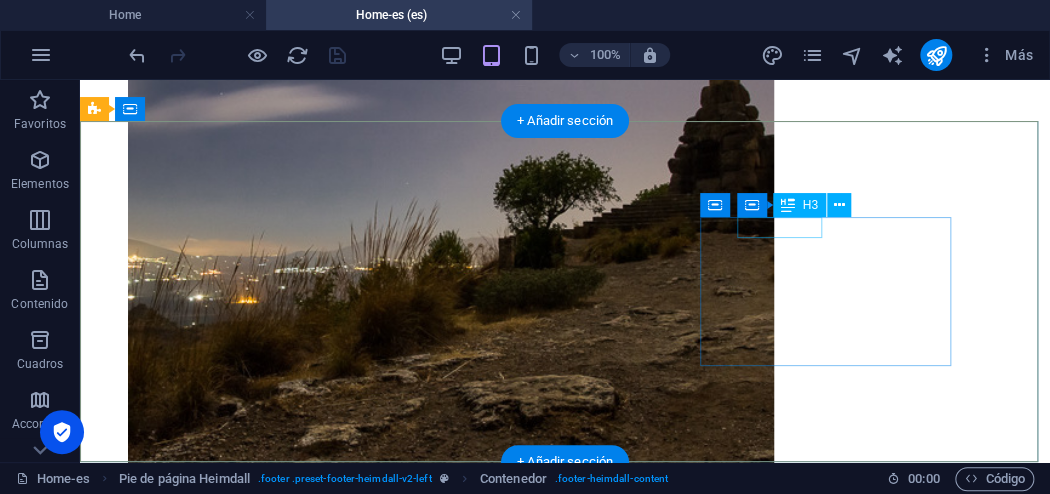 click on "Contact" at bounding box center [565, 7924] 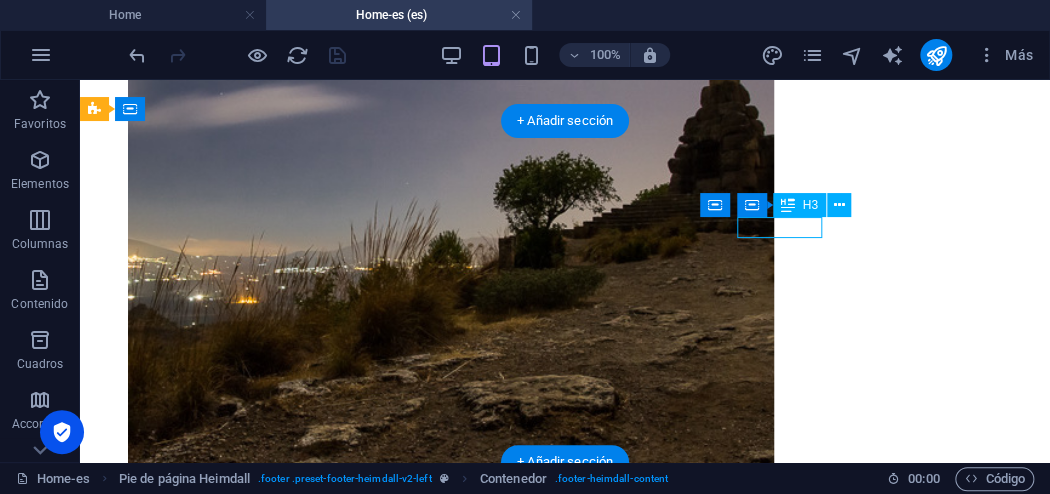 drag, startPoint x: 809, startPoint y: 232, endPoint x: 458, endPoint y: 232, distance: 351 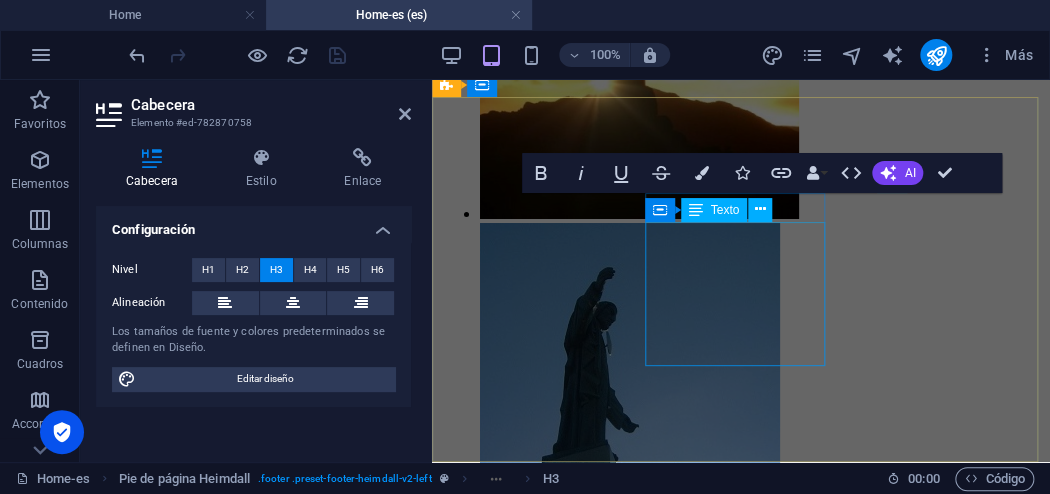 scroll, scrollTop: 2036, scrollLeft: 0, axis: vertical 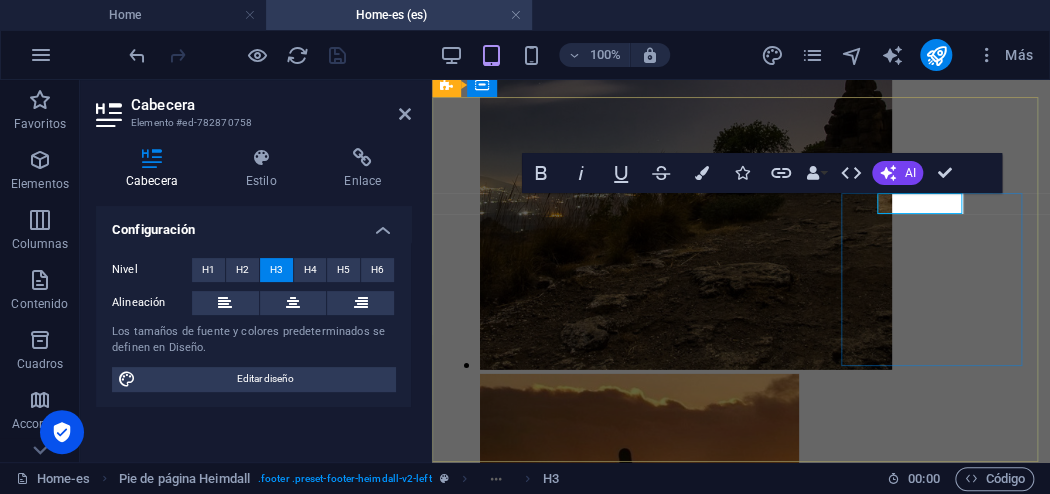 click on "Contact" at bounding box center [741, 5263] 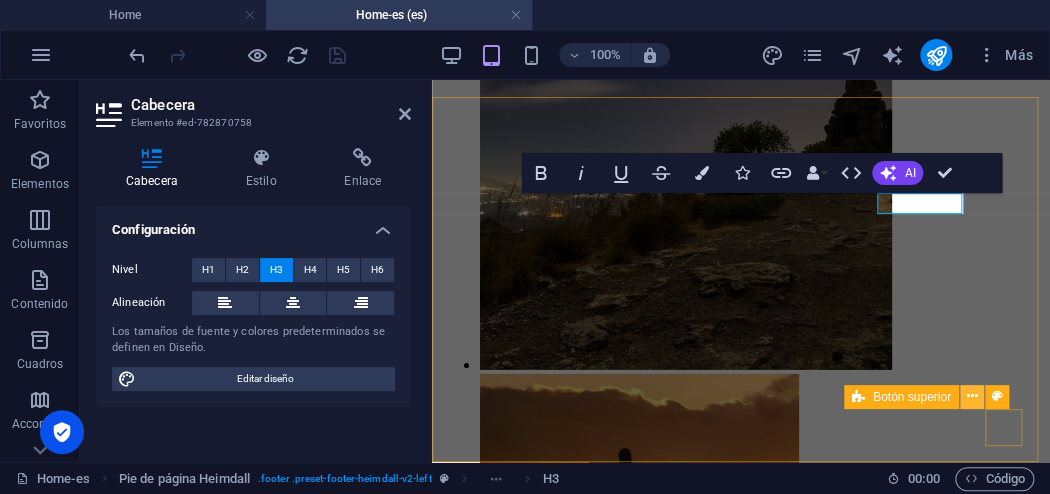type 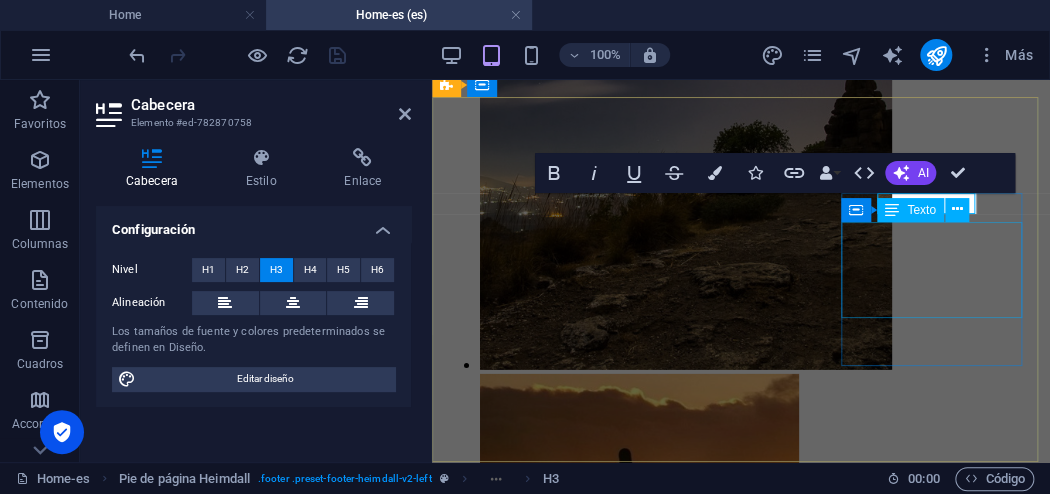 click on "Tel.:  34 649686087 Fax:  34 649686087 Mobil:  34 611239043 info@campingparkpizarra.com" at bounding box center (741, 5353) 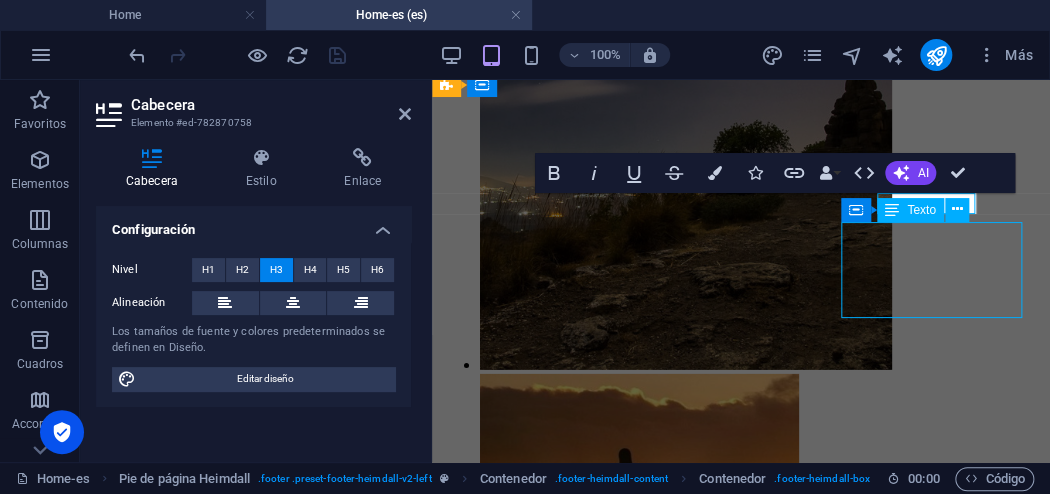 scroll, scrollTop: 2510, scrollLeft: 0, axis: vertical 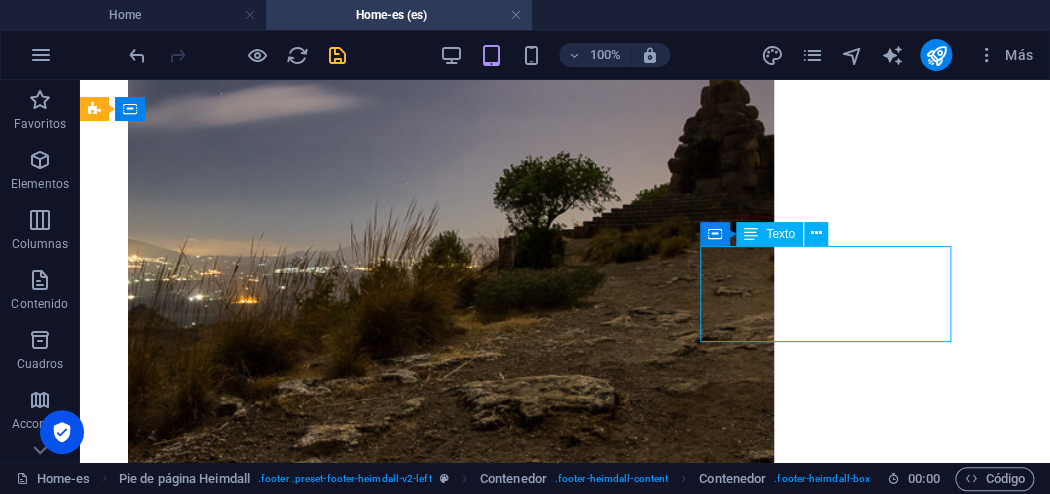 click on "Tel.:  34 649686087 Fax:  34 649686087 Mobil:  34 611239043 info@campingparkpizarra.com" at bounding box center [565, 8014] 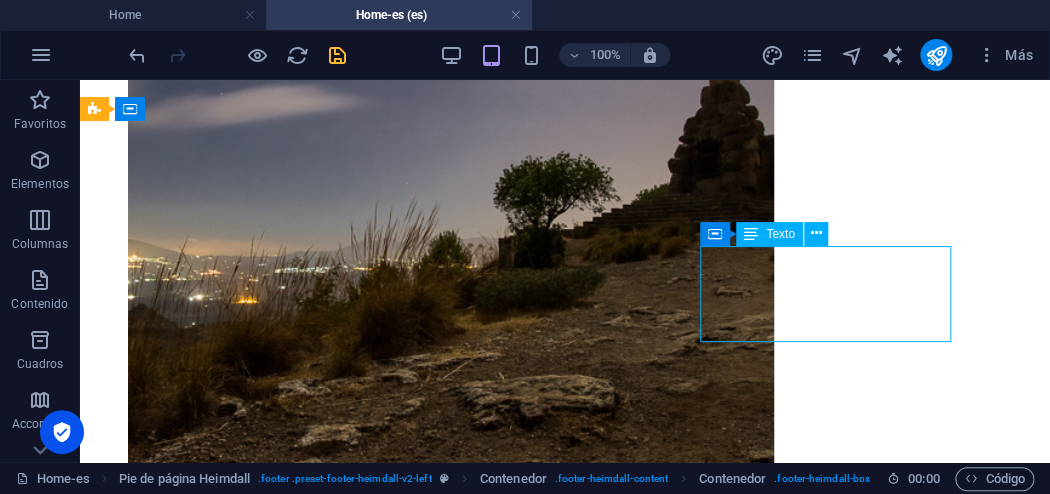 click on "Tel.:  34 649686087 Fax:  34 649686087 Mobil:  34 611239043 info@campingparkpizarra.com" at bounding box center [565, 8014] 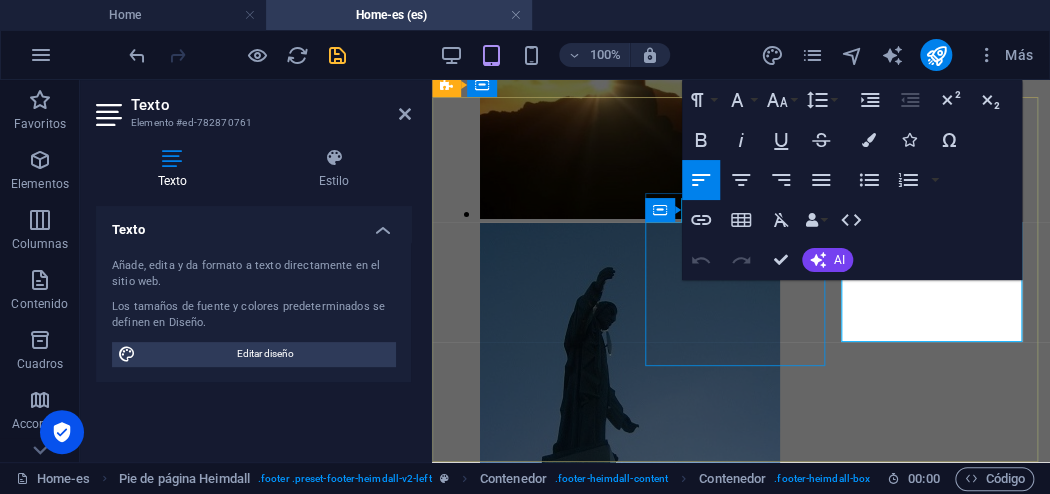 scroll, scrollTop: 2036, scrollLeft: 0, axis: vertical 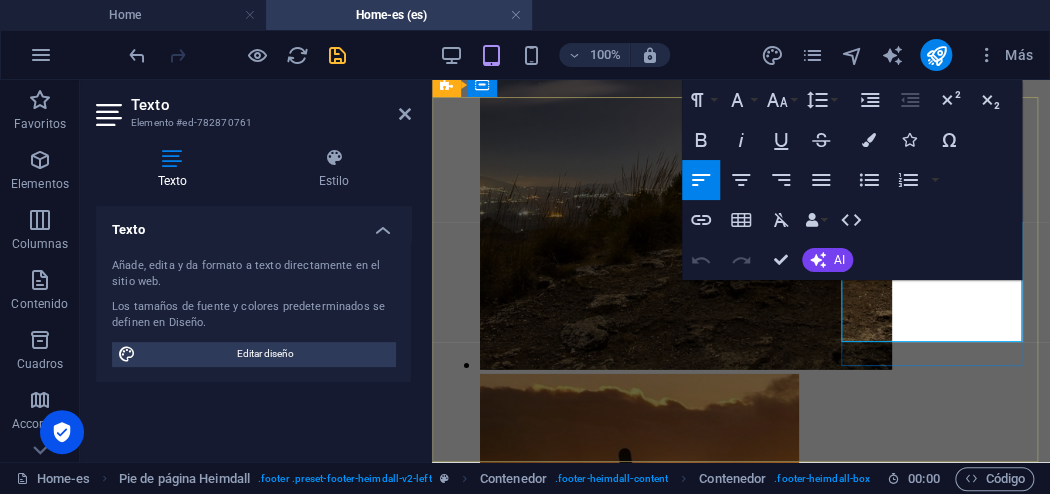 click on "[EMAIL_ADDRESS][DOMAIN_NAME]" at bounding box center [577, 5403] 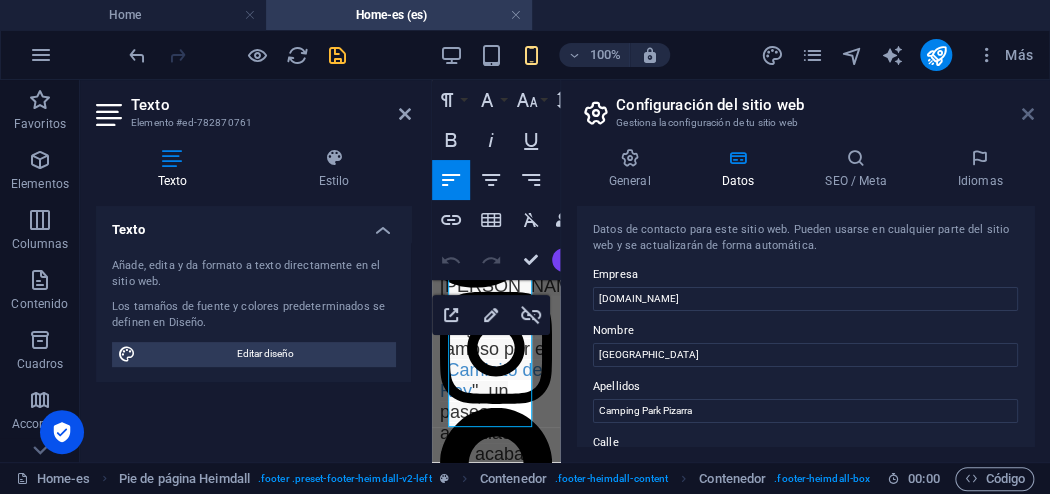 click at bounding box center (1028, 114) 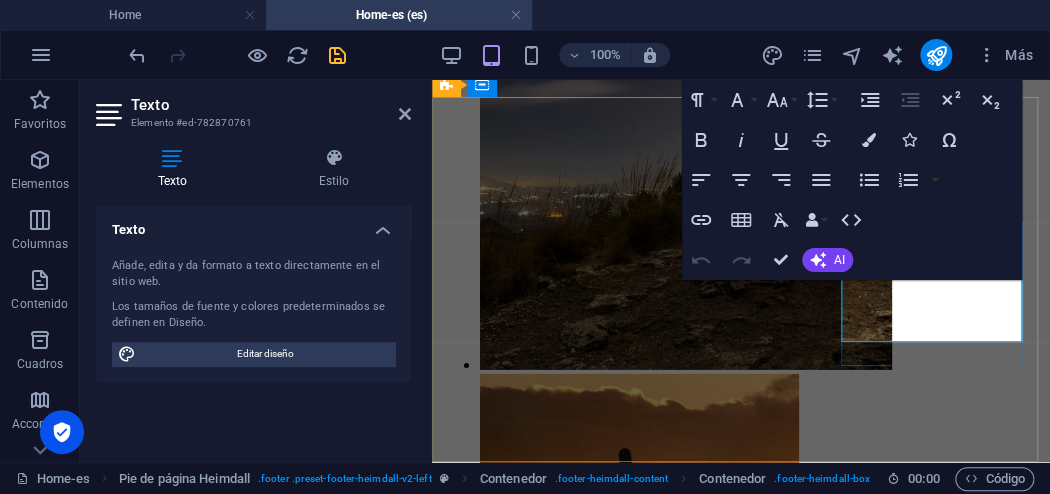 click on "Mobil:  34 611239043" at bounding box center [741, 5370] 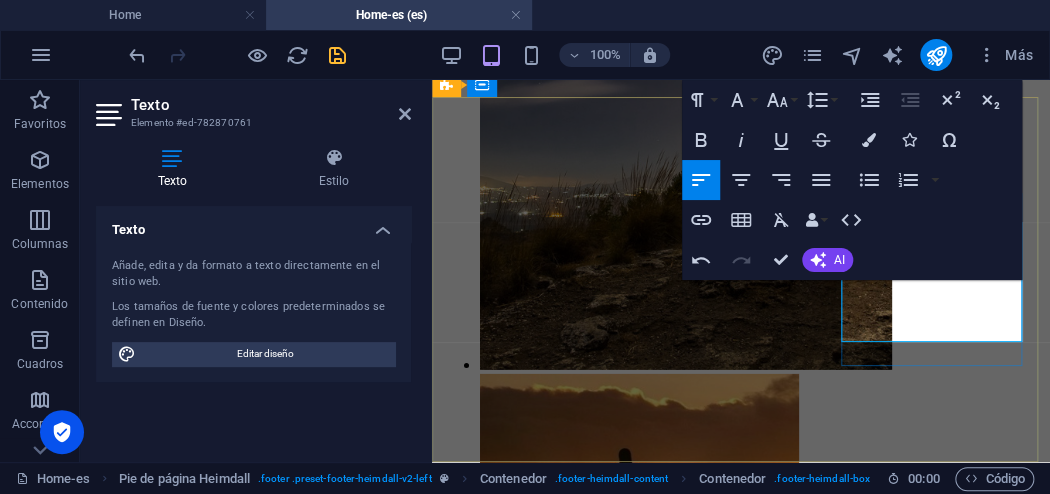 type 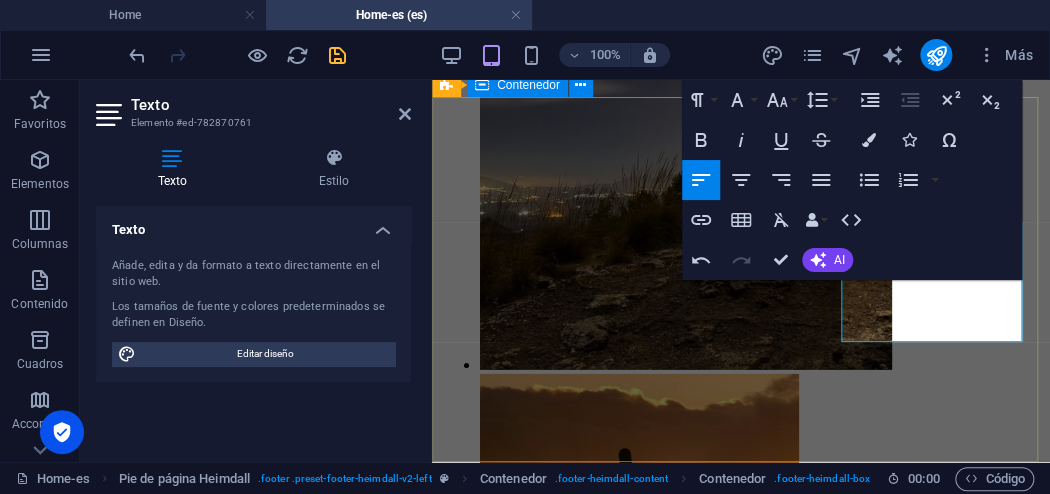 click on "Our social media Address campingparkpizarra.com La Serrana, Carretera Alora A7077, km2, Pizarra Malaga   29560 Legal Notice  |  Privacy Contacto Tel.:  34 649686087 Fax:  34 649686087 Movil:  34 611239043 info@campingparkpizarra.com" at bounding box center [741, 3423] 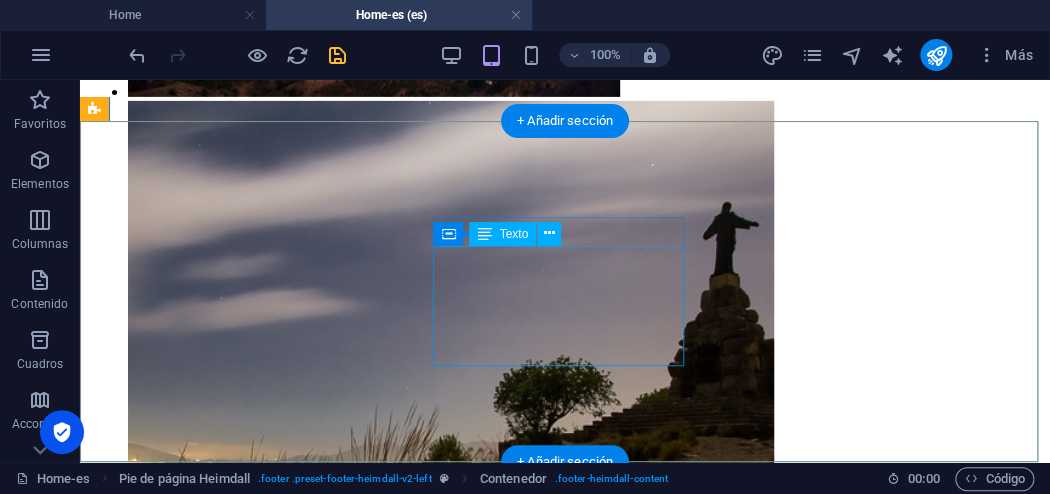 scroll, scrollTop: 2510, scrollLeft: 0, axis: vertical 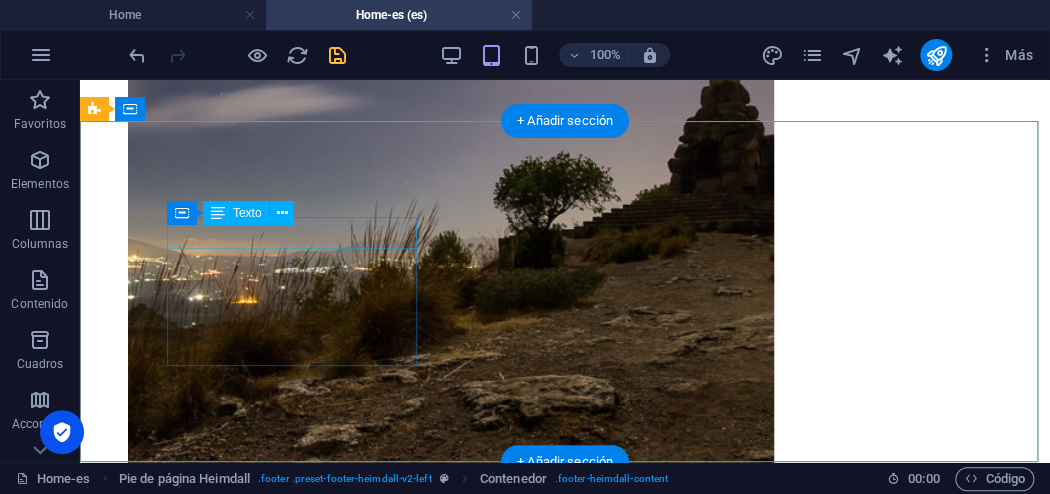 click on "Our social media" at bounding box center [565, 2031] 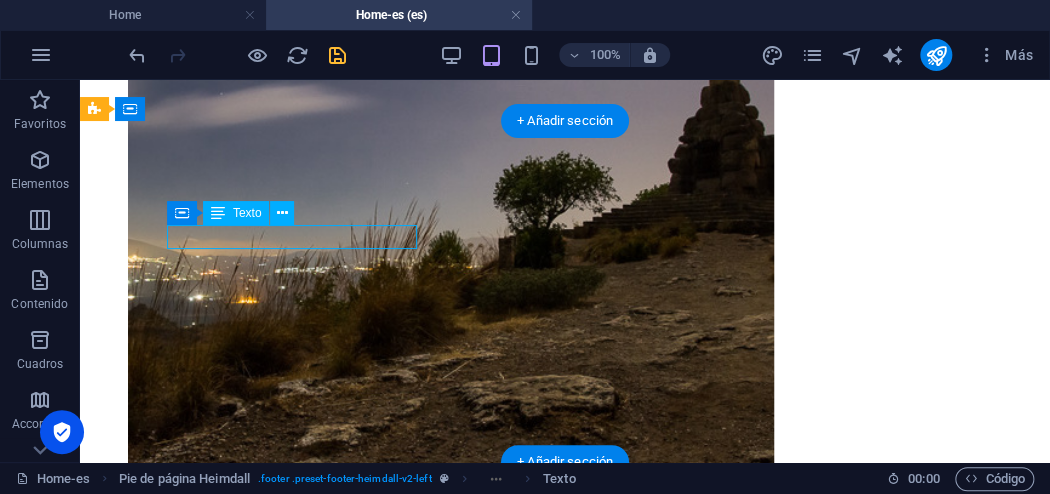 click on "Our social media" at bounding box center (565, 2031) 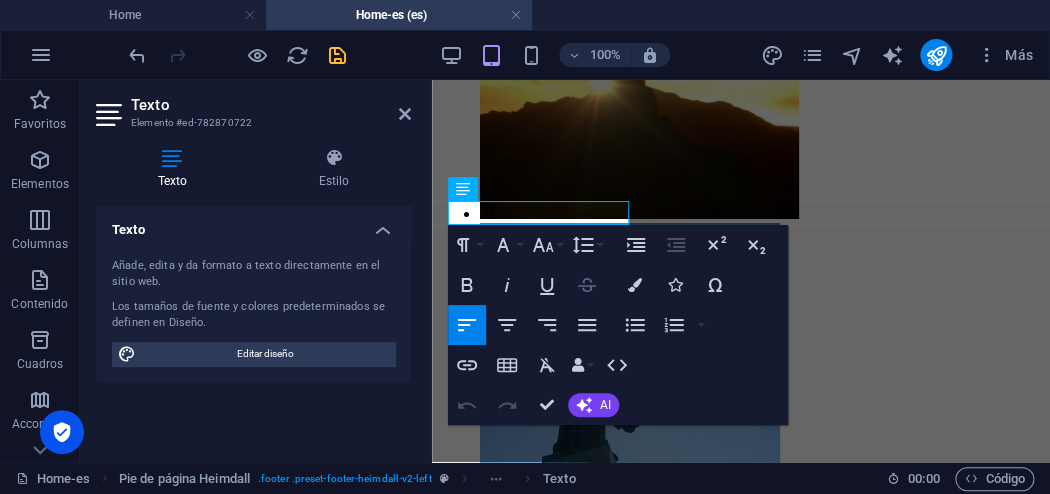 scroll, scrollTop: 2036, scrollLeft: 0, axis: vertical 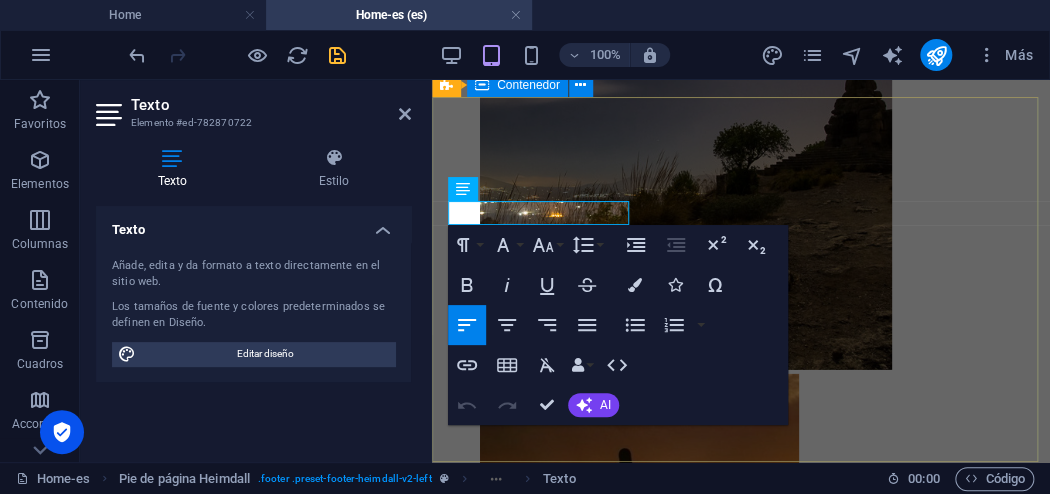 drag, startPoint x: 473, startPoint y: 214, endPoint x: 442, endPoint y: 212, distance: 31.06445 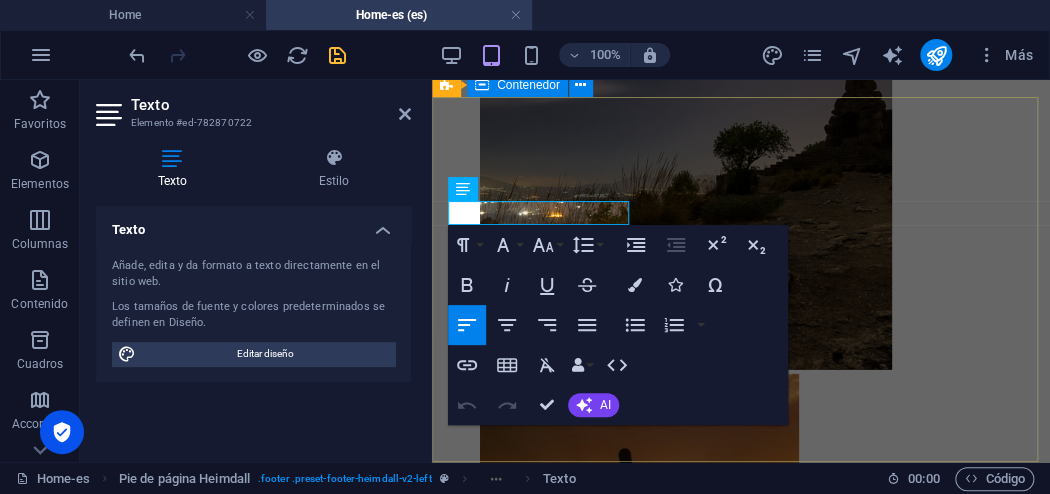 click on "Our social media Address campingparkpizarra.com La Serrana, Carretera Alora A7077, km2, Pizarra Malaga   29560 Legal Notice  |  Privacy Contacto Tel.:  34 649686087 Fax:  34 649686087 Movil:  34 611239043 info@campingparkpizarra.com" at bounding box center [741, 3423] 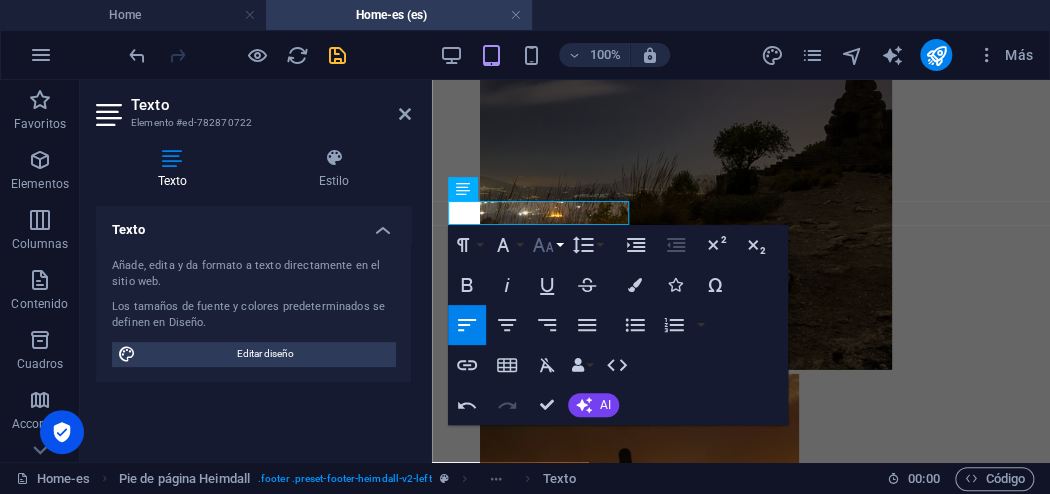 type 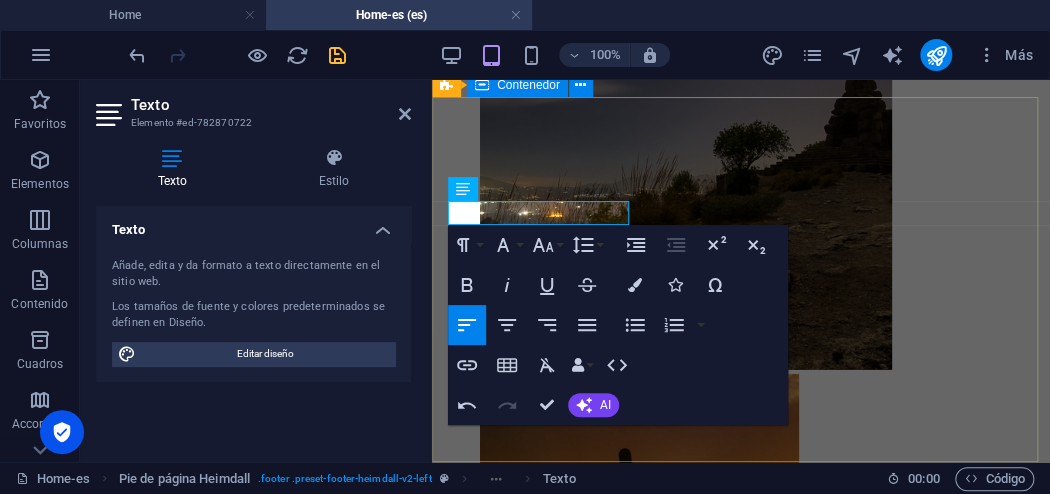 click on "Nuestra midia social Address campingparkpizarra.com La Serrana, Carretera Alora A7077, km2, Pizarra Malaga   29560 Legal Notice  |  Privacy Contacto Tel.:  34 649686087 Fax:  34 649686087 Movil:  34 611239043 info@campingparkpizarra.com" at bounding box center [741, 3423] 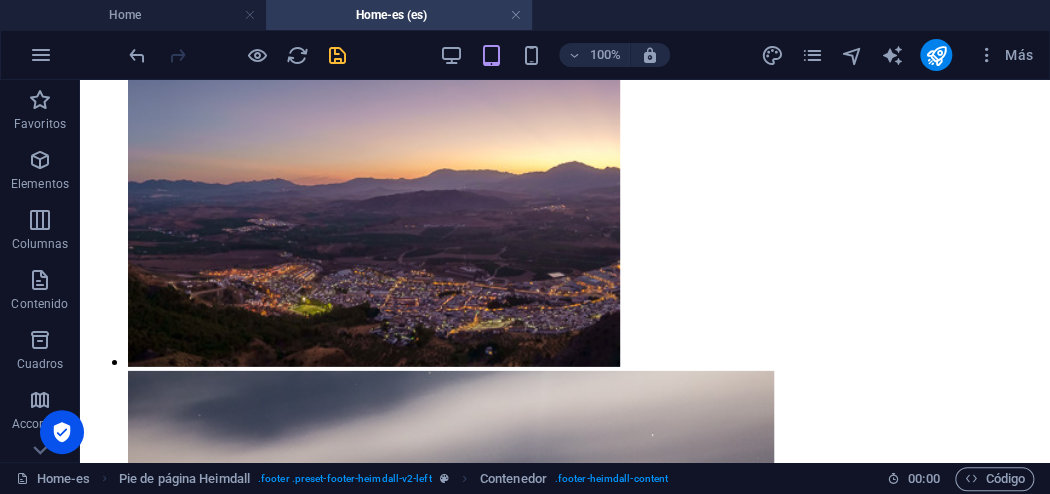 scroll, scrollTop: 2510, scrollLeft: 0, axis: vertical 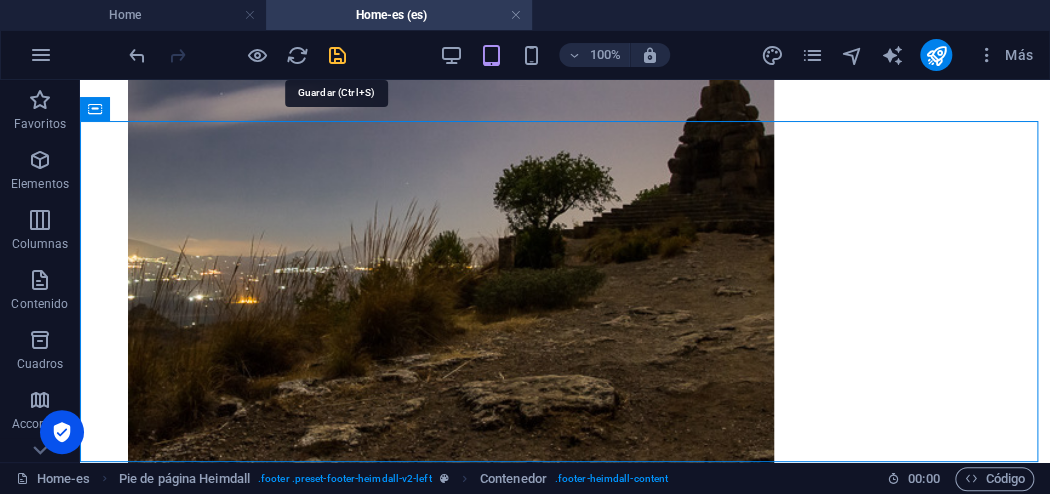 click at bounding box center (337, 55) 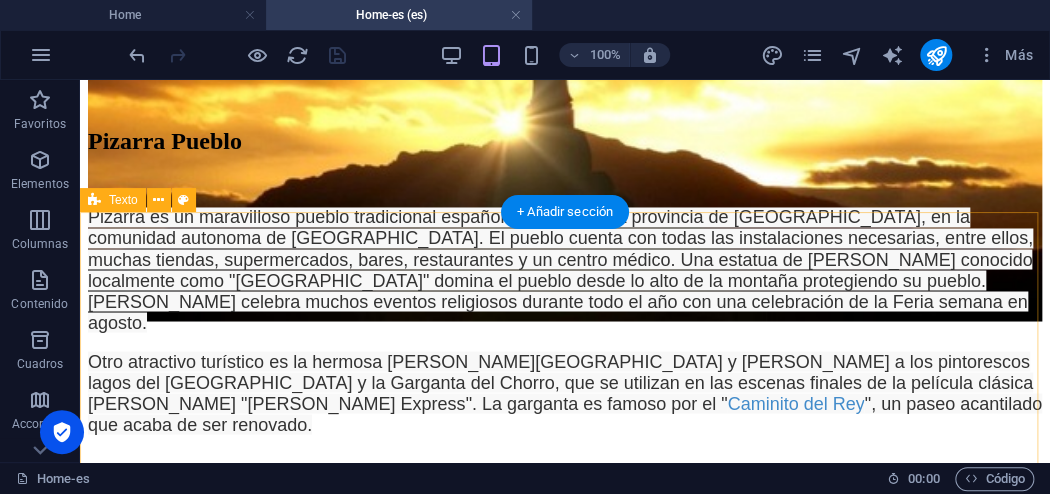 scroll, scrollTop: 990, scrollLeft: 0, axis: vertical 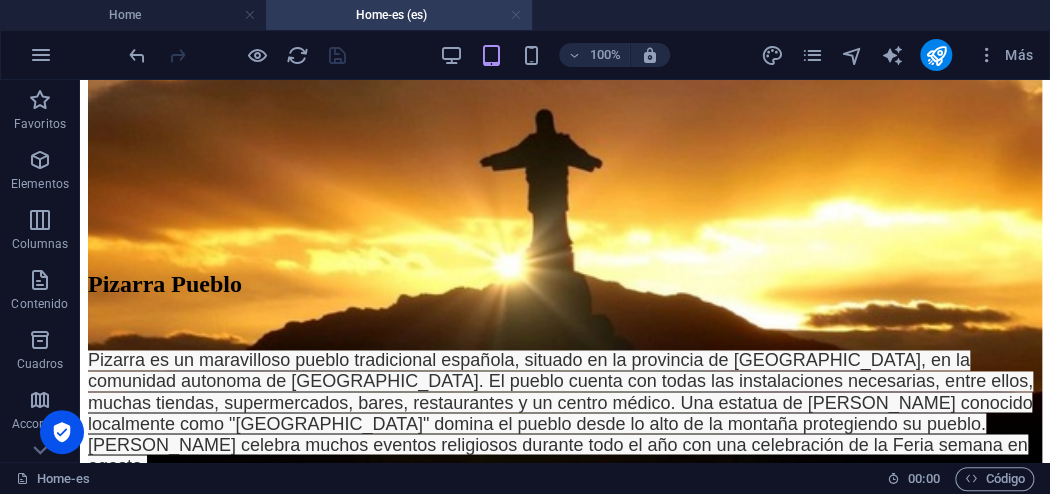click at bounding box center (516, 15) 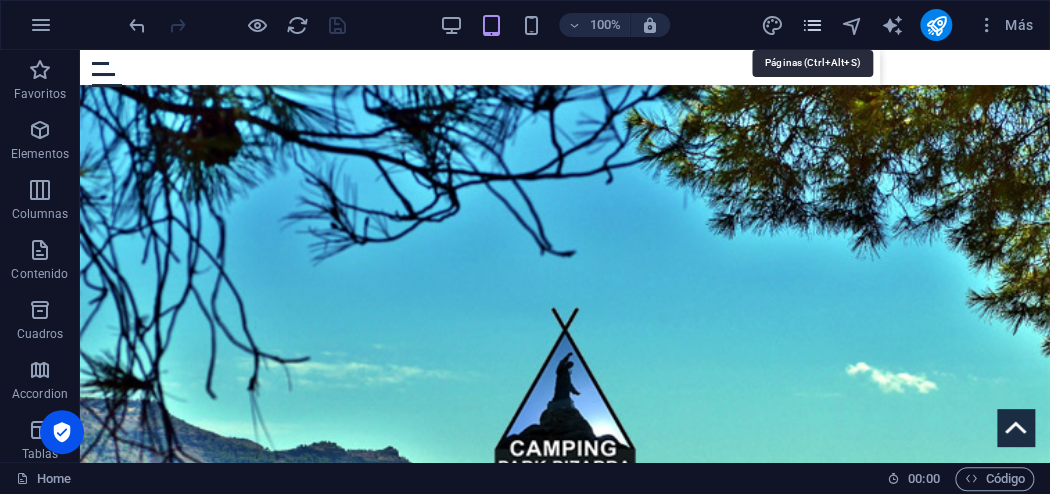 click at bounding box center (812, 25) 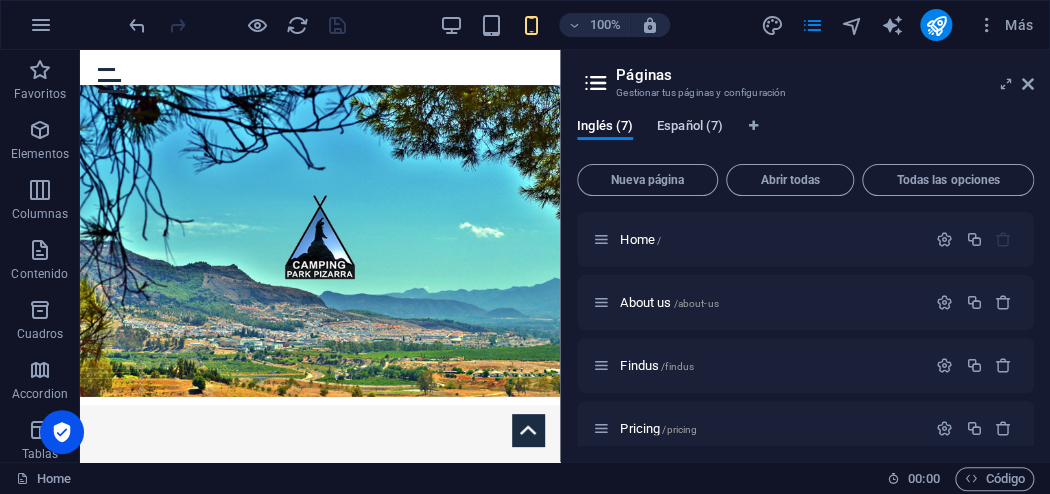 click on "Español (7)" at bounding box center [690, 128] 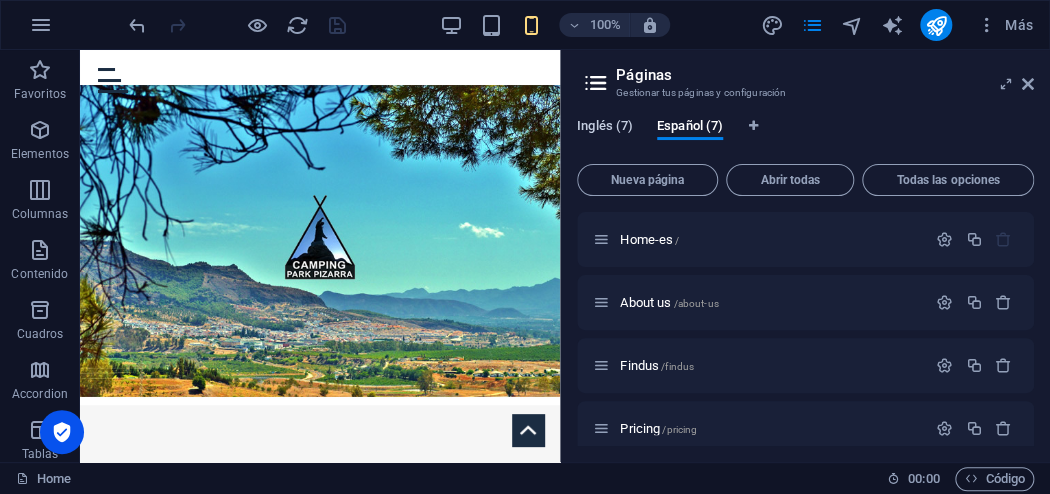 click on "Inglés (7)" at bounding box center [605, 128] 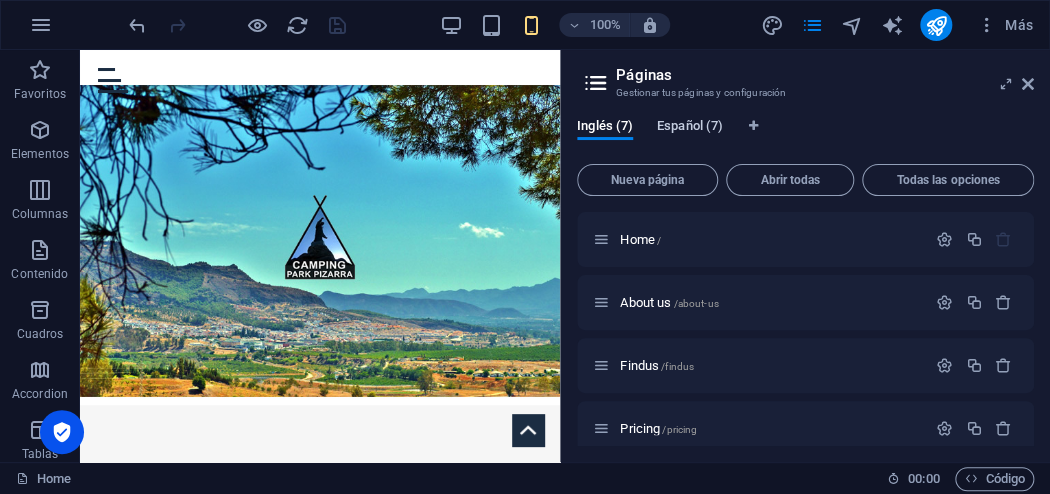 click on "Español (7)" at bounding box center (690, 128) 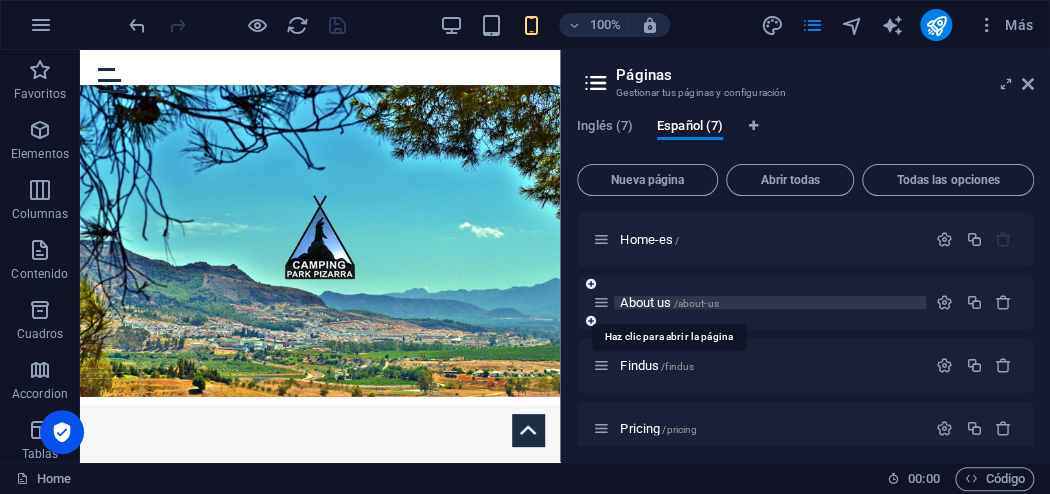 click on "About us /about-us" at bounding box center (669, 302) 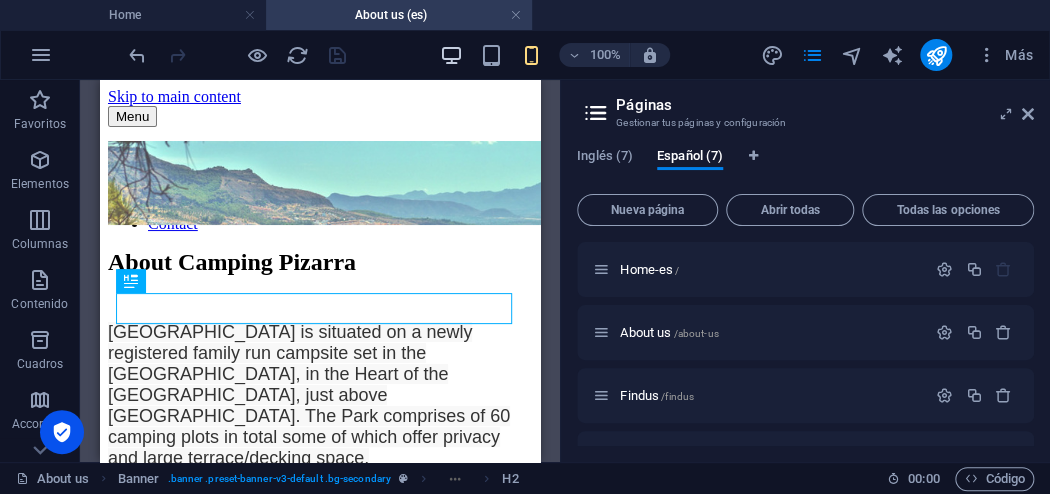 scroll, scrollTop: 0, scrollLeft: 0, axis: both 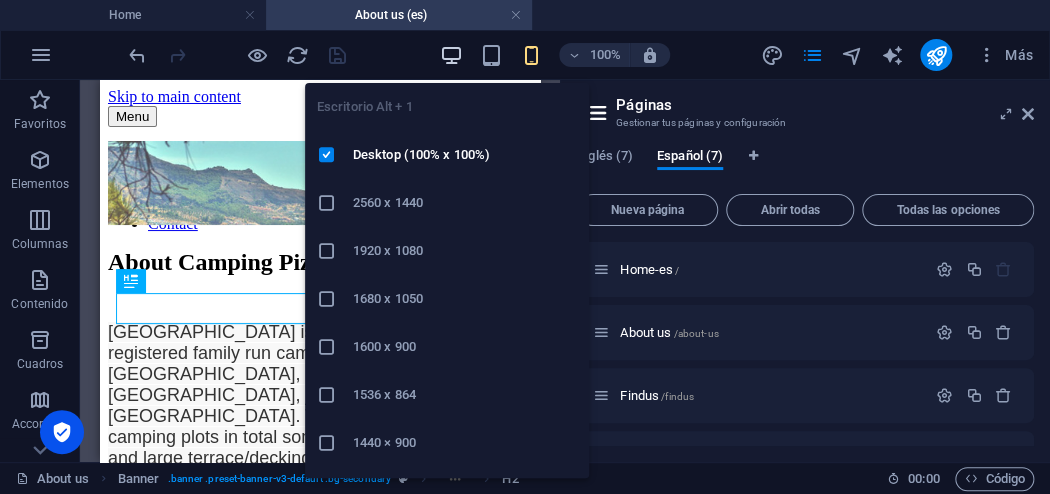 click at bounding box center (451, 55) 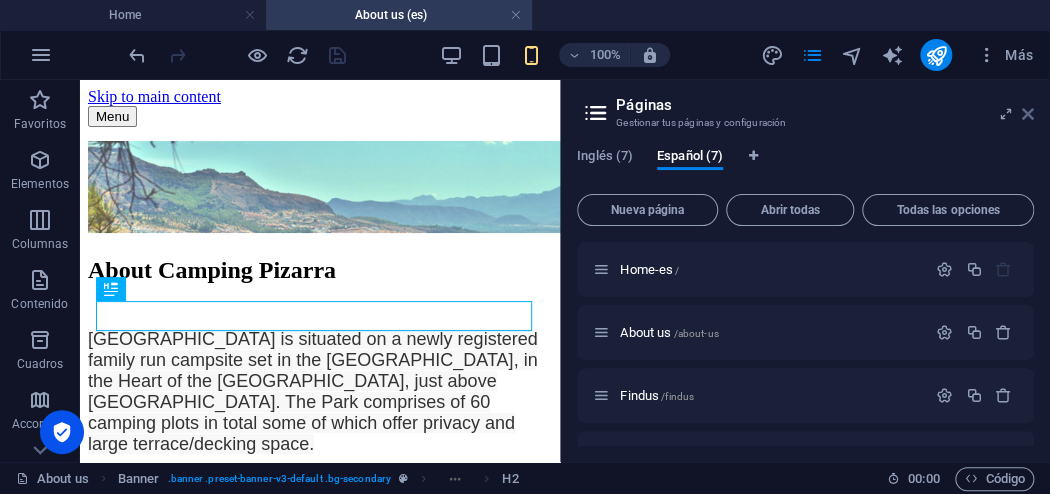 click at bounding box center [1028, 114] 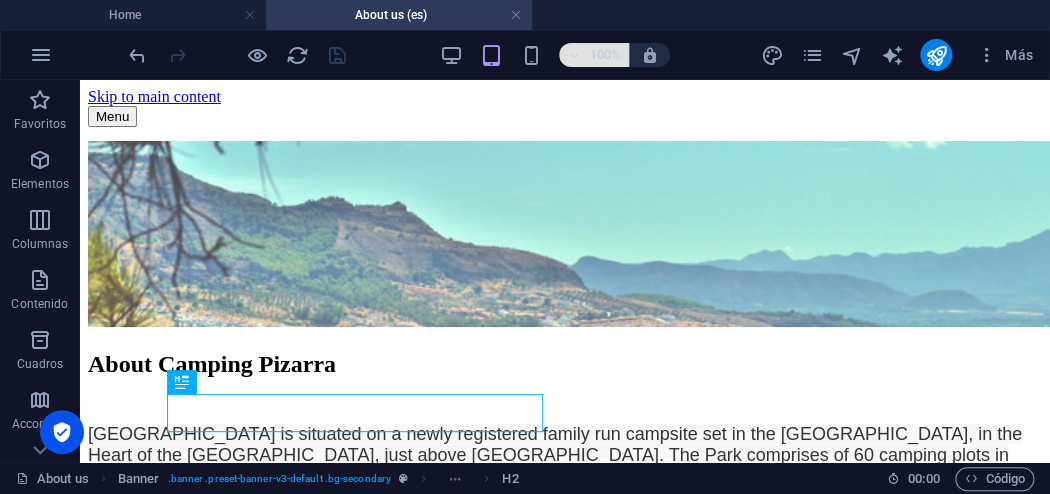 click at bounding box center (574, 55) 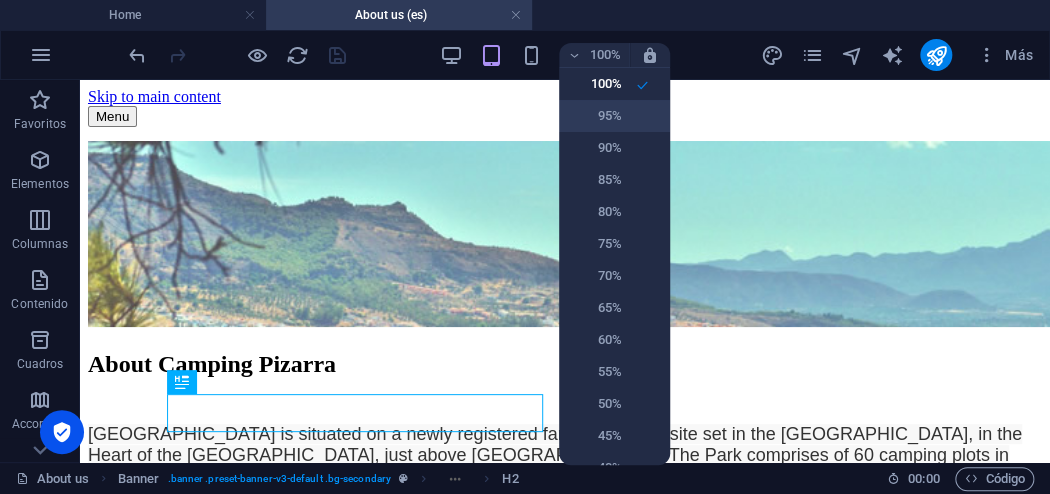 click on "95%" at bounding box center [596, 116] 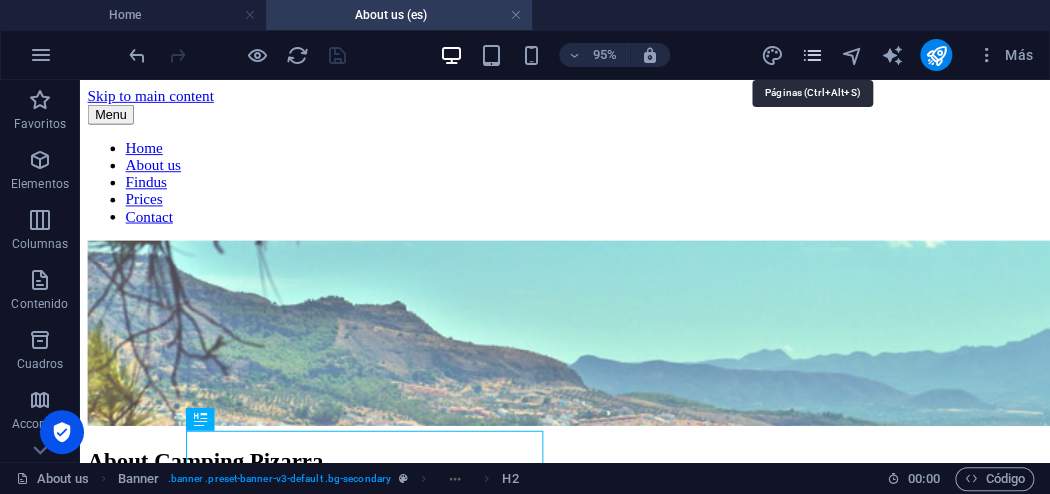 click at bounding box center [812, 55] 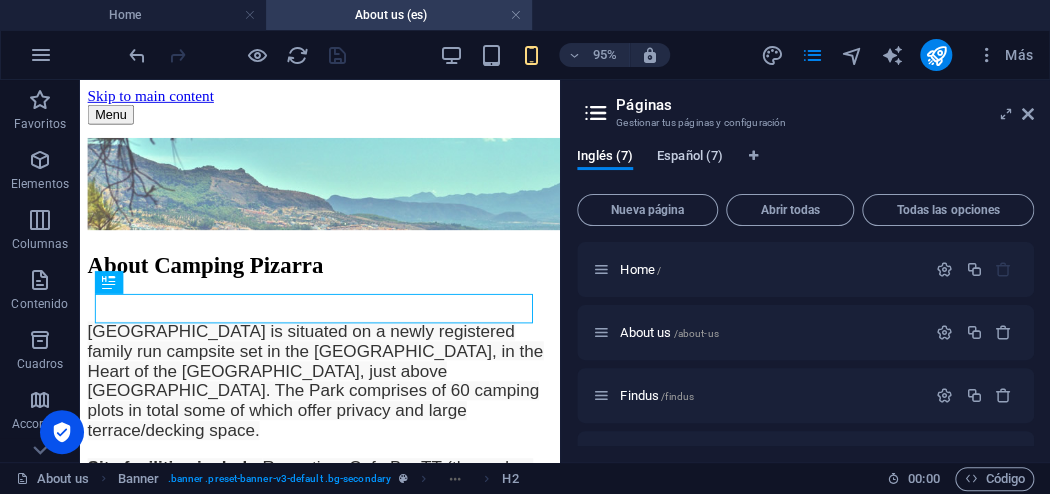 click on "Español (7)" at bounding box center [690, 158] 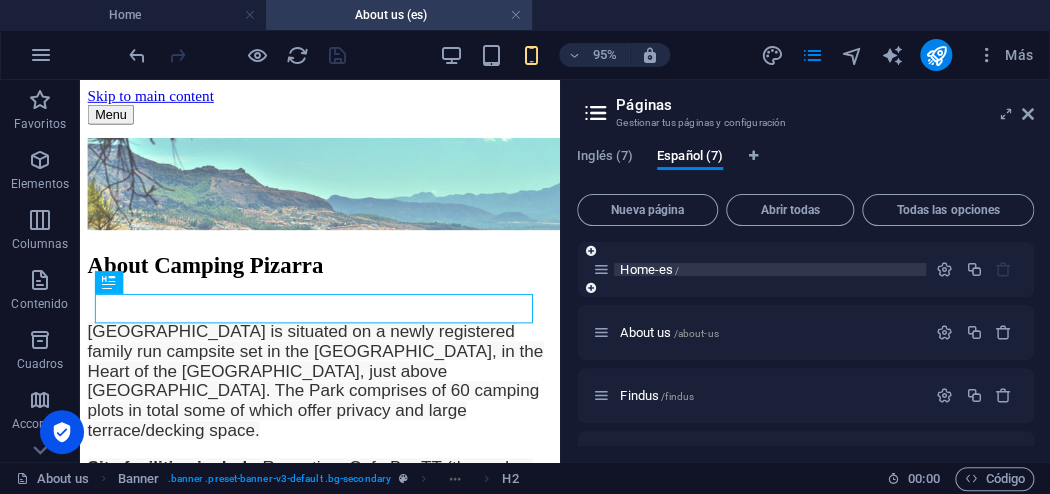 click on "Home-es /" at bounding box center [649, 269] 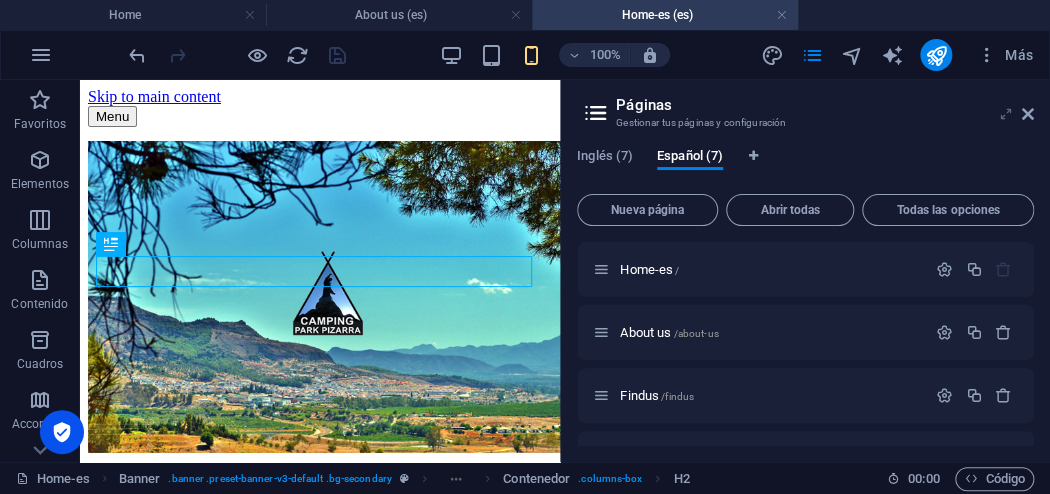 scroll, scrollTop: 266, scrollLeft: 0, axis: vertical 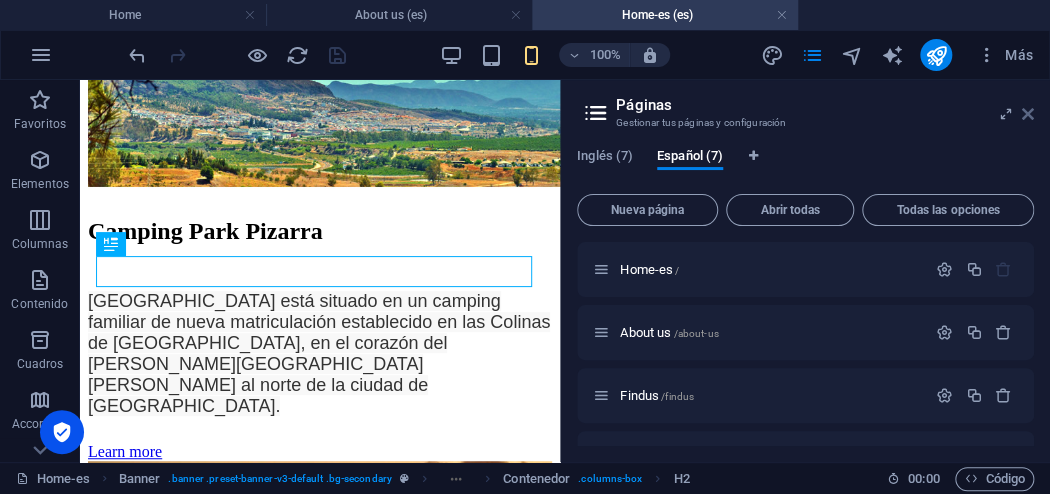 click at bounding box center [1028, 114] 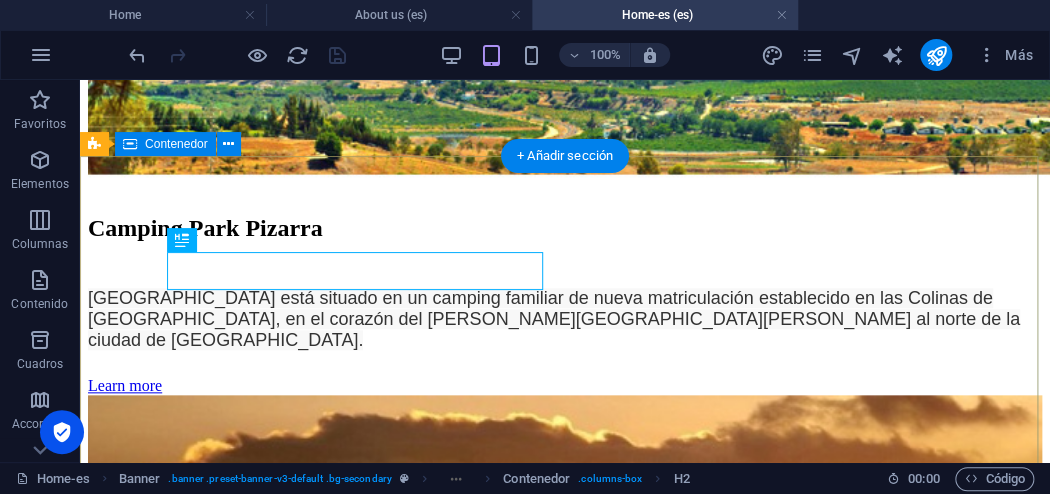 scroll, scrollTop: 196, scrollLeft: 0, axis: vertical 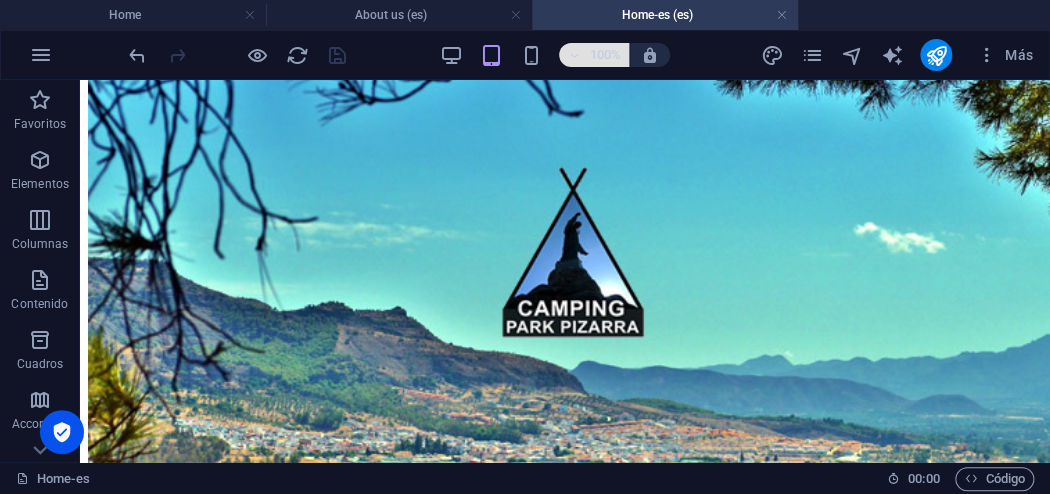 click at bounding box center (574, 55) 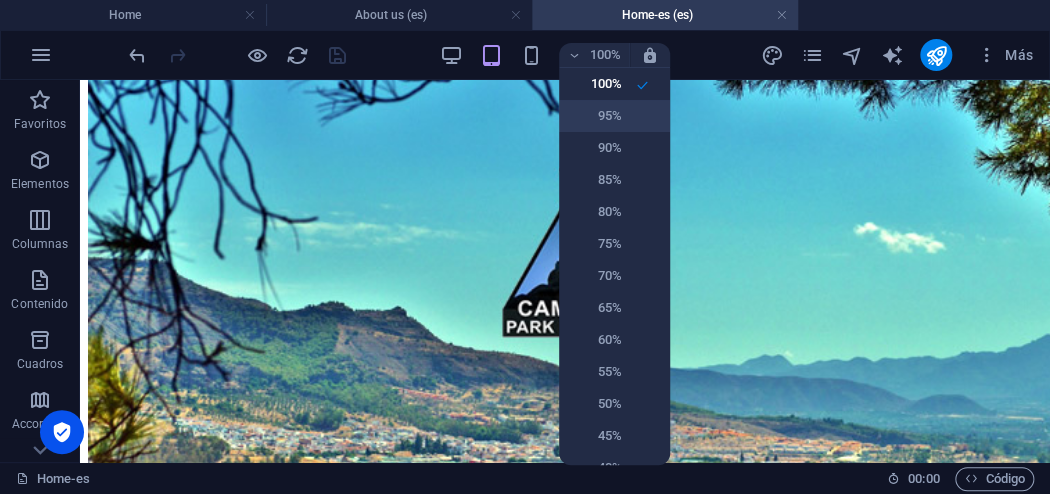 click on "95%" at bounding box center [596, 116] 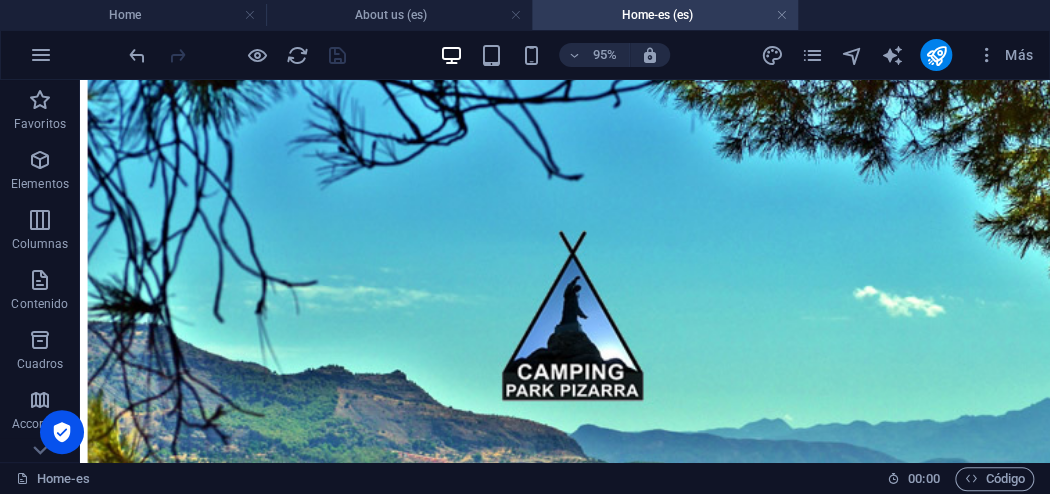 scroll, scrollTop: 240, scrollLeft: 0, axis: vertical 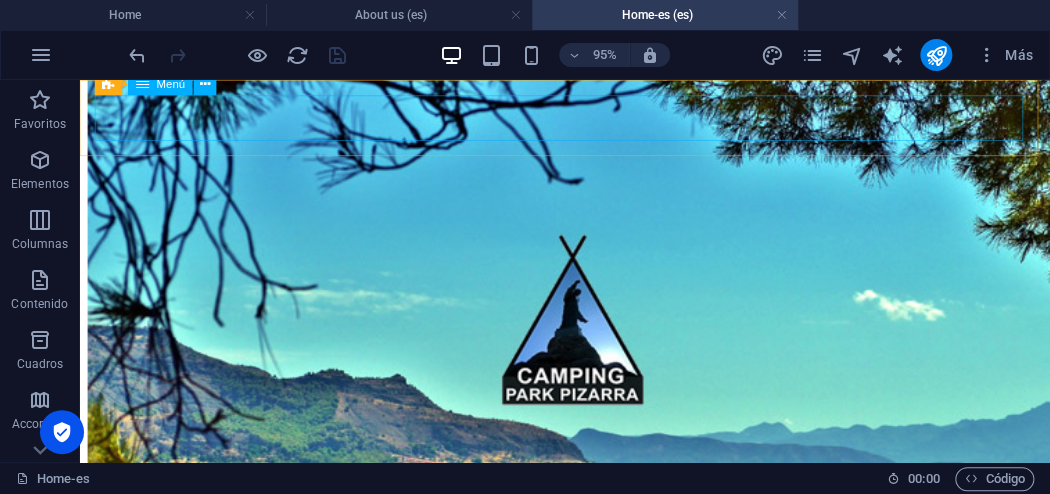 click on "Home About us Findus Prices Contact" at bounding box center (590, -52) 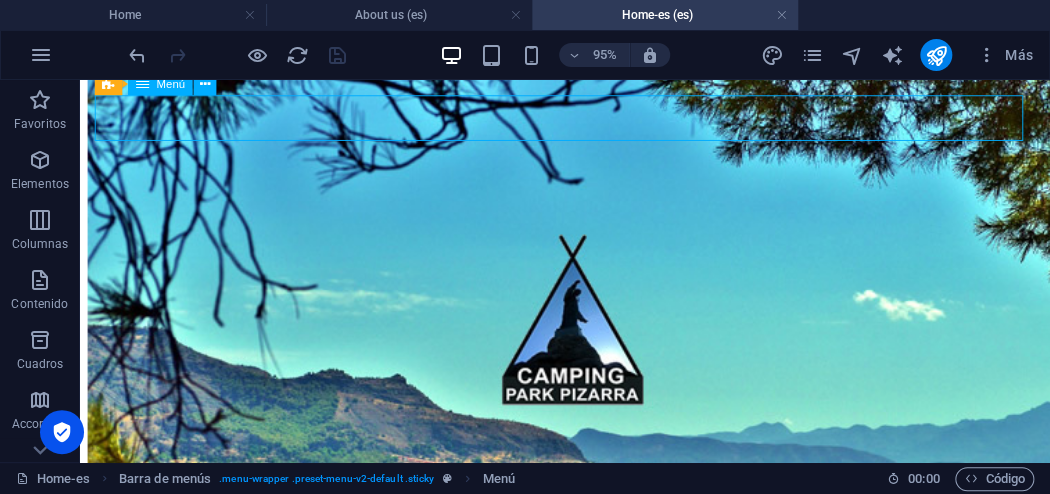 click on "Home About us Findus Prices Contact" at bounding box center (590, -52) 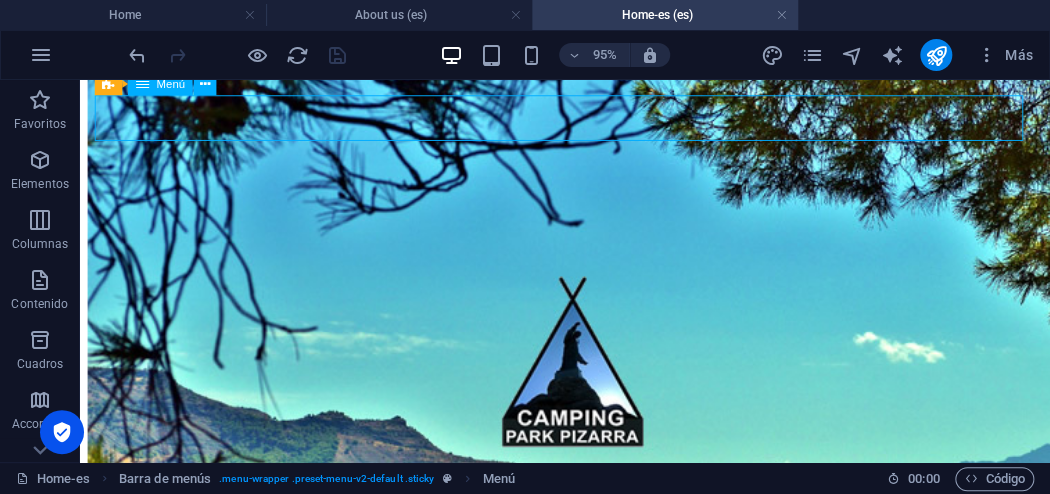 select 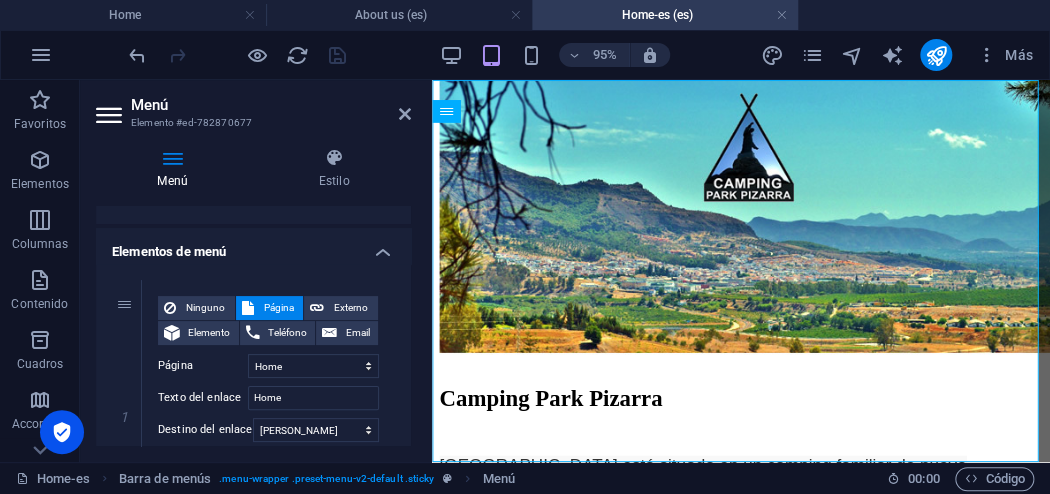 scroll, scrollTop: 160, scrollLeft: 0, axis: vertical 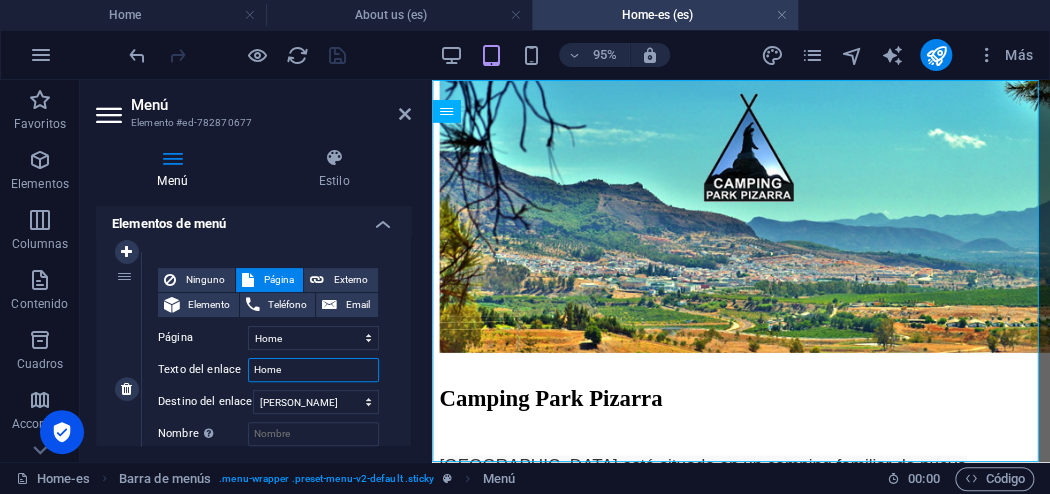 click on "Home" at bounding box center (313, 370) 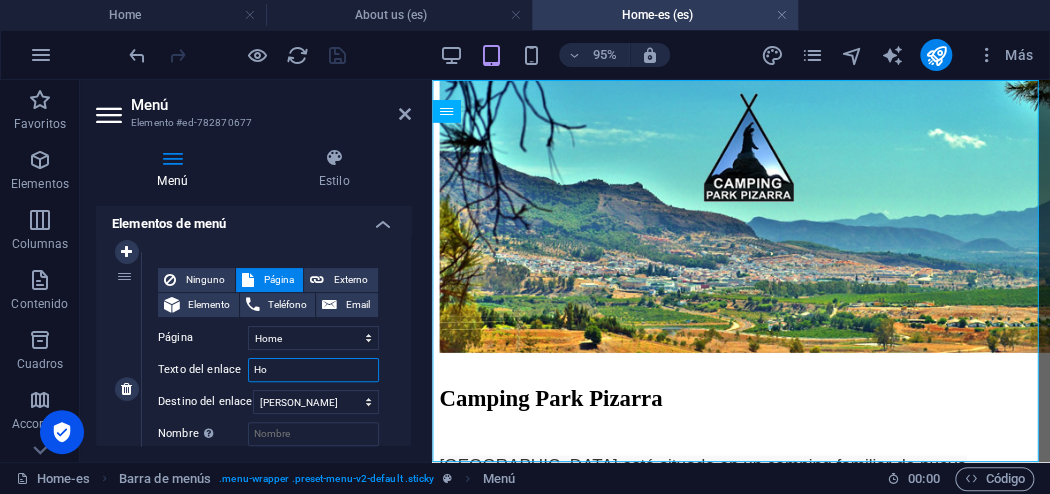 type on "H" 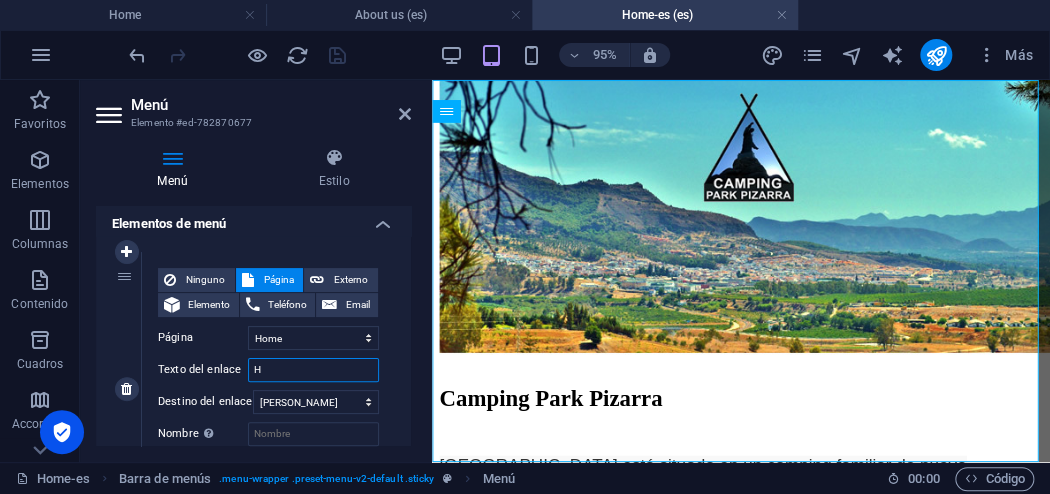 type 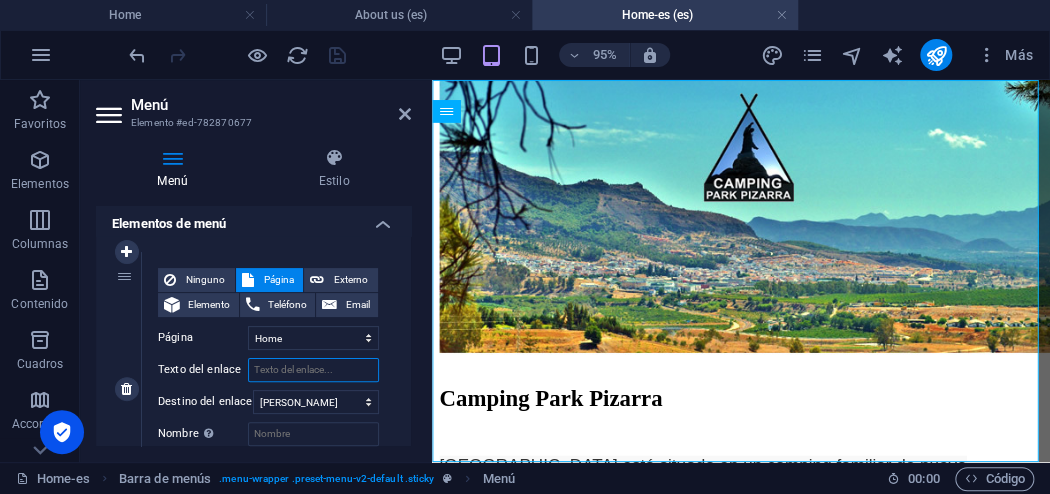 select 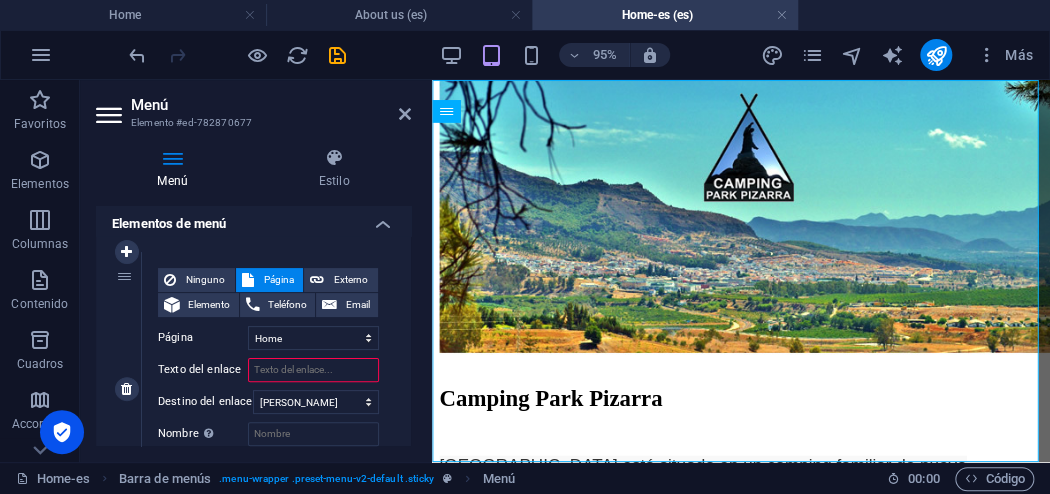 type on "P" 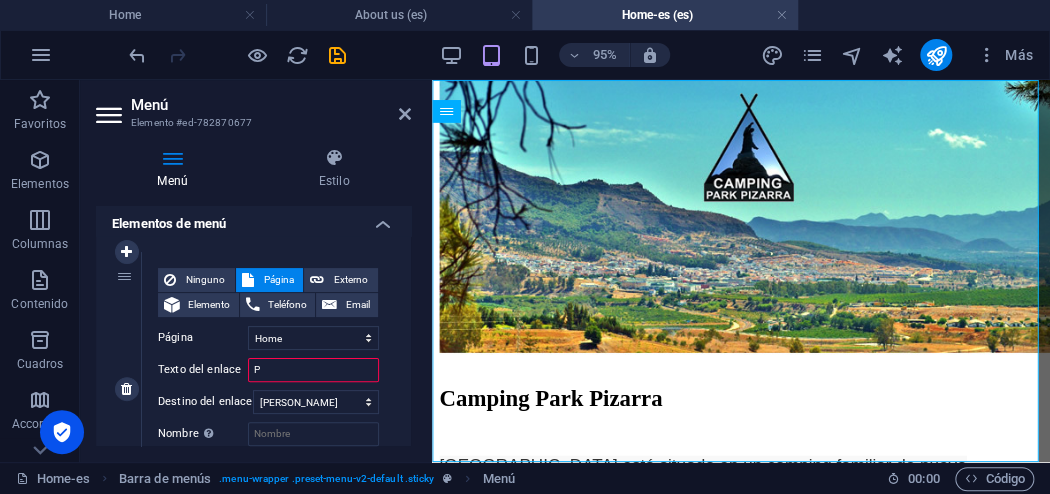 select 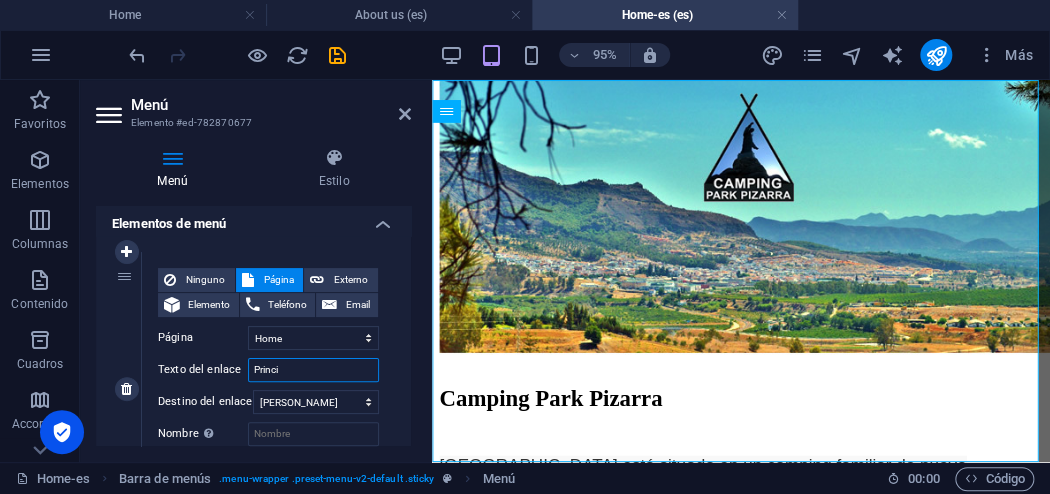 type on "Princip" 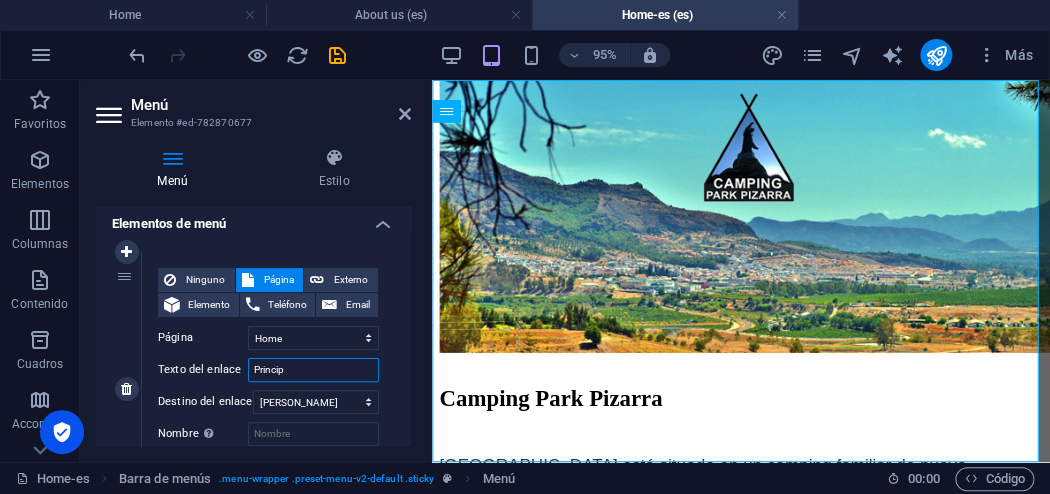 select 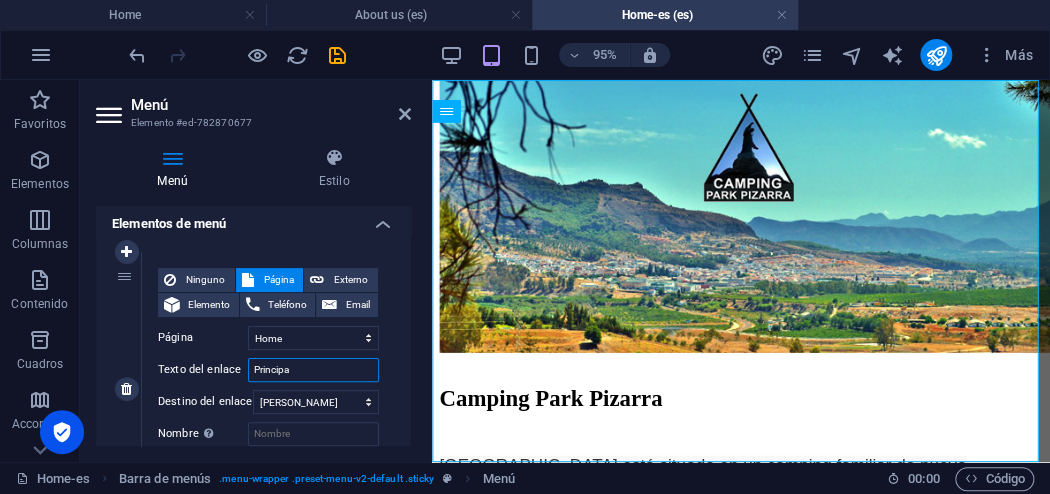 type on "Principal" 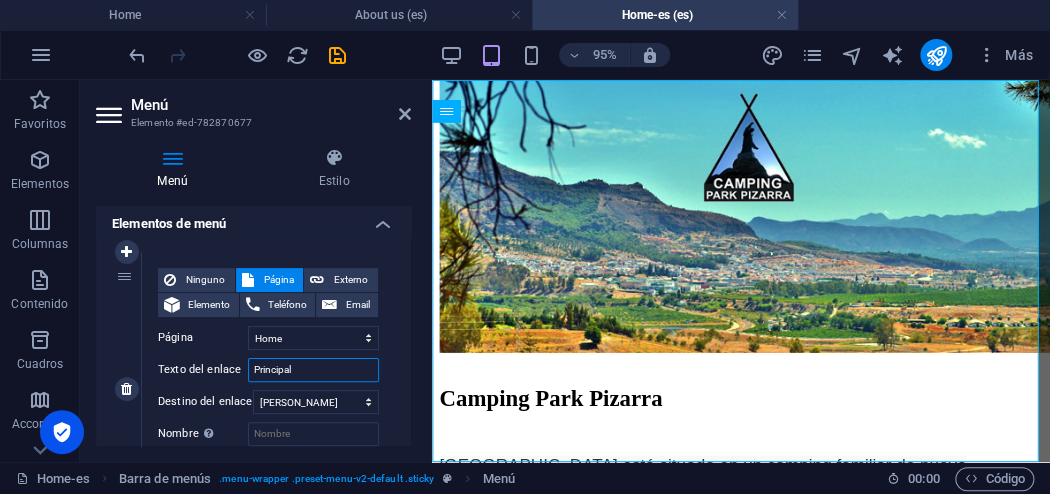 select 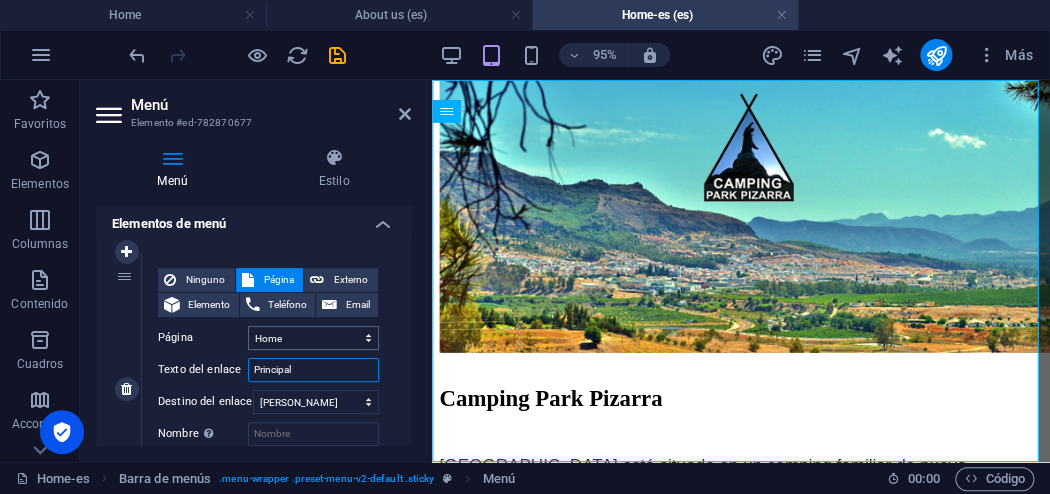 type on "Principal" 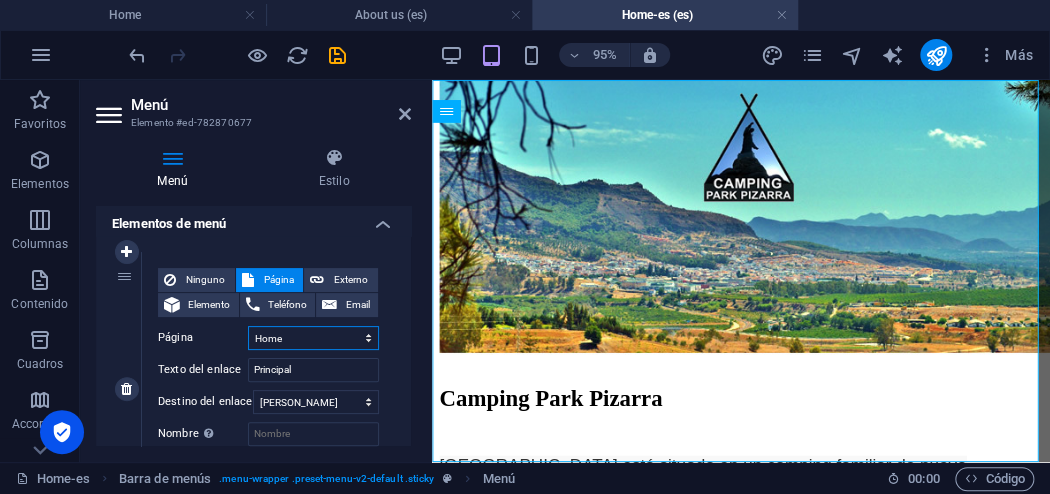 click on "Home About us Findus Pricing Contact Legal Notice Privacy Home-es About us Findus Pricing Contact Legal Notice Privacy" at bounding box center [313, 338] 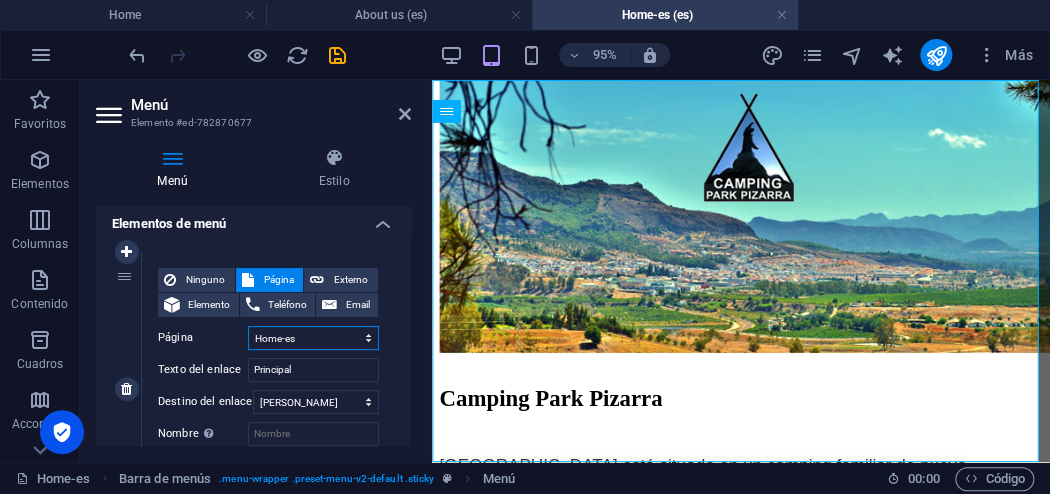 click on "Home About us Findus Pricing Contact Legal Notice Privacy Home-es About us Findus Pricing Contact Legal Notice Privacy" at bounding box center (313, 338) 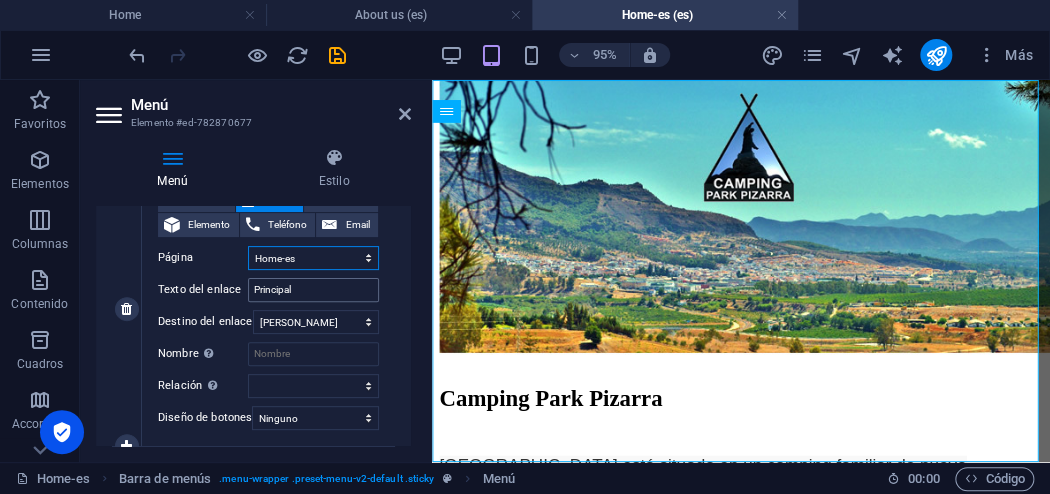 scroll, scrollTop: 160, scrollLeft: 0, axis: vertical 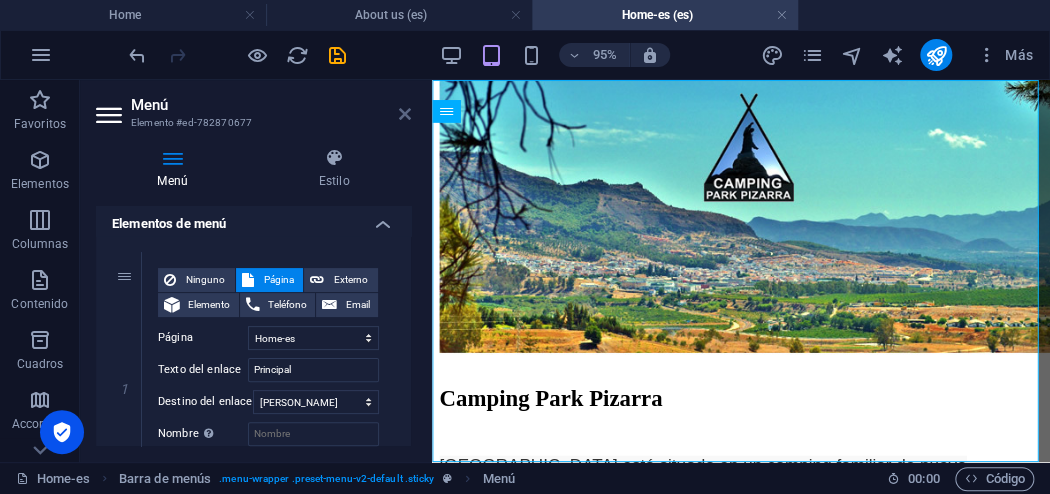 drag, startPoint x: 400, startPoint y: 116, endPoint x: 445, endPoint y: 122, distance: 45.39824 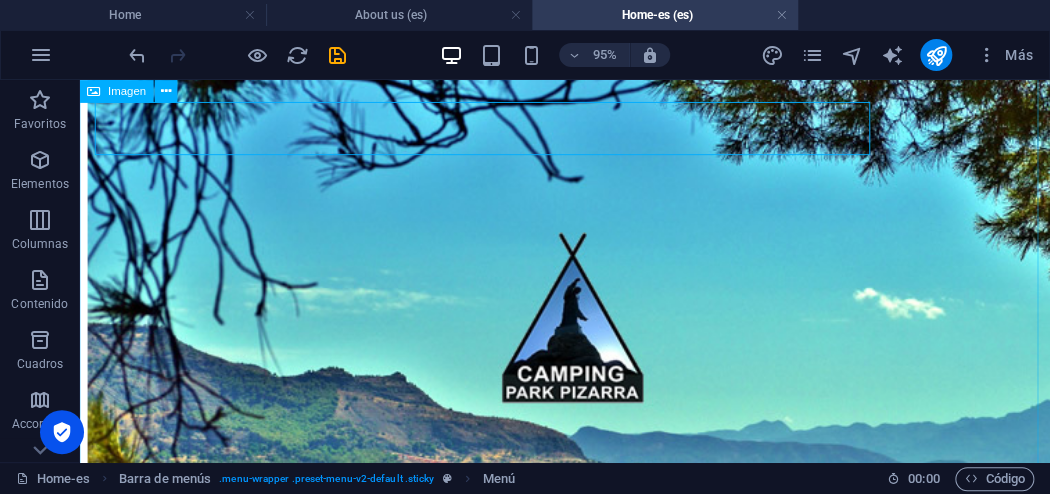 scroll, scrollTop: 240, scrollLeft: 0, axis: vertical 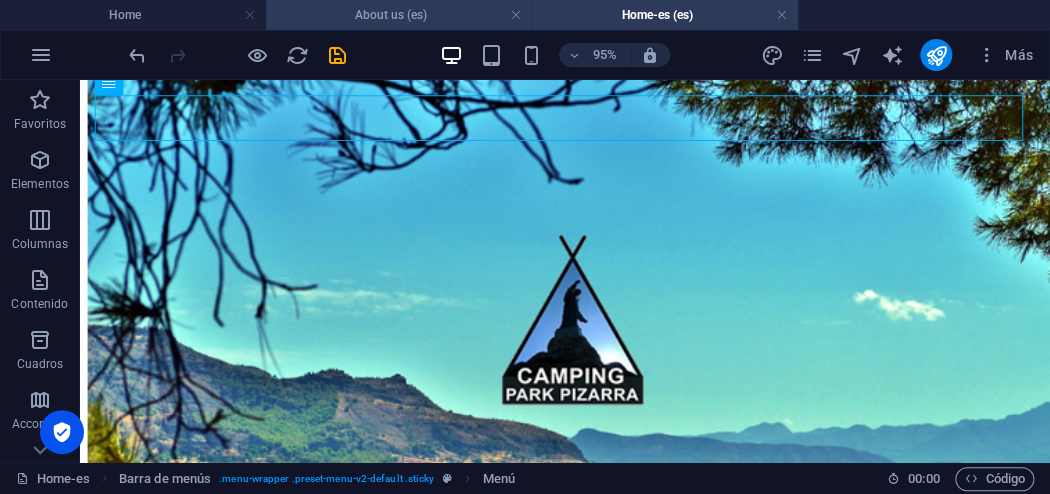 click on "About us (es)" at bounding box center [399, 15] 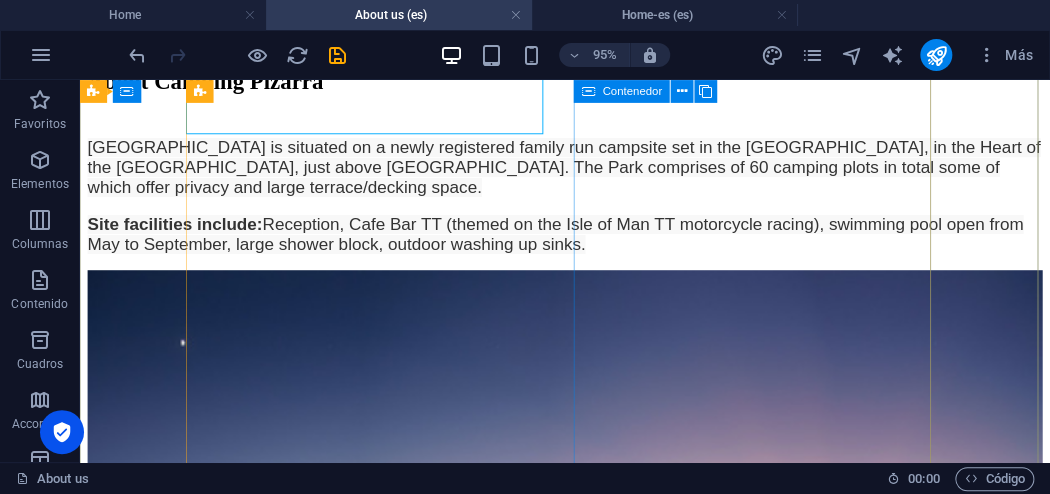 scroll, scrollTop: 240, scrollLeft: 0, axis: vertical 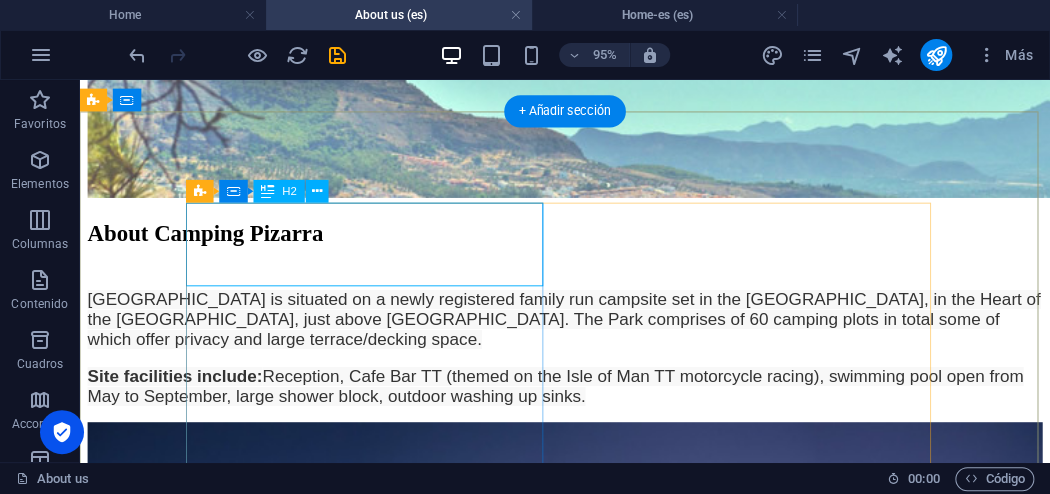 click on "About Camping Pizarra" at bounding box center [590, 241] 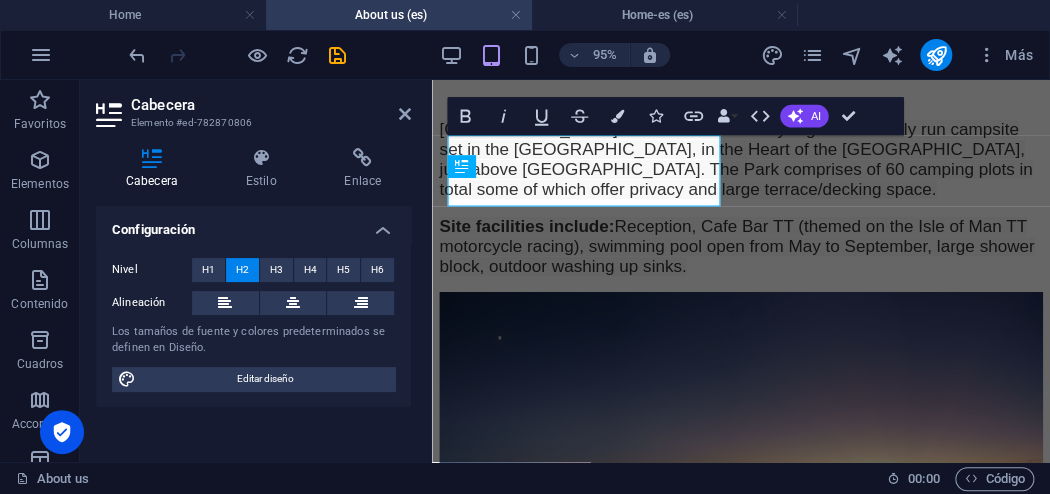 scroll, scrollTop: 195, scrollLeft: 0, axis: vertical 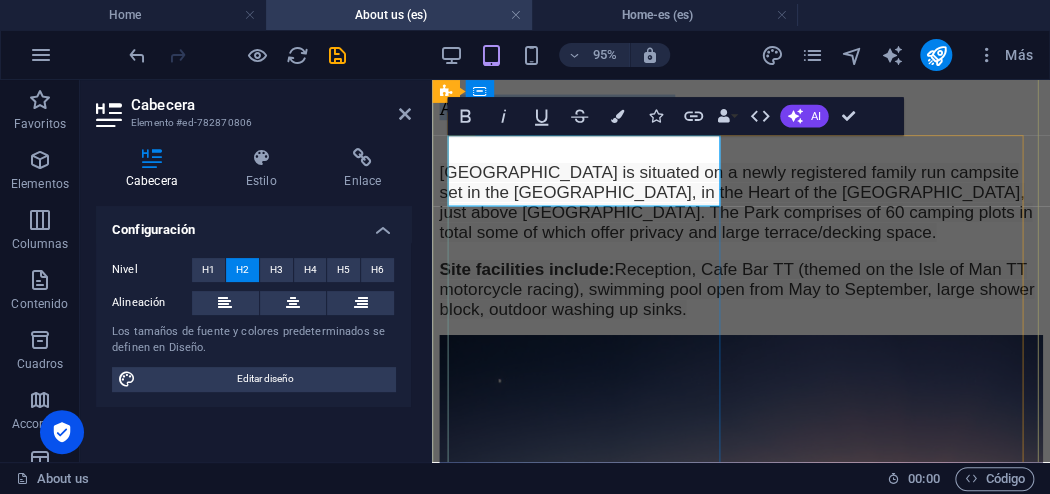 click on "About Camping Pizarra" at bounding box center [757, 108] 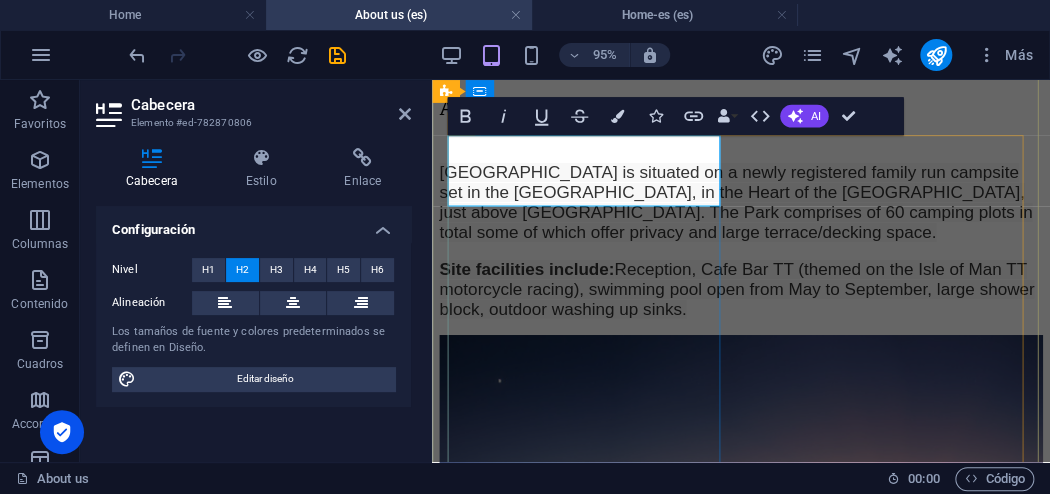 click on "About Camping Pizarra" at bounding box center [757, 108] 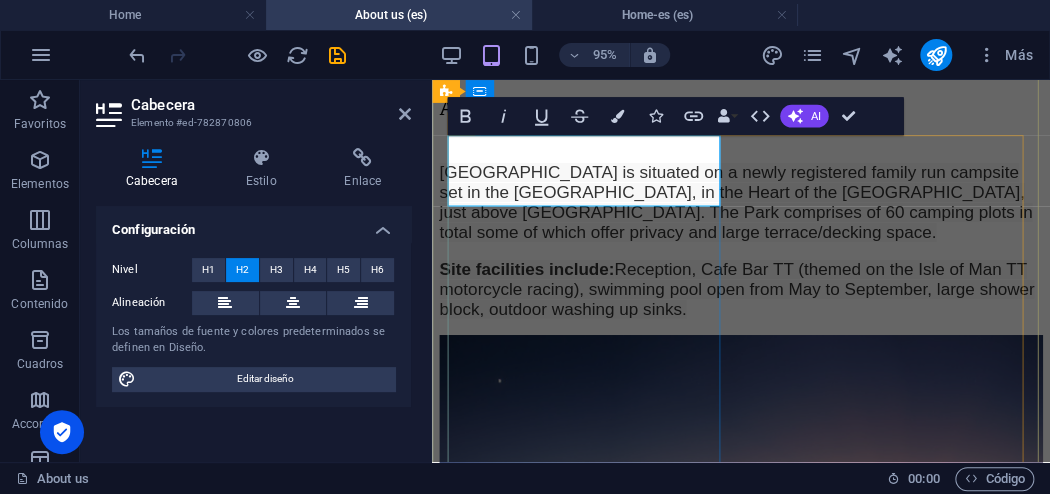 type 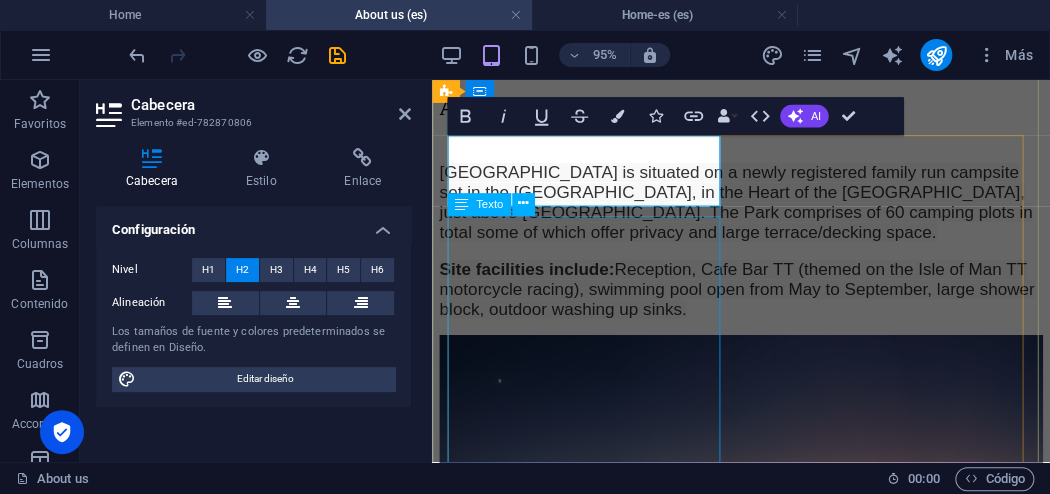 click on "Camping Park Pizarra is situated on a newly registered family run campsite set in the La Serrana Hills of Pizarra, in the Heart of the Andalusian Guadalhorce Valley, just above Malaga City. The Park comprises of 60 camping plots in total some of which offer privacy and large terrace/decking space. Site facilities include:  Reception, Cafe Bar TT (themed on the Isle of Man TT motorcycle racing), swimming pool open from May to September, large shower block, outdoor washing up sinks." at bounding box center (757, 249) 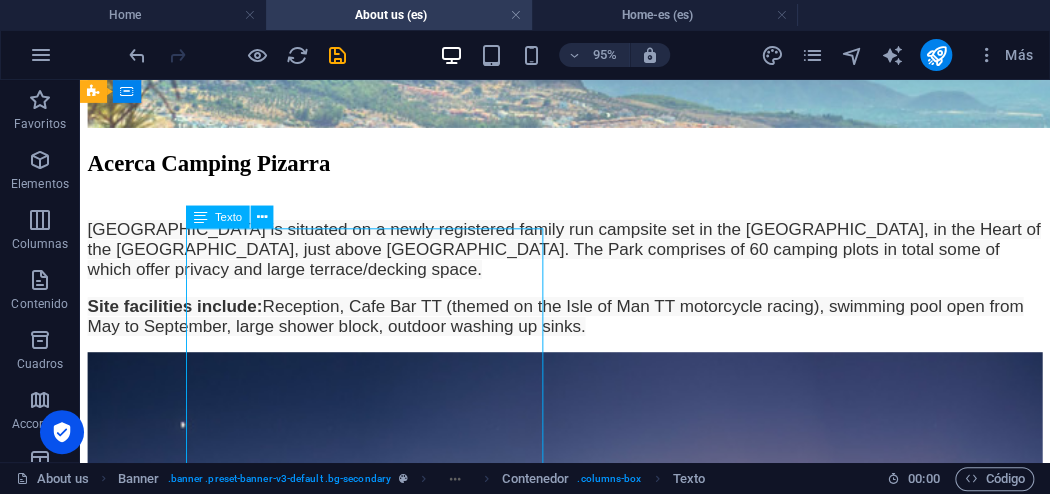 scroll, scrollTop: 310, scrollLeft: 0, axis: vertical 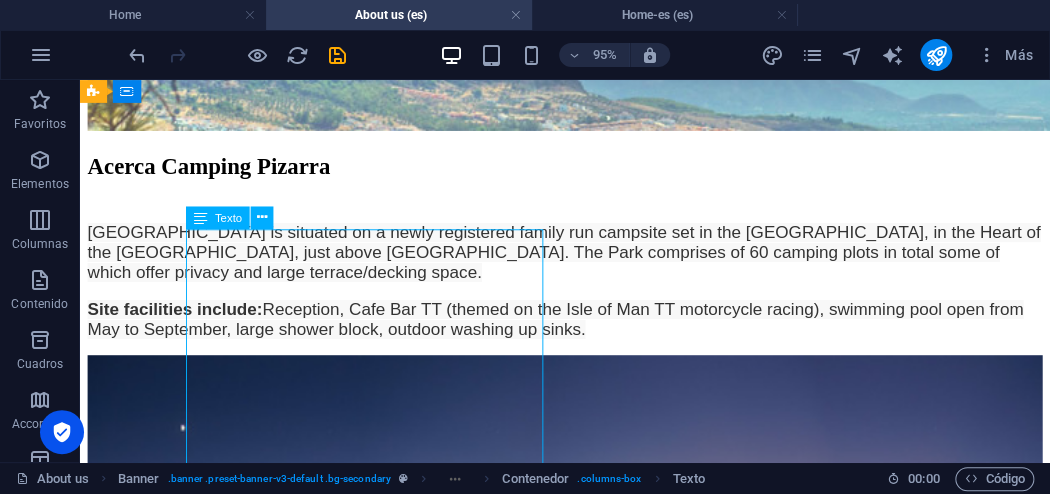 click on "Camping Park Pizarra is situated on a newly registered family run campsite set in the La Serrana Hills of Pizarra, in the Heart of the Andalusian Guadalhorce Valley, just above Malaga City. The Park comprises of 60 camping plots in total some of which offer privacy and large terrace/decking space. Site facilities include:  Reception, Cafe Bar TT (themed on the Isle of Man TT motorcycle racing), swimming pool open from May to September, large shower block, outdoor washing up sinks." at bounding box center [590, 292] 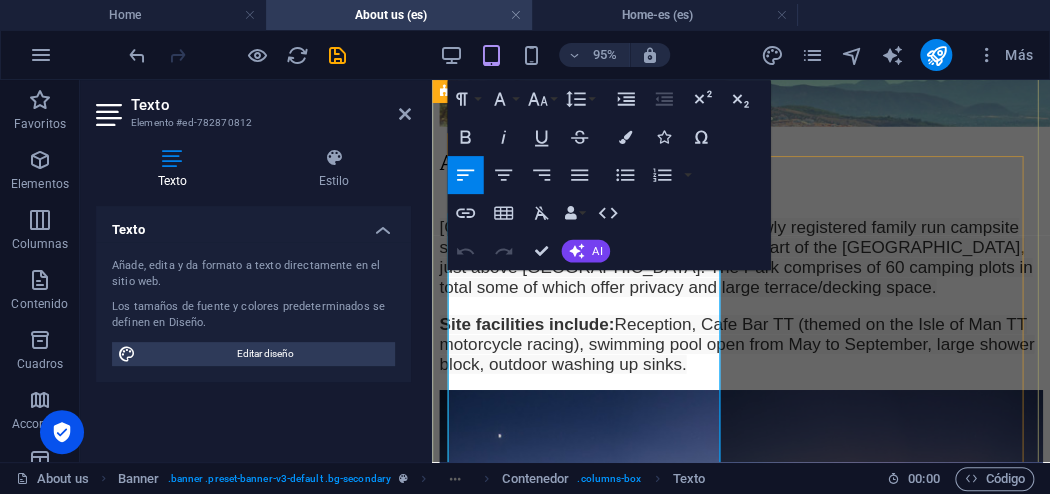 scroll, scrollTop: 115, scrollLeft: 0, axis: vertical 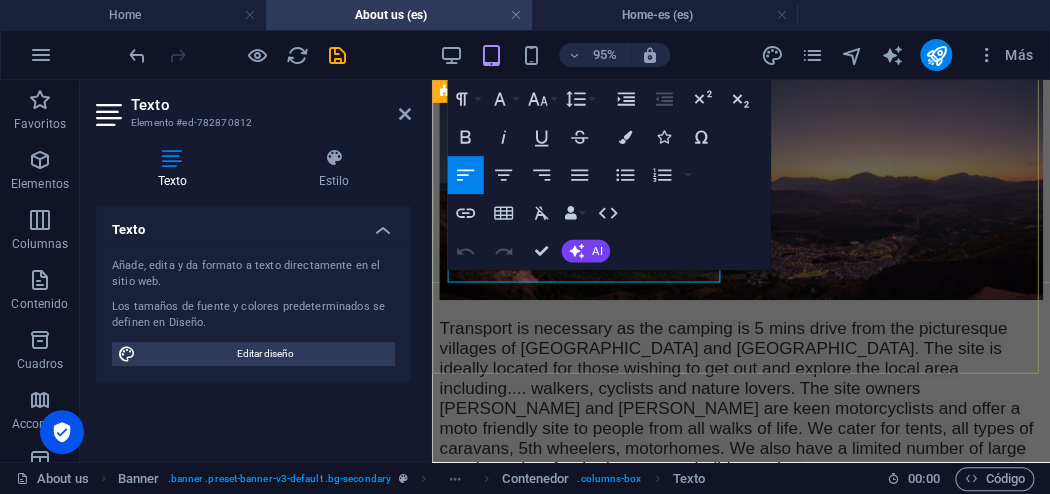 drag, startPoint x: 450, startPoint y: 316, endPoint x: 671, endPoint y: 293, distance: 222.1936 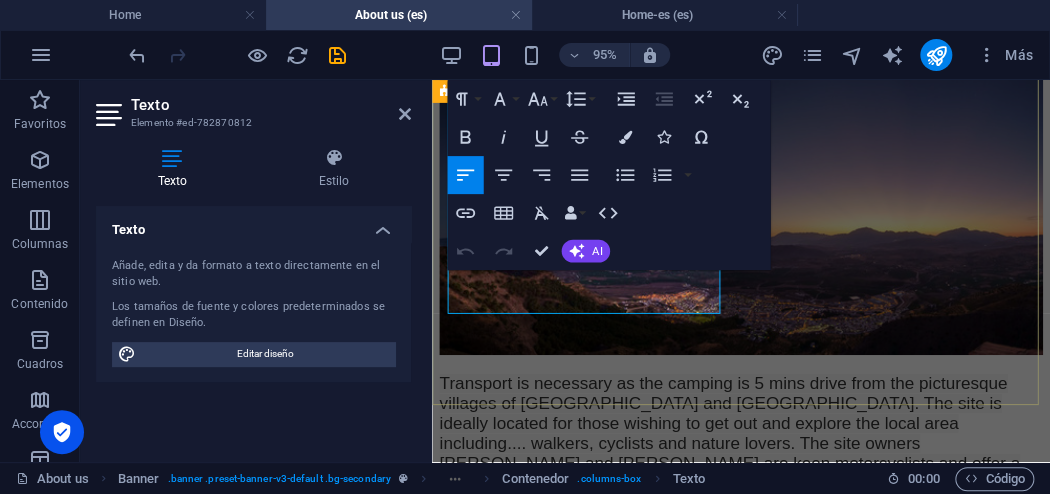 scroll, scrollTop: 474, scrollLeft: 0, axis: vertical 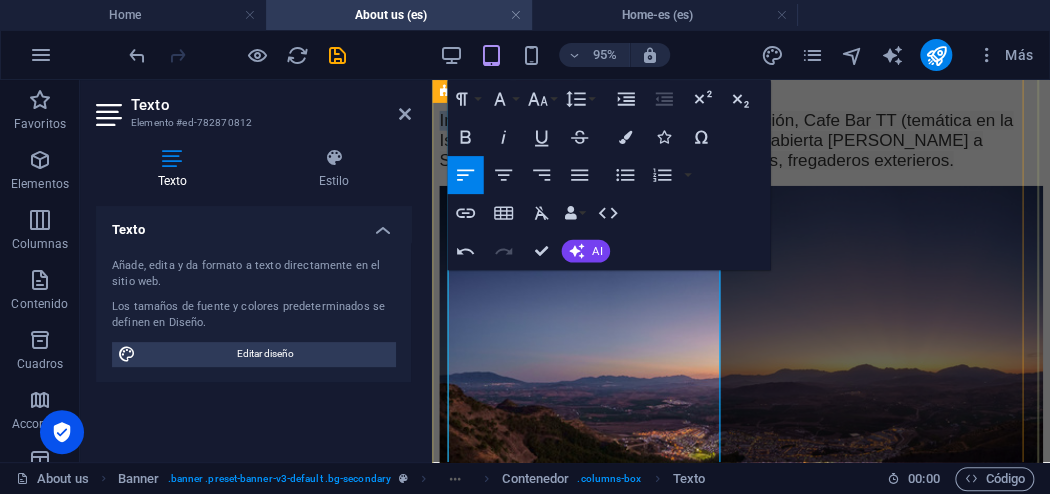 drag, startPoint x: 447, startPoint y: 356, endPoint x: 724, endPoint y: 366, distance: 277.18045 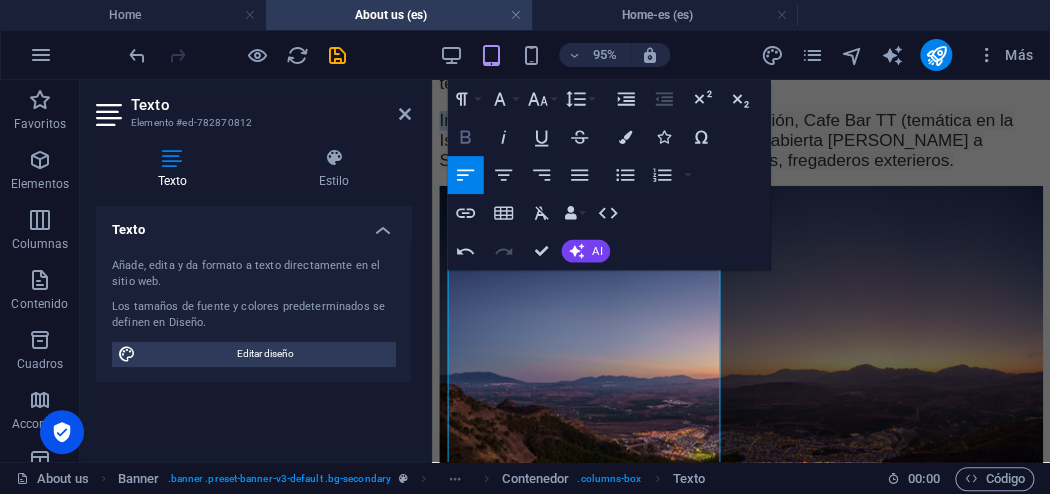 click 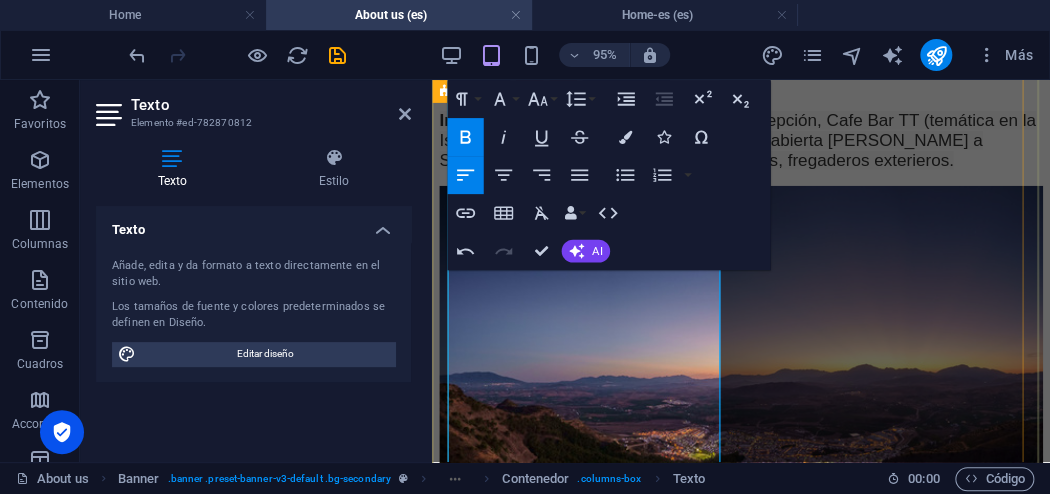 click on "Instalaciones del camping incluyen : Recepción, Cafe Bar TT (temática en la Isla de Man TT carreras de motos), Piscina abierta de Mayo a Septiembre, un gran Bloque de ducha/aseos, fregaderos exterieros." at bounding box center (754, 143) 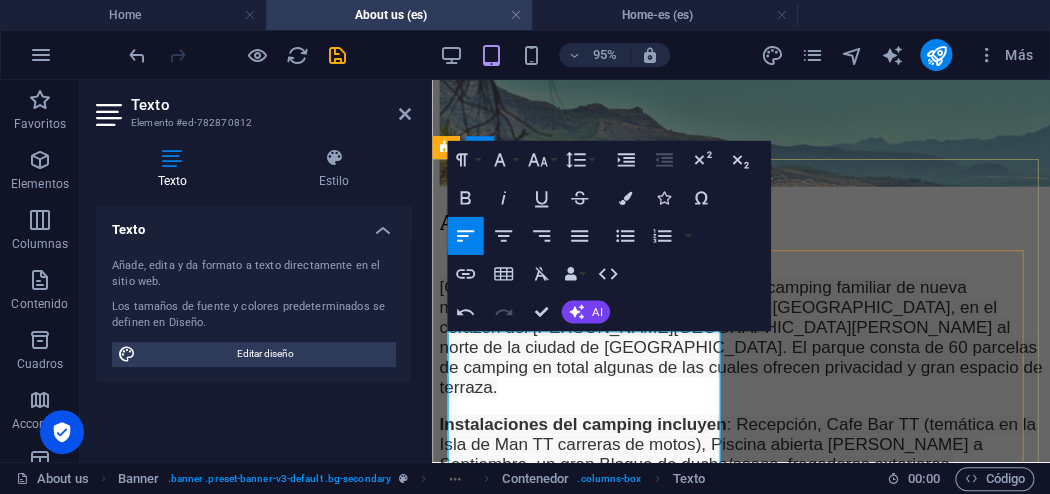scroll, scrollTop: 0, scrollLeft: 0, axis: both 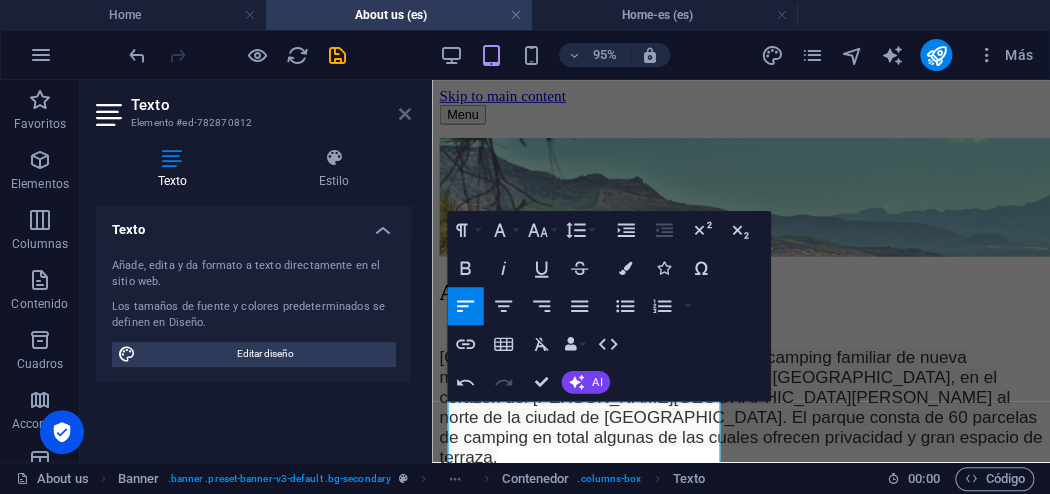 click at bounding box center (405, 114) 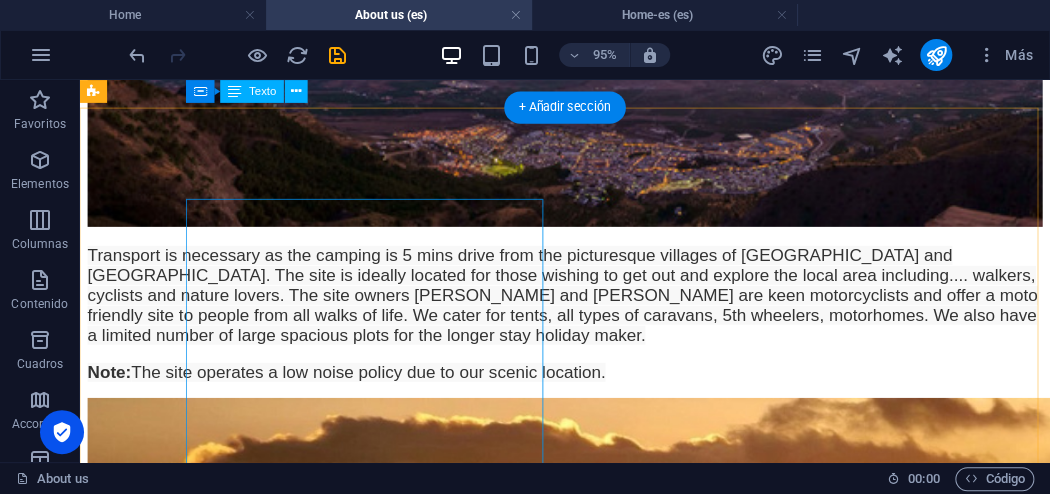 scroll, scrollTop: 958, scrollLeft: 0, axis: vertical 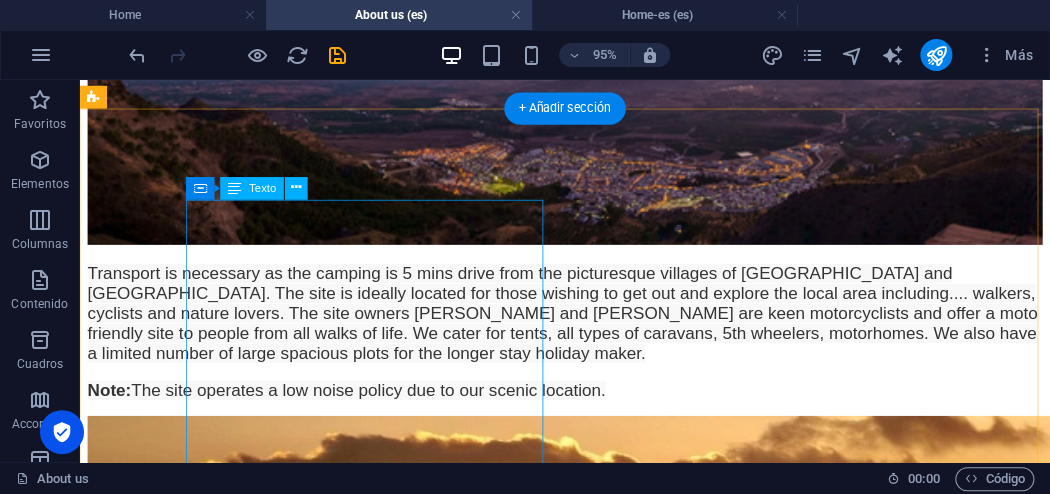 click on "Transport is necessary as the camping is 5 mins drive from the picturesque villages of Alora and Pizarra. The site is ideally located for those wishing to get out and explore the local area including.... walkers, cyclists and nature lovers. The site owners Tony and Tracey are keen motorcyclists and offer a moto friendly site to people from all walks of life. We cater for tents, all types of caravans, 5th wheelers, motorhomes. We also have a limited number of large spacious plots for the longer stay holiday maker. Note:  The site operates a low noise policy due to our scenic location." at bounding box center (590, 345) 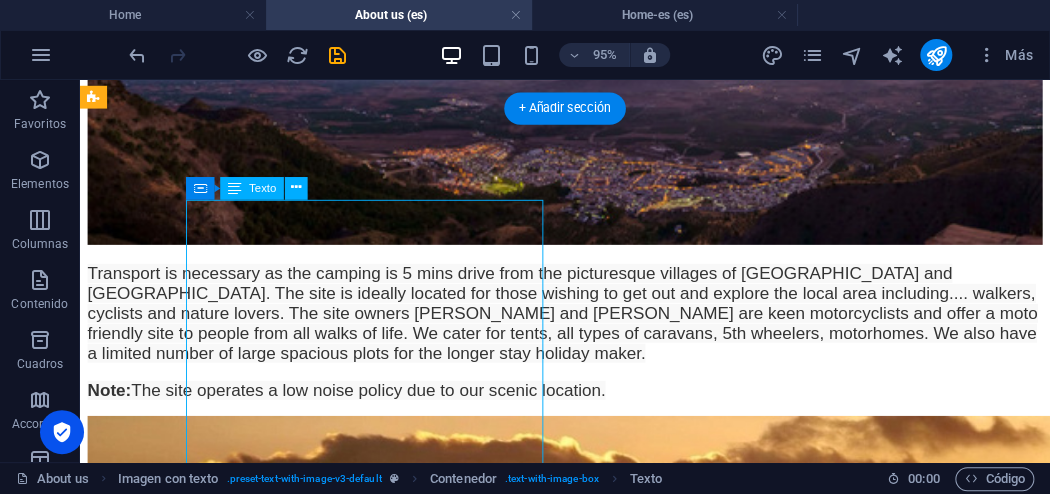 click on "Transport is necessary as the camping is 5 mins drive from the picturesque villages of Alora and Pizarra. The site is ideally located for those wishing to get out and explore the local area including.... walkers, cyclists and nature lovers. The site owners Tony and Tracey are keen motorcyclists and offer a moto friendly site to people from all walks of life. We cater for tents, all types of caravans, 5th wheelers, motorhomes. We also have a limited number of large spacious plots for the longer stay holiday maker. Note:  The site operates a low noise policy due to our scenic location." at bounding box center (590, 345) 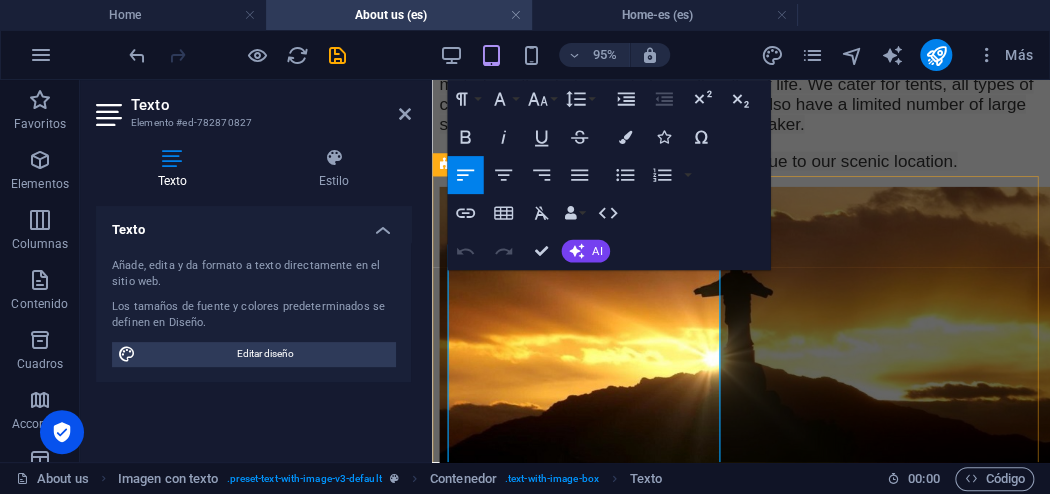 scroll, scrollTop: 843, scrollLeft: 0, axis: vertical 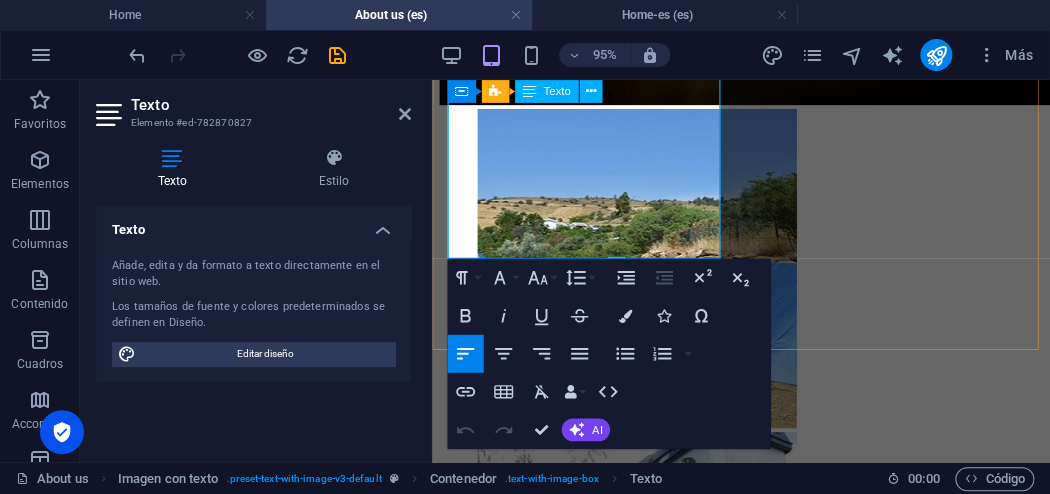 drag, startPoint x: 450, startPoint y: 291, endPoint x: 711, endPoint y: 247, distance: 264.68283 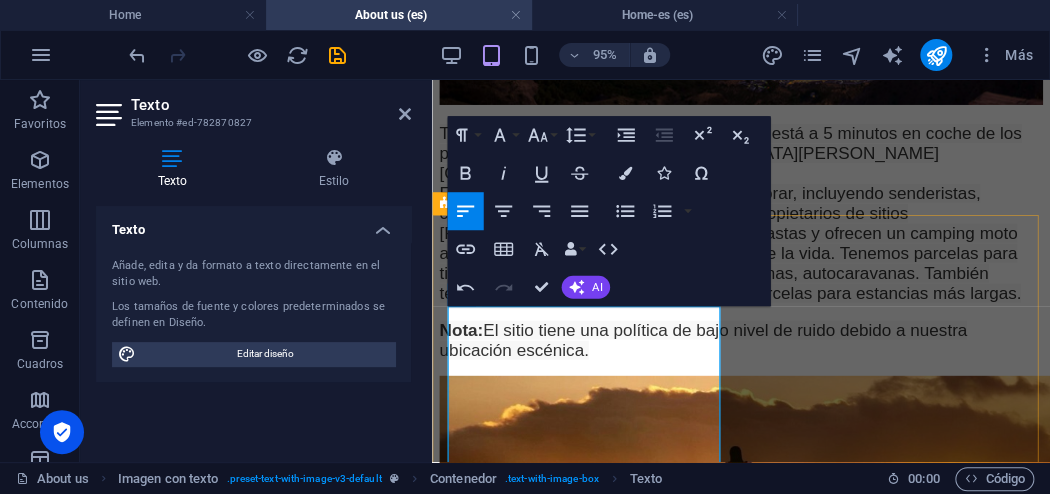 scroll, scrollTop: 721, scrollLeft: 0, axis: vertical 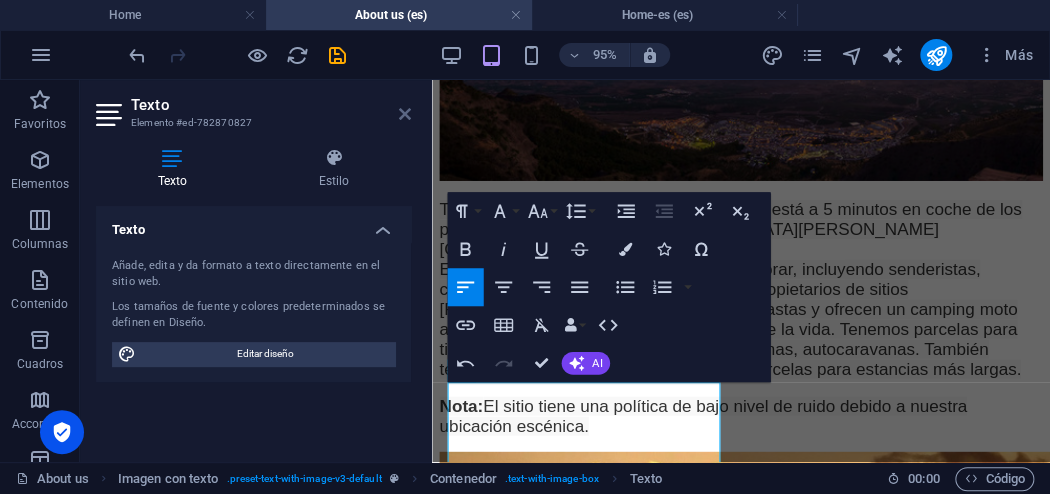 click at bounding box center (405, 114) 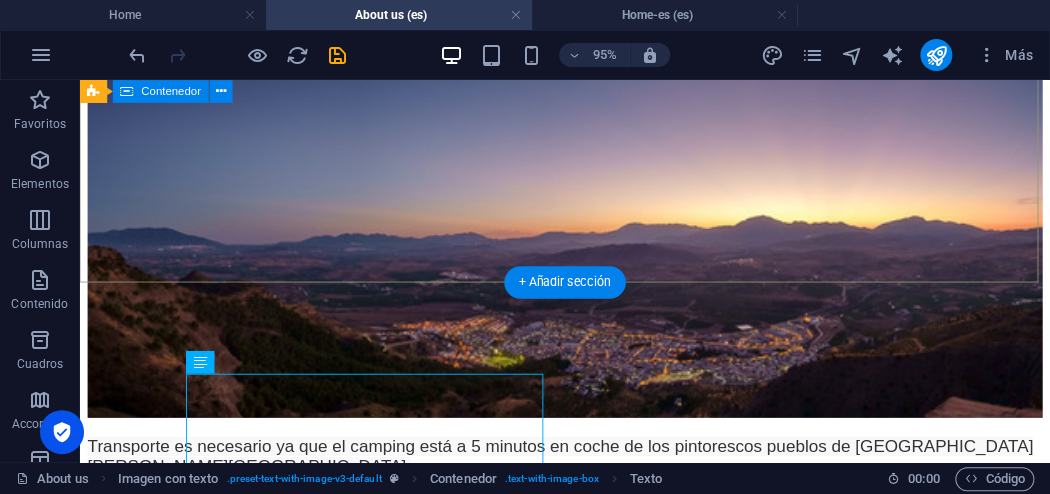 scroll, scrollTop: 776, scrollLeft: 0, axis: vertical 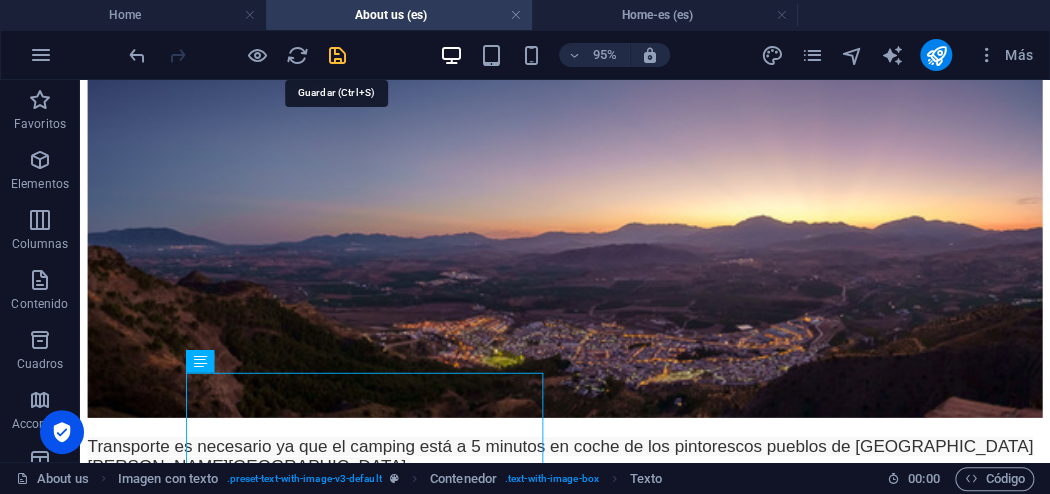 click at bounding box center (337, 55) 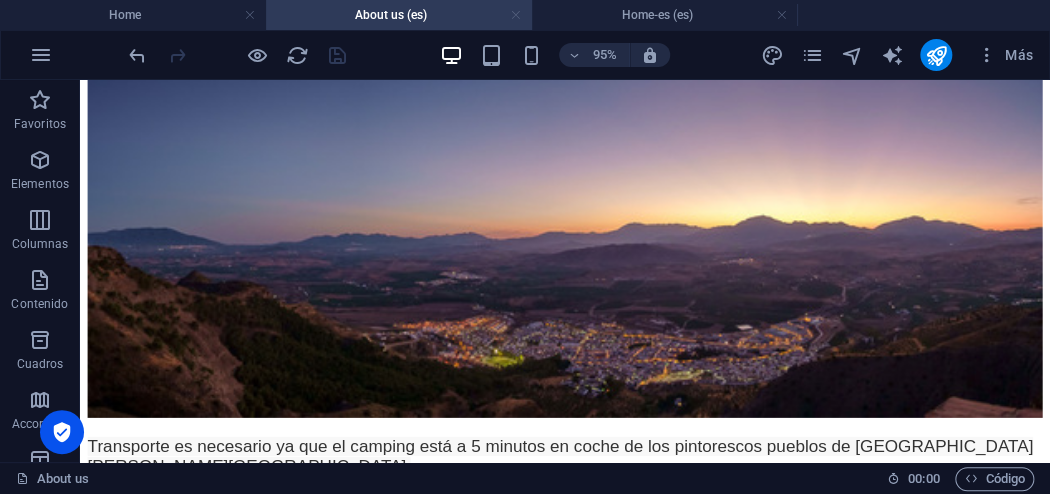 click at bounding box center (516, 15) 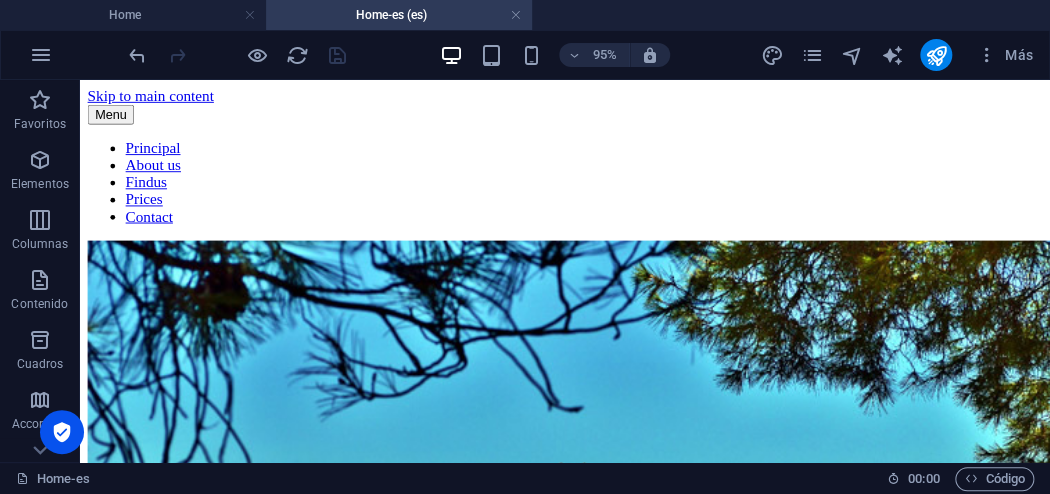 scroll, scrollTop: 240, scrollLeft: 0, axis: vertical 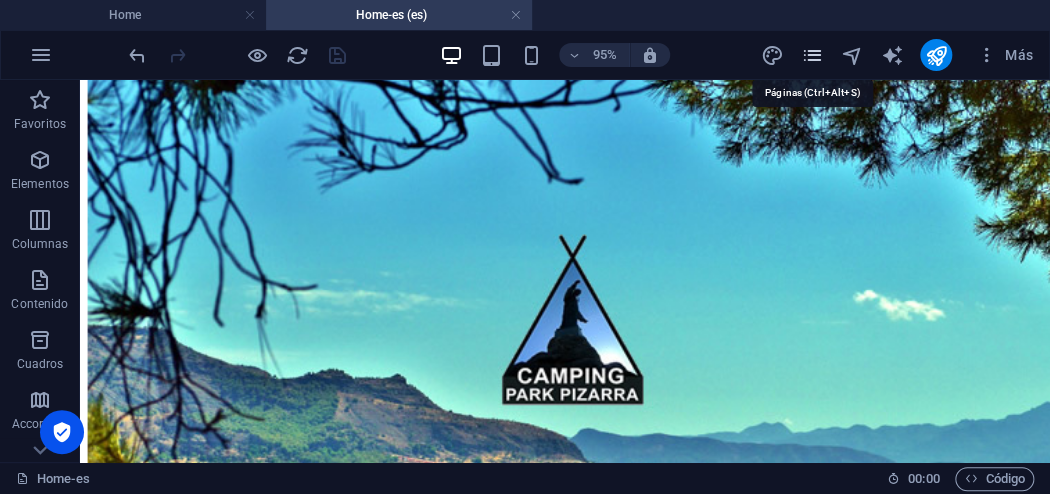 click at bounding box center (812, 55) 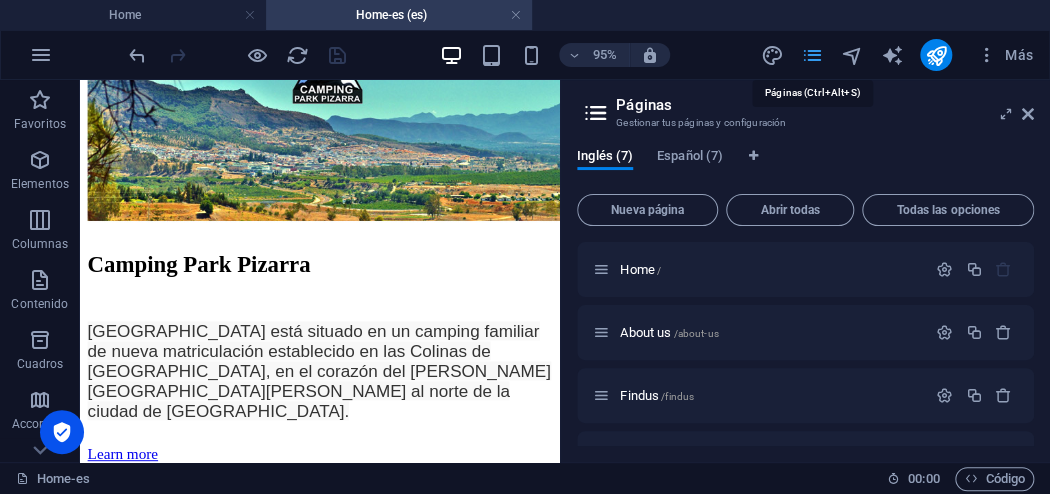 scroll, scrollTop: 196, scrollLeft: 0, axis: vertical 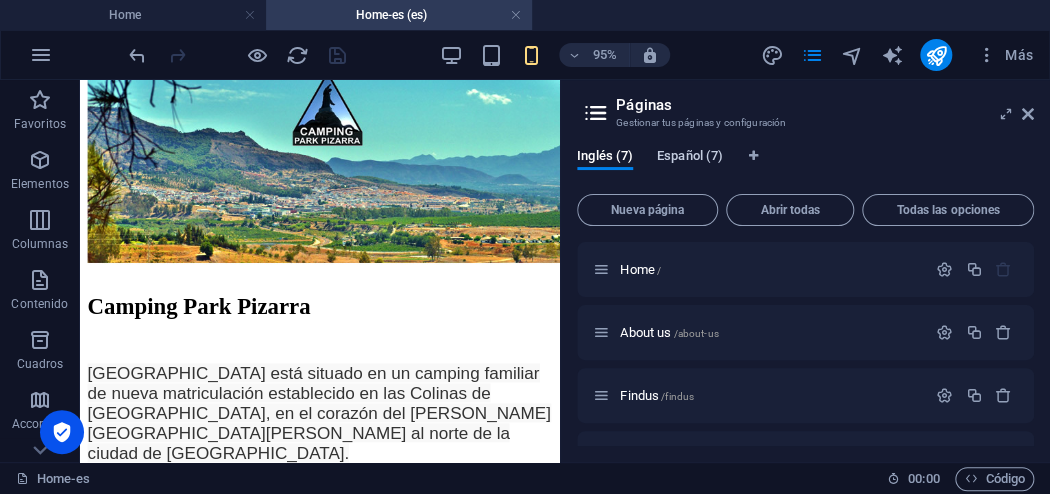 click on "Español (7)" at bounding box center [690, 158] 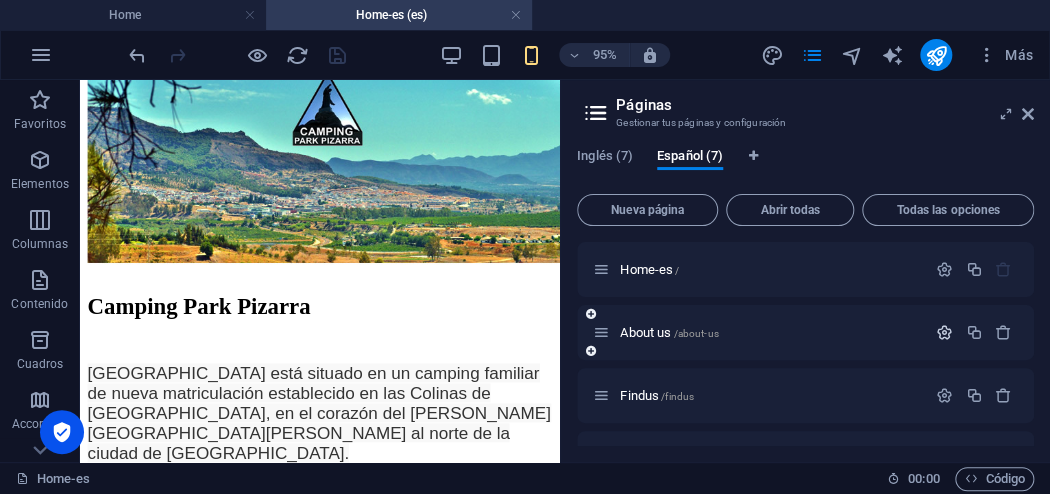 click at bounding box center (944, 332) 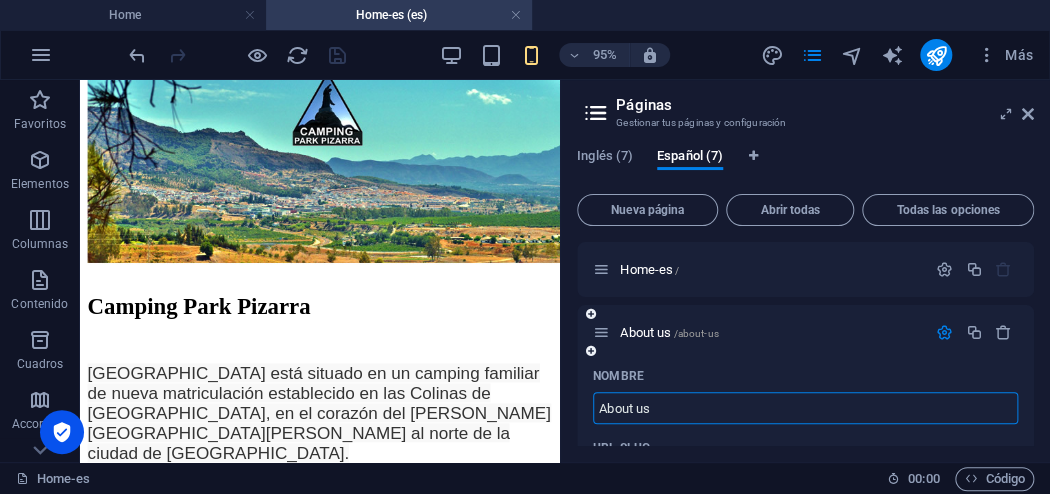 drag, startPoint x: 656, startPoint y: 408, endPoint x: 610, endPoint y: 408, distance: 46 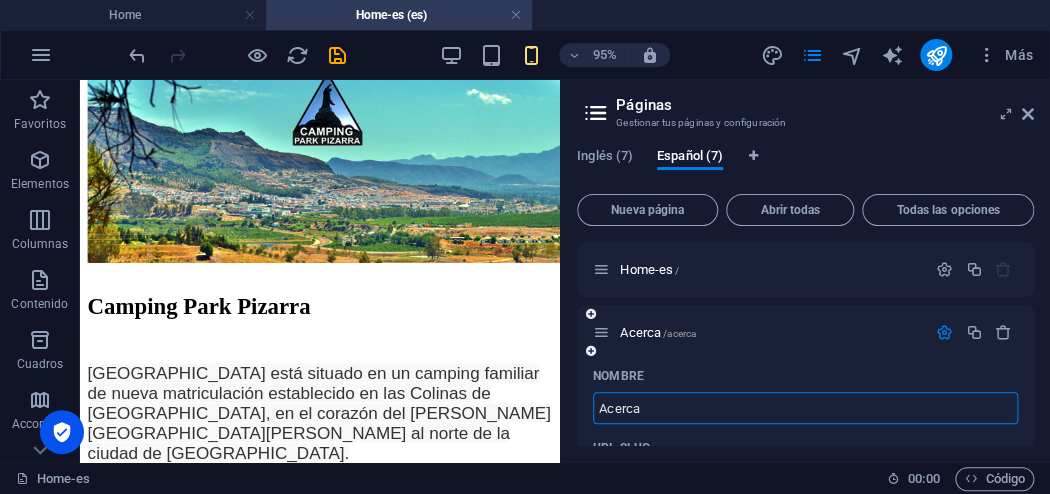 type on "Acerca" 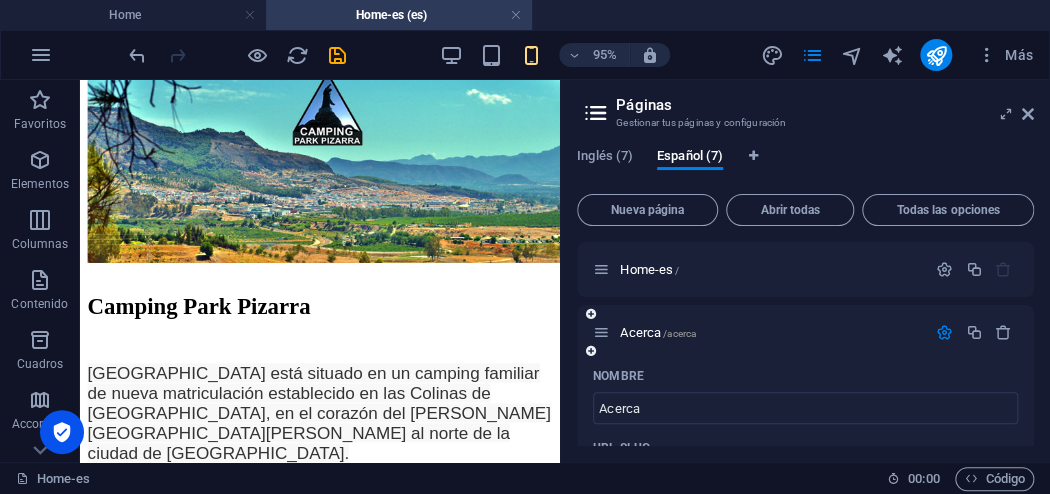 click on "Nombre" at bounding box center [805, 376] 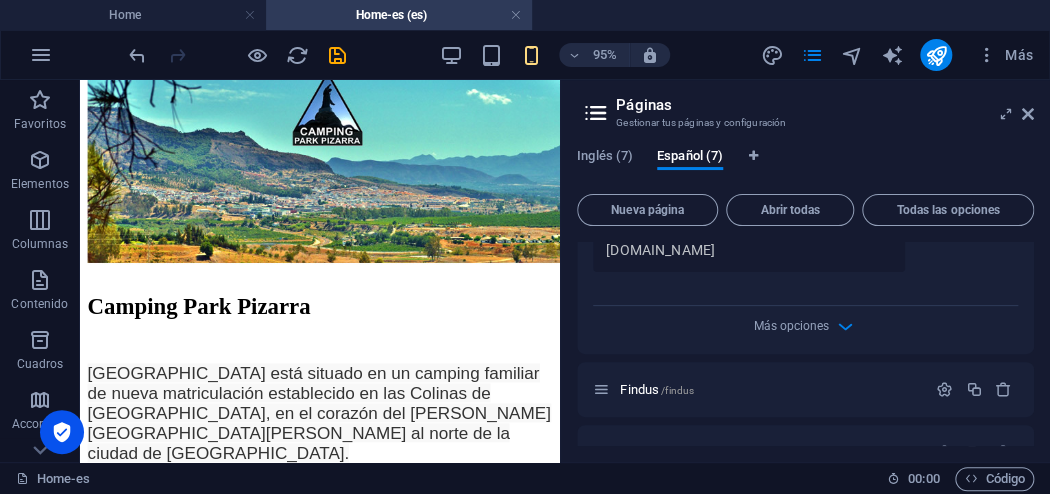 scroll, scrollTop: 800, scrollLeft: 0, axis: vertical 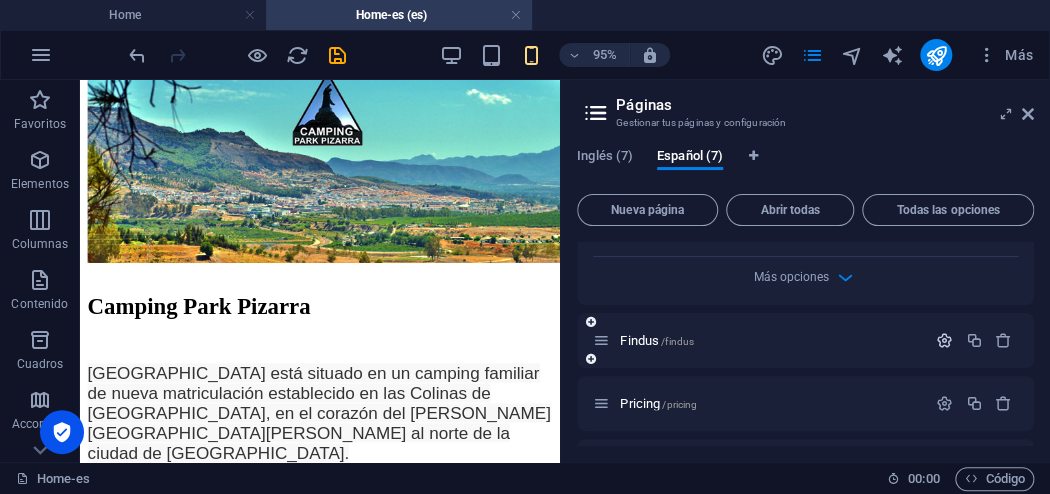 click at bounding box center [944, 340] 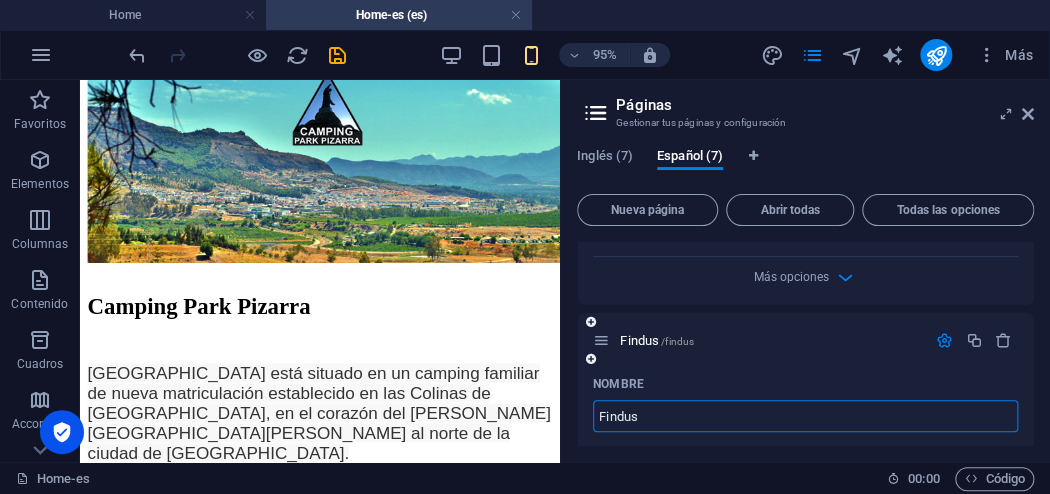 drag, startPoint x: 666, startPoint y: 421, endPoint x: 605, endPoint y: 420, distance: 61.008198 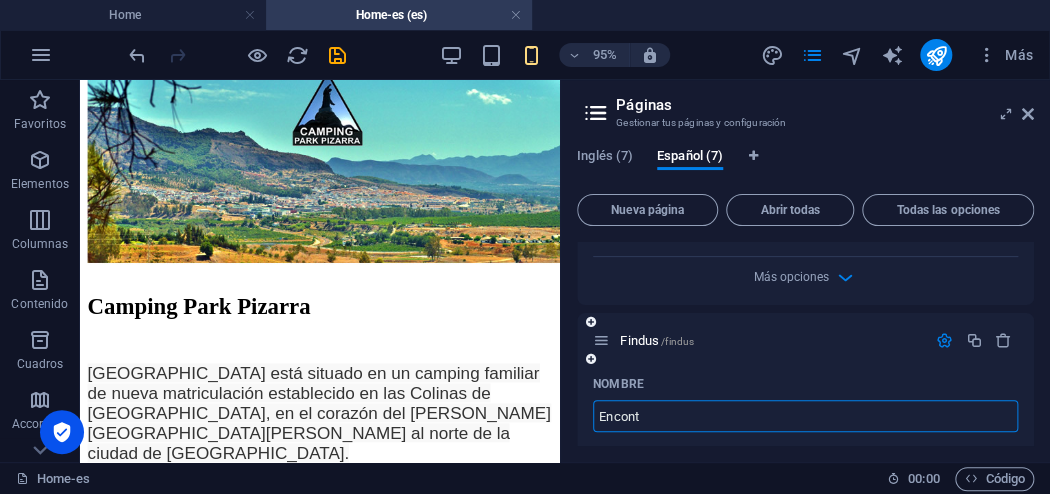 type on "Encont" 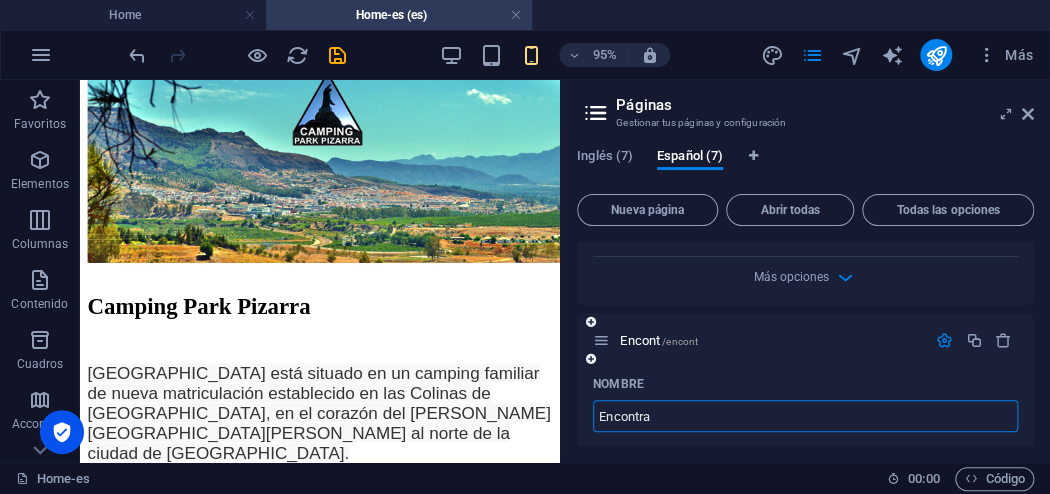 type on "Encontra" 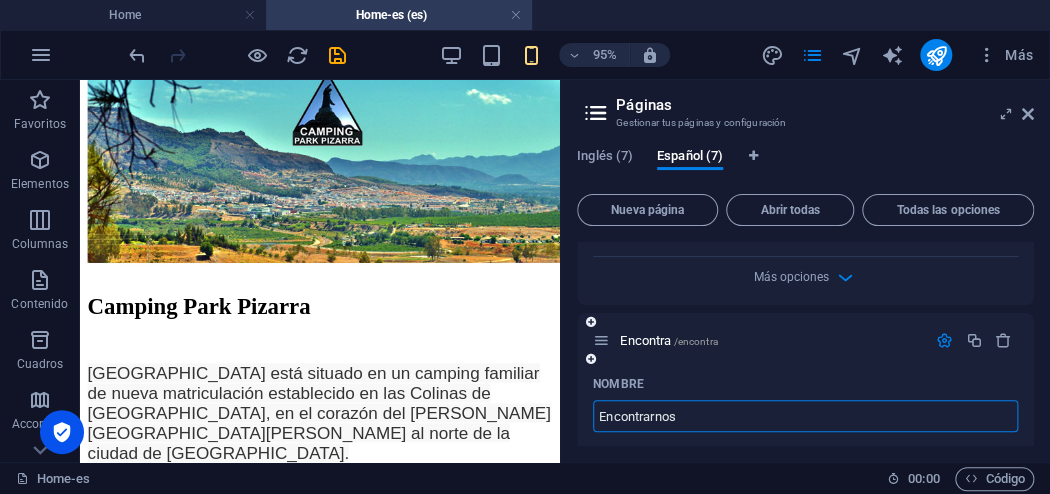 type on "Encontrarnos" 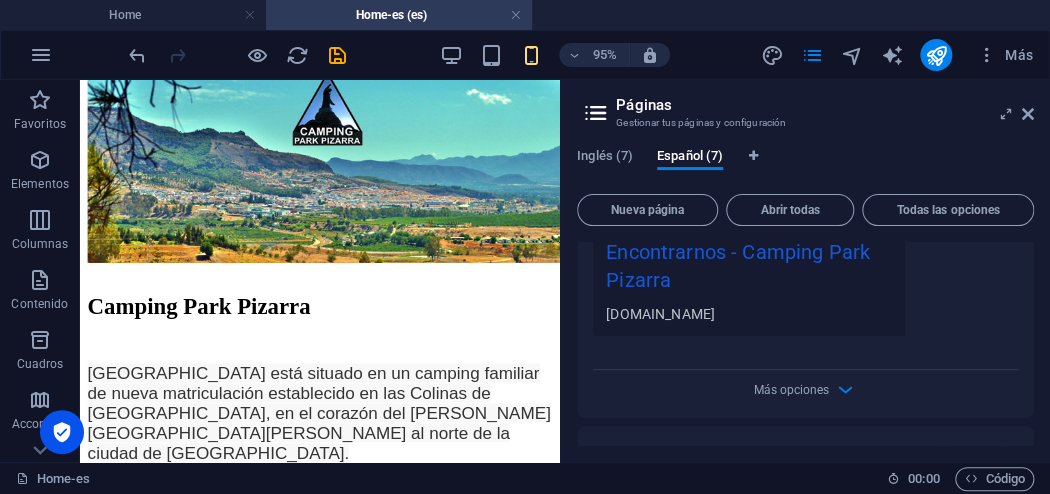 scroll, scrollTop: 1680, scrollLeft: 0, axis: vertical 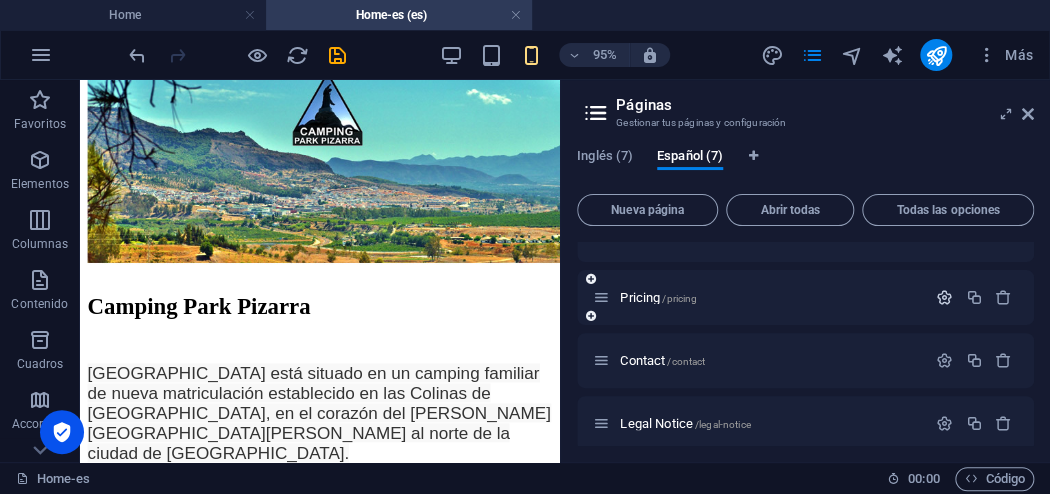 type on "Encontrarnos" 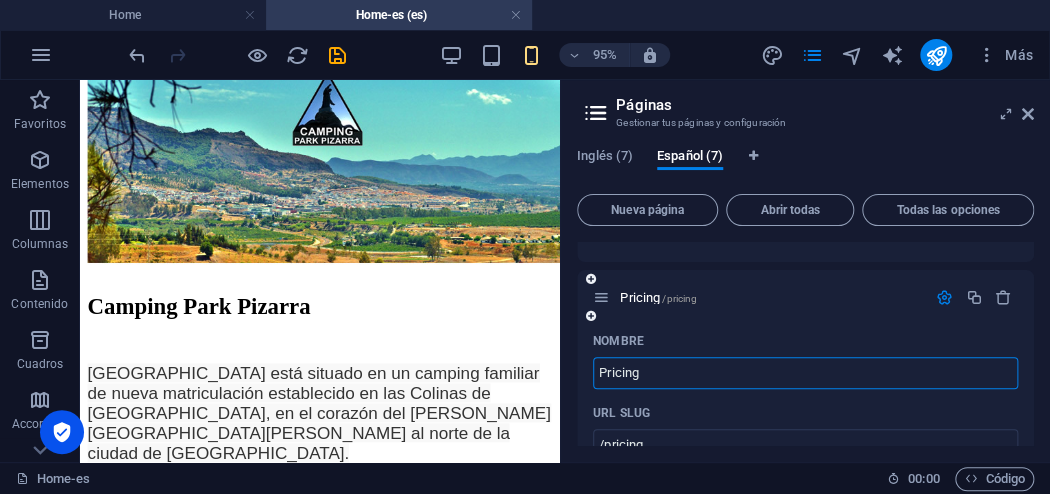 drag, startPoint x: 688, startPoint y: 377, endPoint x: 612, endPoint y: 374, distance: 76.05919 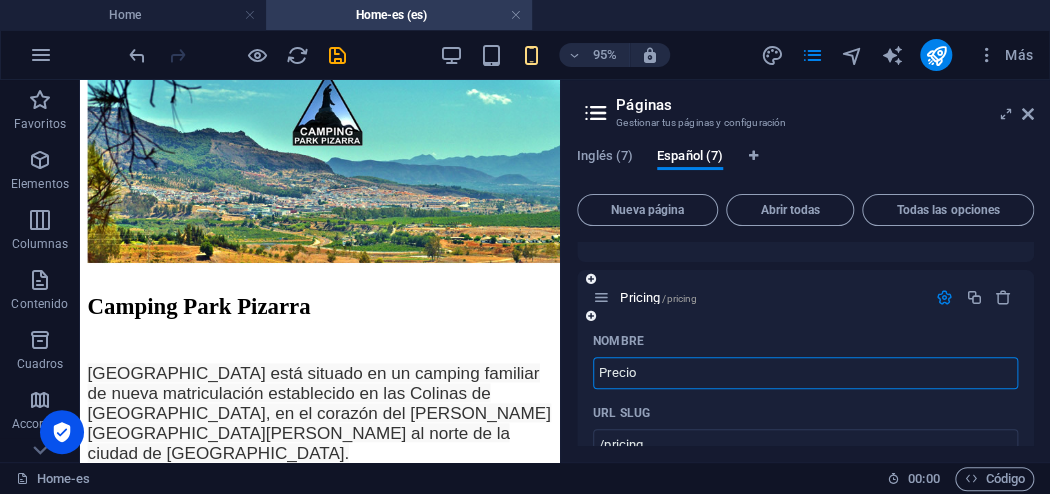 type on "Precios" 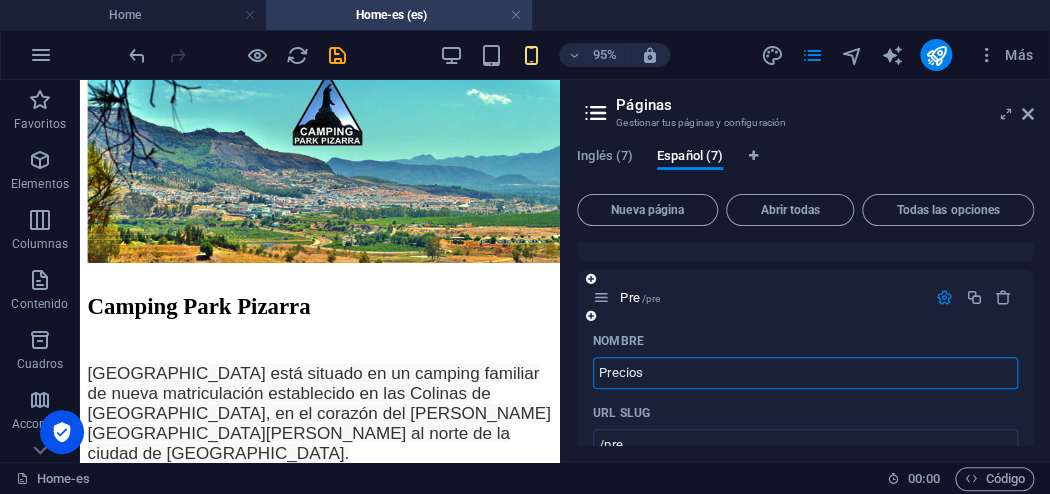 type on "/pre" 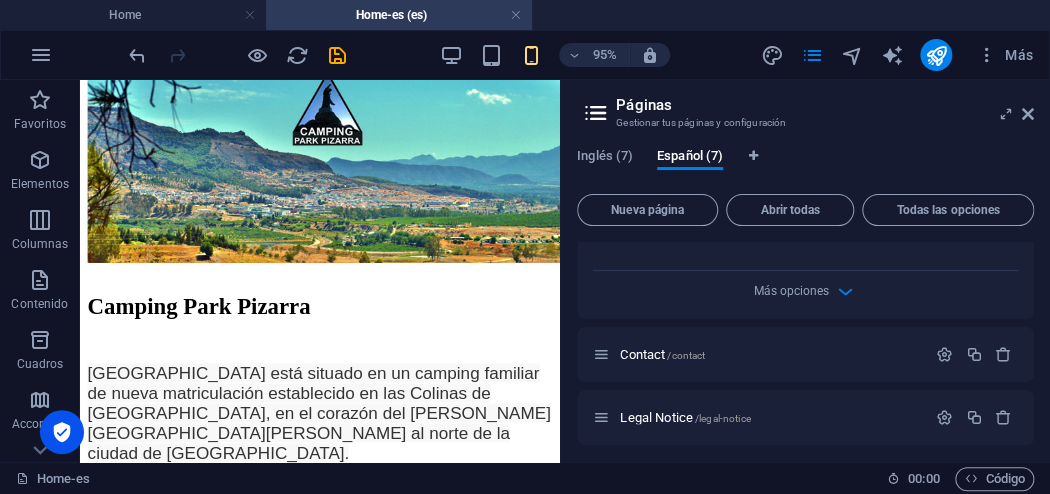 scroll, scrollTop: 2480, scrollLeft: 0, axis: vertical 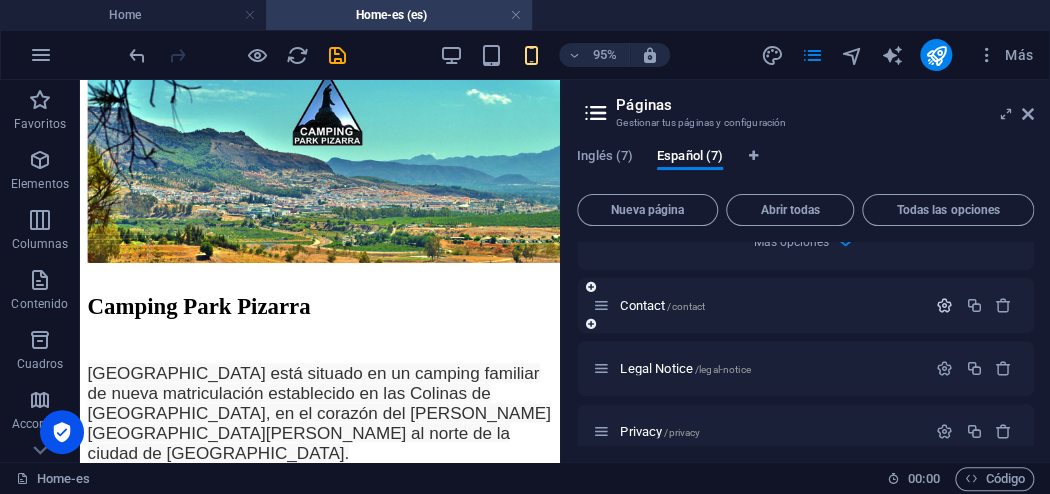 type on "Precios" 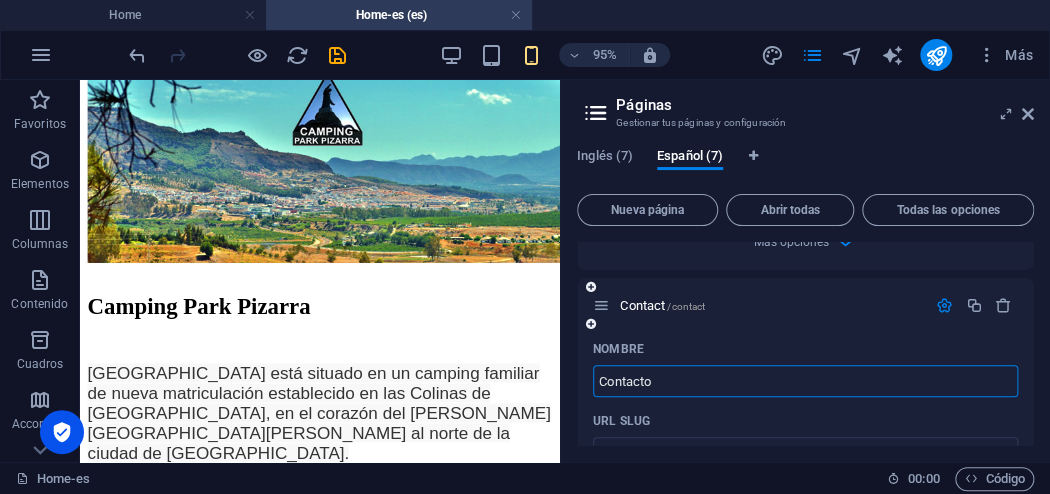type on "Contacto" 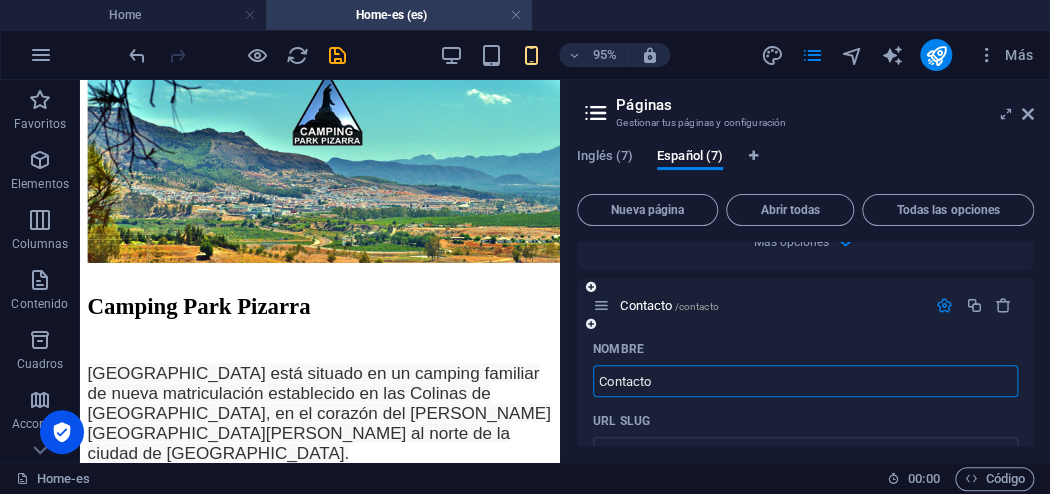 type on "Contacto" 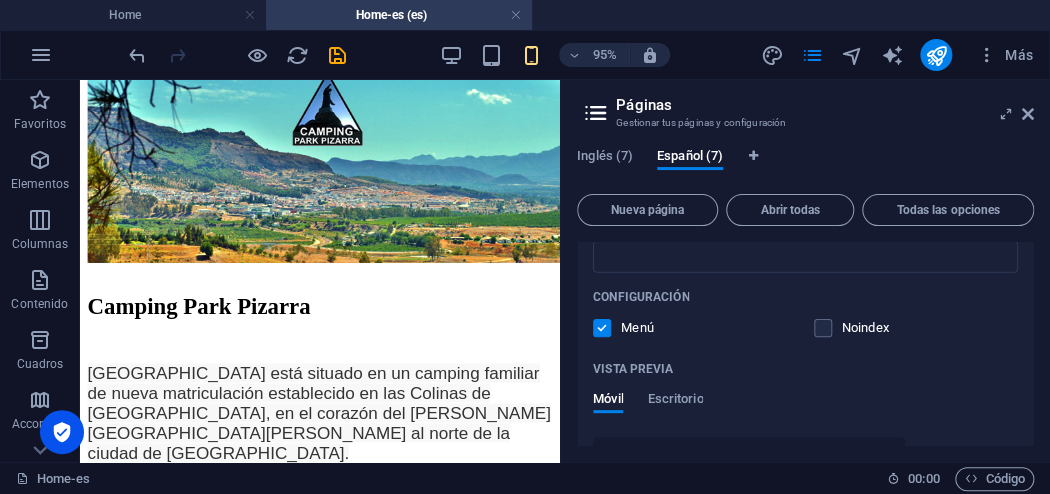 scroll, scrollTop: 2000, scrollLeft: 0, axis: vertical 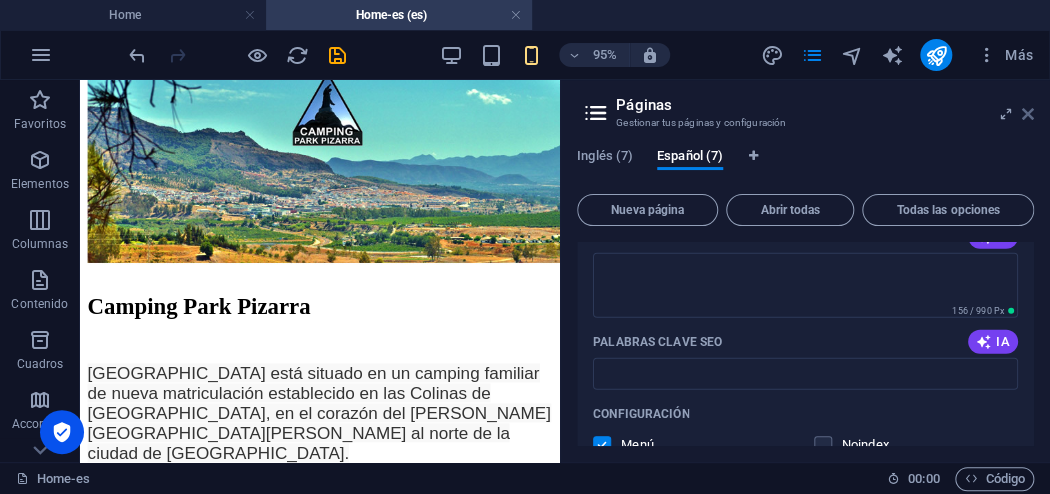 drag, startPoint x: 337, startPoint y: 35, endPoint x: 1031, endPoint y: 116, distance: 698.71094 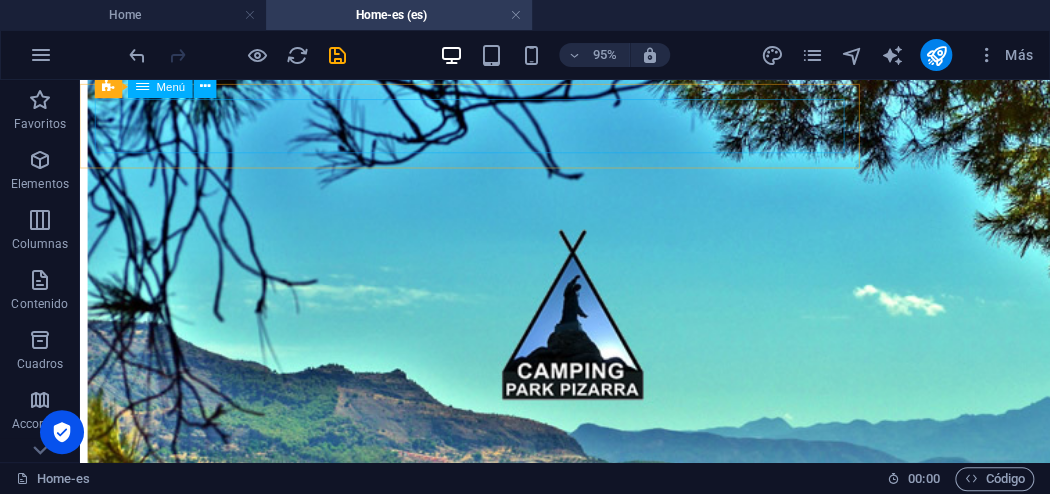scroll, scrollTop: 240, scrollLeft: 0, axis: vertical 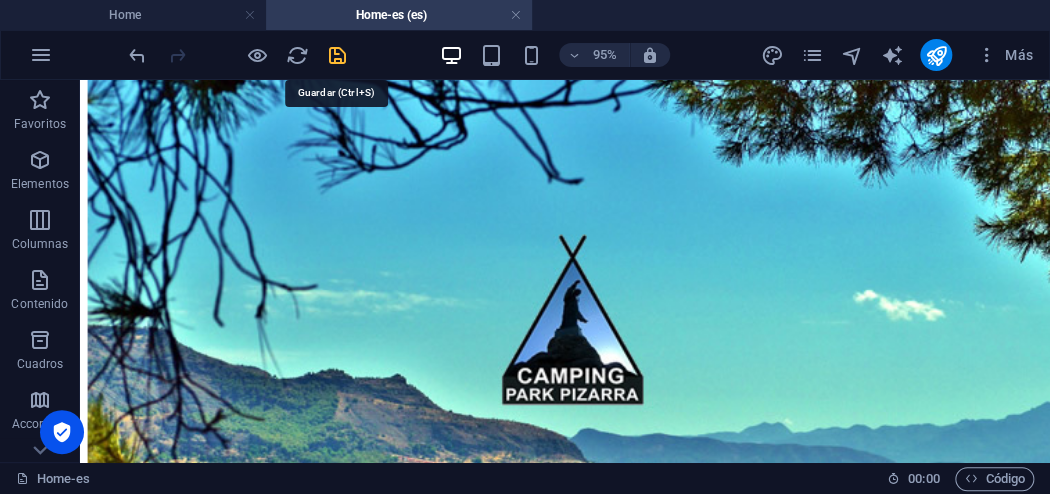 click at bounding box center (337, 55) 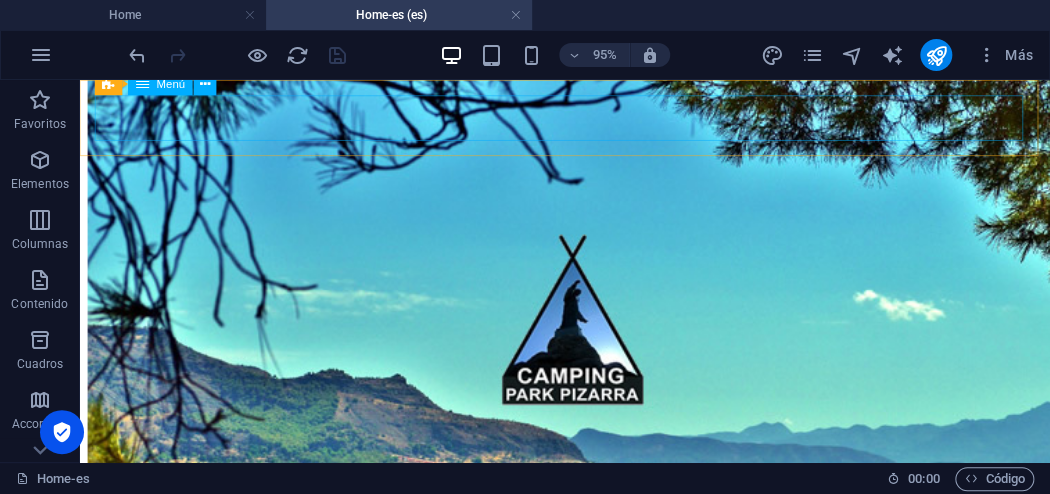 click on "Principal About us Findus Prices Contact" at bounding box center (590, -52) 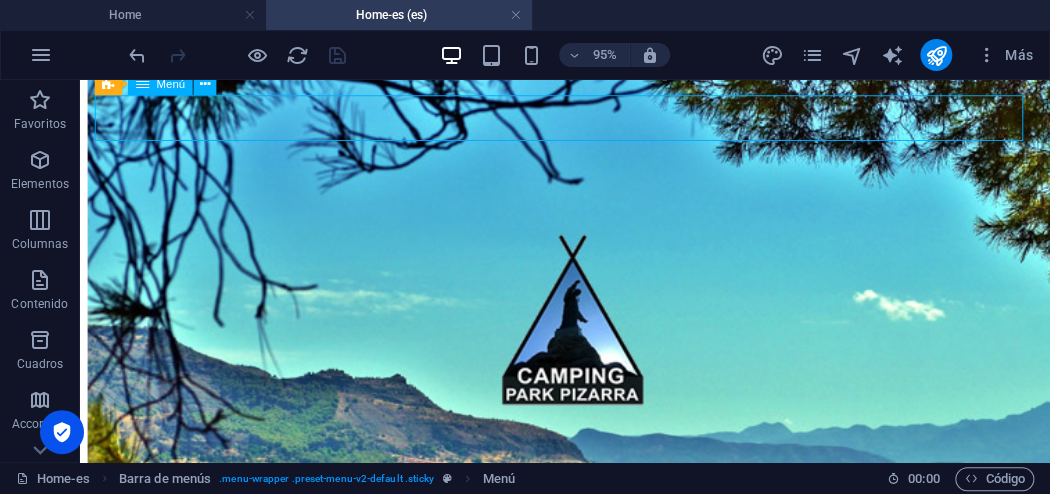 click on "Principal About us Findus Prices Contact" at bounding box center (590, -52) 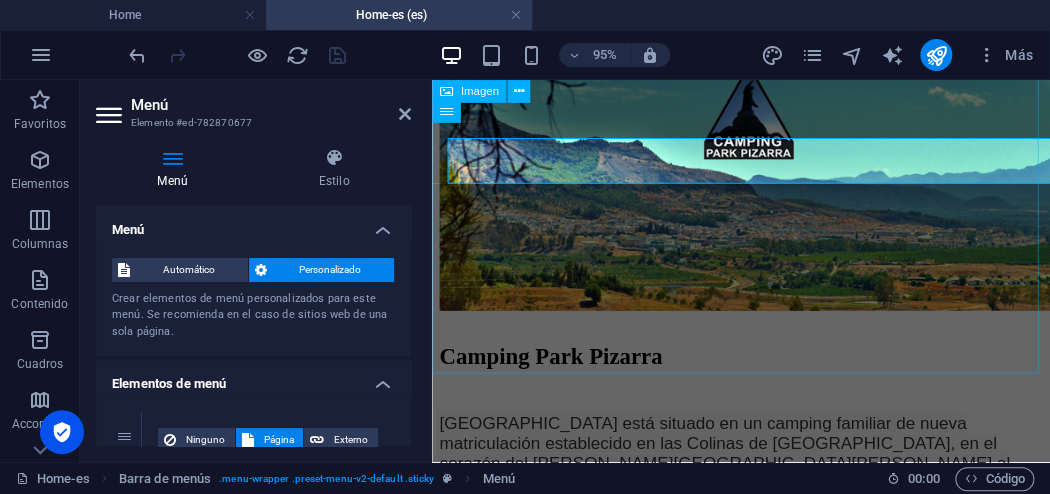 scroll, scrollTop: 196, scrollLeft: 0, axis: vertical 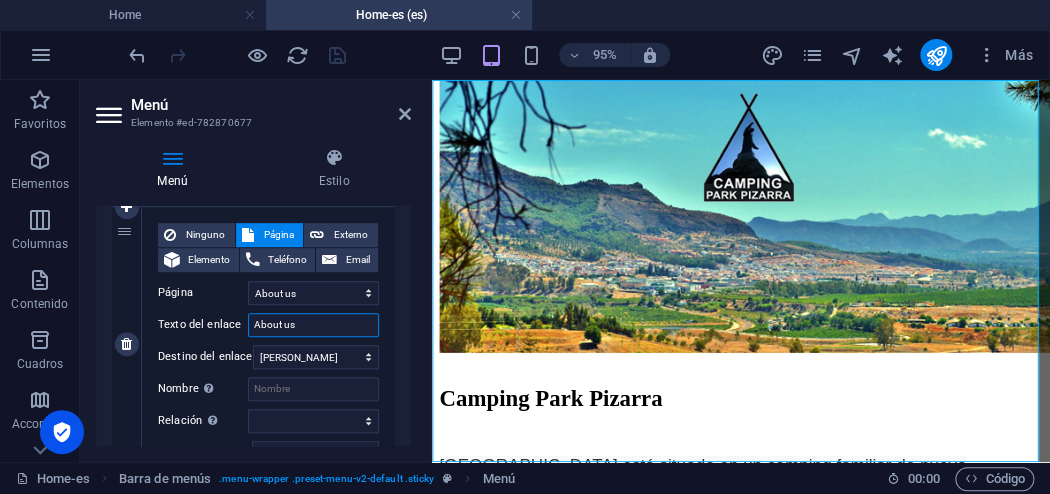 drag, startPoint x: 314, startPoint y: 324, endPoint x: 250, endPoint y: 323, distance: 64.00781 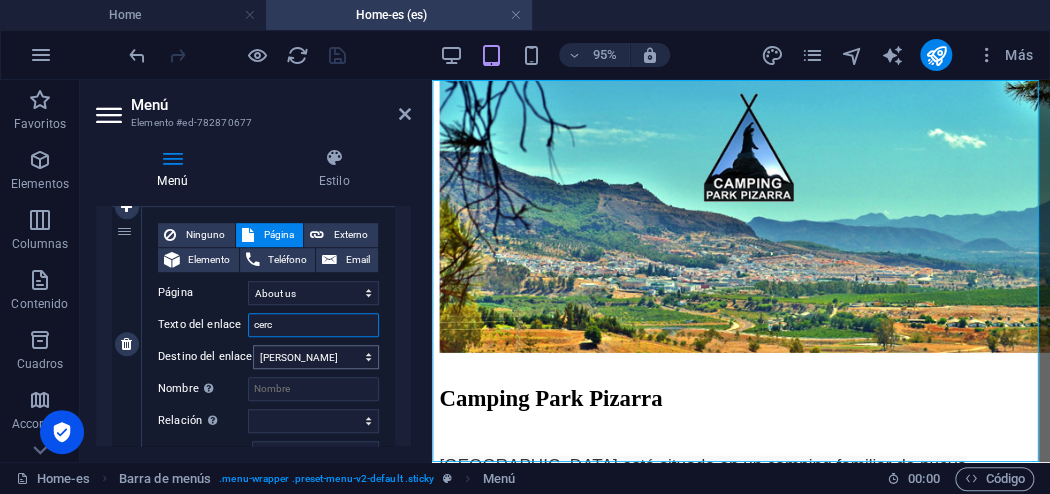 type on "cerca" 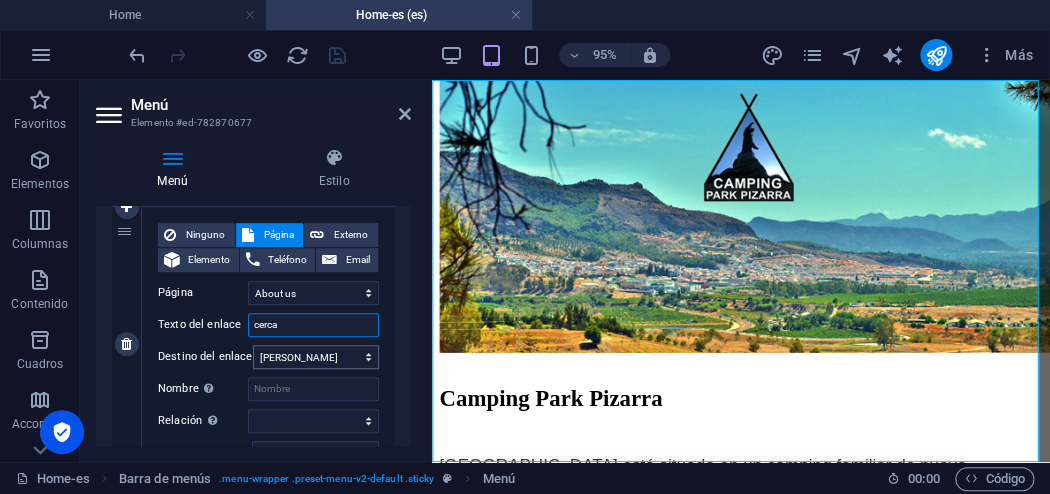 select 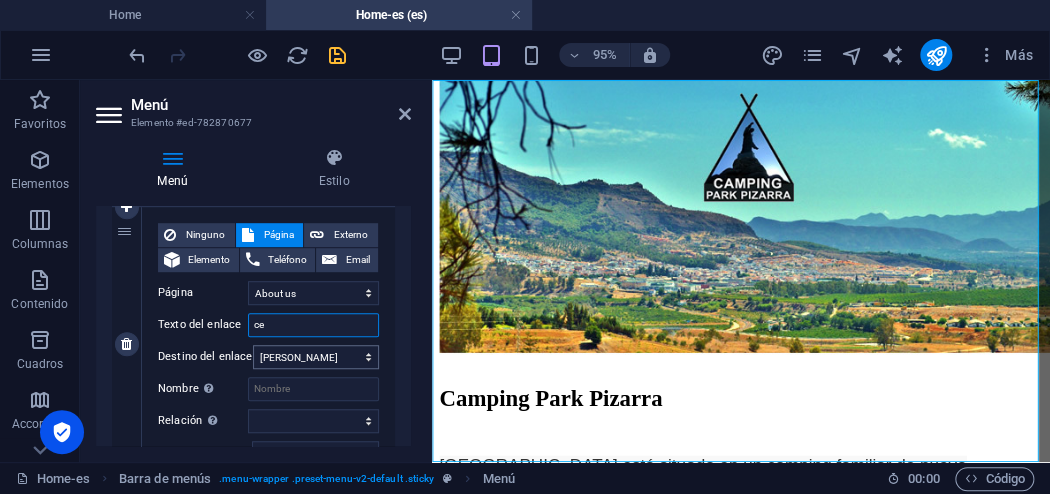 type on "c" 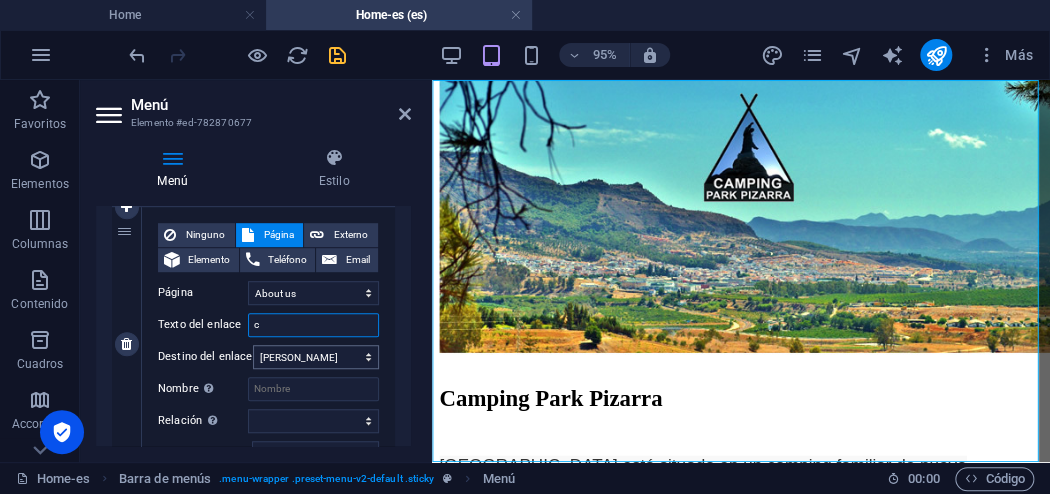 type 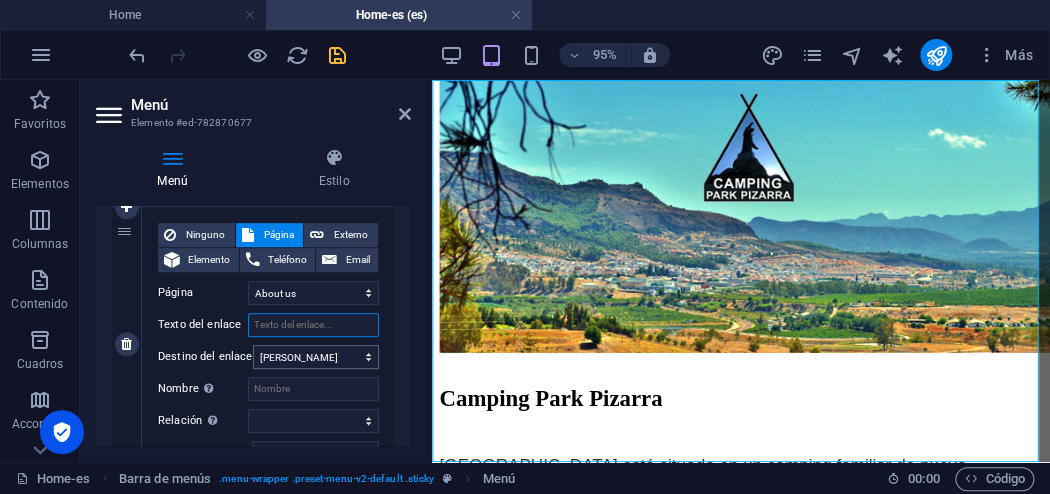 select 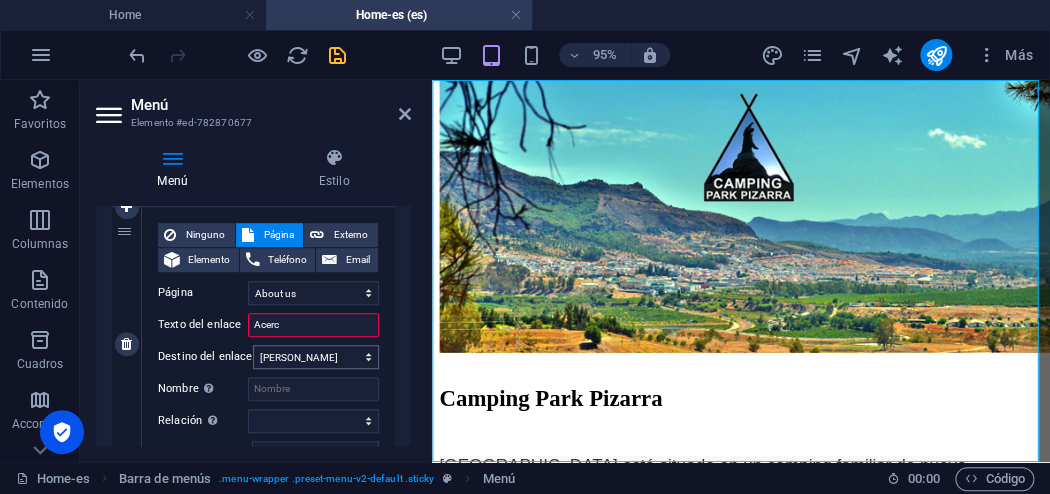 type on "Acerca" 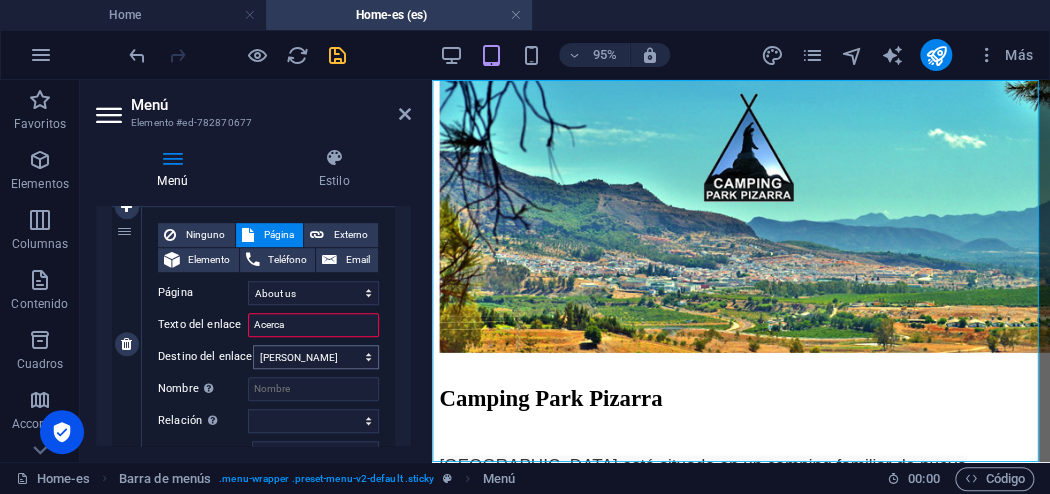 select 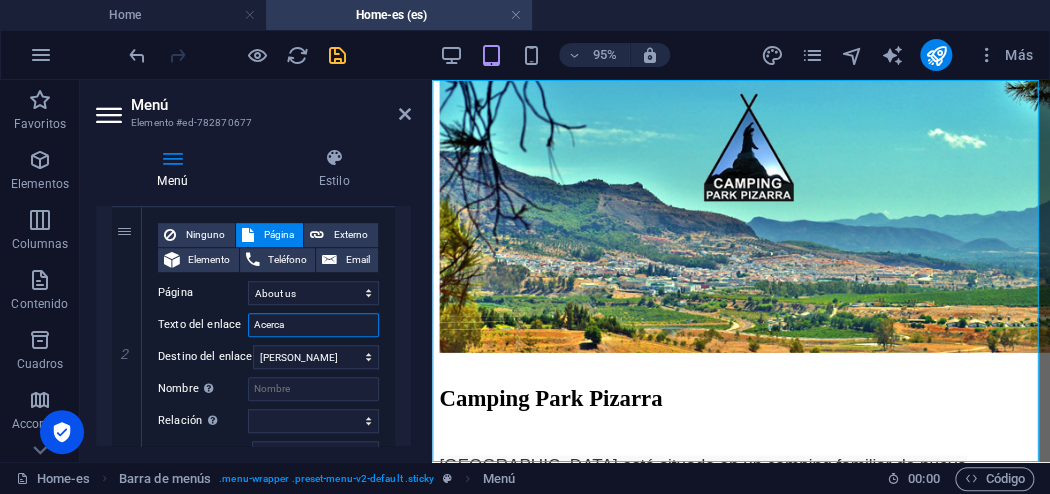 type on "Acerca" 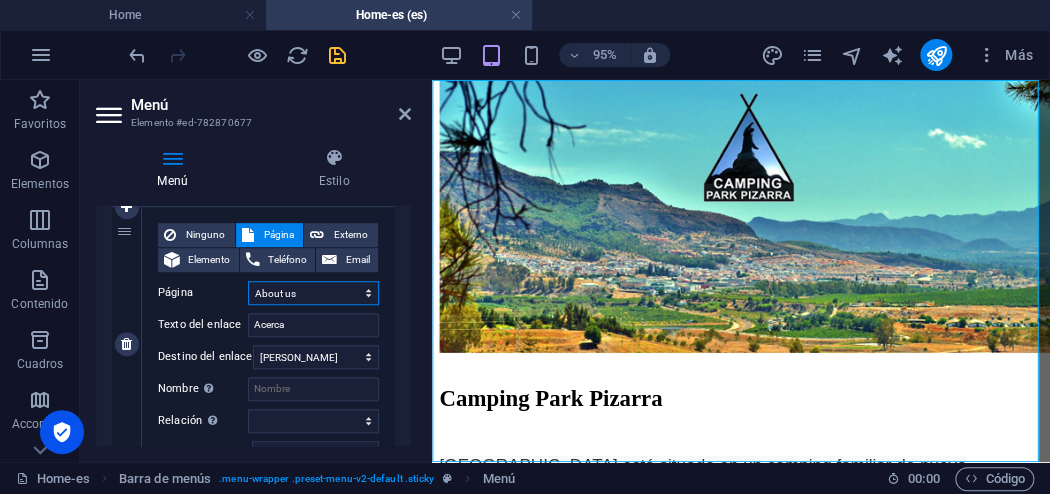 click on "Home About us Findus Pricing Contact Legal Notice Privacy Home-es Acerca Encontrarnos Precios Contacto Legal Notice Privacy" at bounding box center (313, 293) 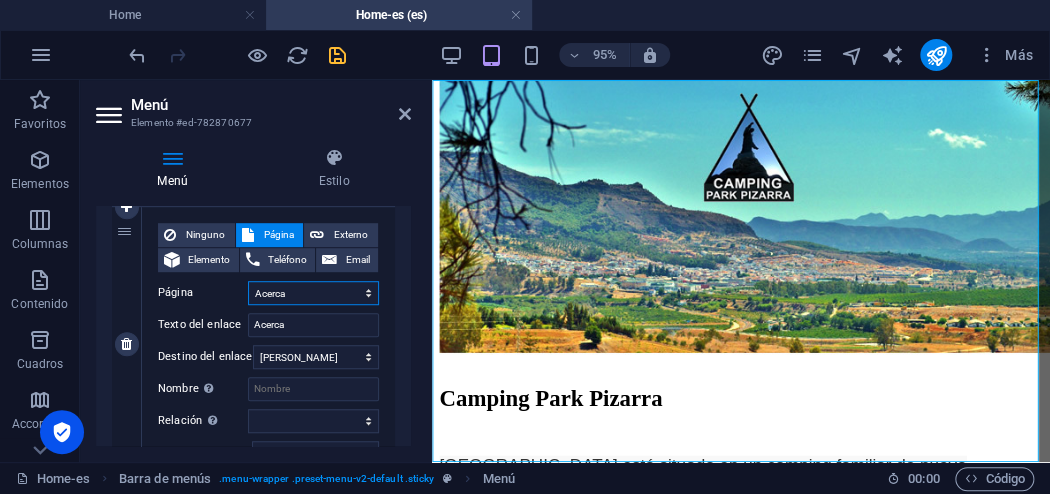 click on "Home About us Findus Pricing Contact Legal Notice Privacy Home-es Acerca Encontrarnos Precios Contacto Legal Notice Privacy" at bounding box center [313, 293] 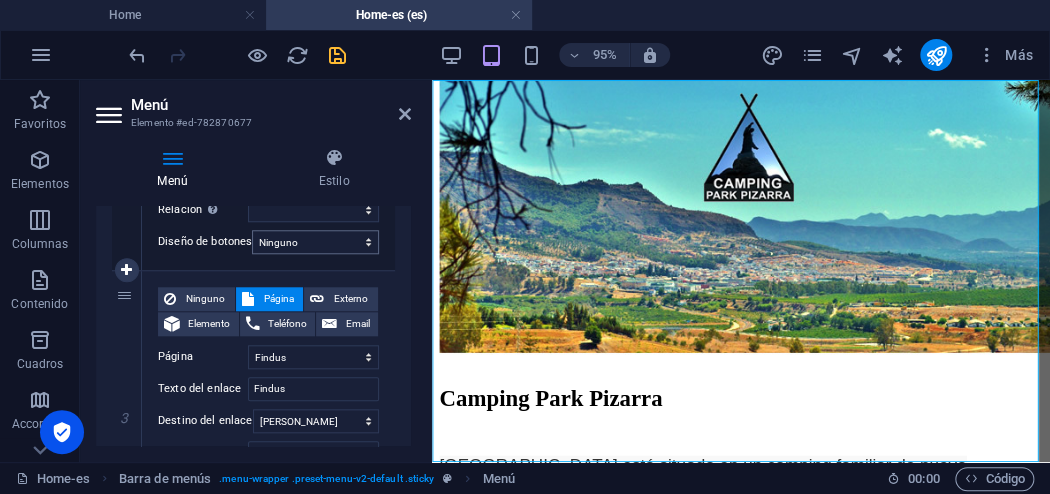 scroll, scrollTop: 720, scrollLeft: 0, axis: vertical 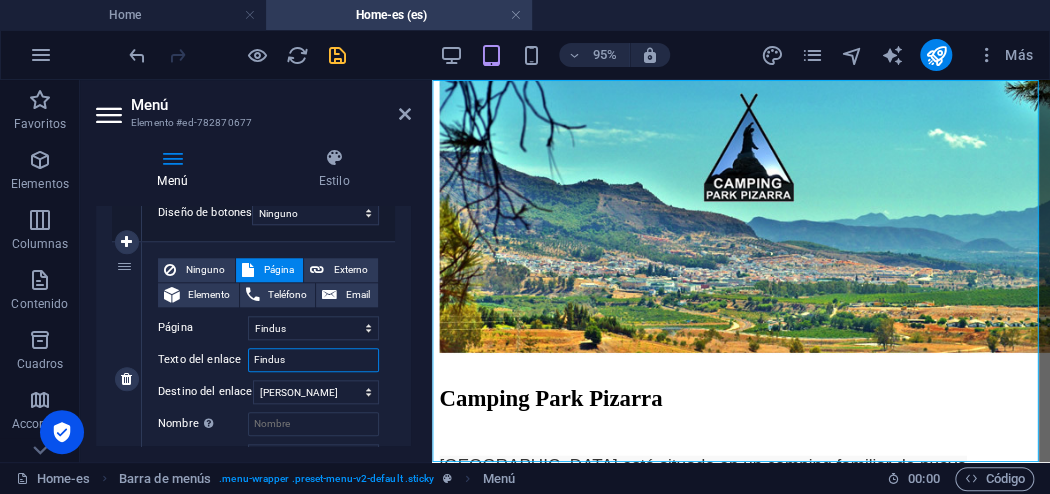 drag, startPoint x: 347, startPoint y: 362, endPoint x: 248, endPoint y: 359, distance: 99.04544 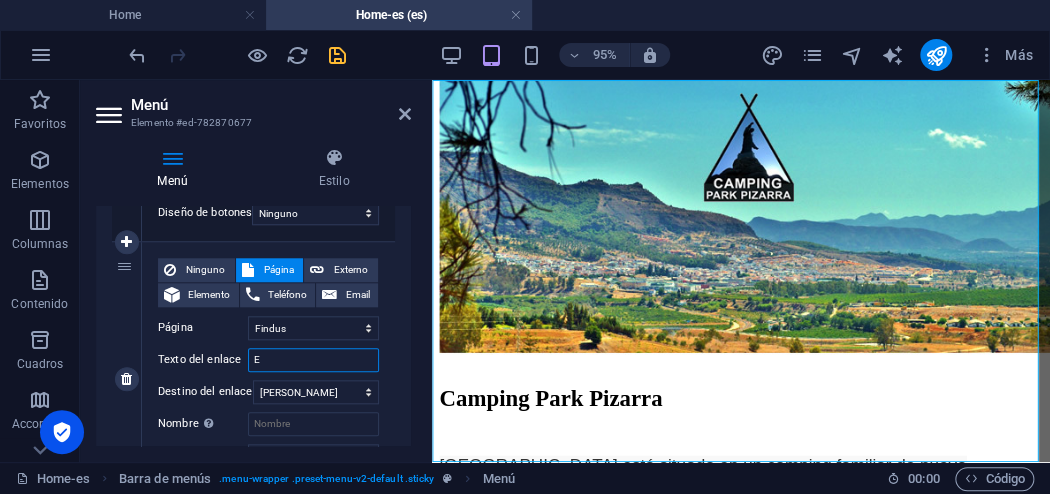select 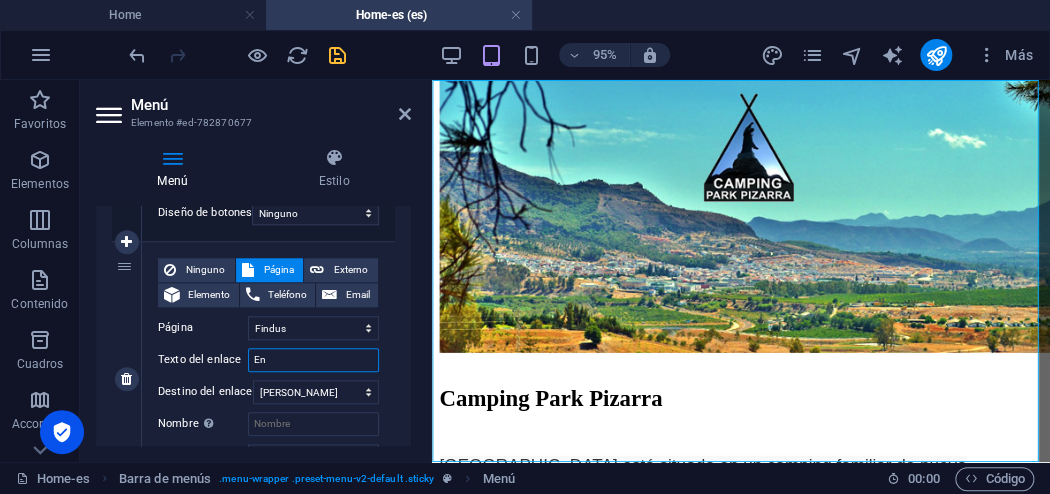 type on "Ent" 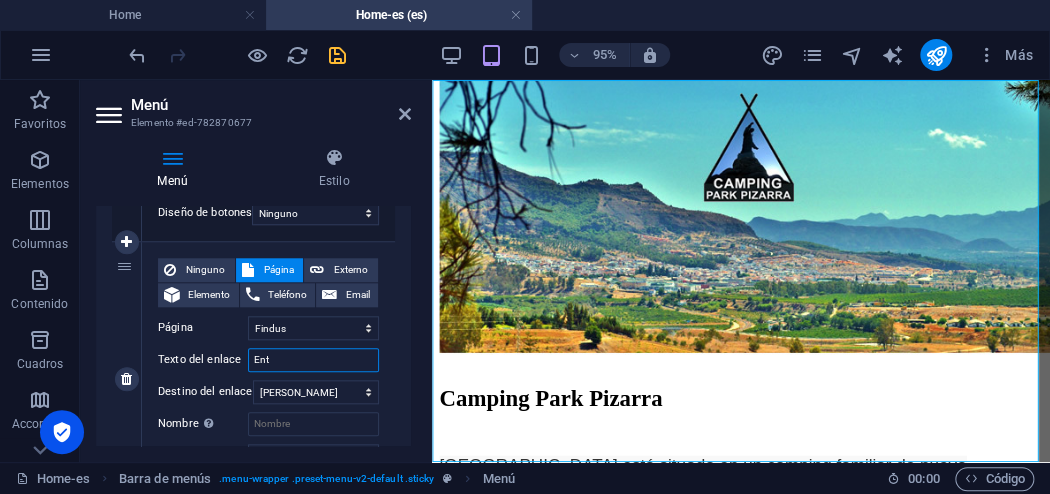 select 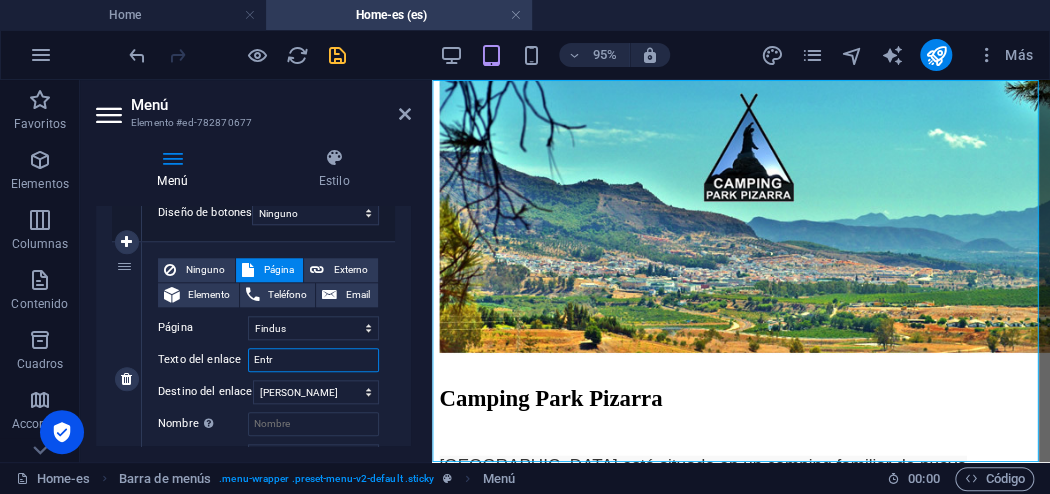select 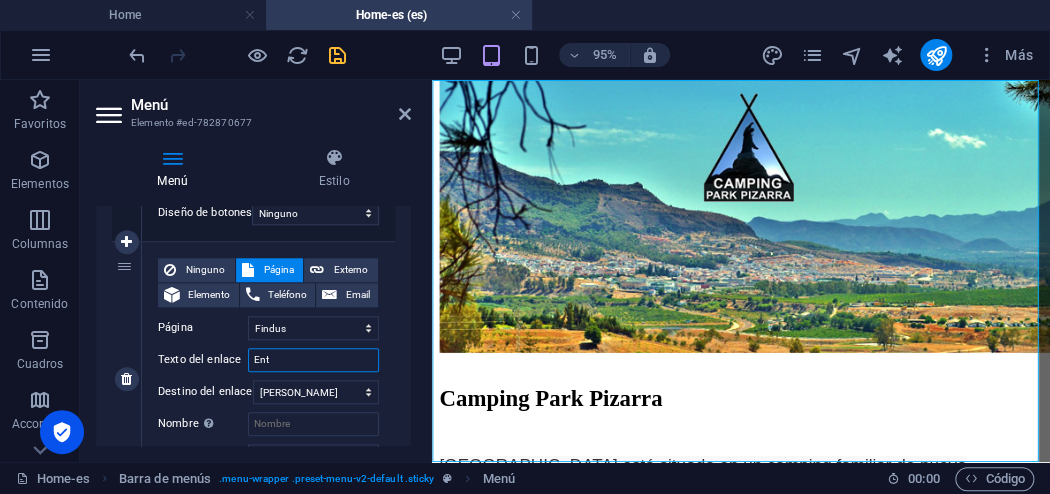 type on "En" 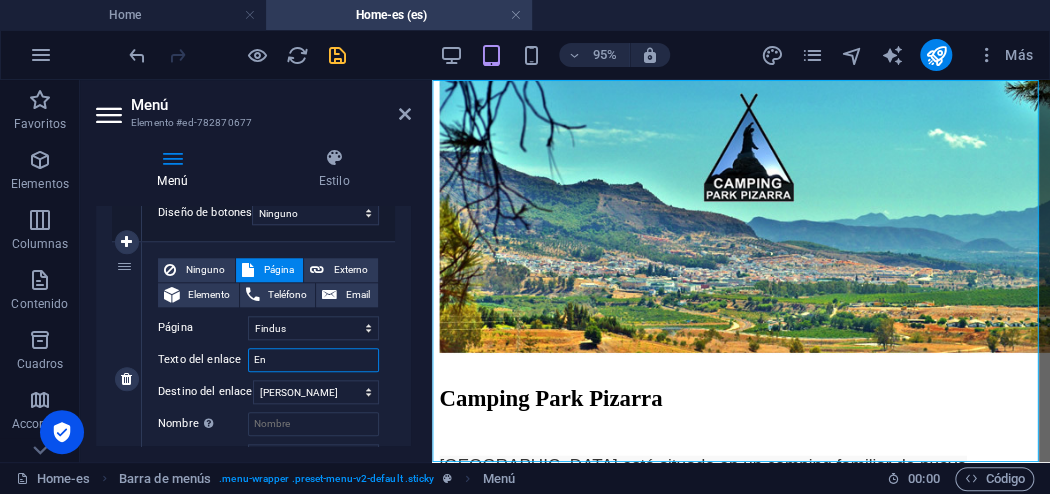 select 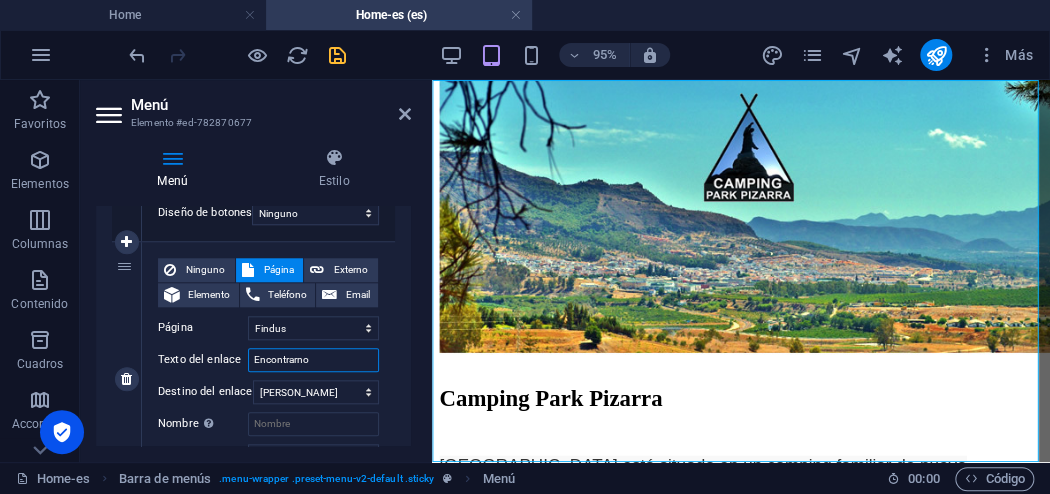 type on "Encontrarnos" 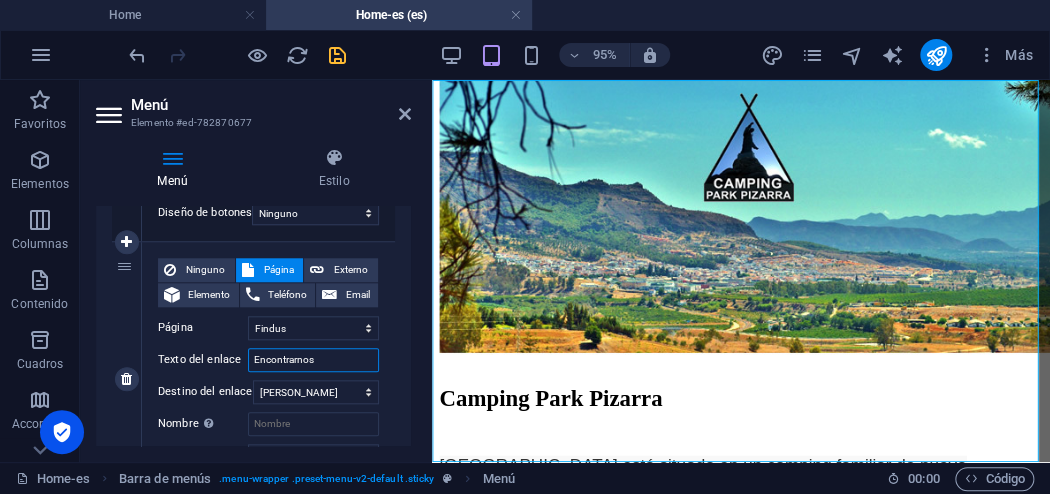 select 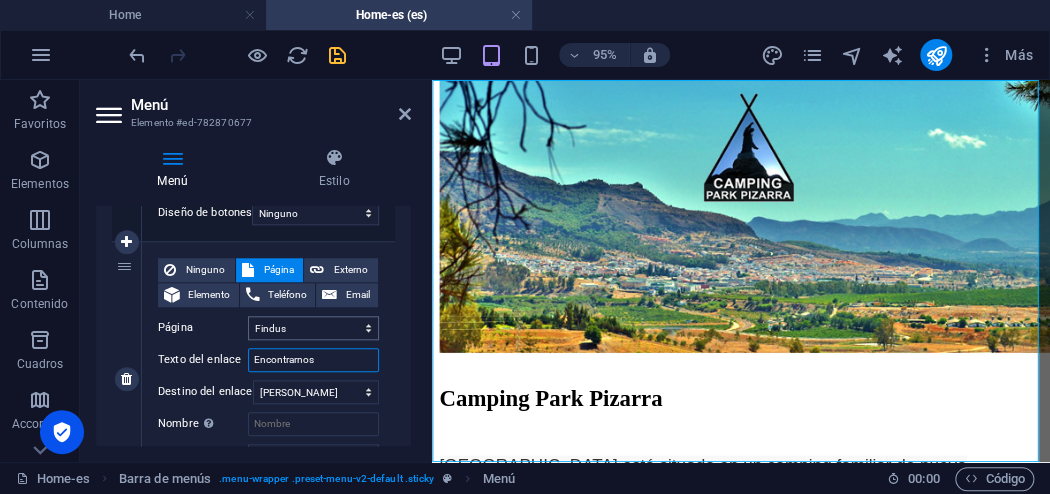 type on "Encontrarnos" 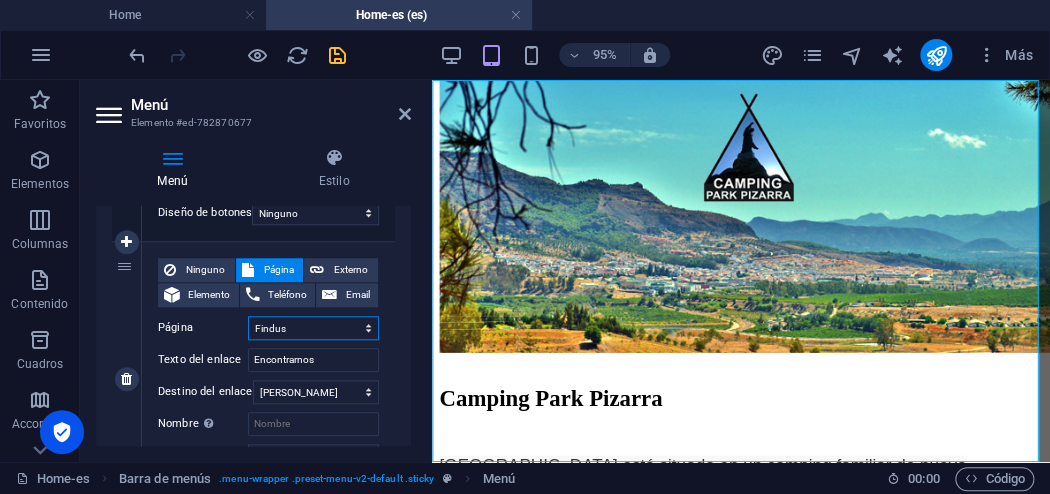 click on "Home About us Findus Pricing Contact Legal Notice Privacy Home-es Acerca Encontrarnos Precios Contacto Legal Notice Privacy" at bounding box center (313, 328) 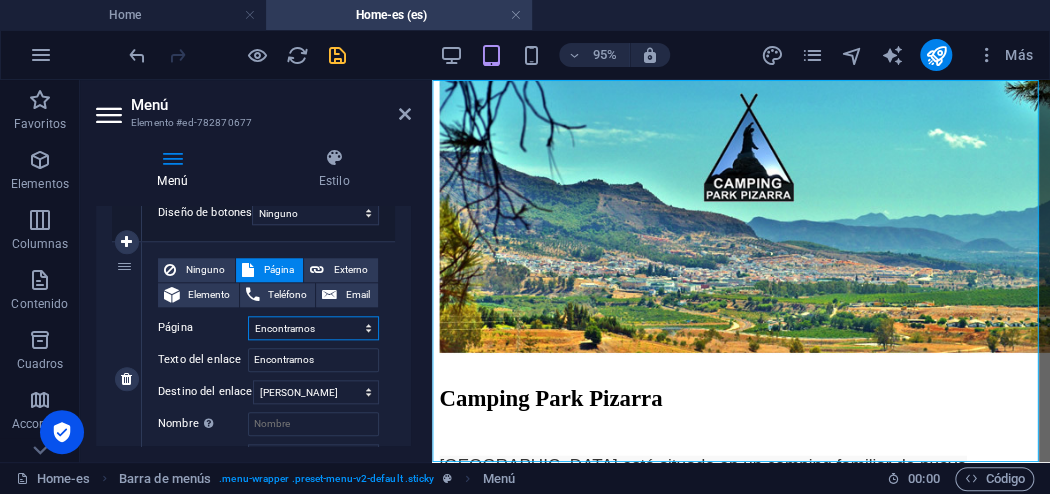 click on "Home About us Findus Pricing Contact Legal Notice Privacy Home-es Acerca Encontrarnos Precios Contacto Legal Notice Privacy" at bounding box center (313, 328) 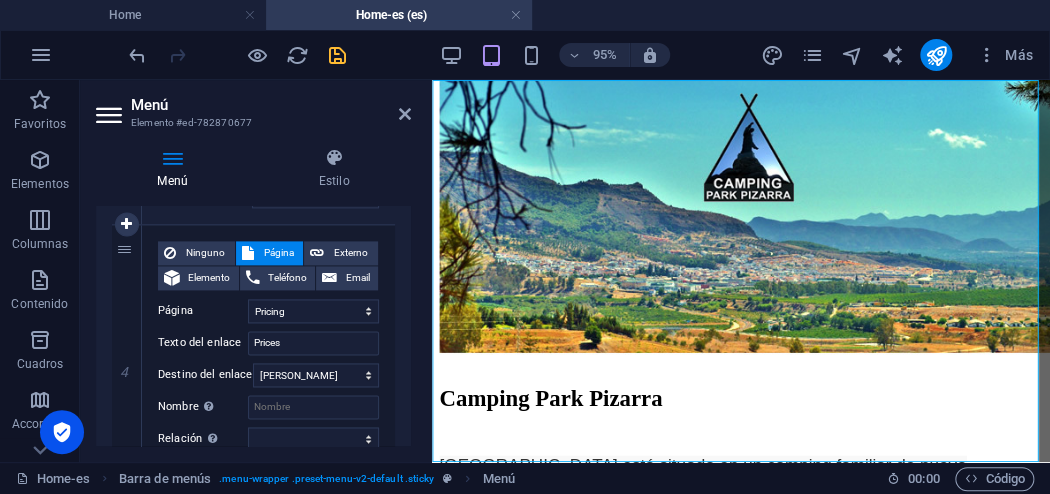scroll, scrollTop: 1040, scrollLeft: 0, axis: vertical 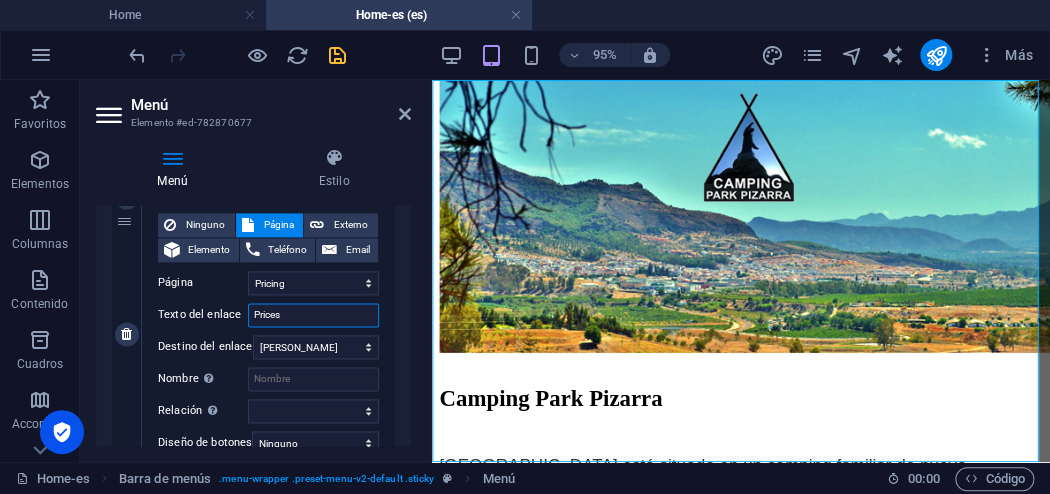 drag, startPoint x: 317, startPoint y: 316, endPoint x: 252, endPoint y: 317, distance: 65.00769 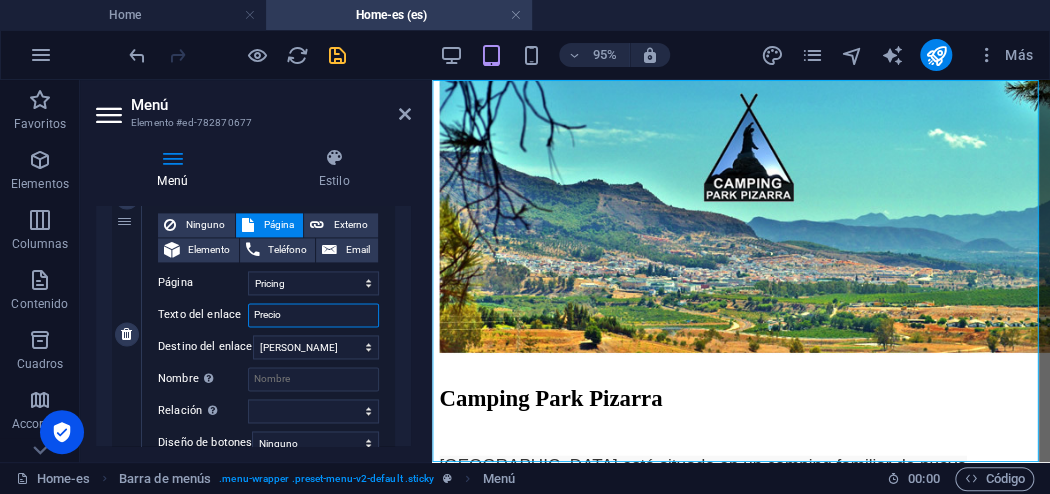 type on "Precios" 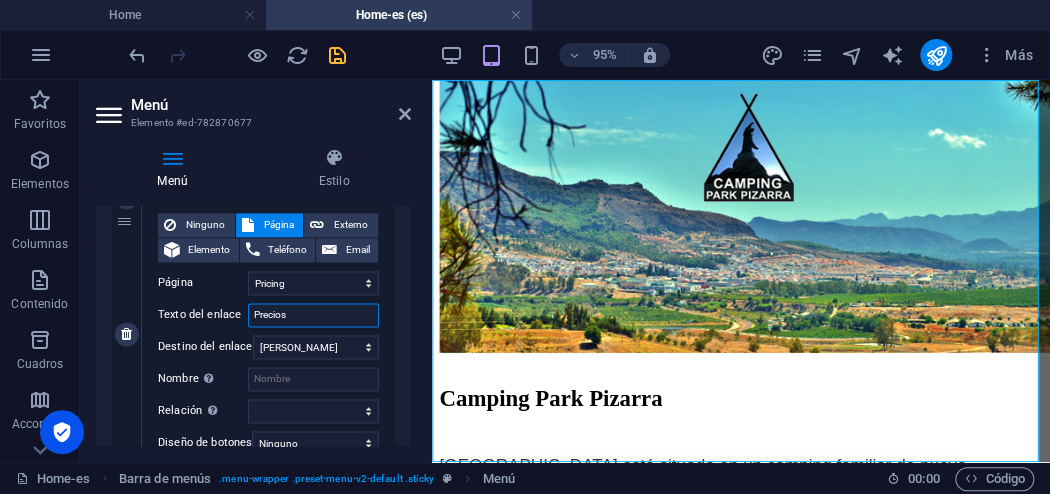 select 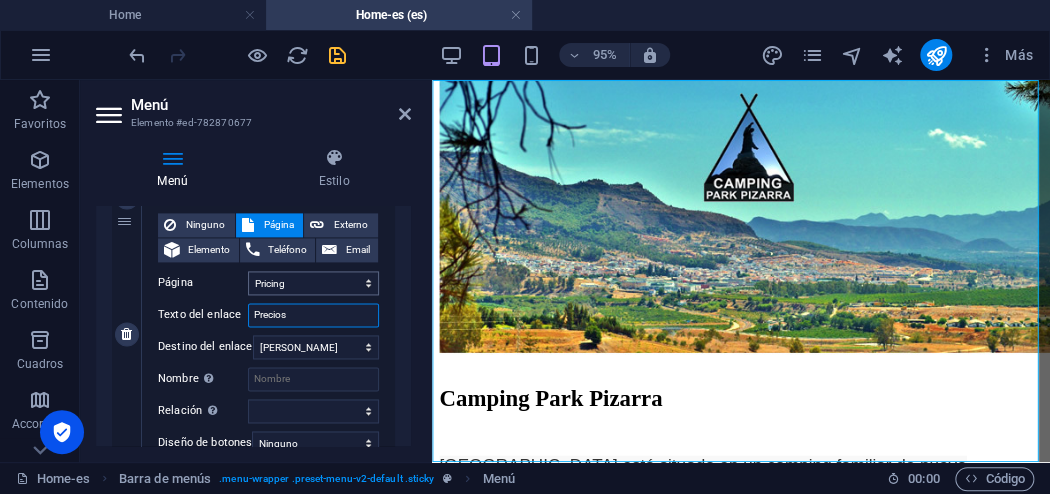 type on "Precios" 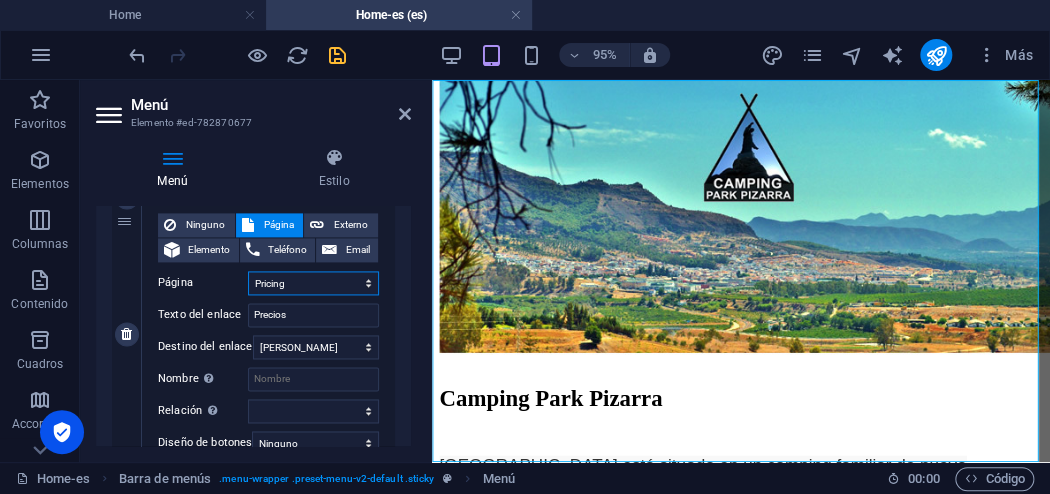 click on "Home About us Findus Pricing Contact Legal Notice Privacy Home-es Acerca Encontrarnos Precios Contacto Legal Notice Privacy" at bounding box center (313, 283) 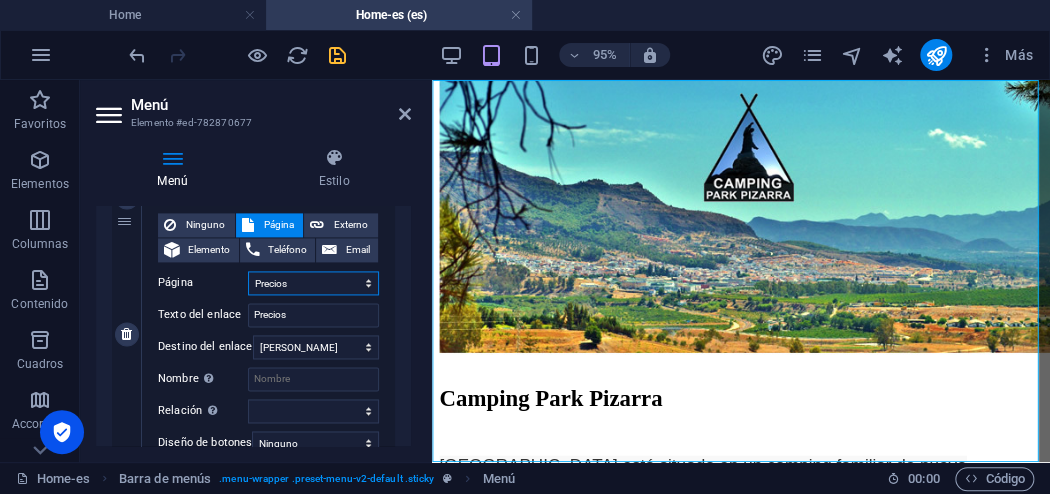 click on "Home About us Findus Pricing Contact Legal Notice Privacy Home-es Acerca Encontrarnos Precios Contacto Legal Notice Privacy" at bounding box center (313, 283) 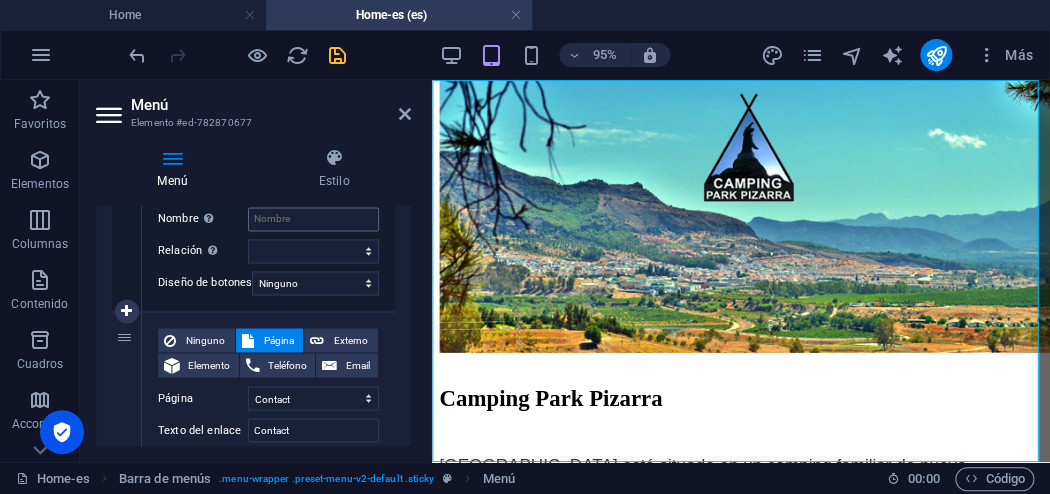 scroll, scrollTop: 1280, scrollLeft: 0, axis: vertical 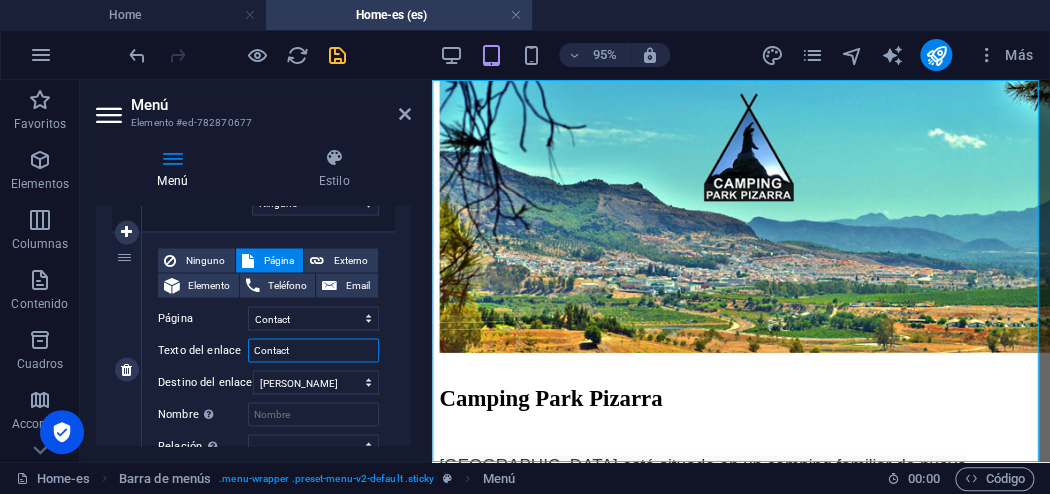 click on "Contact" at bounding box center [313, 350] 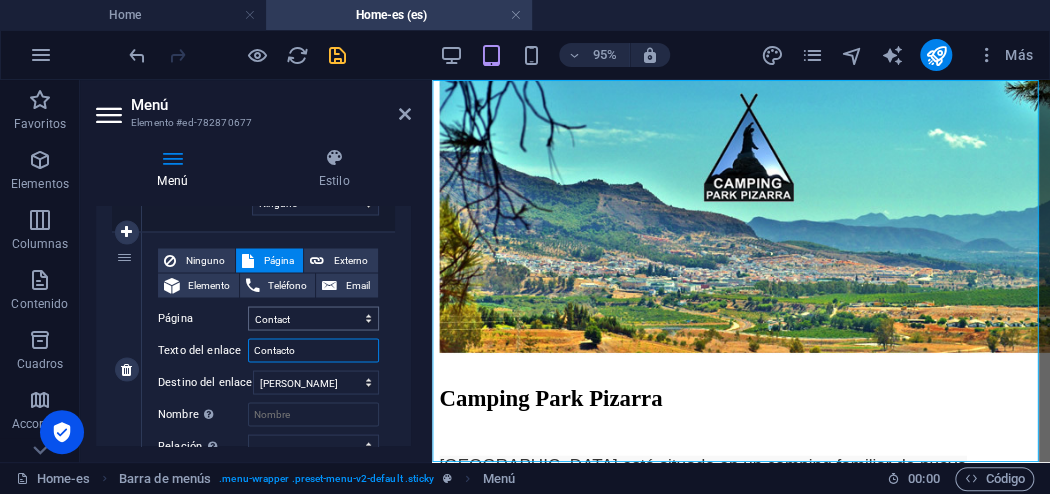 select 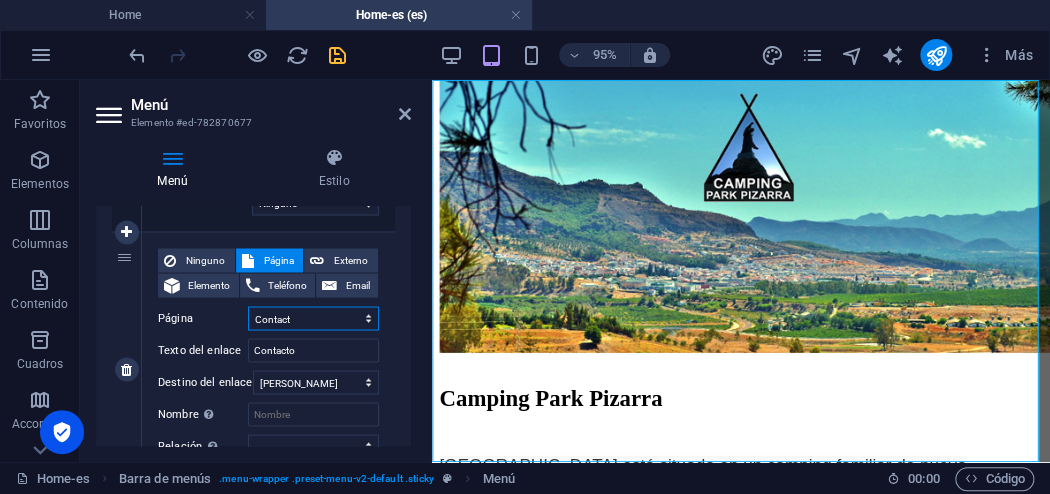 click on "Home About us Findus Pricing Contact Legal Notice Privacy Home-es Acerca Encontrarnos Precios Contacto Legal Notice Privacy" at bounding box center (313, 318) 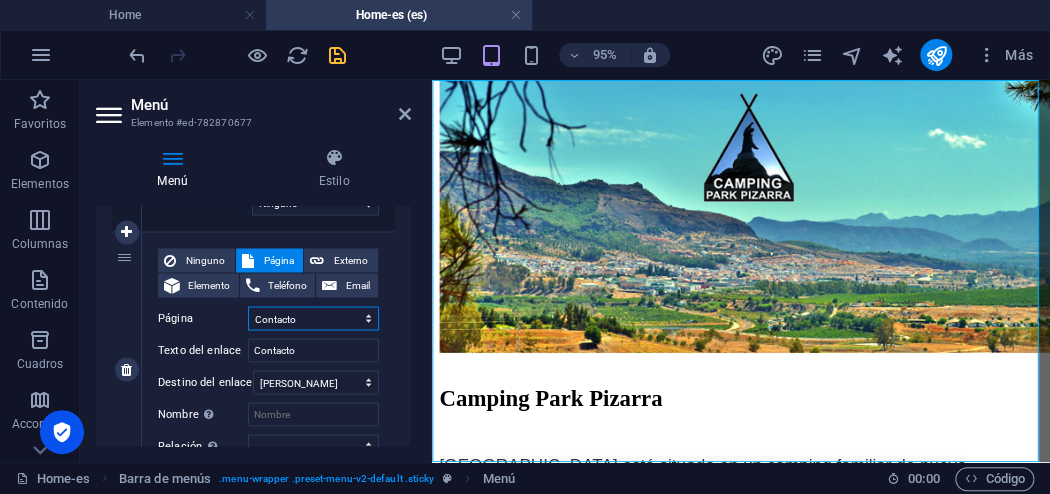 click on "Home About us Findus Pricing Contact Legal Notice Privacy Home-es Acerca Encontrarnos Precios Contacto Legal Notice Privacy" at bounding box center (313, 318) 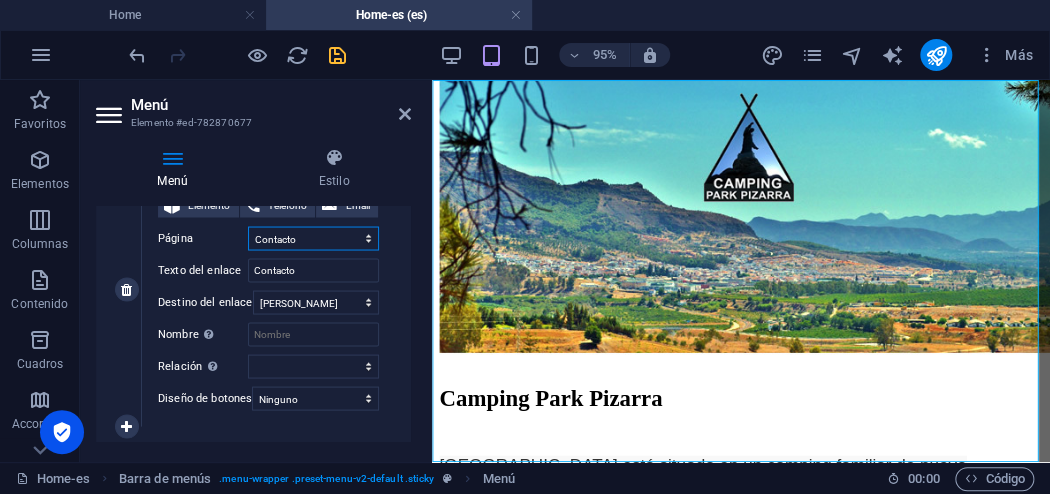 scroll, scrollTop: 1408, scrollLeft: 0, axis: vertical 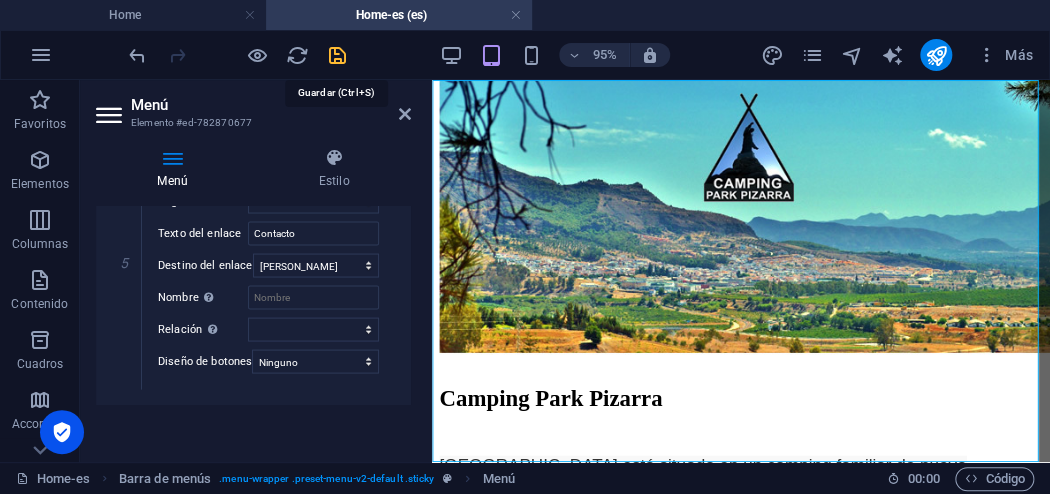 click at bounding box center (337, 55) 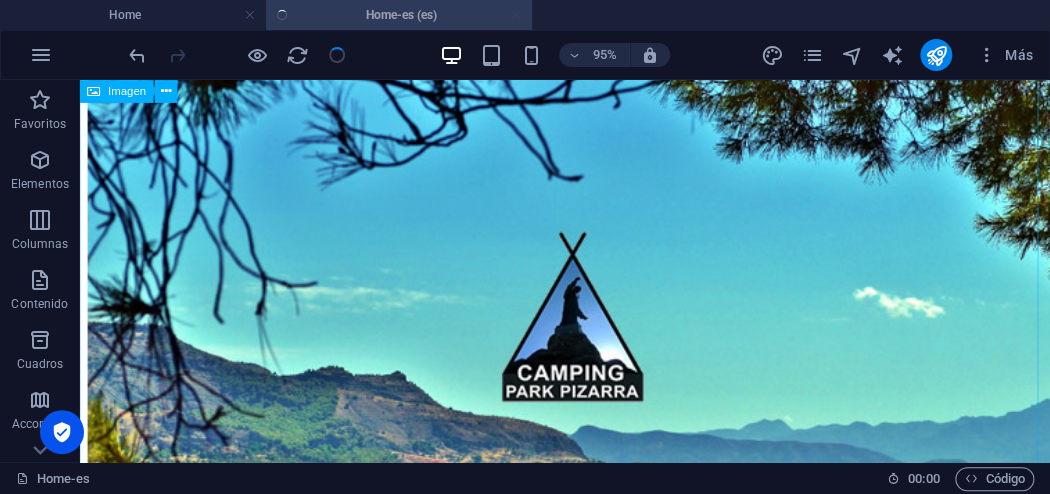 scroll, scrollTop: 240, scrollLeft: 0, axis: vertical 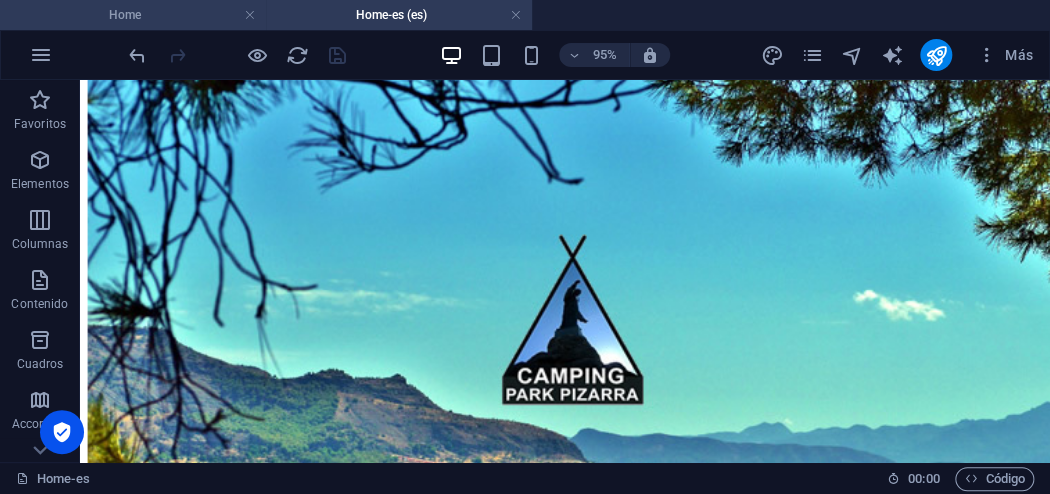 click on "Home" at bounding box center (133, 15) 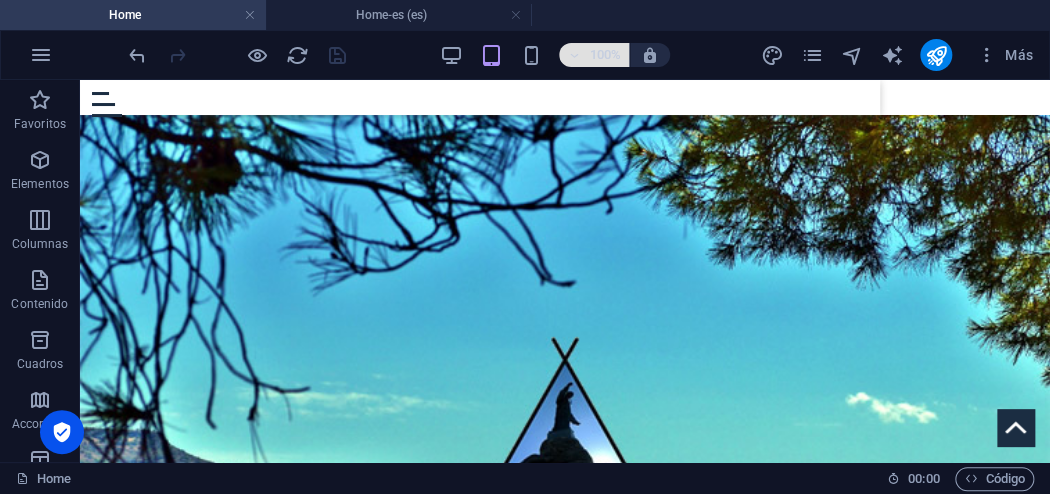 click on "100%" at bounding box center (605, 55) 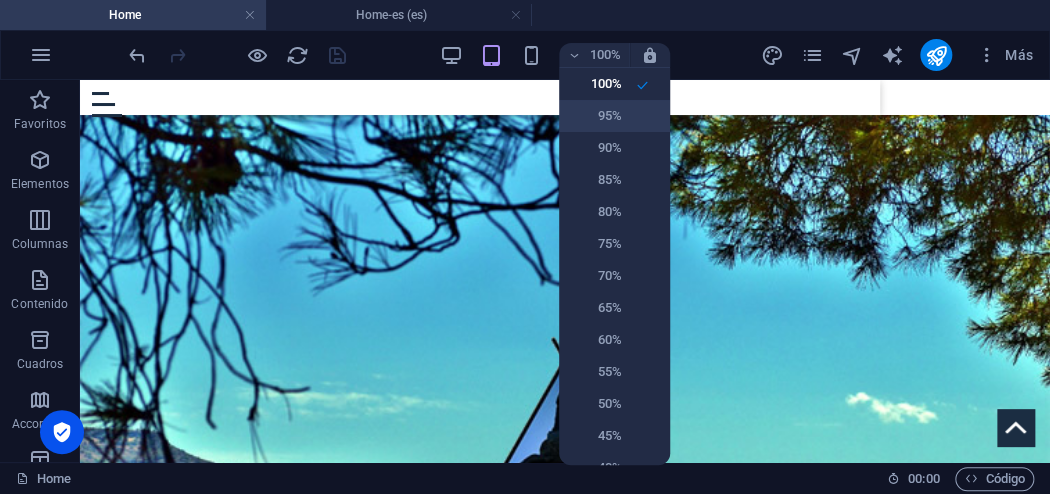 click on "95%" at bounding box center (596, 116) 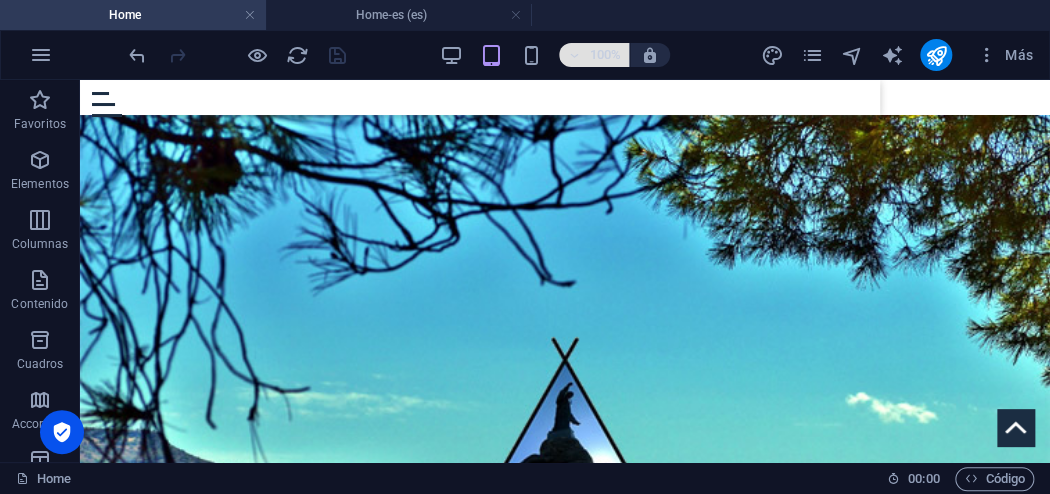 click on "100%" at bounding box center (594, 55) 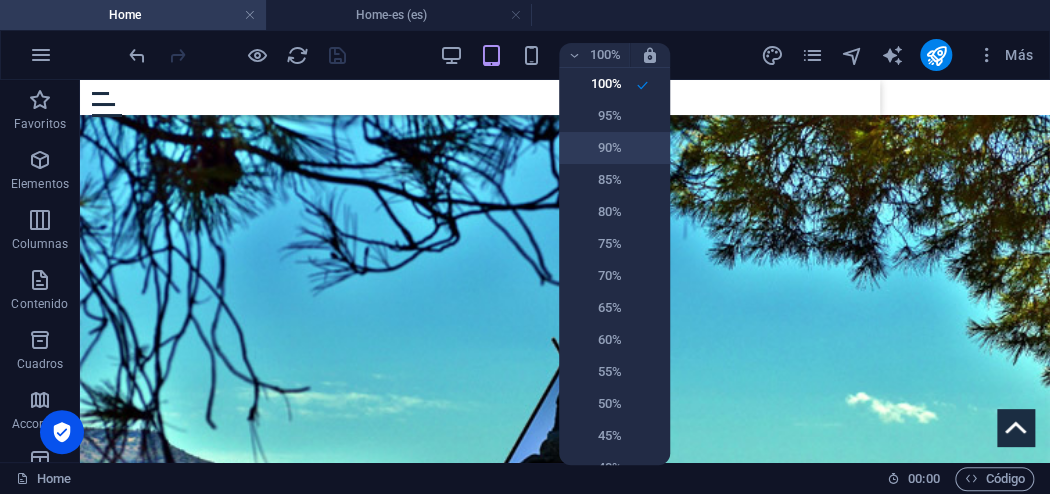 click on "90%" at bounding box center (596, 148) 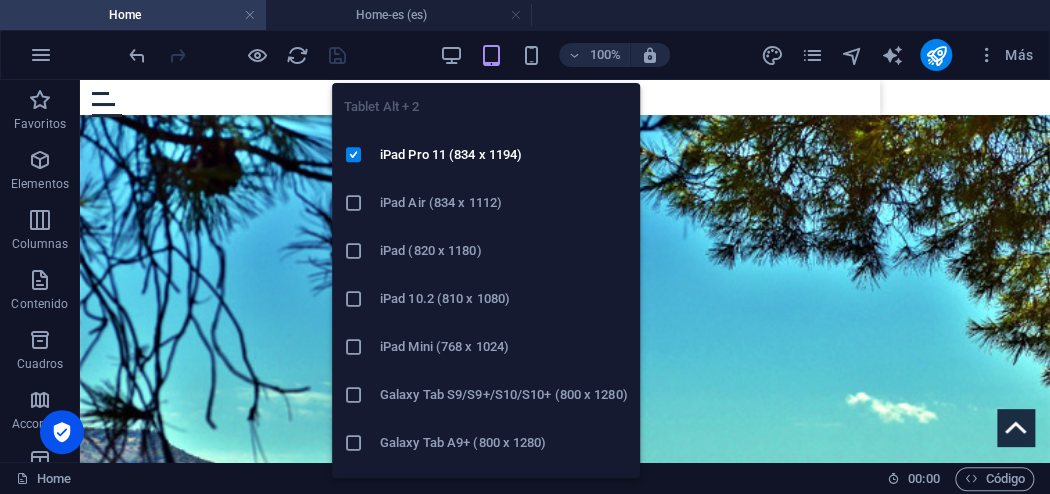click at bounding box center [491, 55] 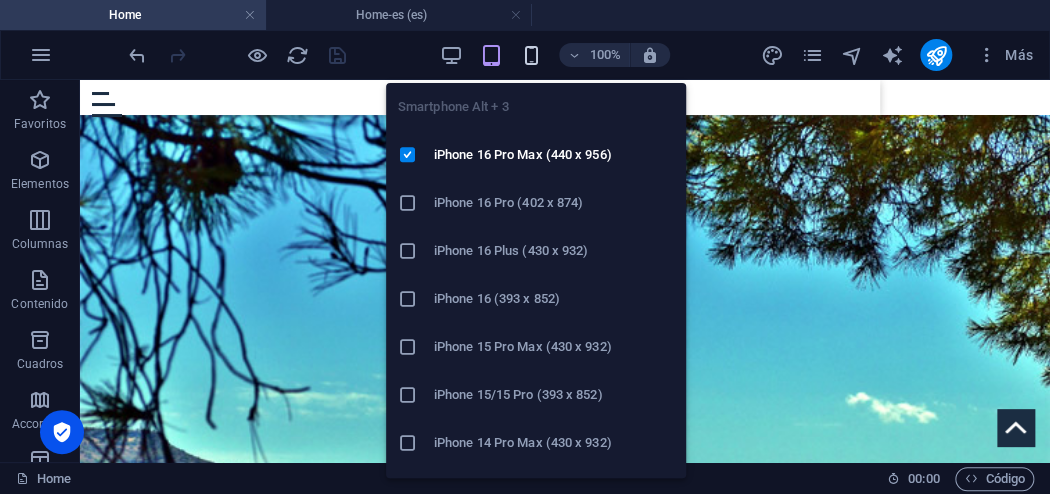 click at bounding box center [531, 55] 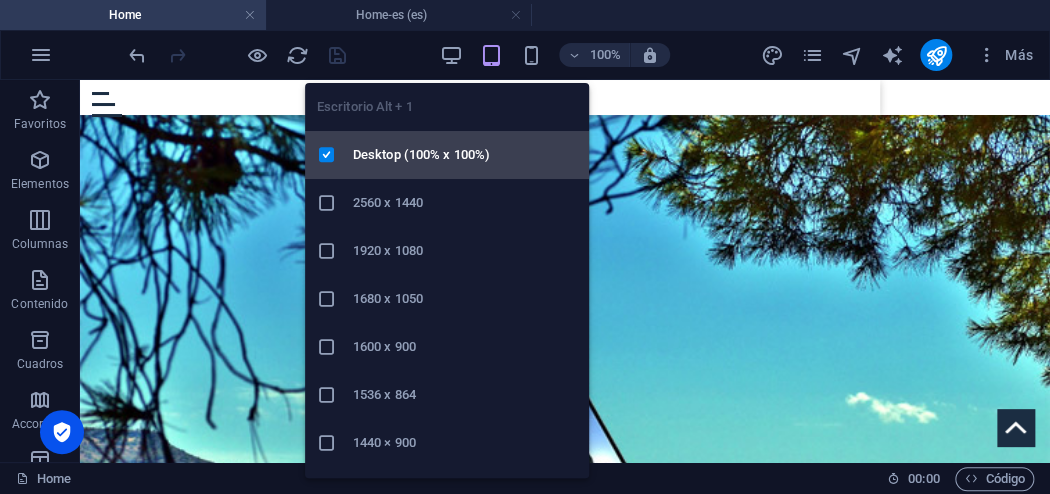 click on "Desktop (100% x 100%)" at bounding box center [465, 155] 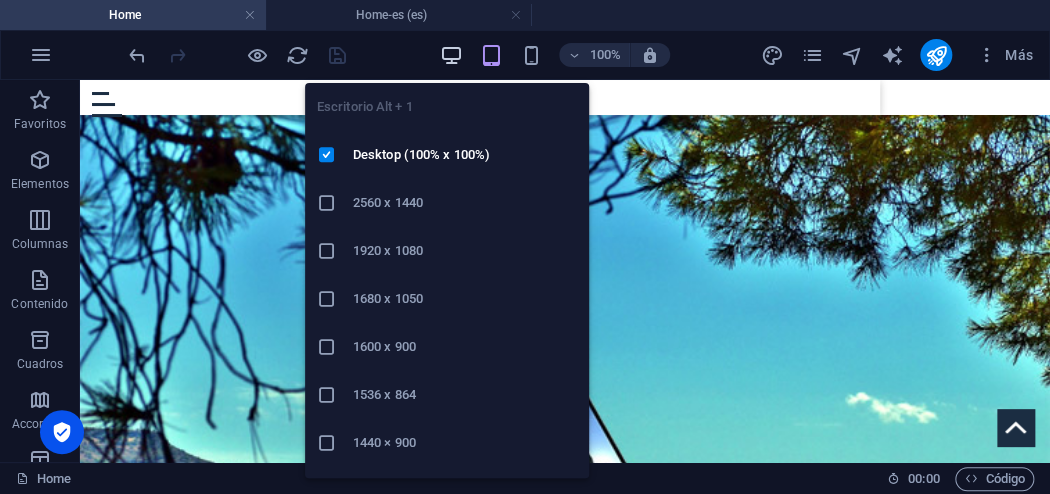 click at bounding box center (451, 55) 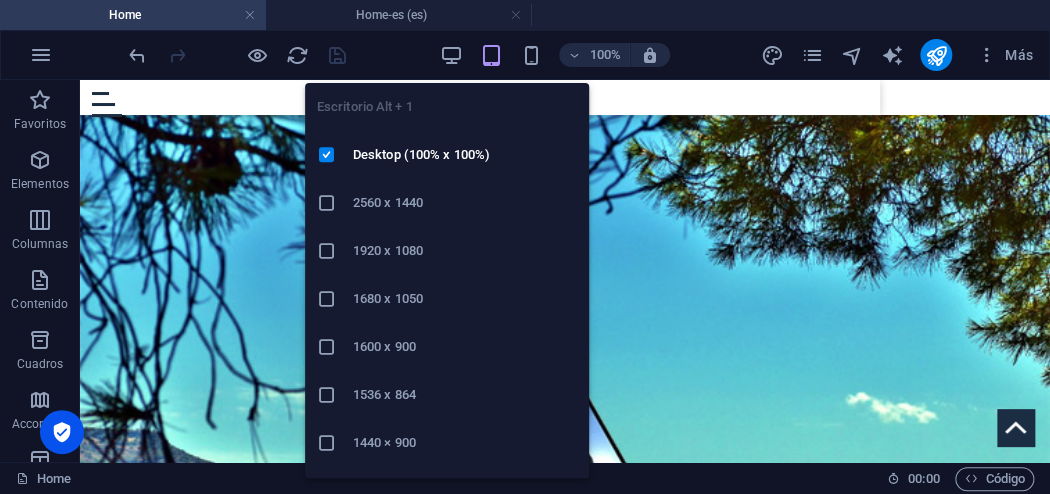 drag, startPoint x: 374, startPoint y: 199, endPoint x: 312, endPoint y: 114, distance: 105.20931 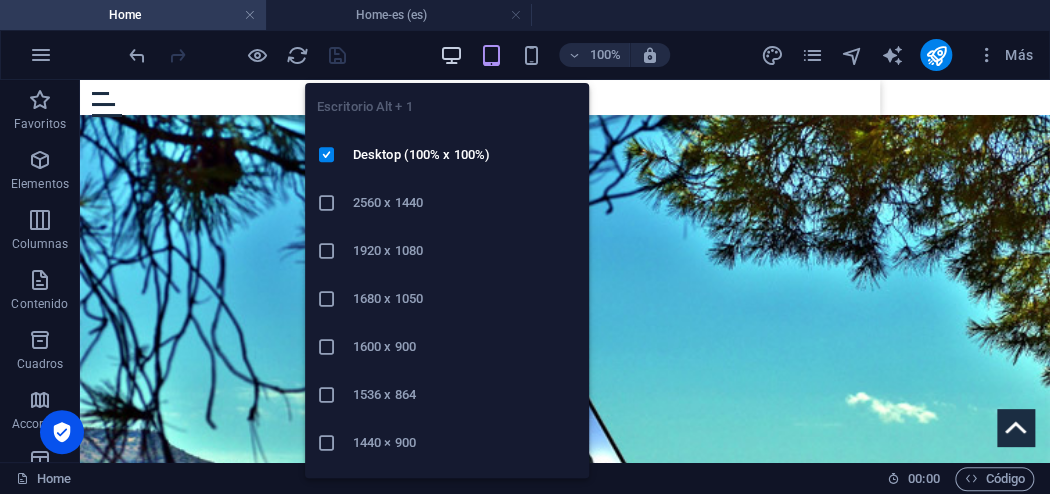 click at bounding box center (451, 55) 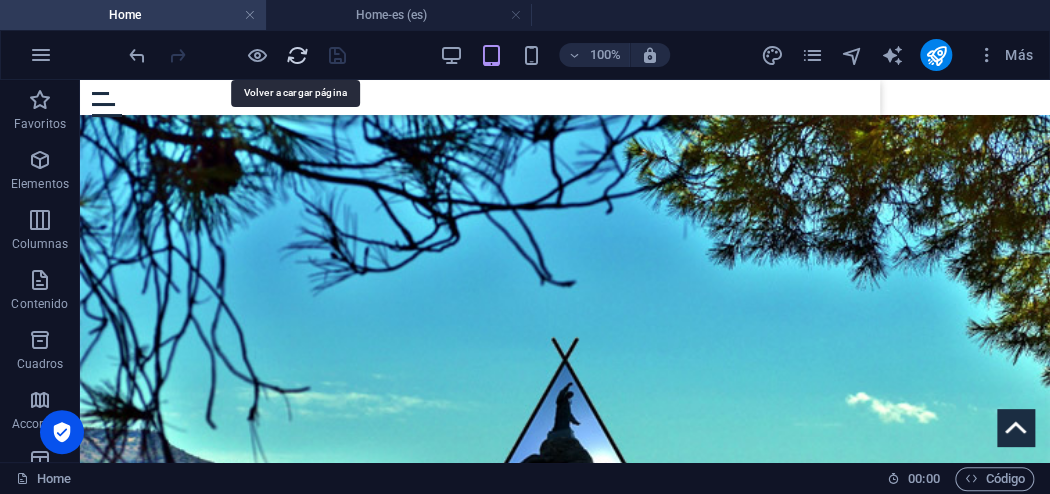 click at bounding box center (297, 55) 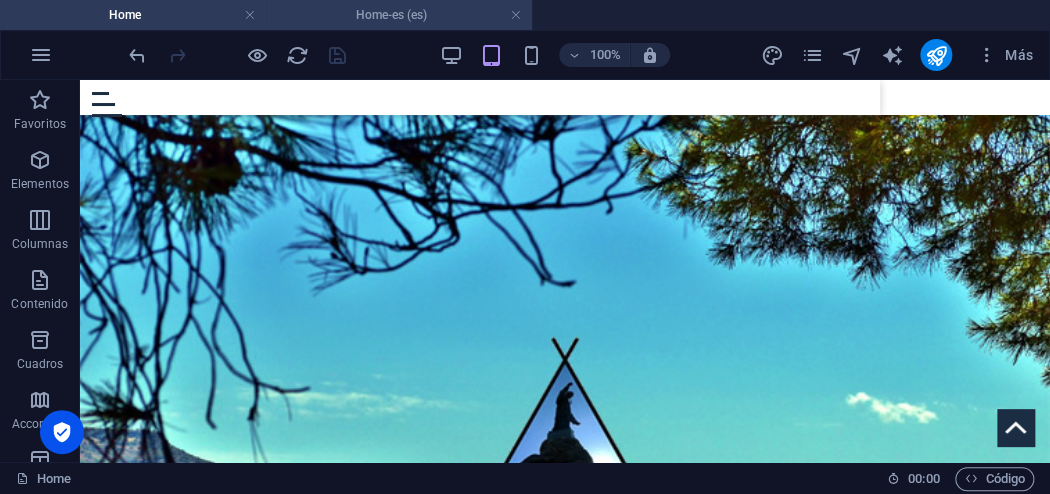 click on "Home-es (es)" at bounding box center (399, 15) 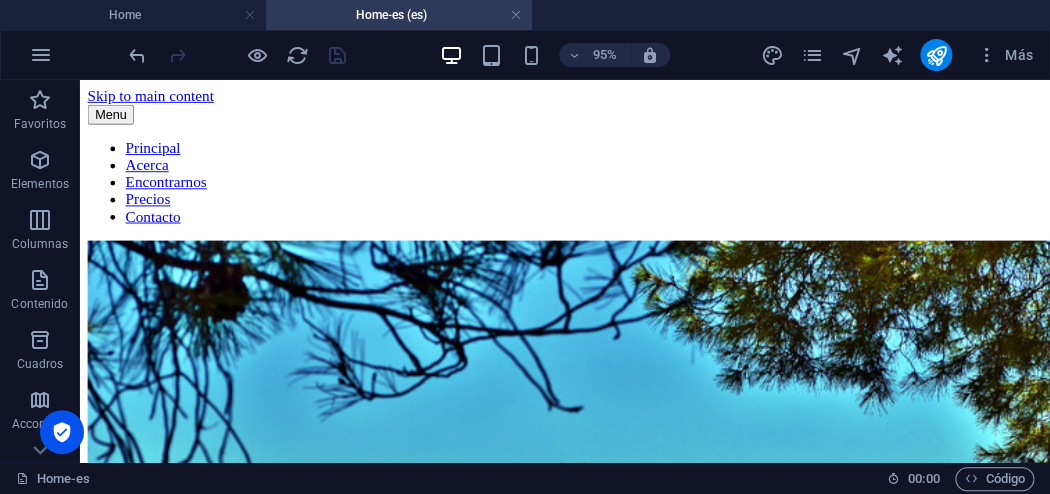 scroll, scrollTop: 240, scrollLeft: 0, axis: vertical 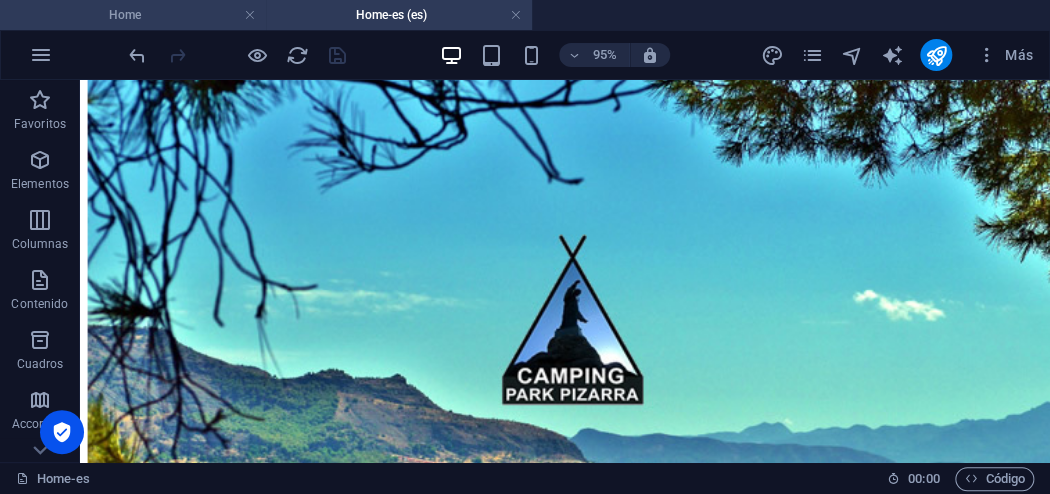 click on "Home" at bounding box center [133, 15] 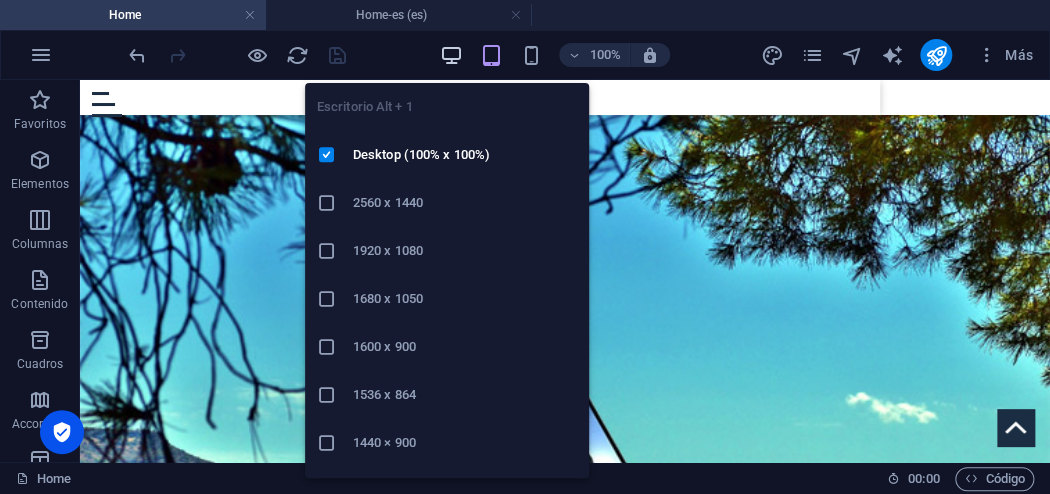 click at bounding box center [451, 55] 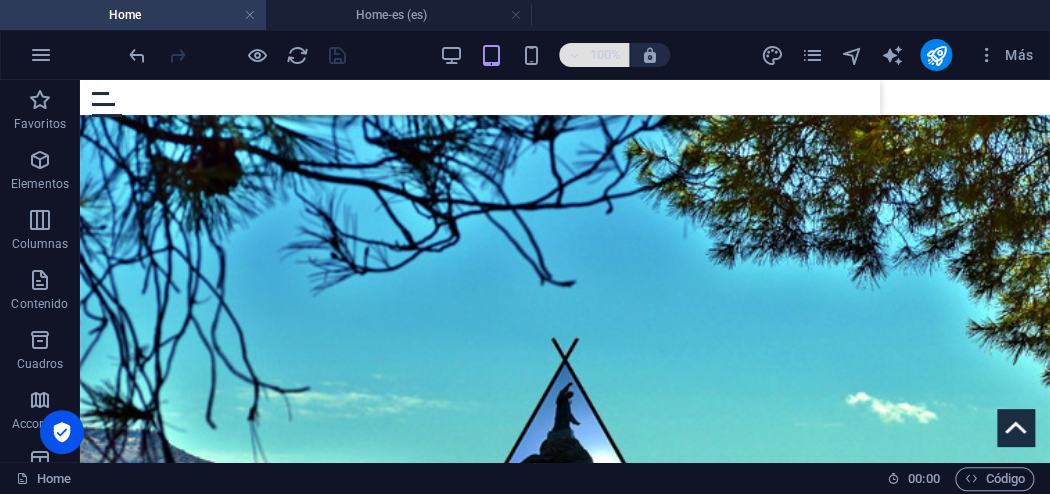 click on "100%" at bounding box center (605, 55) 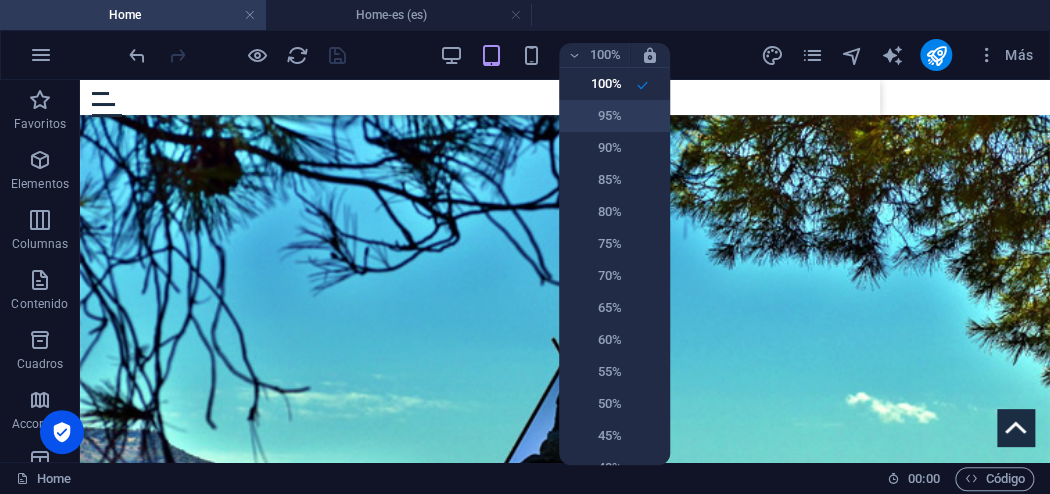 click on "95%" at bounding box center [596, 116] 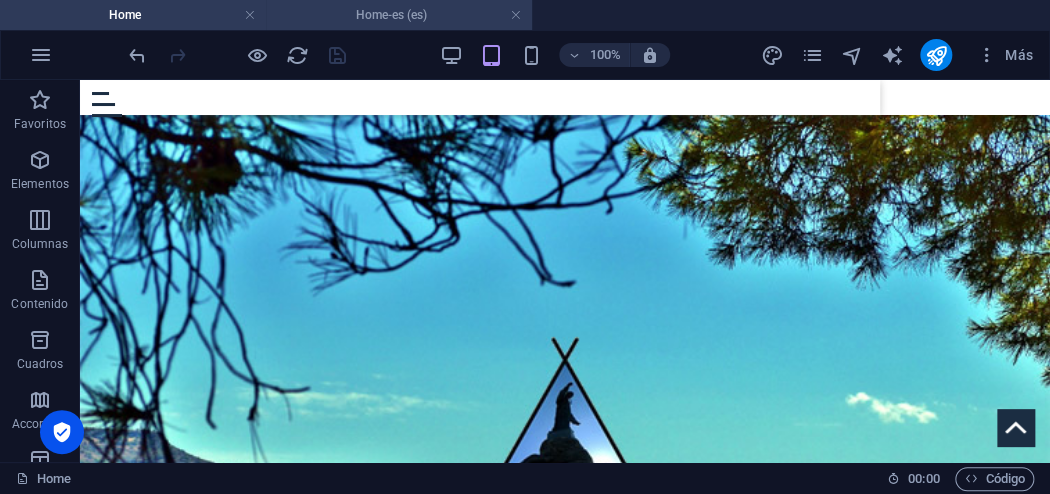 click on "Home-es (es)" at bounding box center (399, 15) 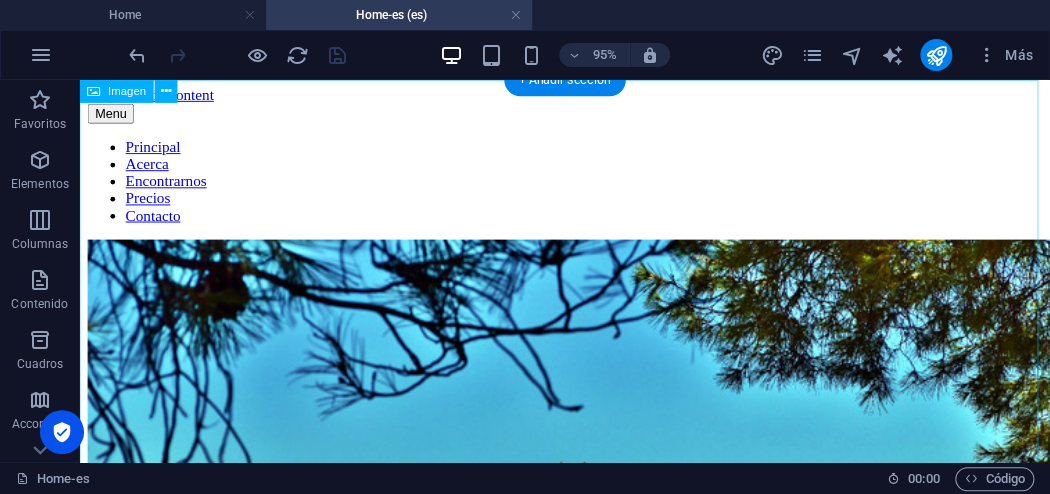 scroll, scrollTop: 0, scrollLeft: 0, axis: both 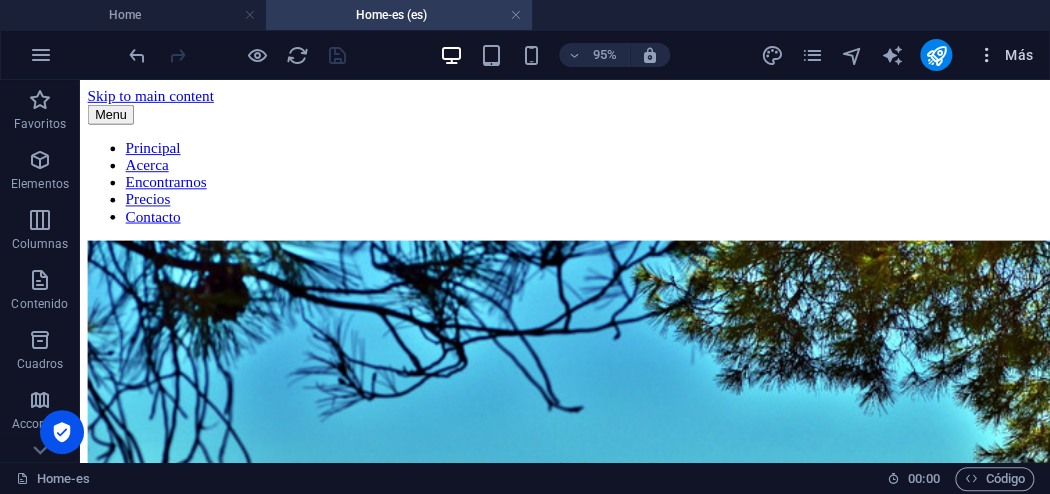 click on "Más" at bounding box center [1004, 55] 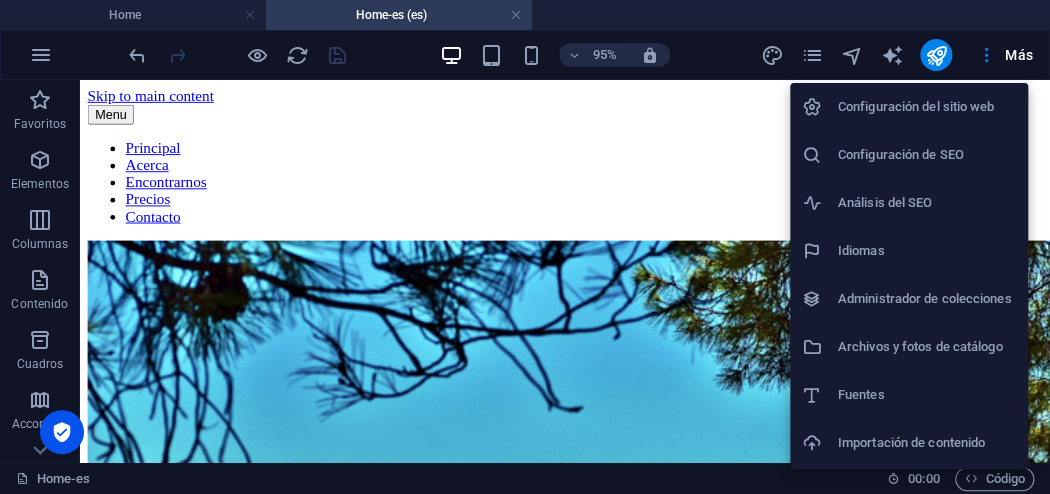 click at bounding box center [525, 247] 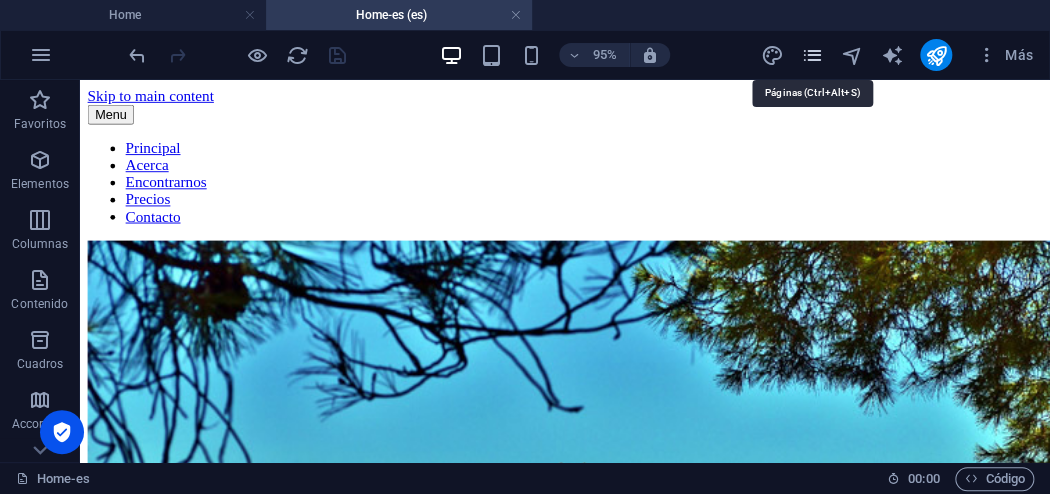 click at bounding box center (812, 55) 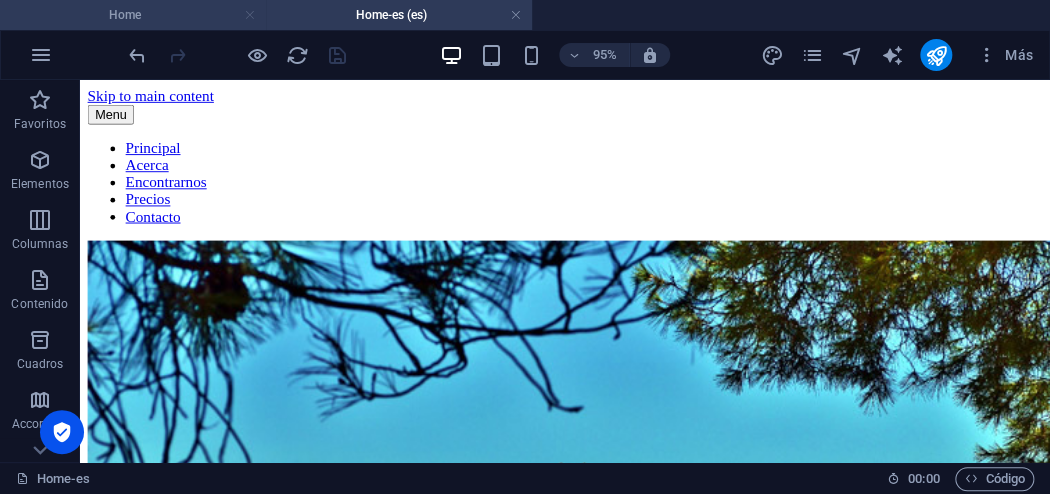 click at bounding box center [250, 15] 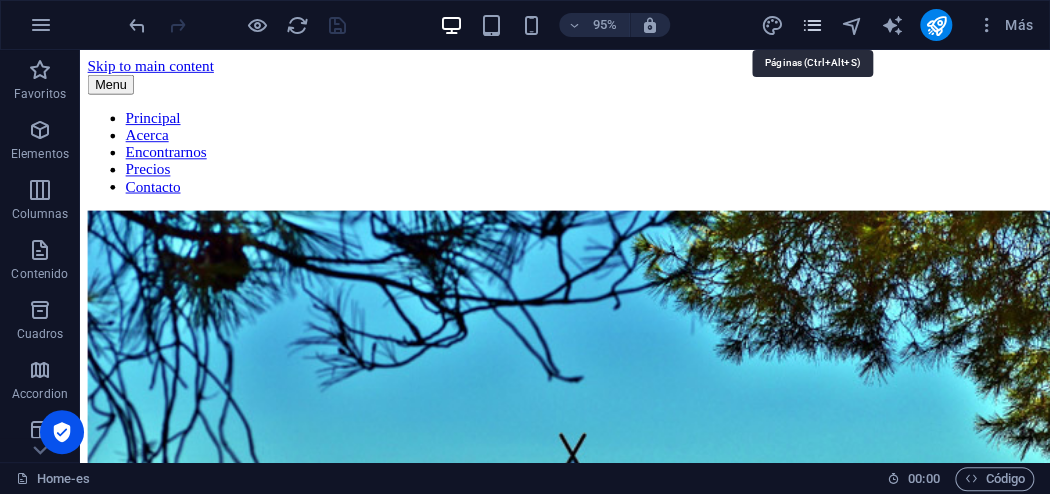 click at bounding box center (812, 25) 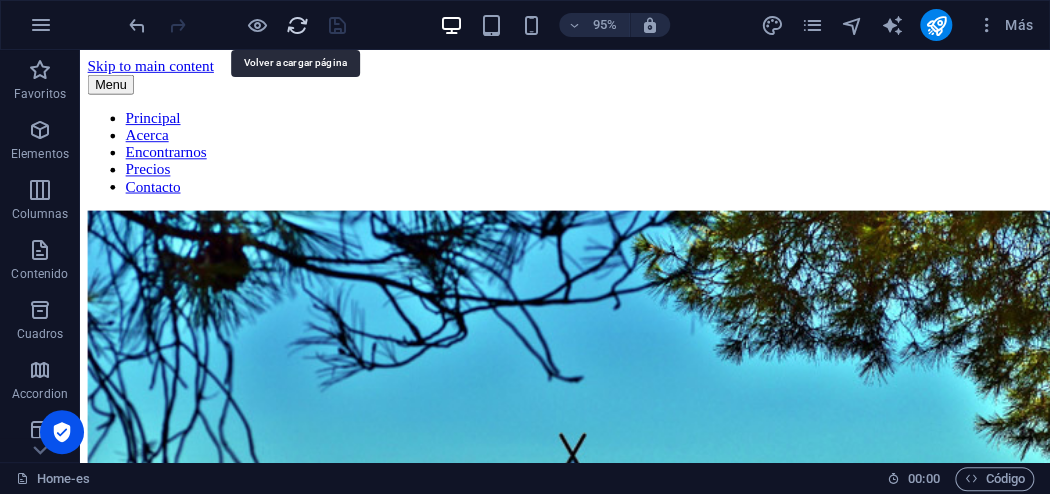click at bounding box center [297, 25] 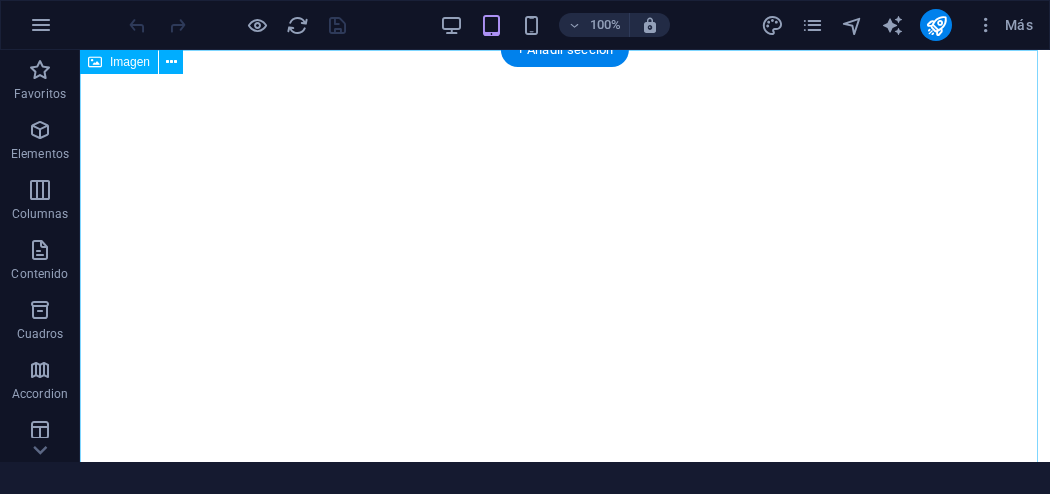 scroll, scrollTop: 0, scrollLeft: 0, axis: both 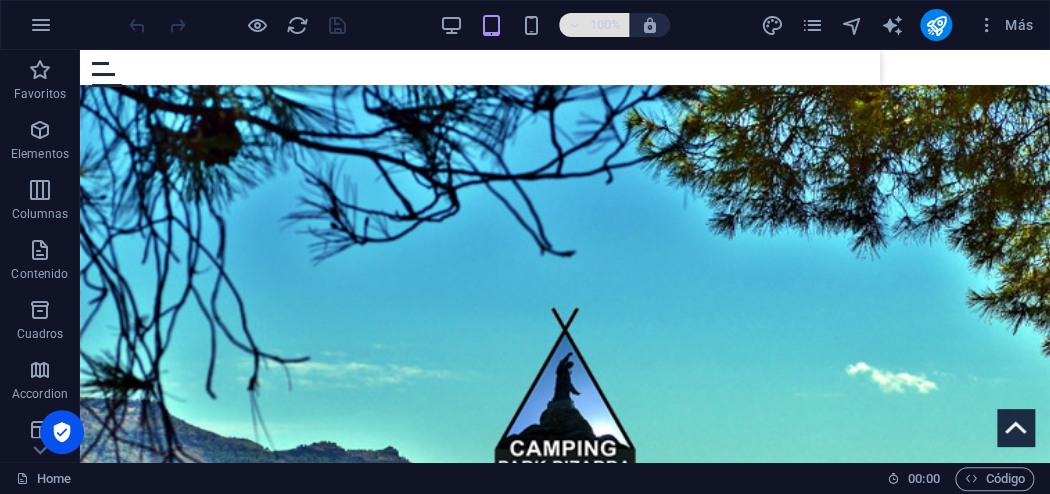 click on "100%" at bounding box center (605, 25) 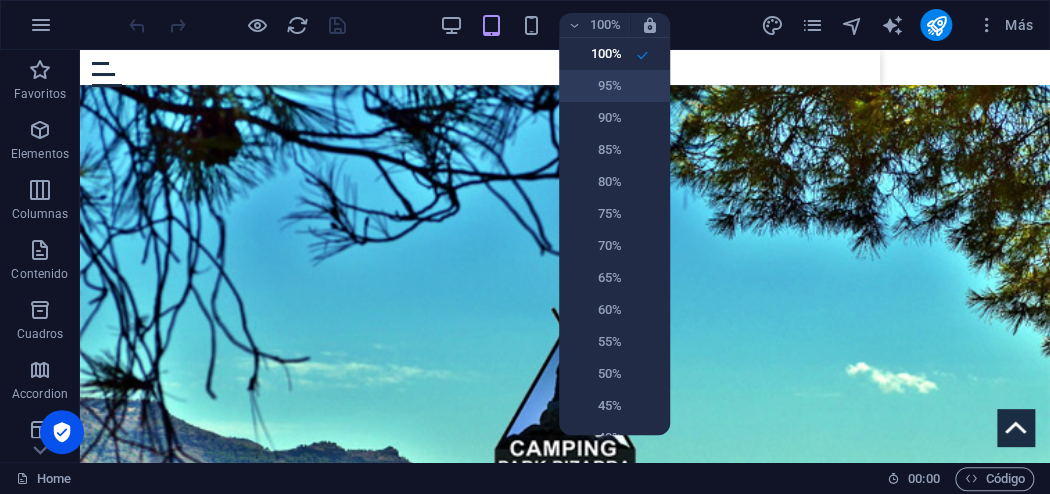 click on "95%" at bounding box center [596, 86] 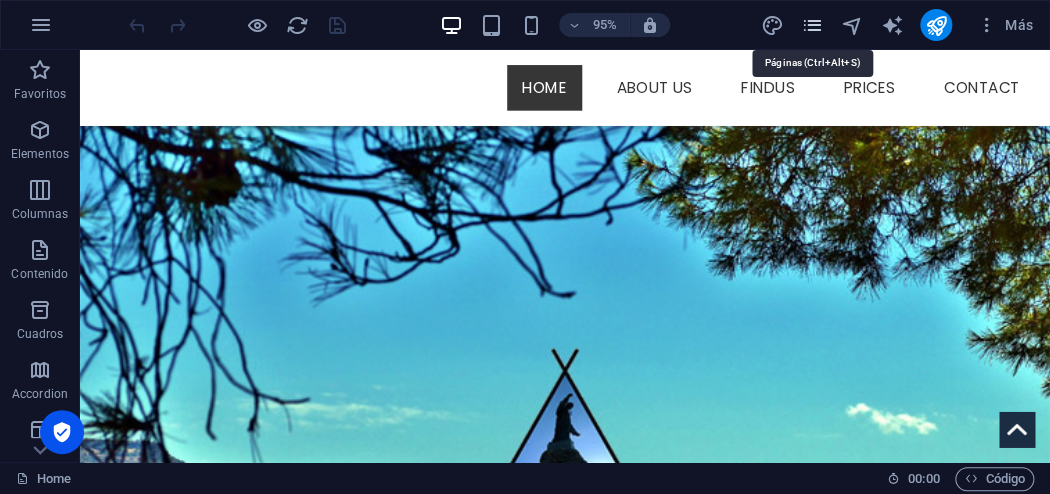 click at bounding box center [812, 25] 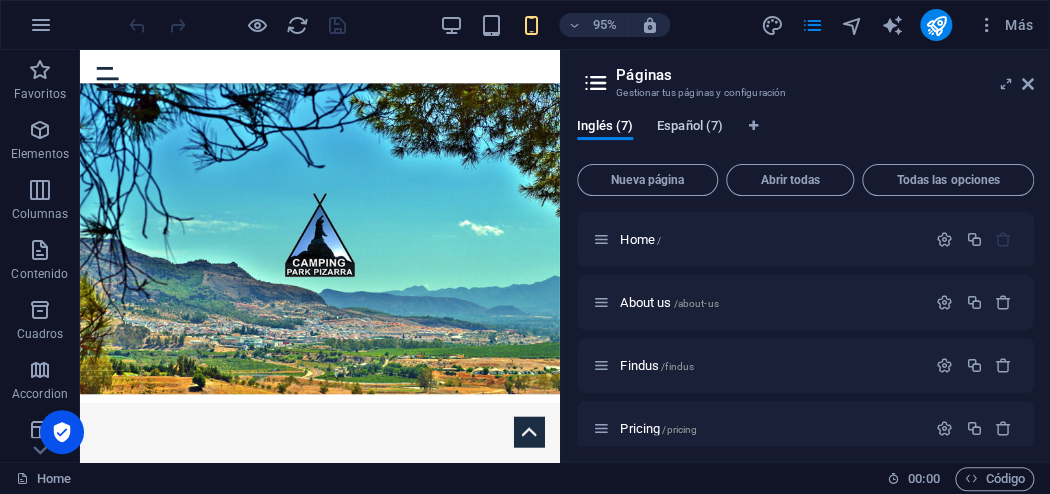 click on "Español (7)" at bounding box center (690, 128) 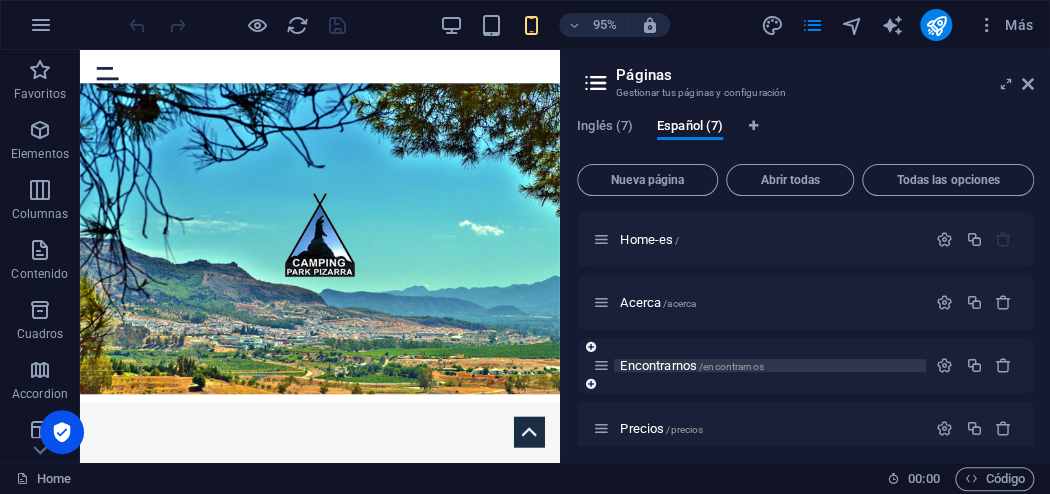 click on "Encontrarnos /encontrarnos" at bounding box center (691, 365) 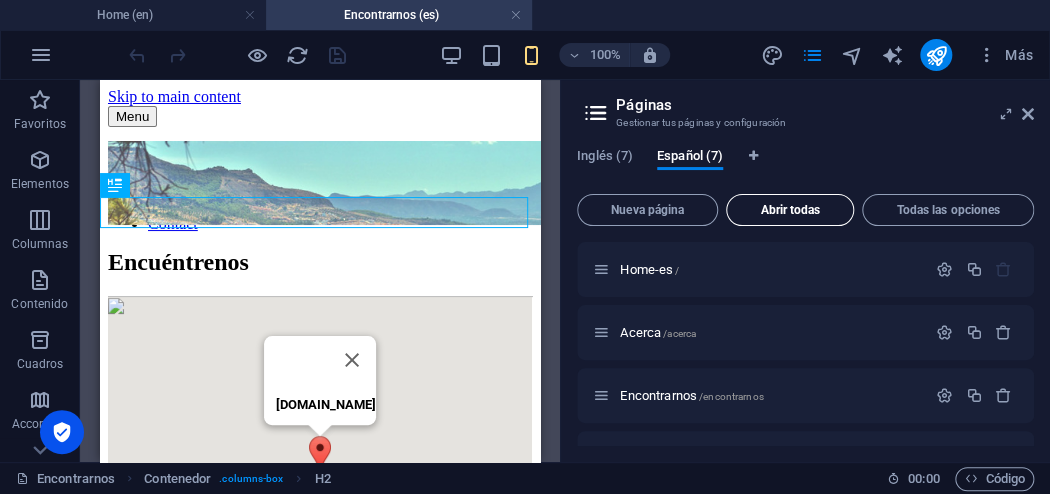 scroll, scrollTop: 0, scrollLeft: 0, axis: both 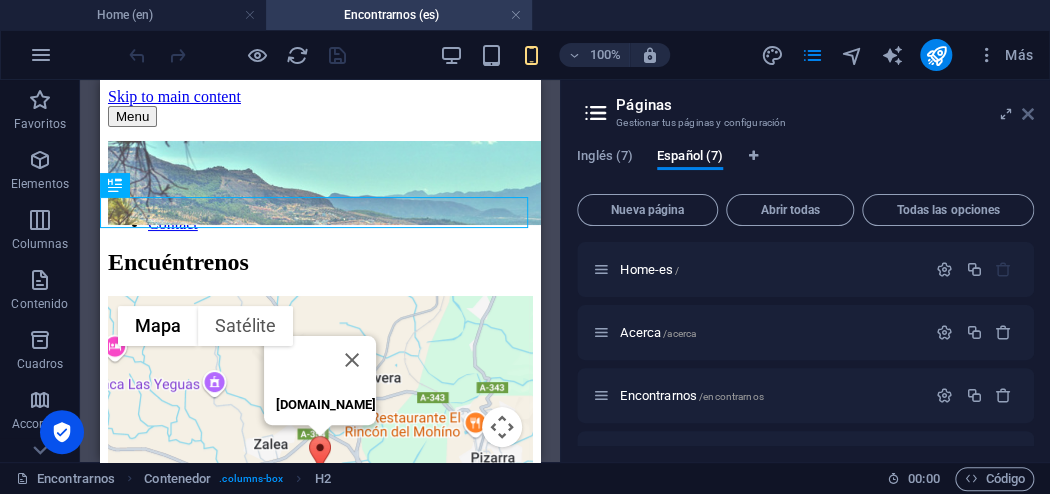 drag, startPoint x: 1025, startPoint y: 114, endPoint x: 376, endPoint y: 134, distance: 649.3081 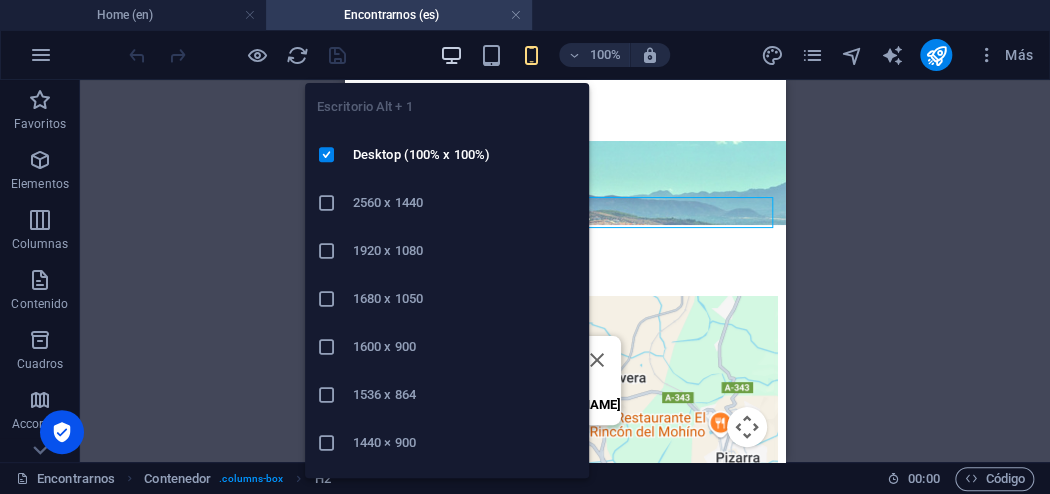 click at bounding box center (451, 55) 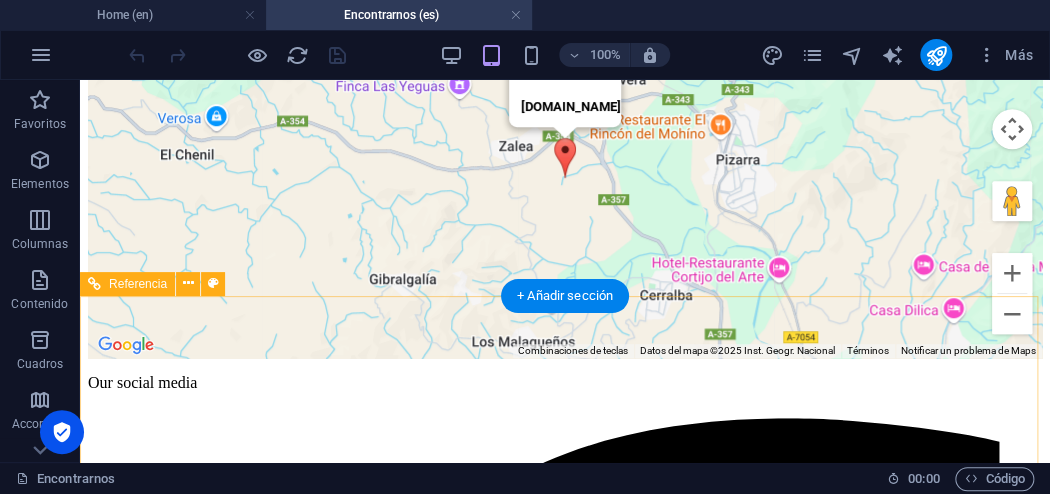 scroll, scrollTop: 480, scrollLeft: 0, axis: vertical 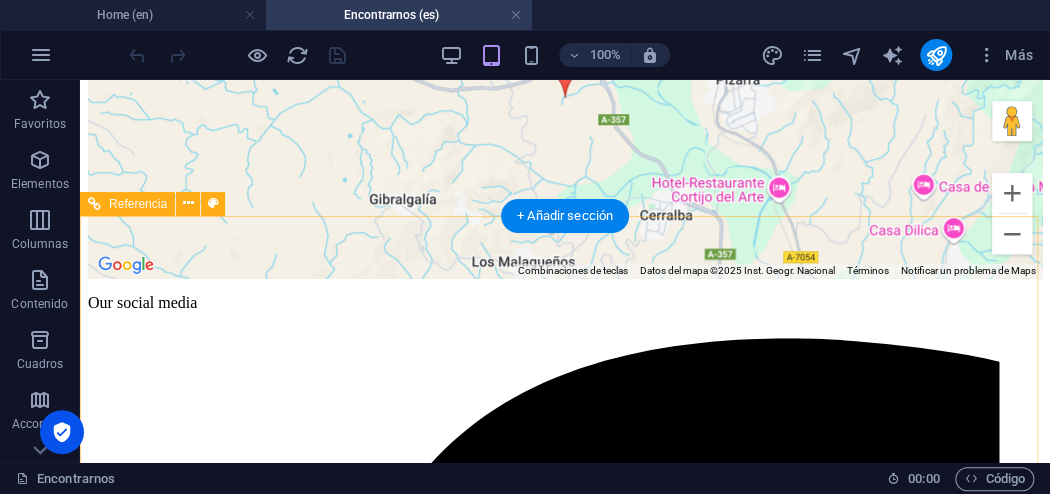 click on "Contact" at bounding box center (565, 6195) 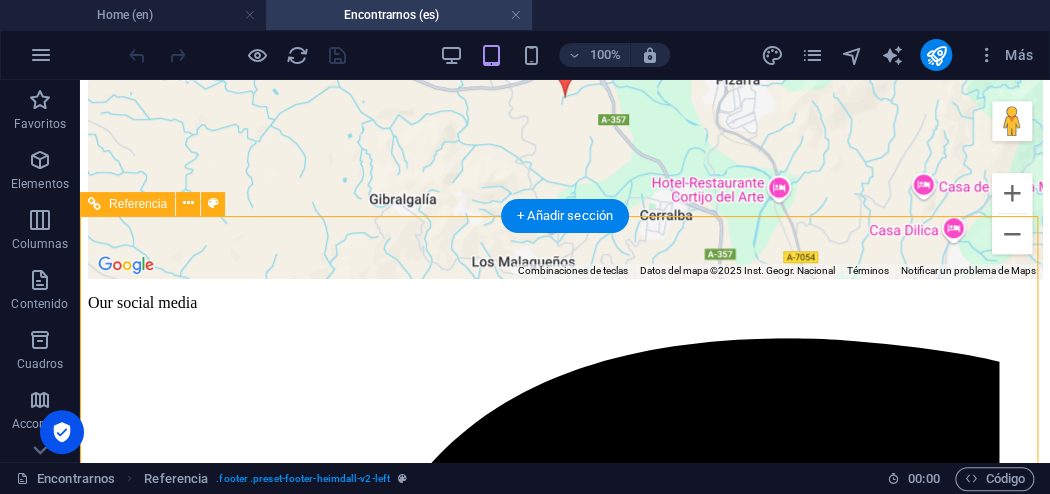 click on "Contact" at bounding box center [565, 6195] 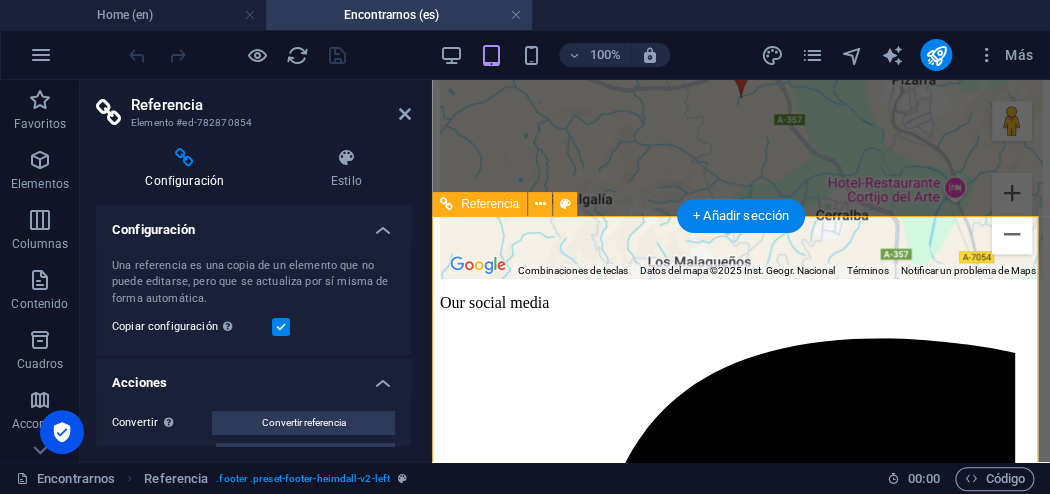 click on "Contact" at bounding box center (741, 4125) 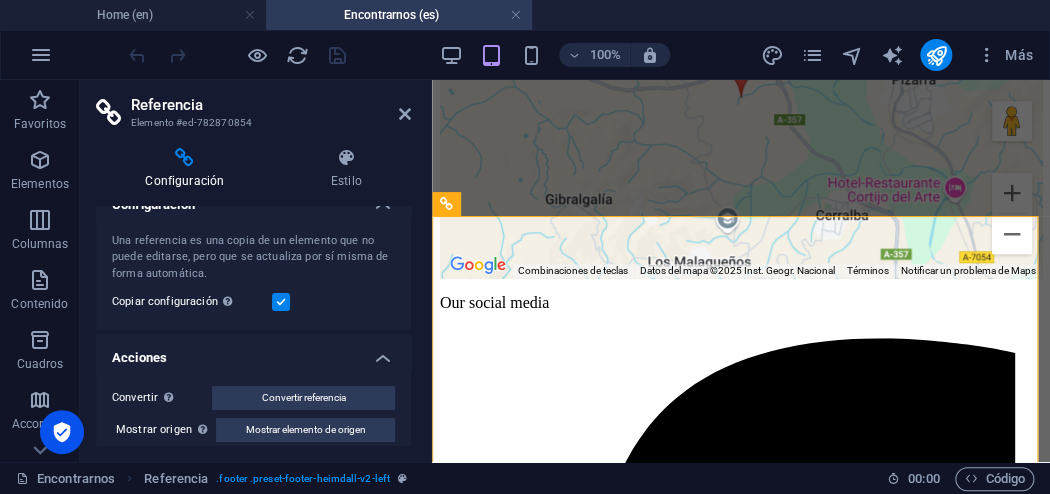 scroll, scrollTop: 37, scrollLeft: 0, axis: vertical 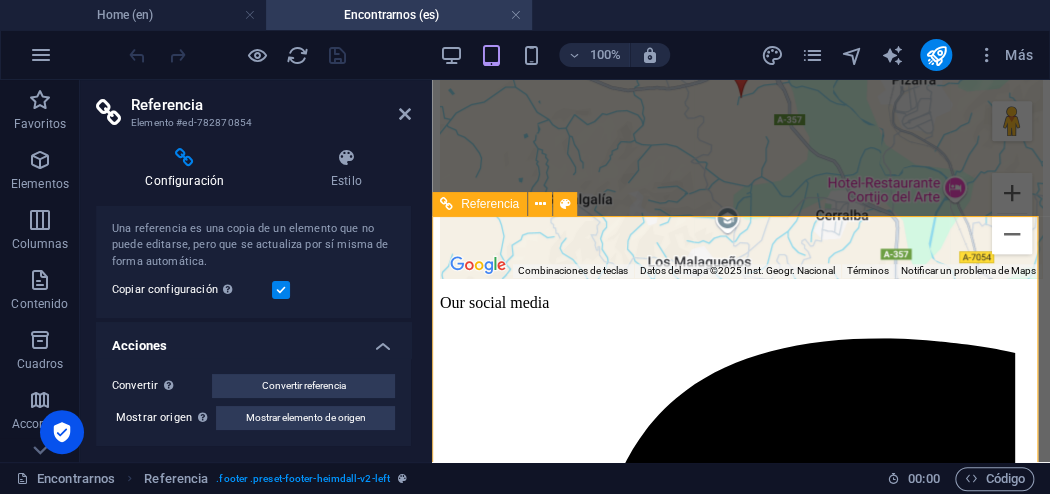 click on "campingparkpizarra.com La Serrana, Carretera Alora A7077, km2, Pizarra Malaga   29560 Legal Notice  |  Privacy" at bounding box center (741, 3413) 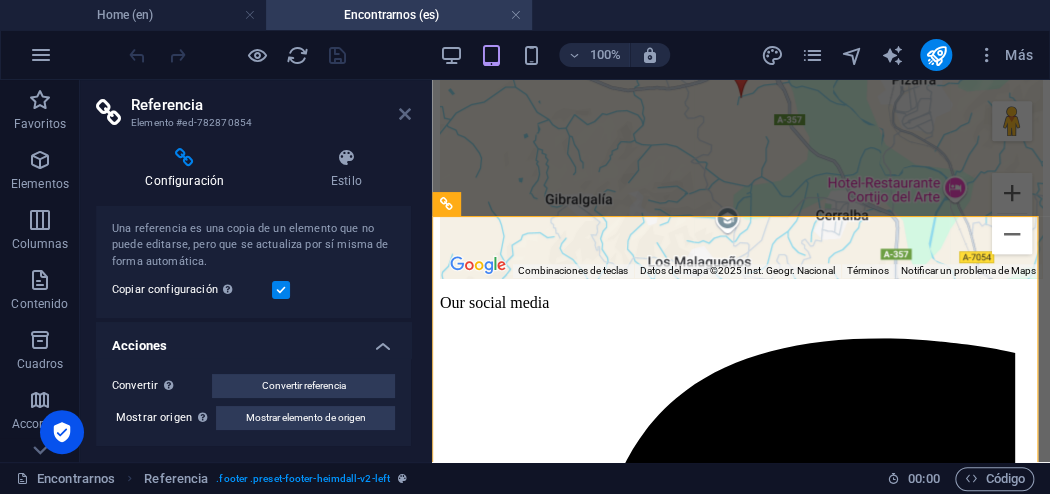 click at bounding box center [405, 114] 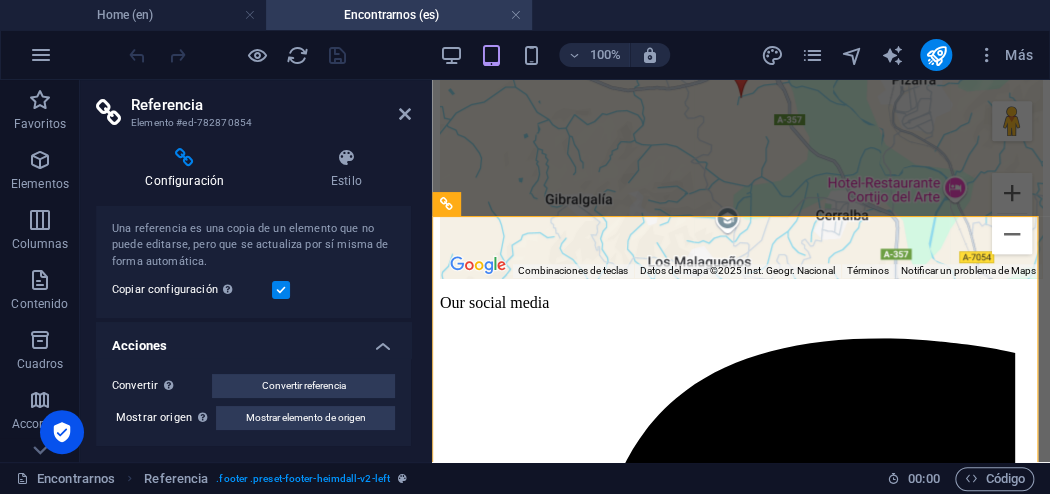 scroll, scrollTop: 480, scrollLeft: 0, axis: vertical 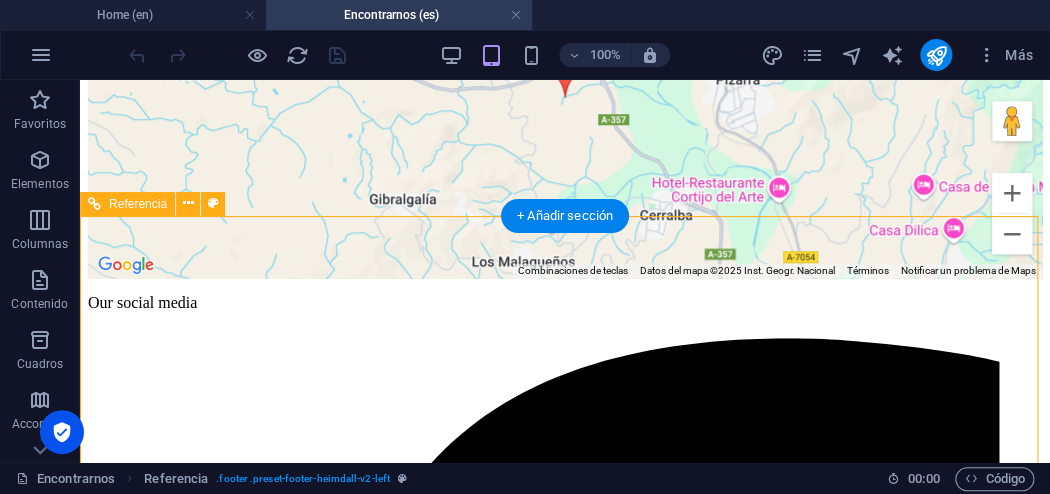 click on "Address" at bounding box center [565, 5042] 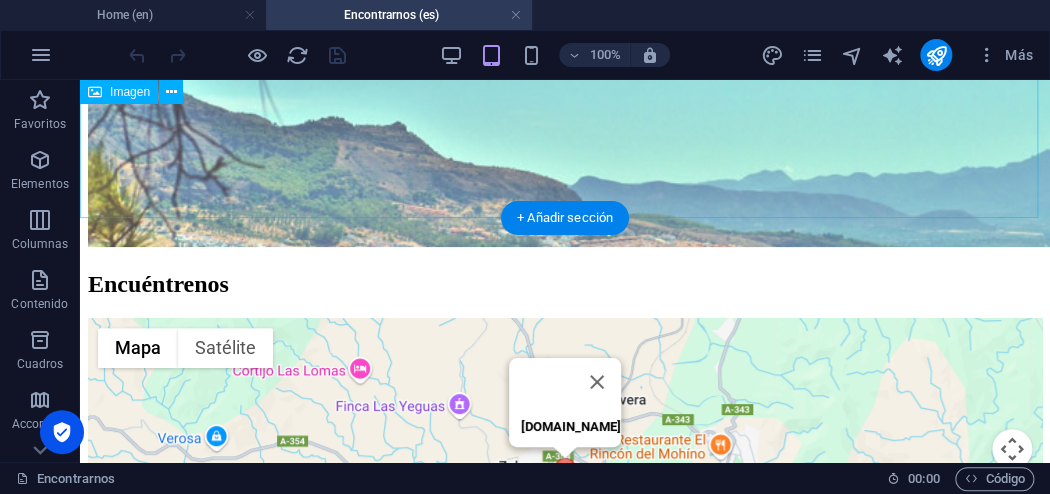 scroll, scrollTop: 0, scrollLeft: 0, axis: both 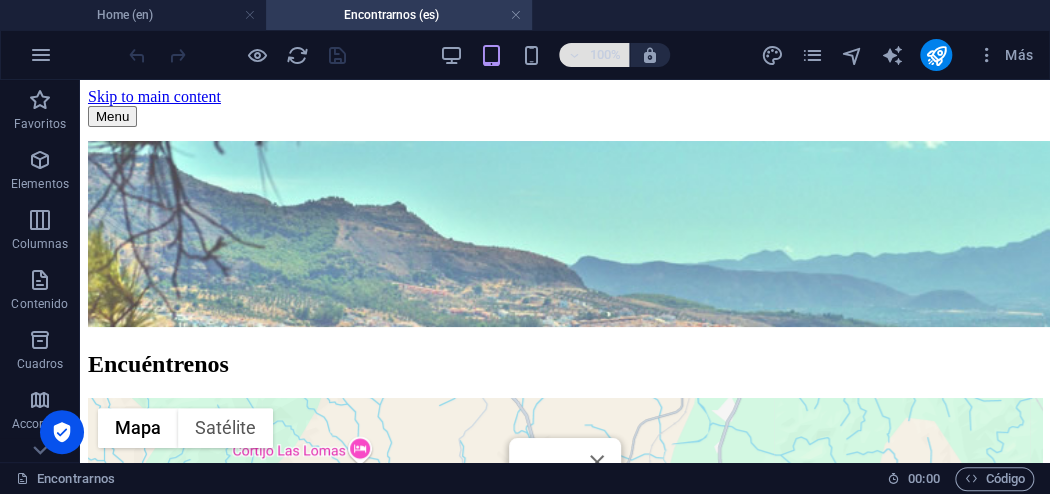 click on "100%" at bounding box center (594, 55) 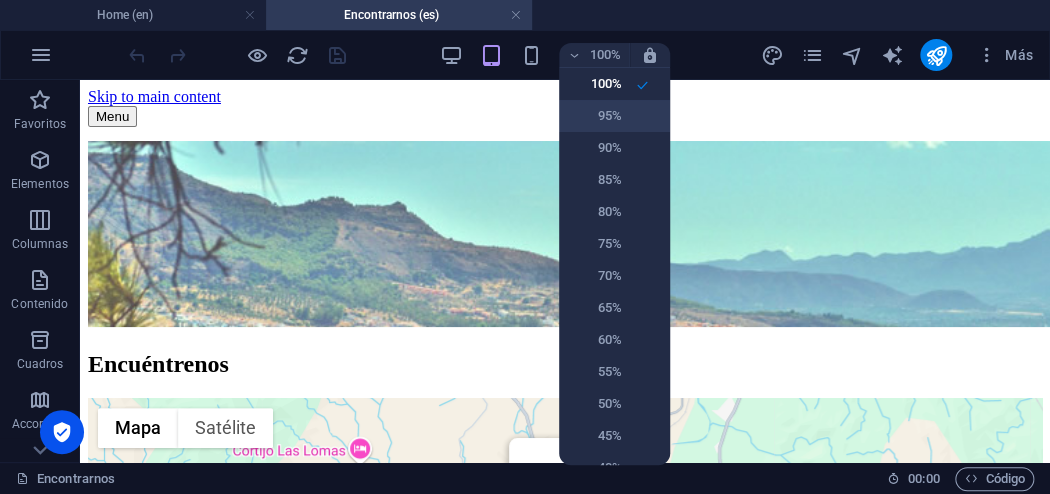 click on "95%" at bounding box center (596, 116) 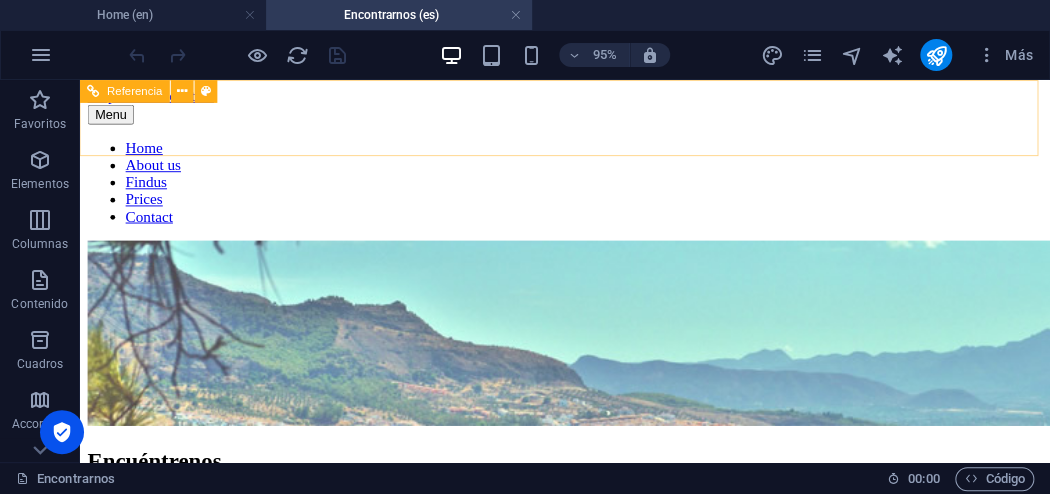 click on "Home About us Findus Prices Contact" at bounding box center (590, 188) 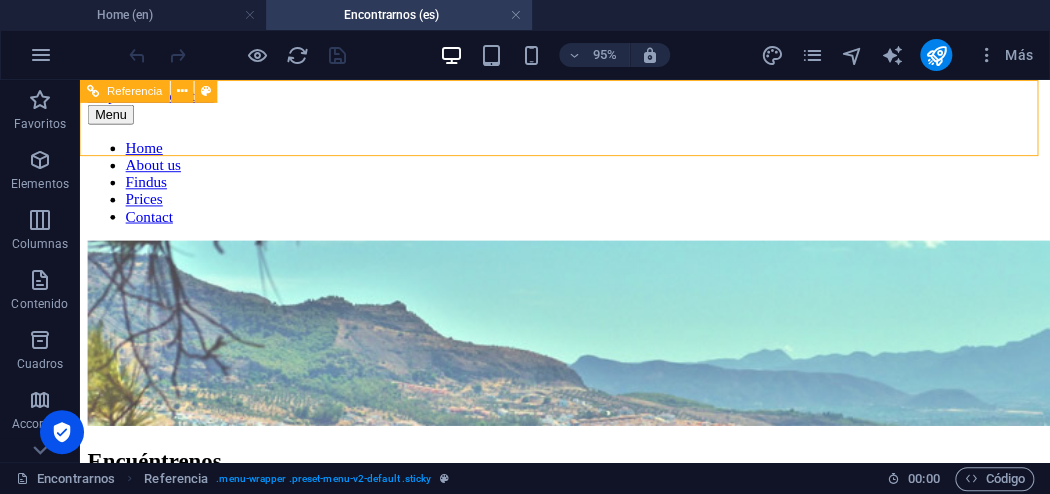 click on "Home About us Findus Prices Contact" at bounding box center [590, 188] 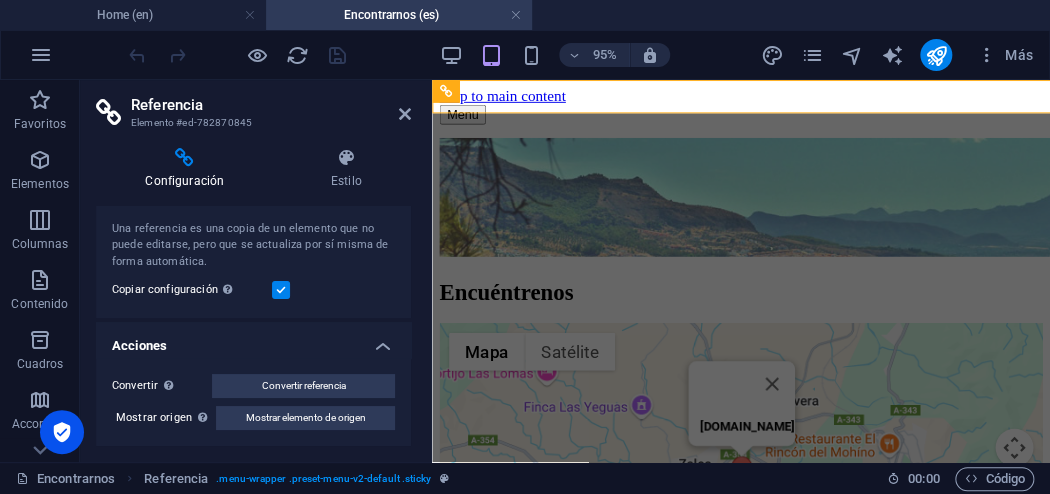 scroll, scrollTop: 0, scrollLeft: 0, axis: both 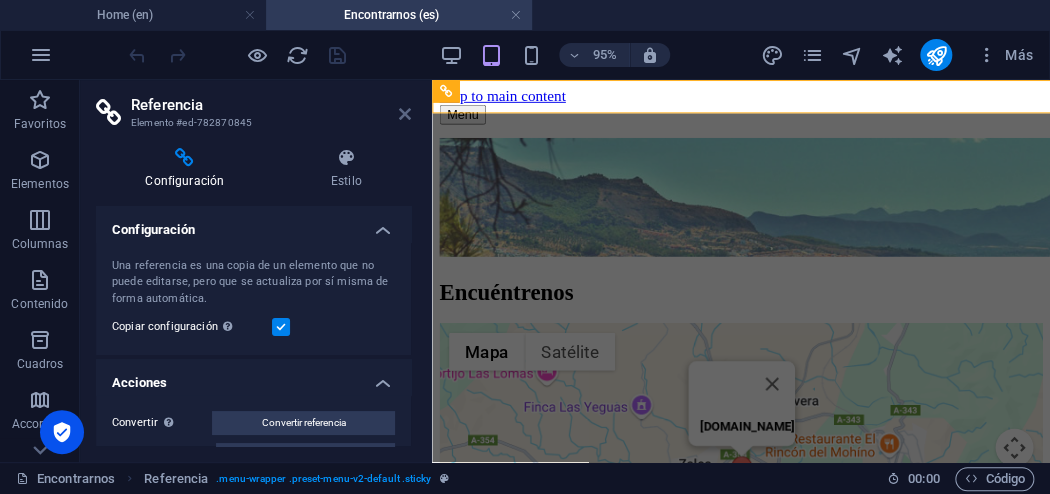 click at bounding box center [405, 114] 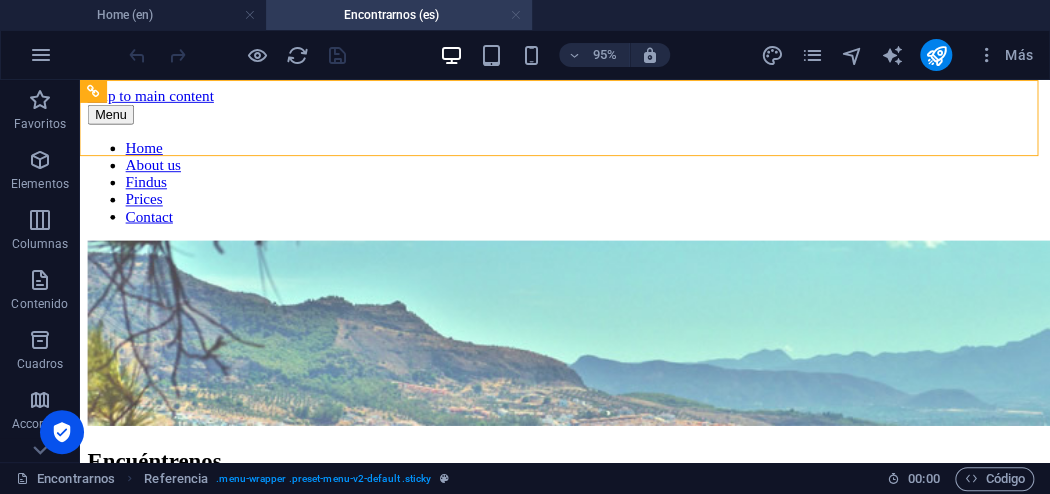 click at bounding box center (516, 15) 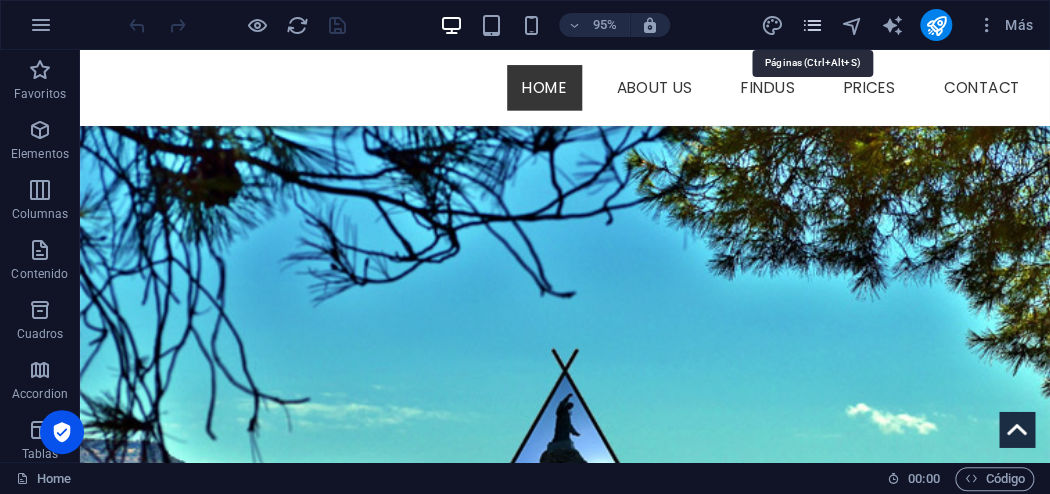 click at bounding box center (812, 25) 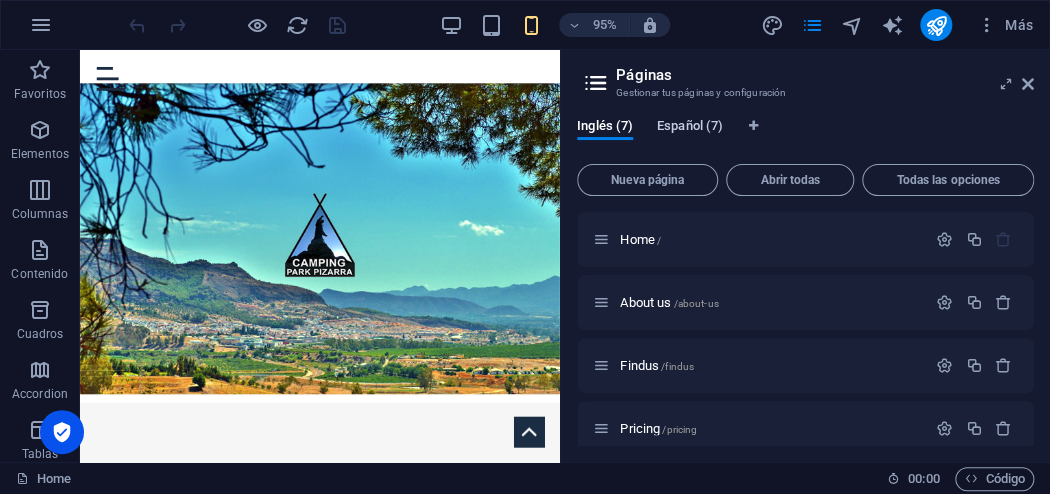 click on "Español (7)" at bounding box center (690, 128) 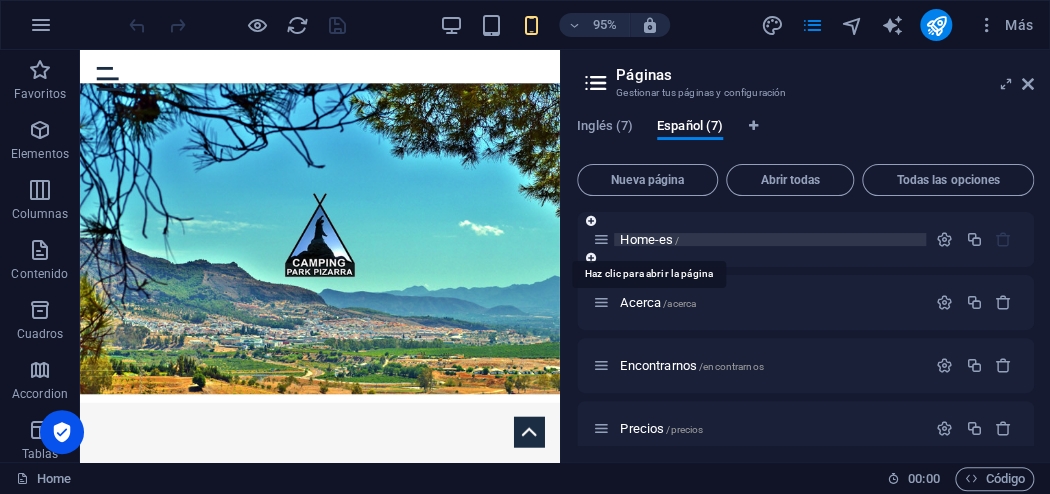 click on "Home-es /" at bounding box center (649, 239) 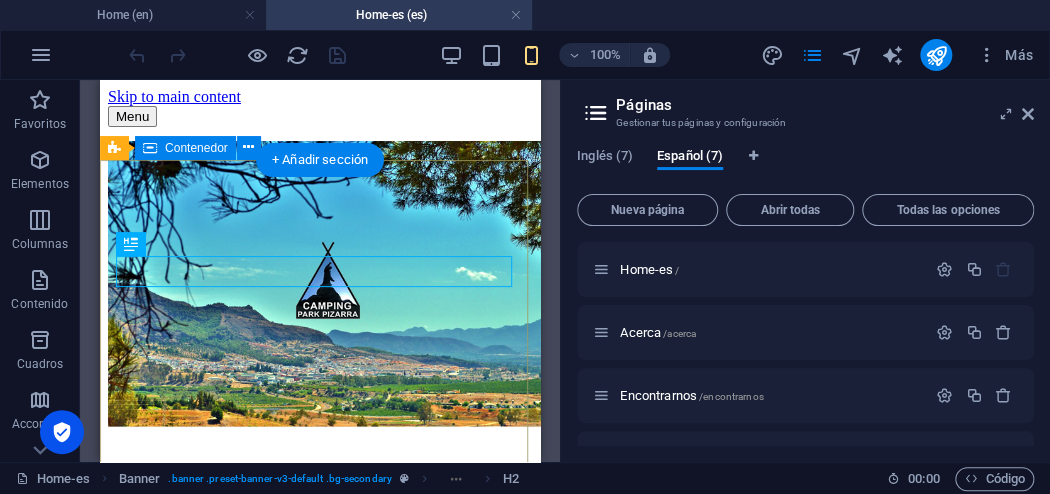scroll, scrollTop: 240, scrollLeft: 0, axis: vertical 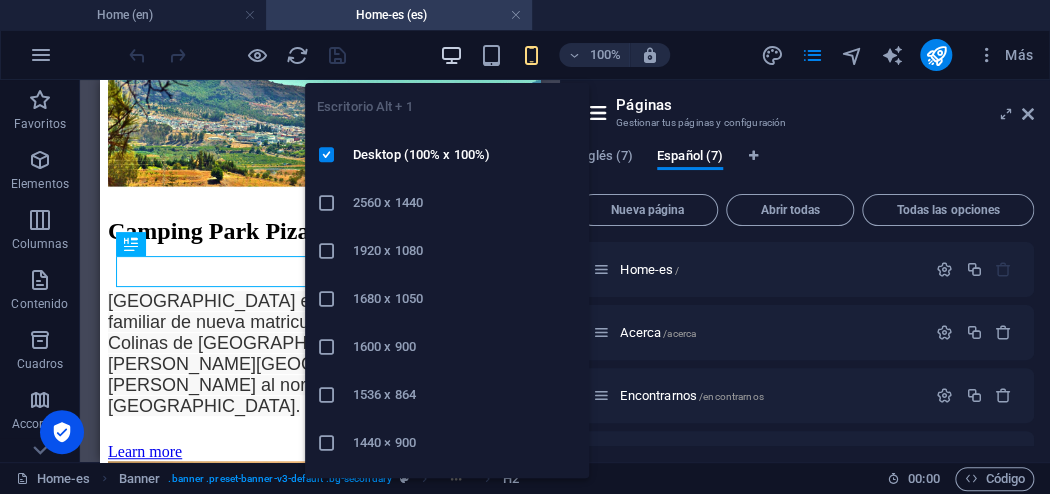 click at bounding box center (451, 55) 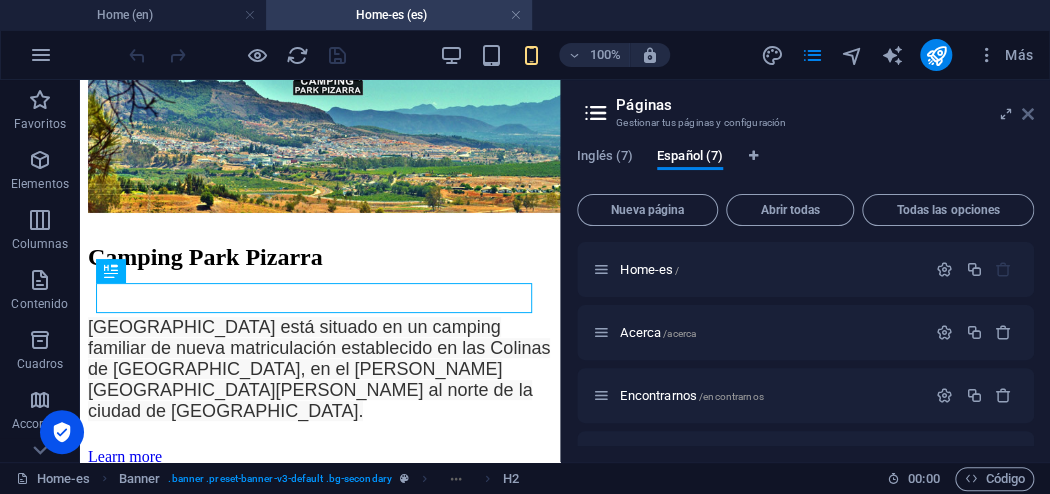 drag, startPoint x: 1028, startPoint y: 113, endPoint x: 723, endPoint y: 38, distance: 314.08597 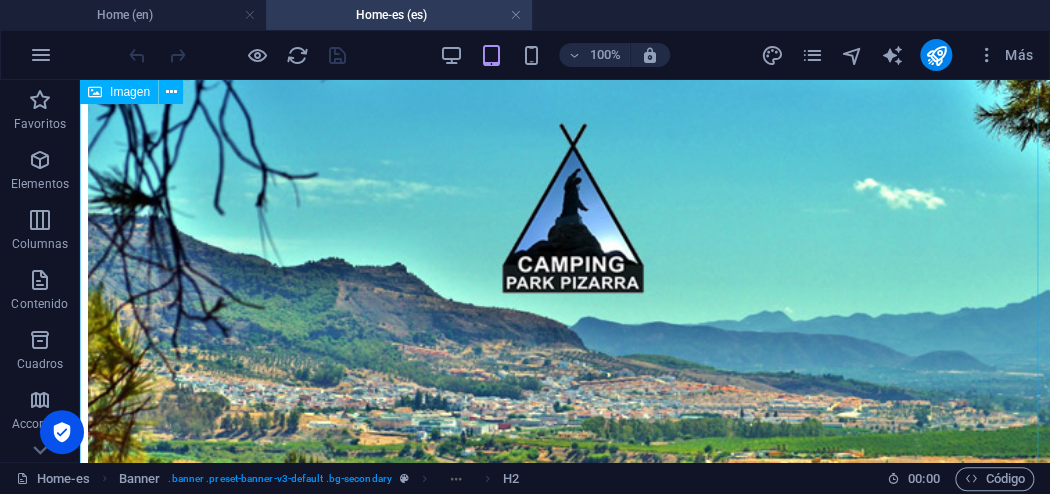 scroll, scrollTop: 596, scrollLeft: 0, axis: vertical 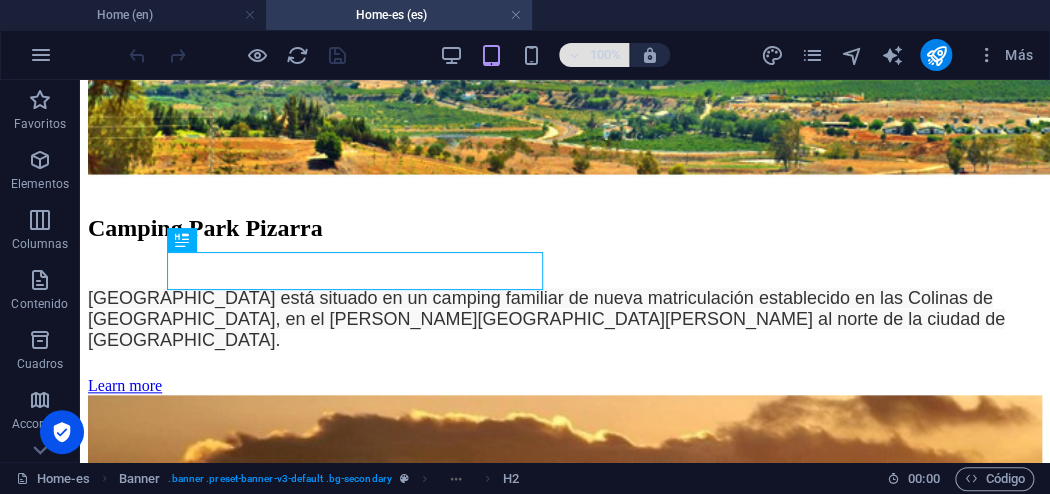 click at bounding box center (574, 55) 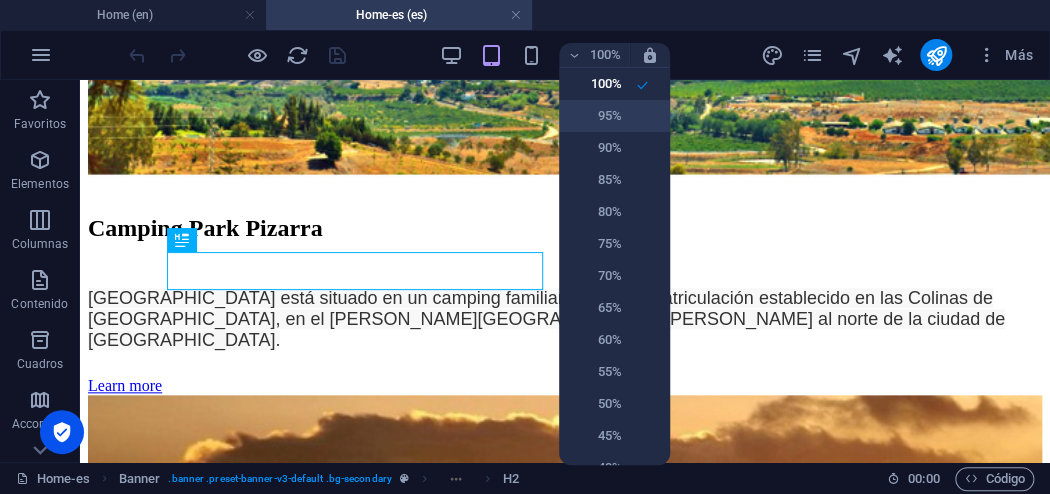 click on "95%" at bounding box center [596, 116] 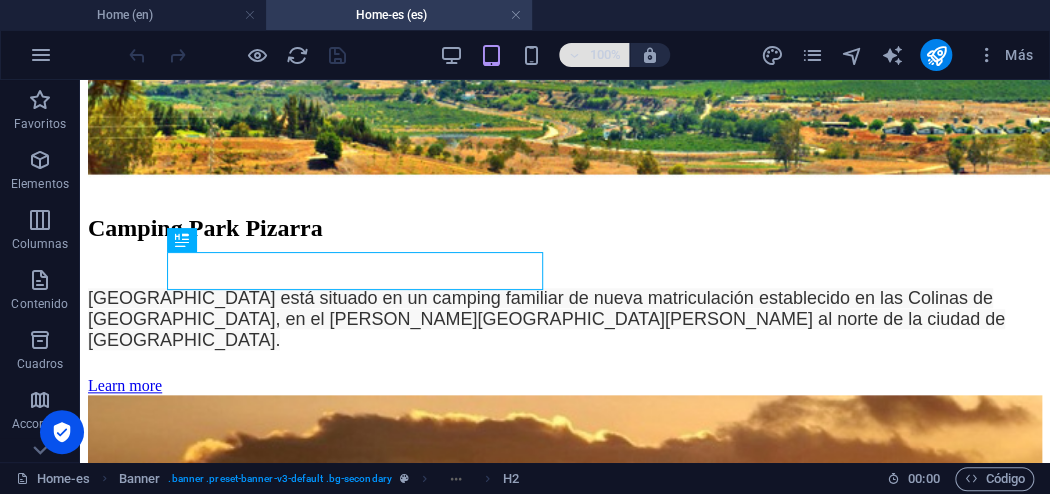 click on "100%" at bounding box center [605, 55] 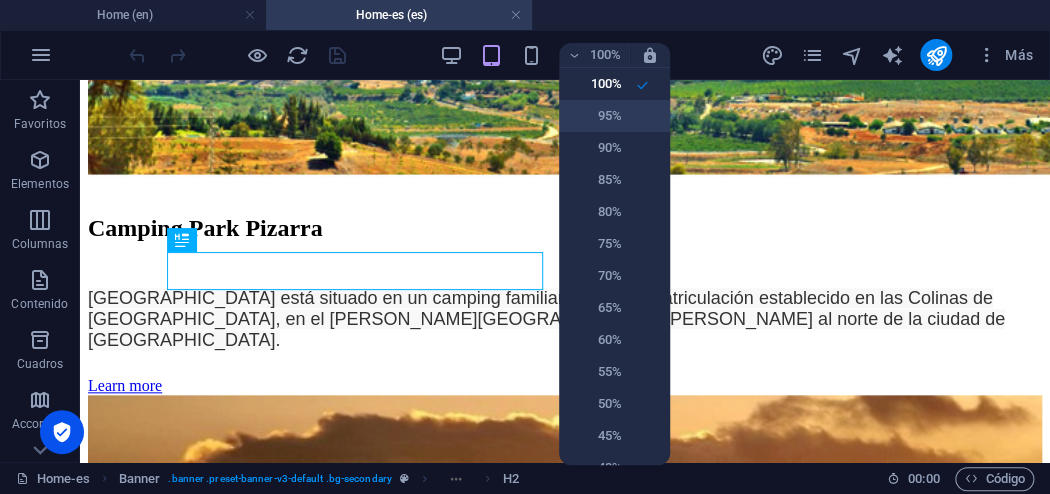 click on "95%" at bounding box center [596, 116] 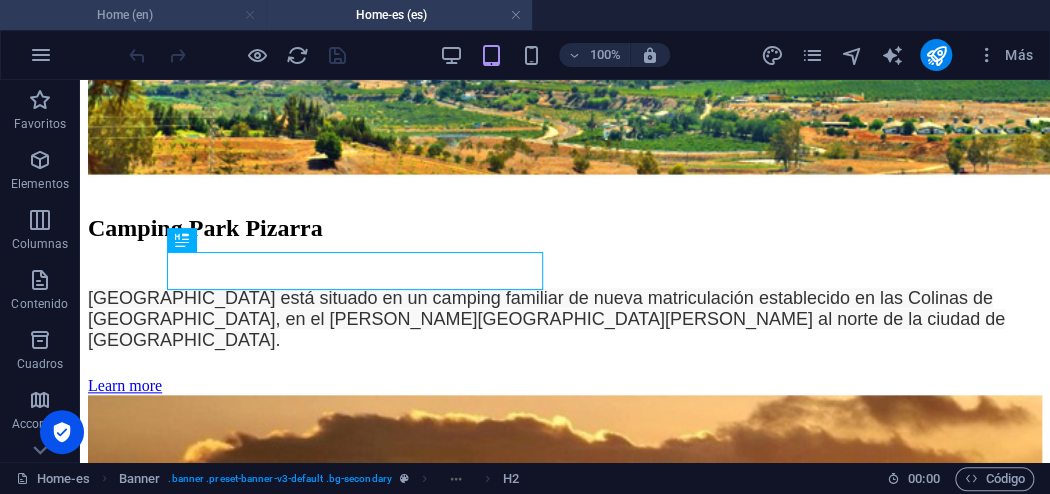 click at bounding box center [250, 15] 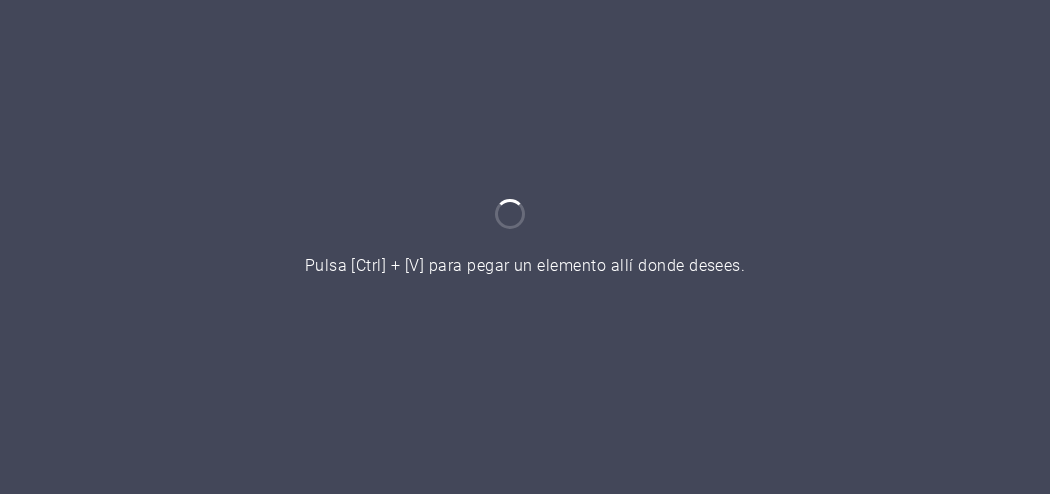 scroll, scrollTop: 0, scrollLeft: 0, axis: both 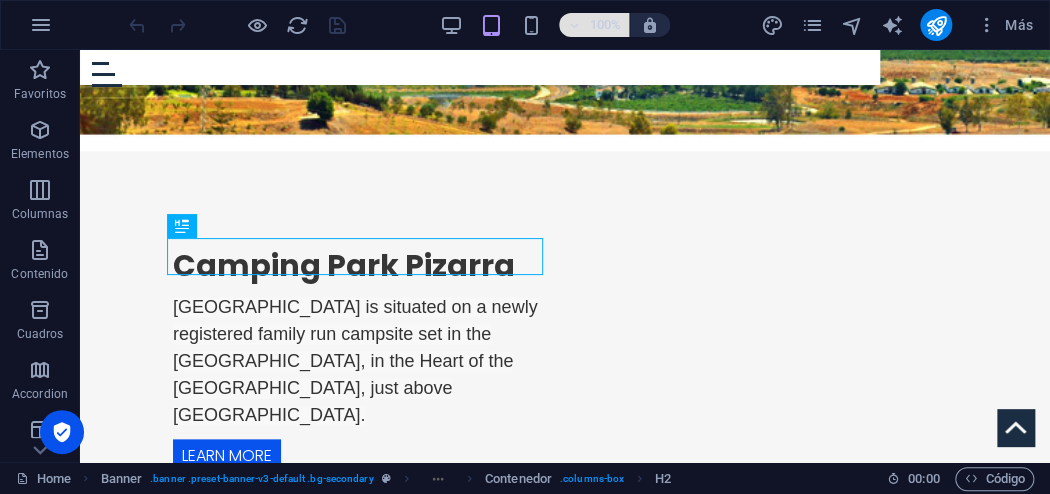 click at bounding box center [574, 25] 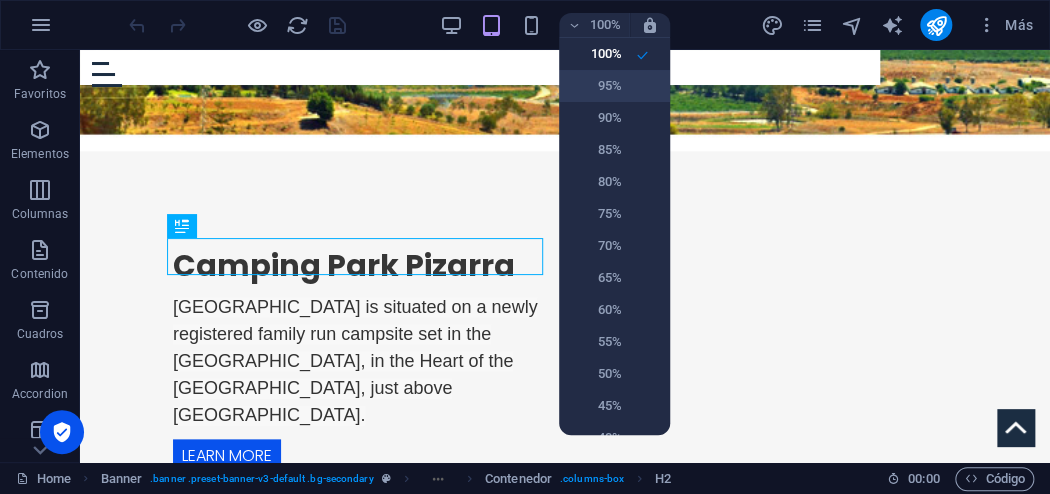 click on "95%" at bounding box center (596, 86) 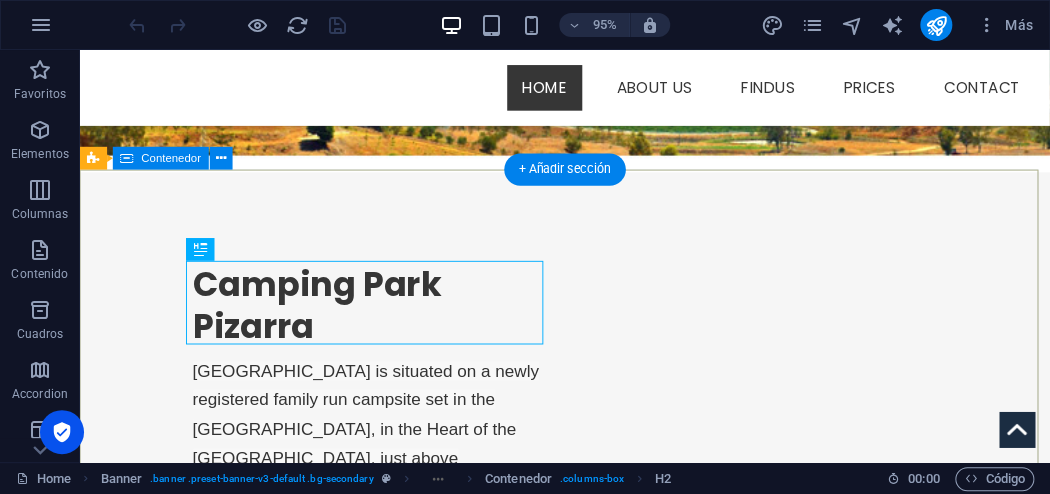 scroll, scrollTop: 625, scrollLeft: 0, axis: vertical 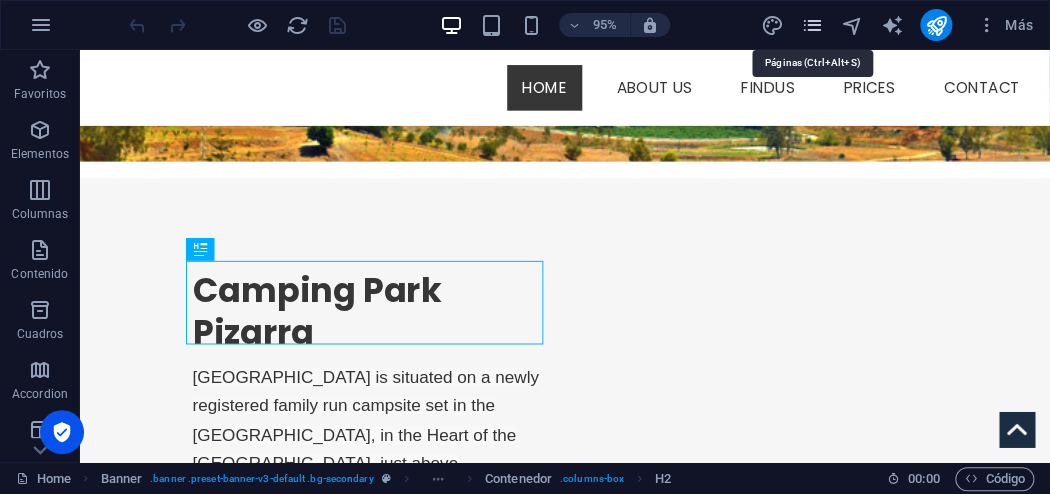 click at bounding box center (812, 25) 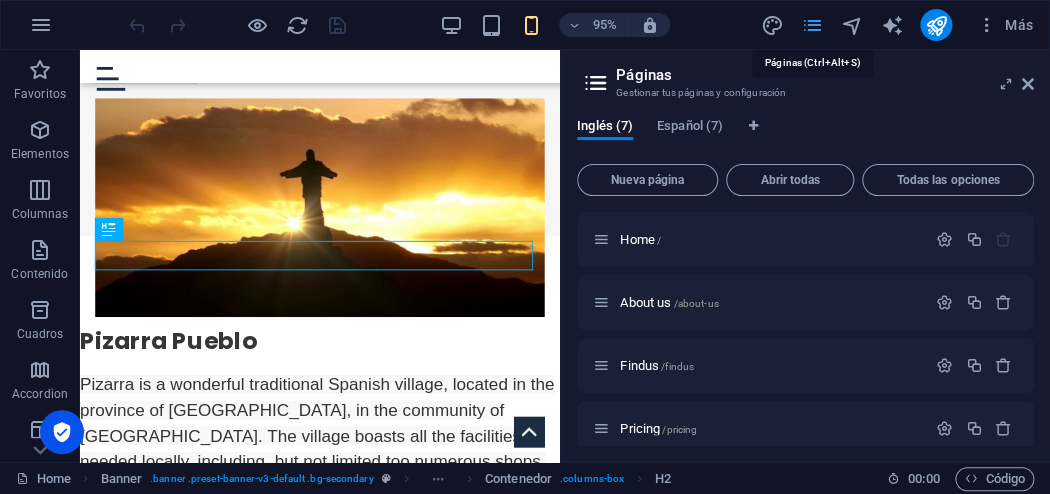 scroll, scrollTop: 257, scrollLeft: 0, axis: vertical 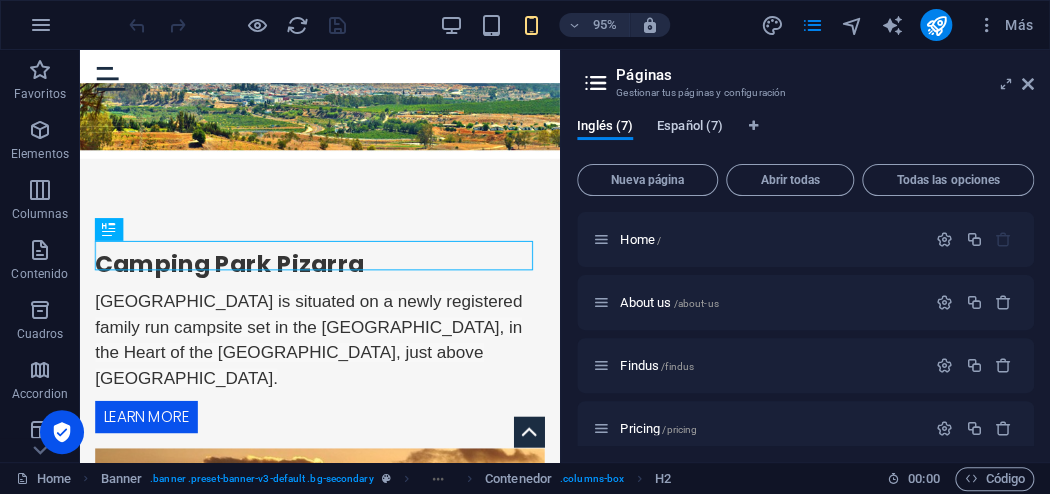 click on "Español (7)" at bounding box center [690, 128] 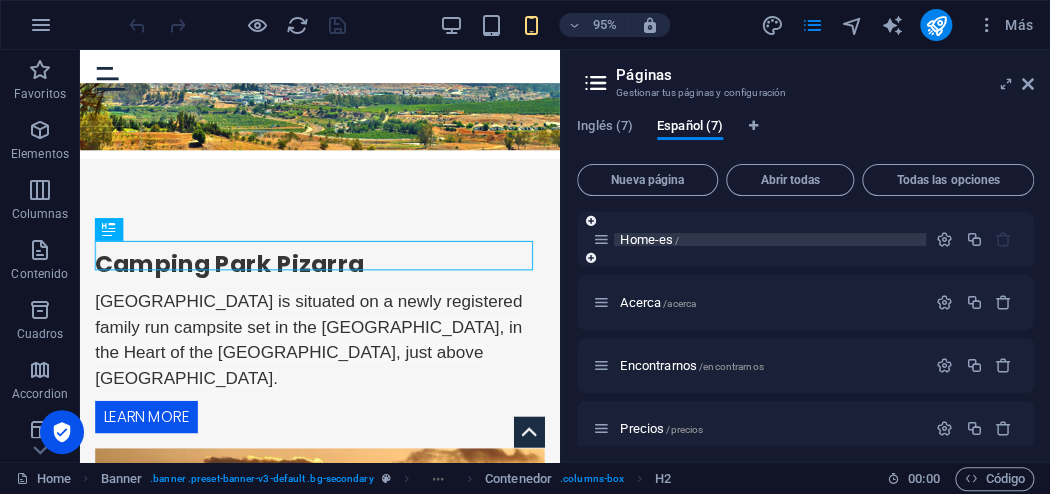 click on "Home-es /" at bounding box center [649, 239] 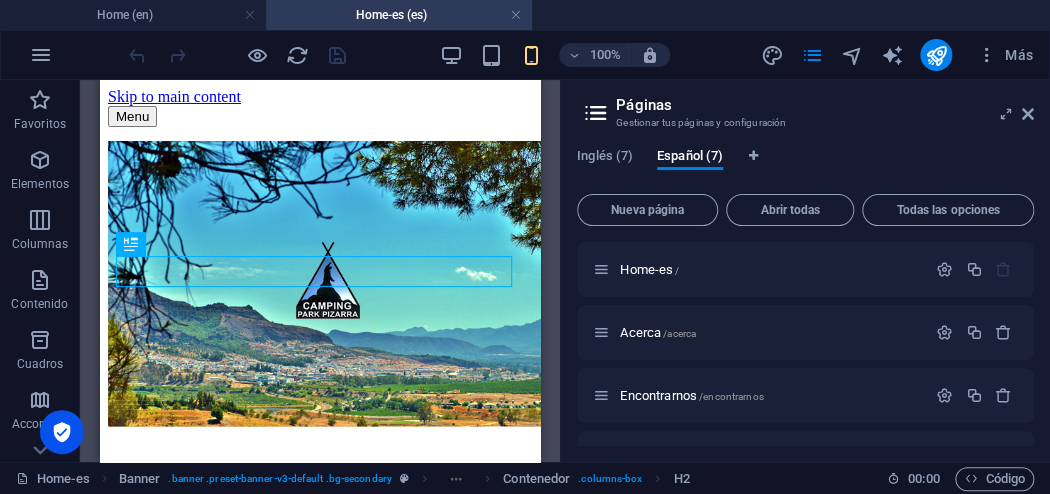 scroll, scrollTop: 240, scrollLeft: 0, axis: vertical 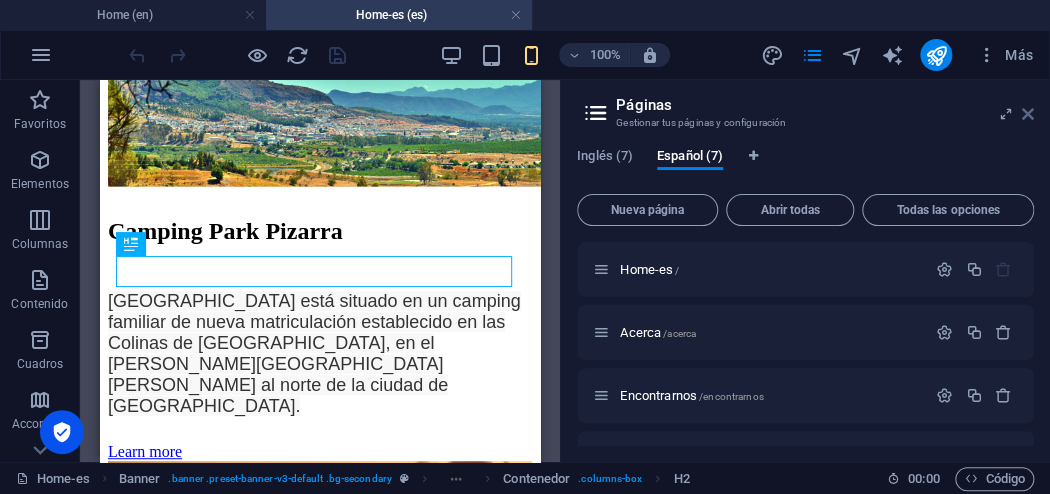 click at bounding box center [1028, 114] 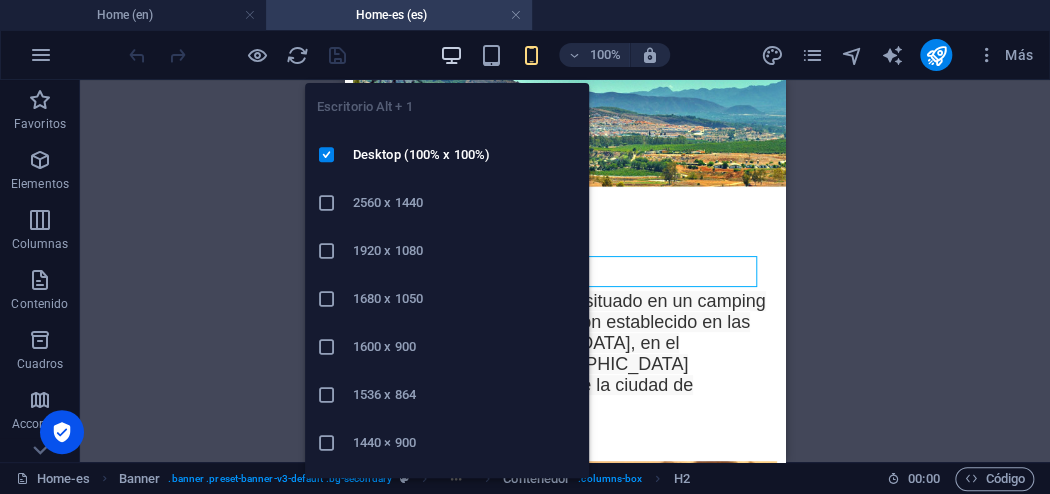 click at bounding box center (451, 55) 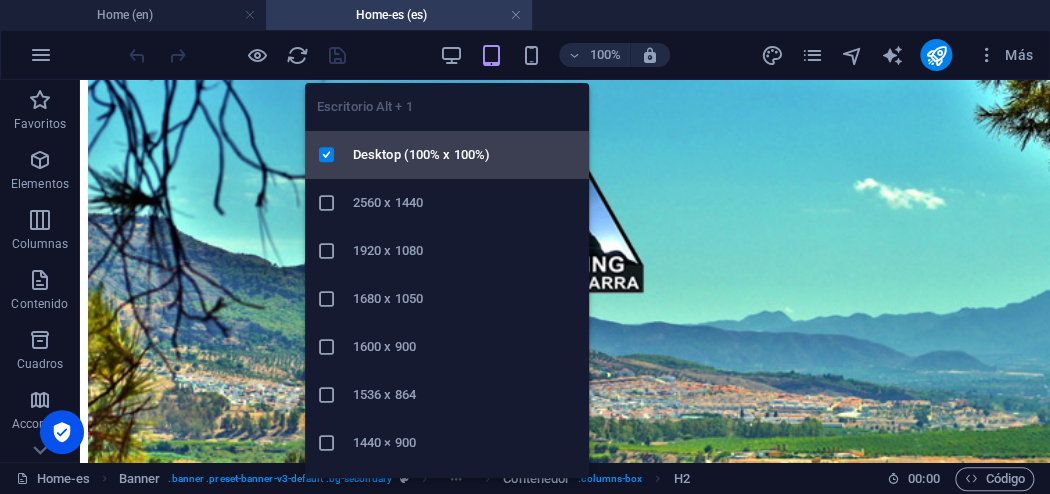 scroll, scrollTop: 596, scrollLeft: 0, axis: vertical 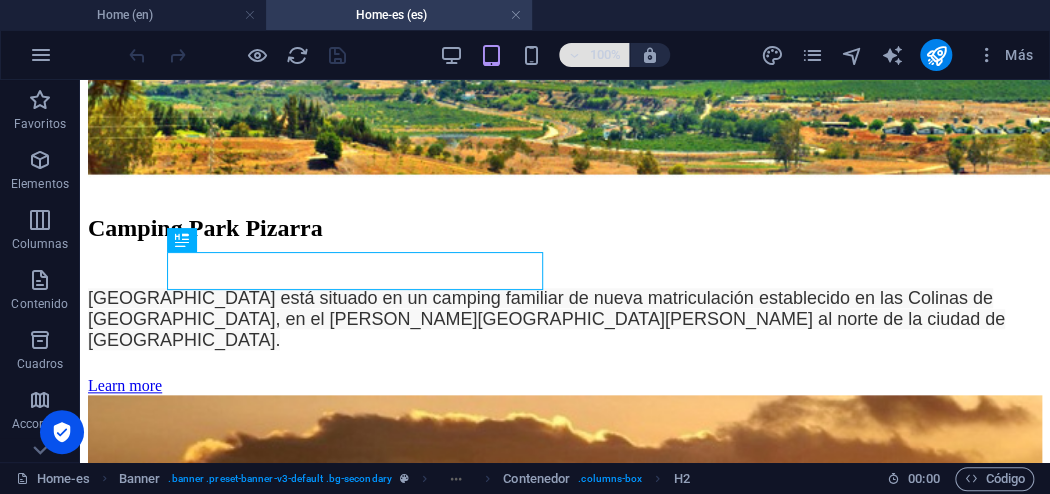click on "100%" at bounding box center [605, 55] 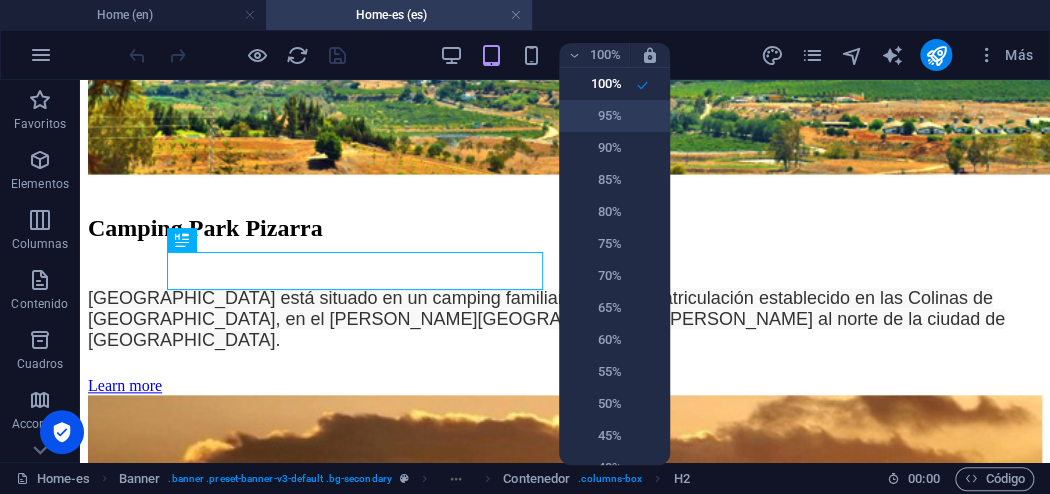 click on "95%" at bounding box center [596, 116] 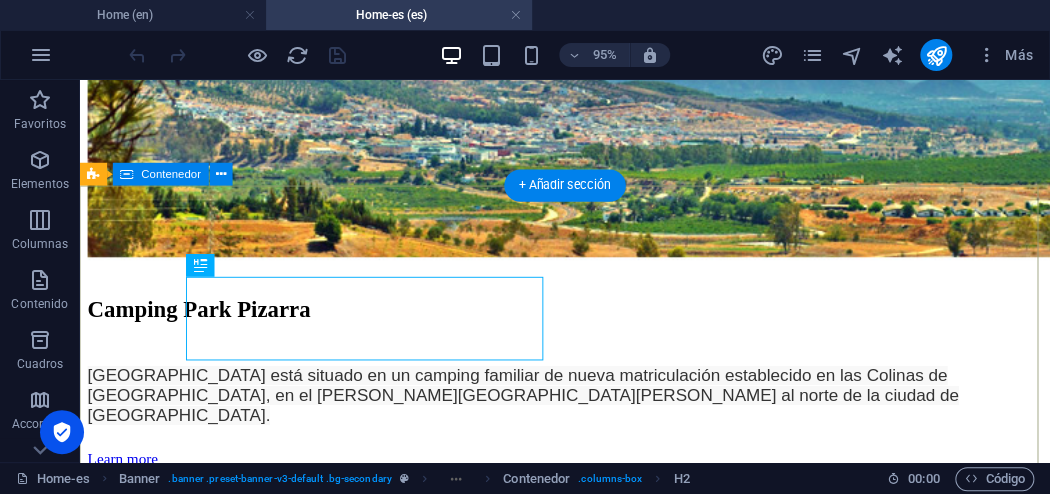 scroll, scrollTop: 640, scrollLeft: 0, axis: vertical 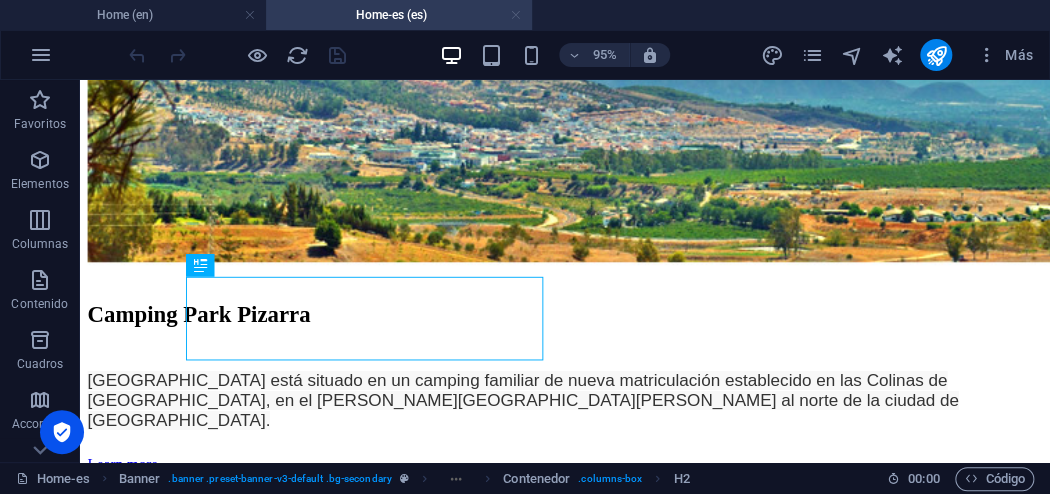 click at bounding box center (516, 15) 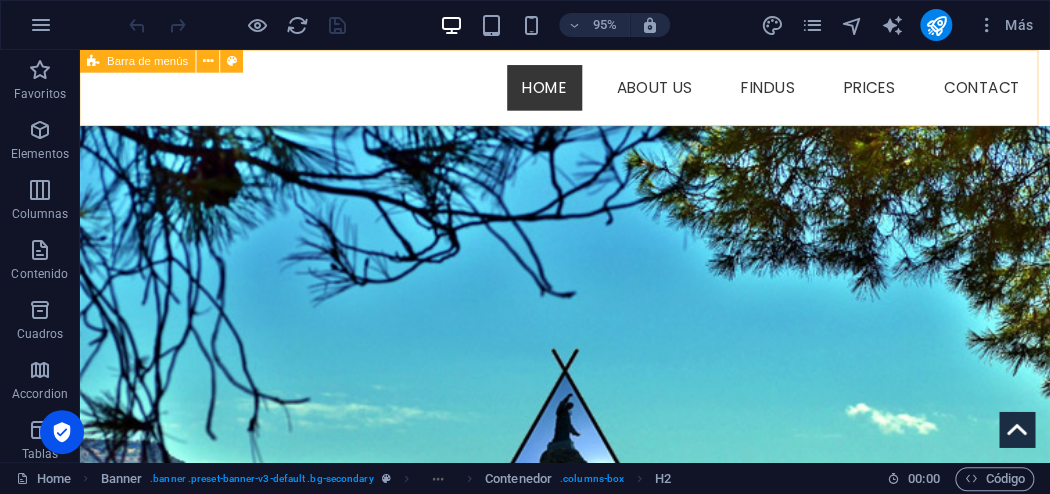 scroll, scrollTop: 257, scrollLeft: 0, axis: vertical 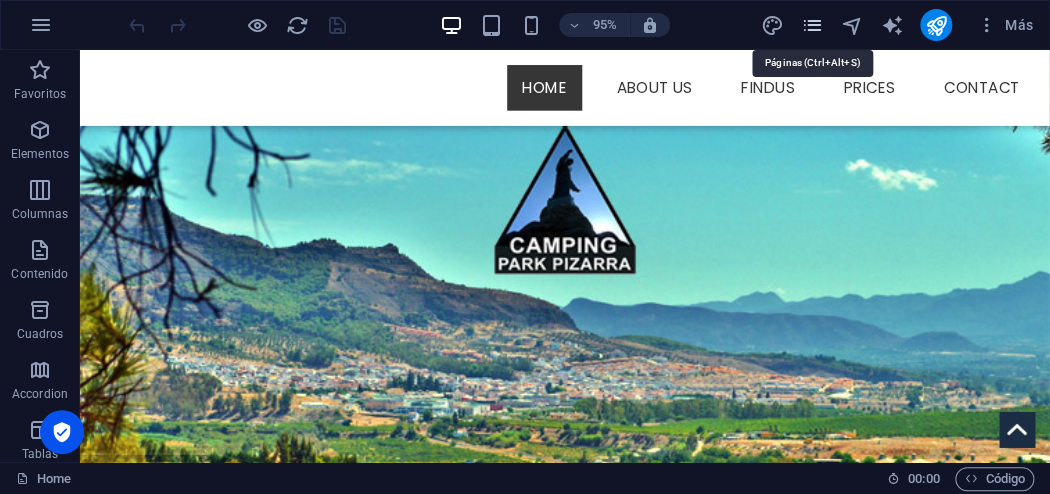 click at bounding box center (812, 25) 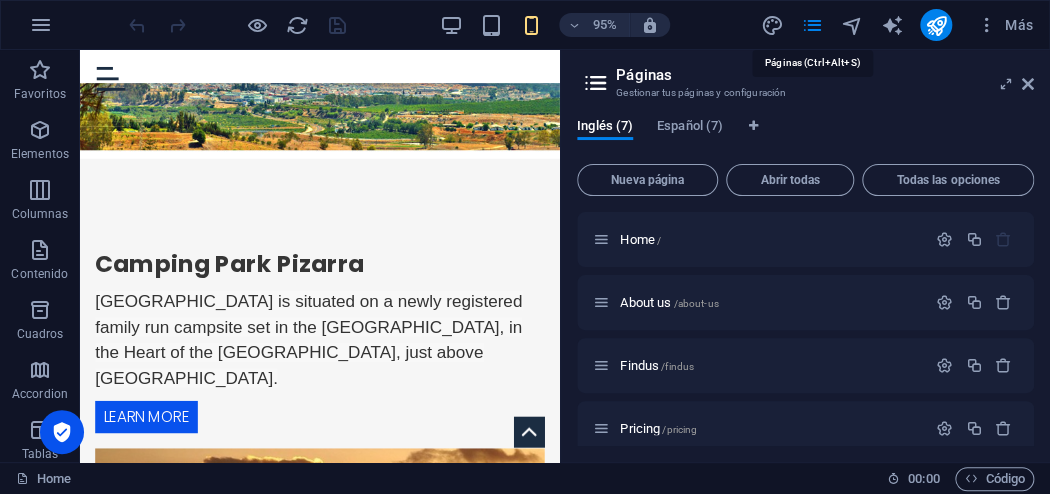 scroll, scrollTop: 212, scrollLeft: 0, axis: vertical 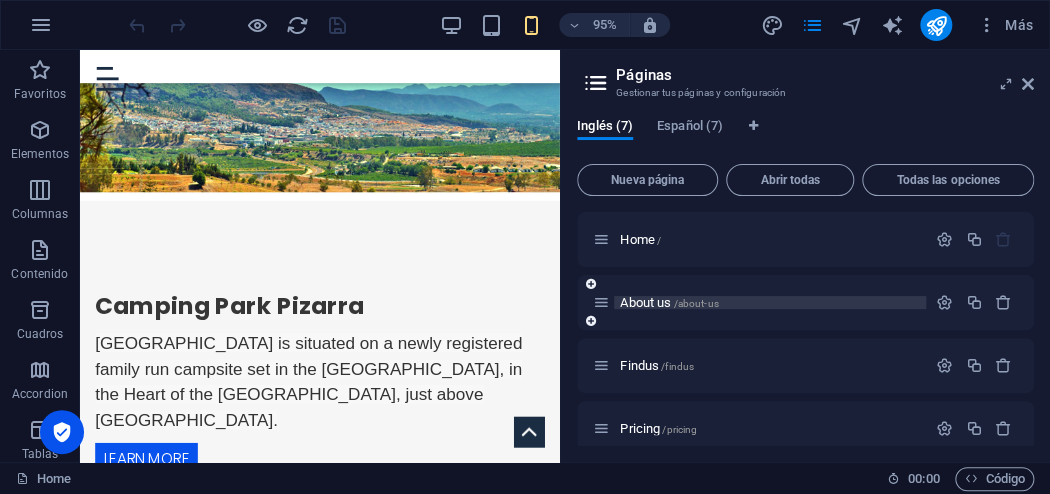 click on "About us /about-us" at bounding box center (669, 302) 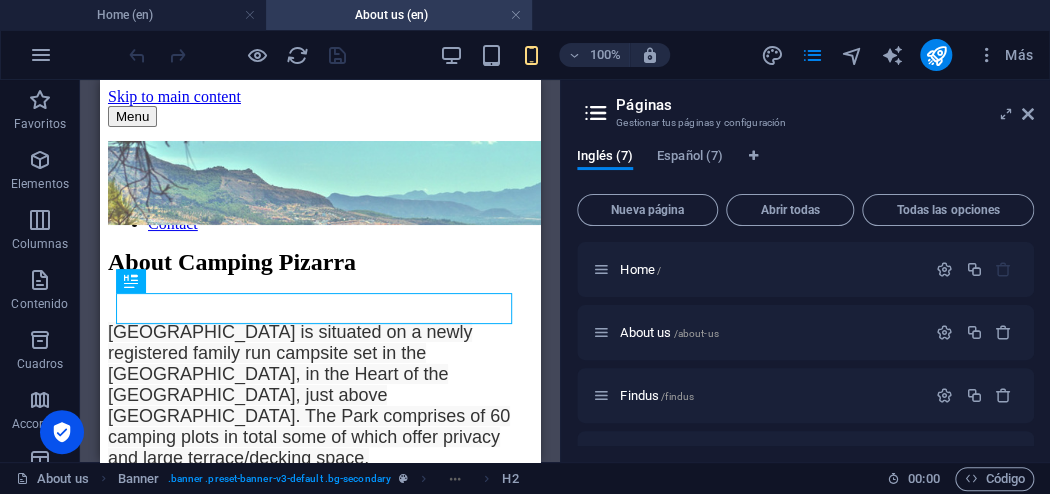 scroll, scrollTop: 0, scrollLeft: 0, axis: both 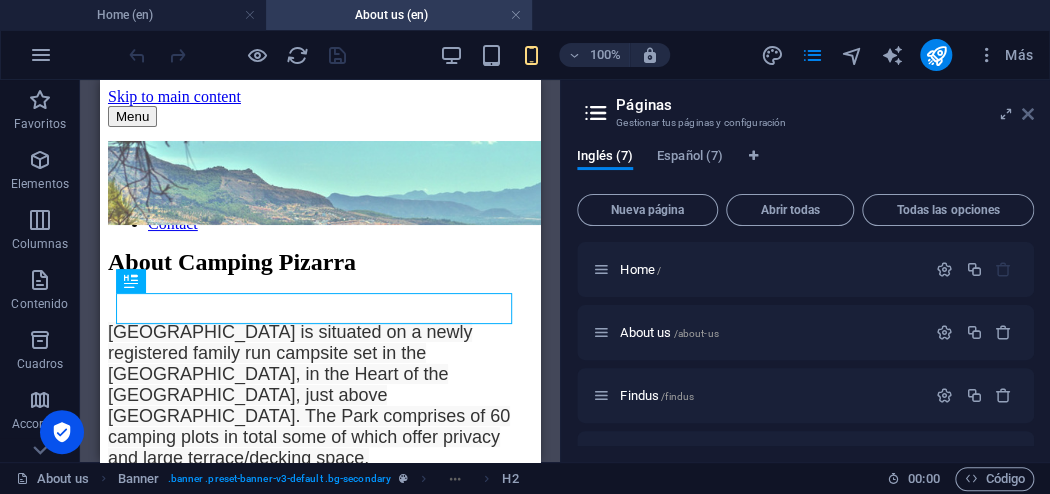 click at bounding box center (1028, 114) 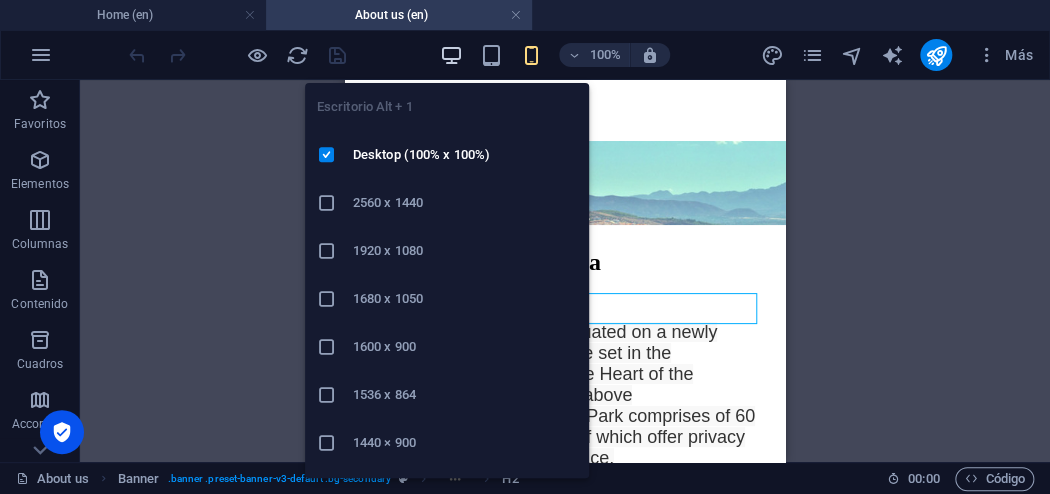 click at bounding box center (451, 55) 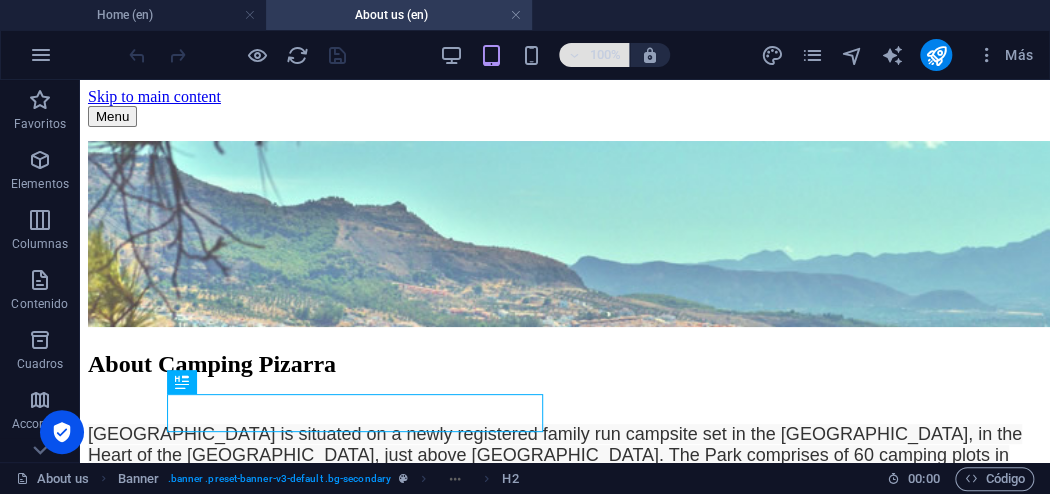click on "100%" at bounding box center [605, 55] 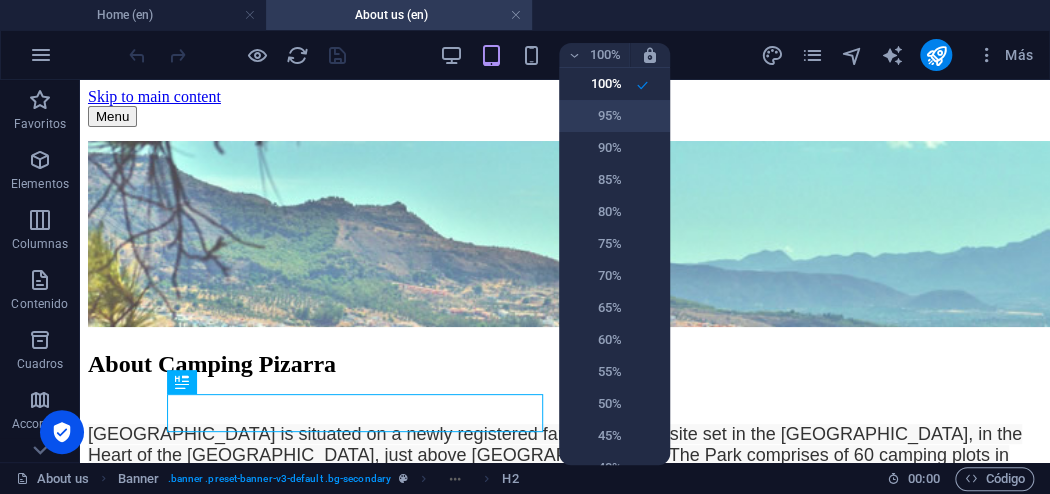click on "95%" at bounding box center [596, 116] 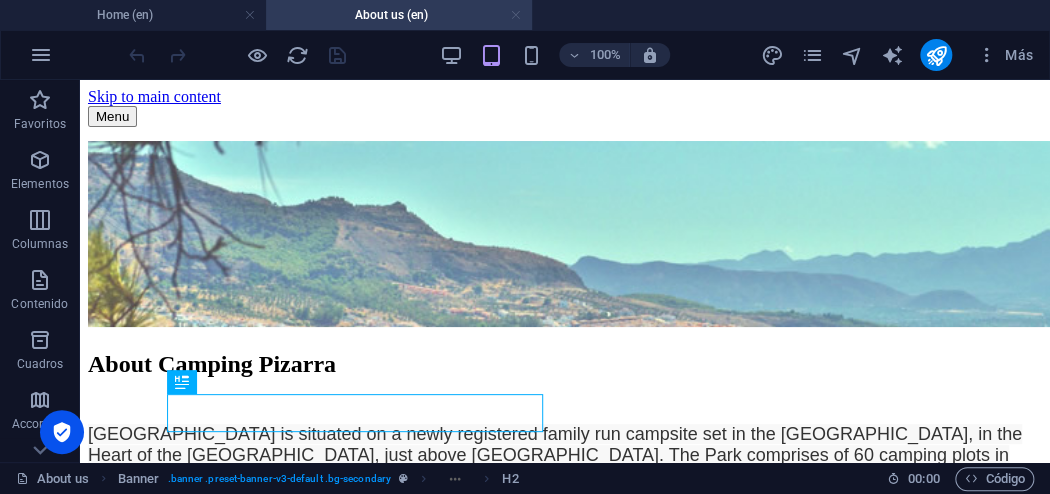 click at bounding box center [516, 15] 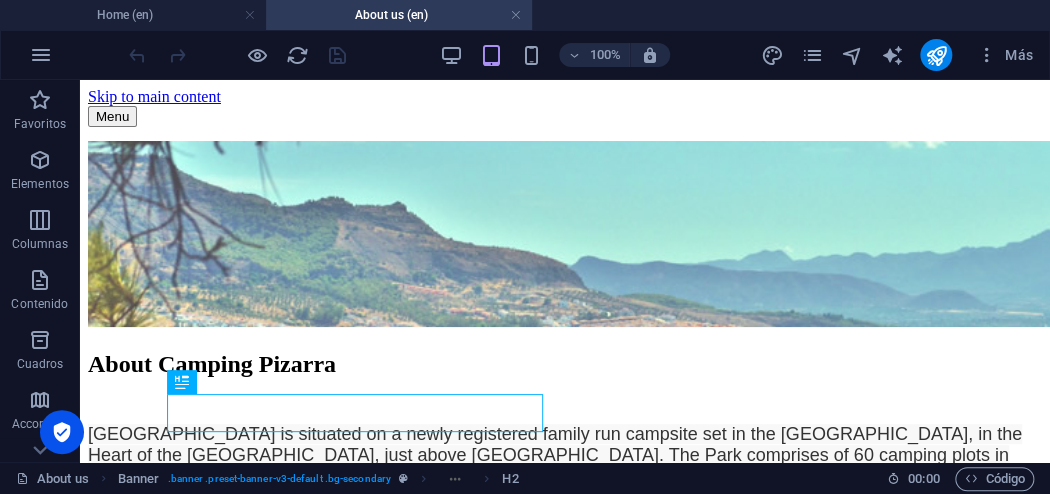 scroll, scrollTop: 212, scrollLeft: 0, axis: vertical 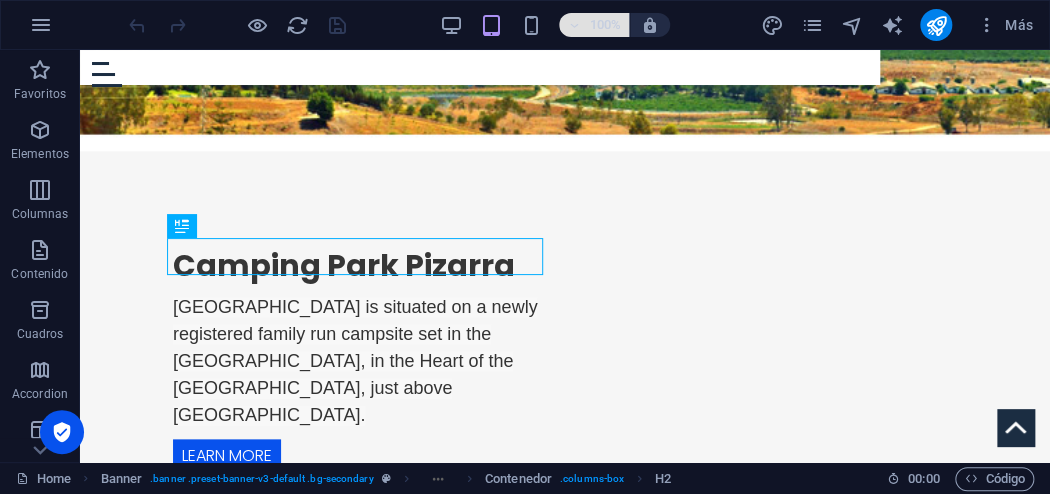 click on "100%" at bounding box center [605, 25] 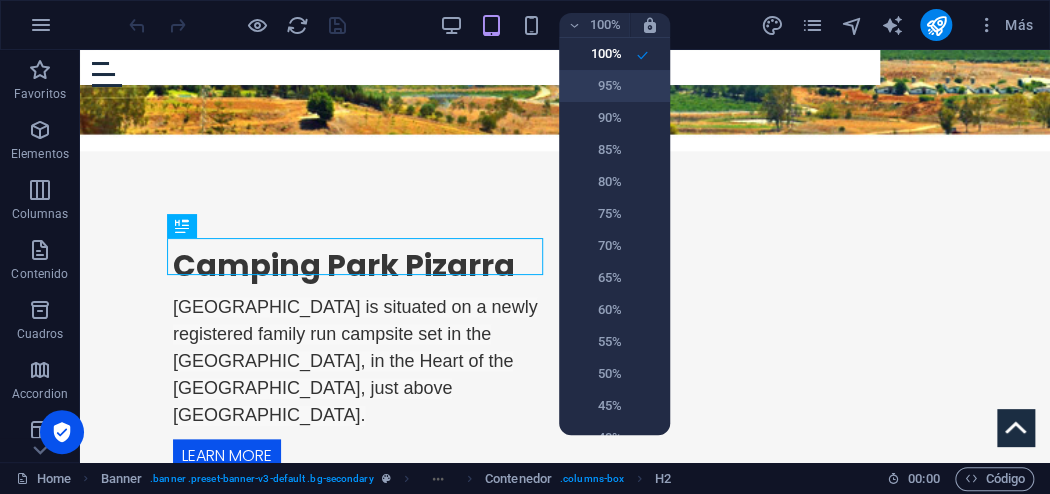 click on "95%" at bounding box center (596, 86) 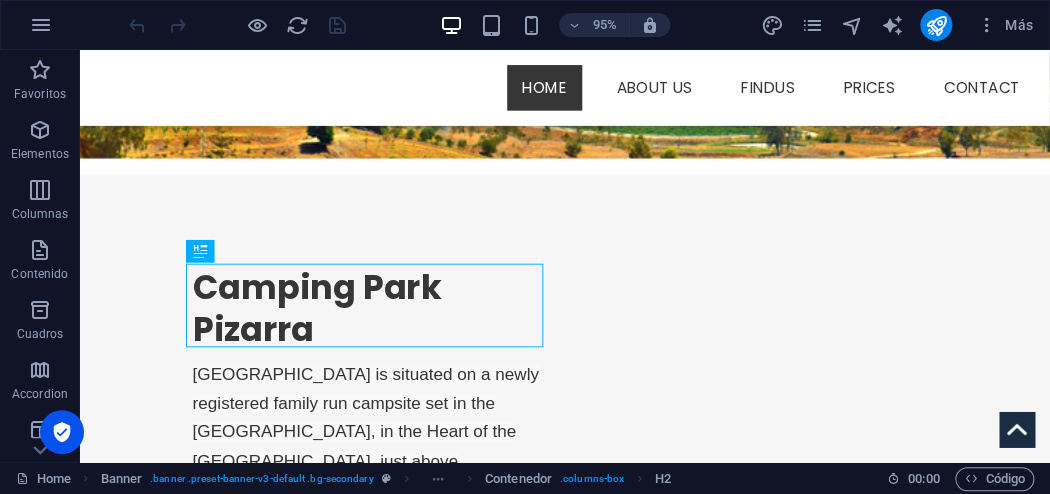 scroll, scrollTop: 625, scrollLeft: 0, axis: vertical 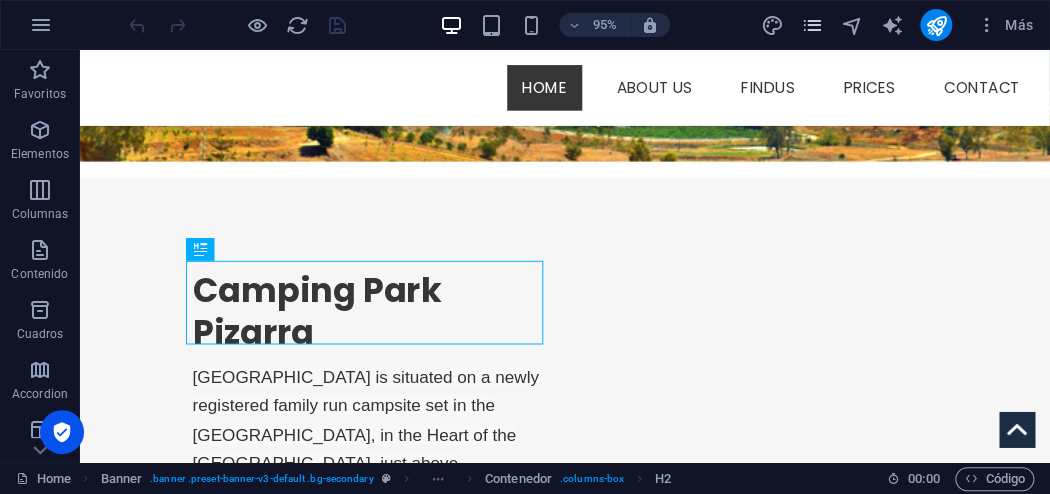 click at bounding box center [812, 25] 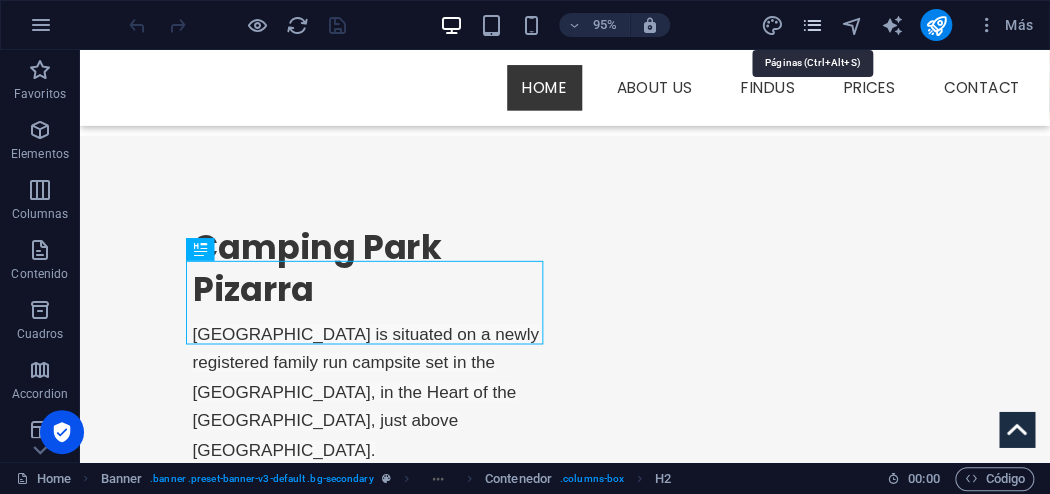 scroll, scrollTop: 257, scrollLeft: 0, axis: vertical 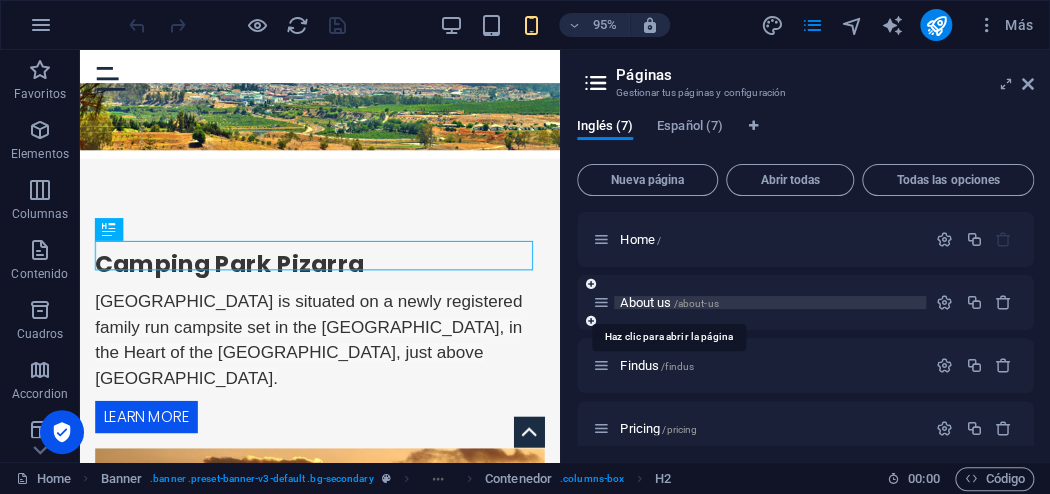 click on "About us /about-us" at bounding box center (669, 302) 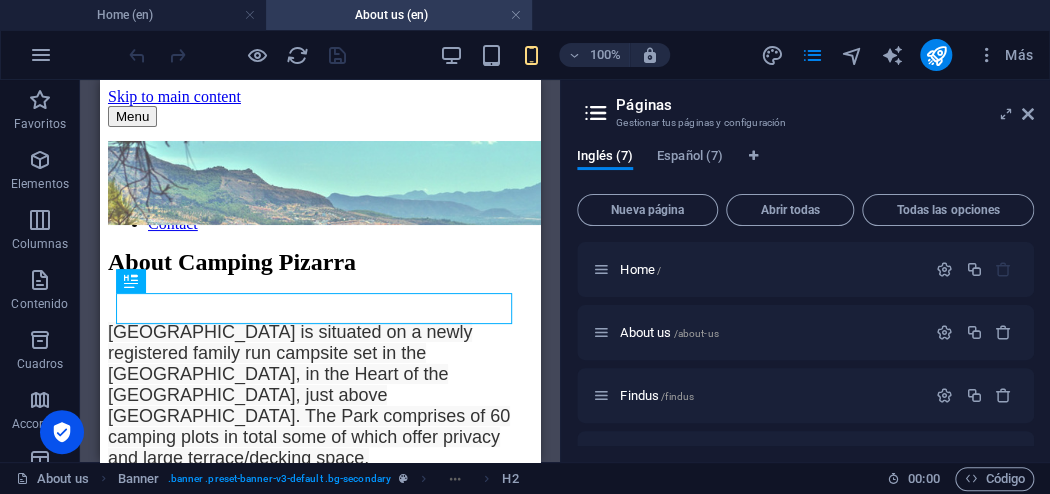 scroll, scrollTop: 0, scrollLeft: 0, axis: both 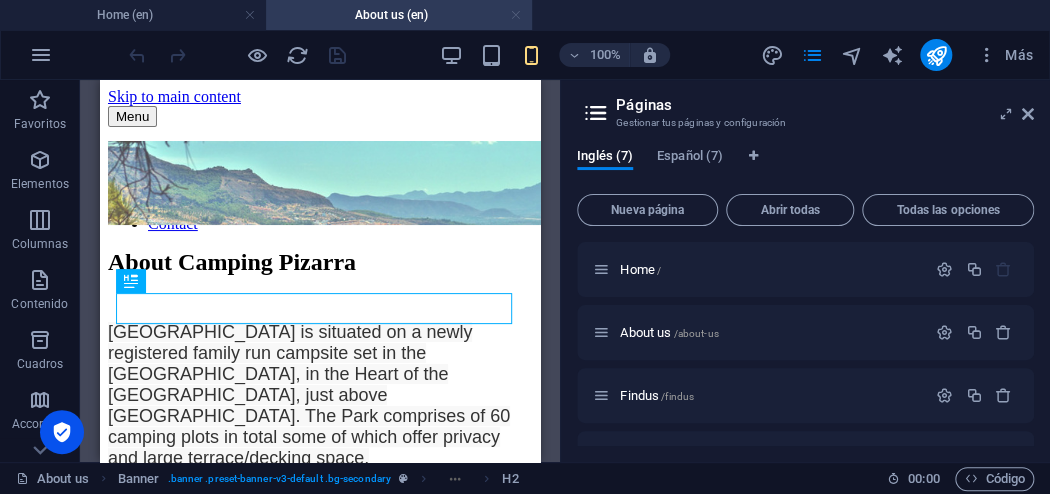 click at bounding box center (516, 15) 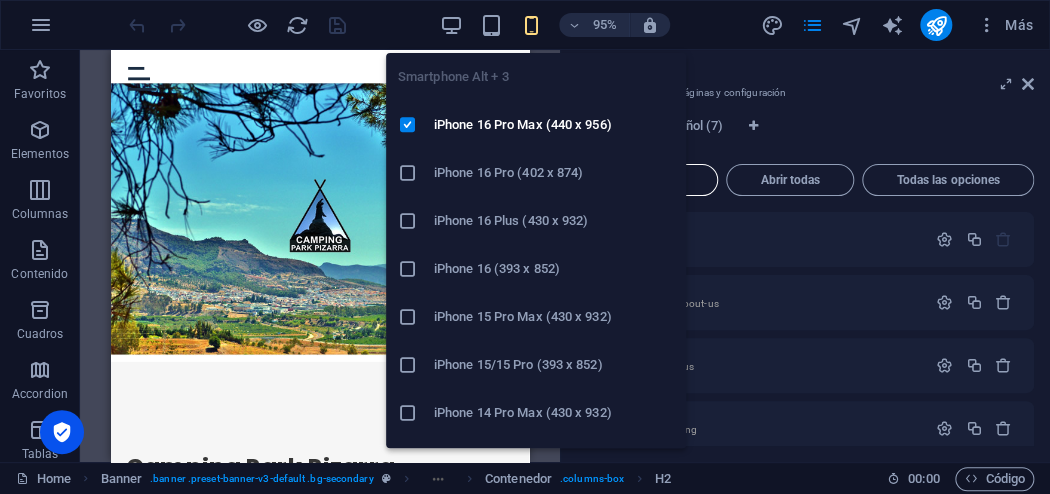 scroll, scrollTop: 257, scrollLeft: 0, axis: vertical 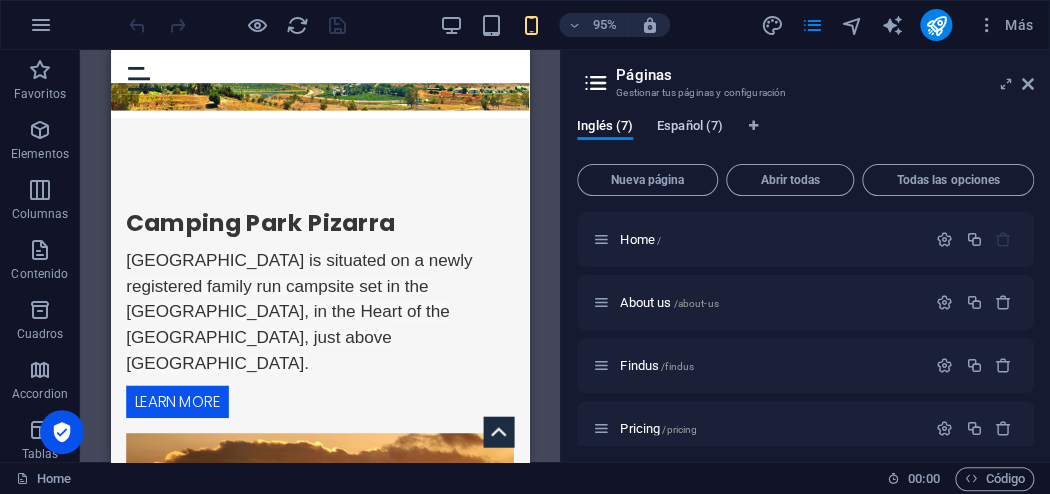 click on "Español (7)" at bounding box center [690, 128] 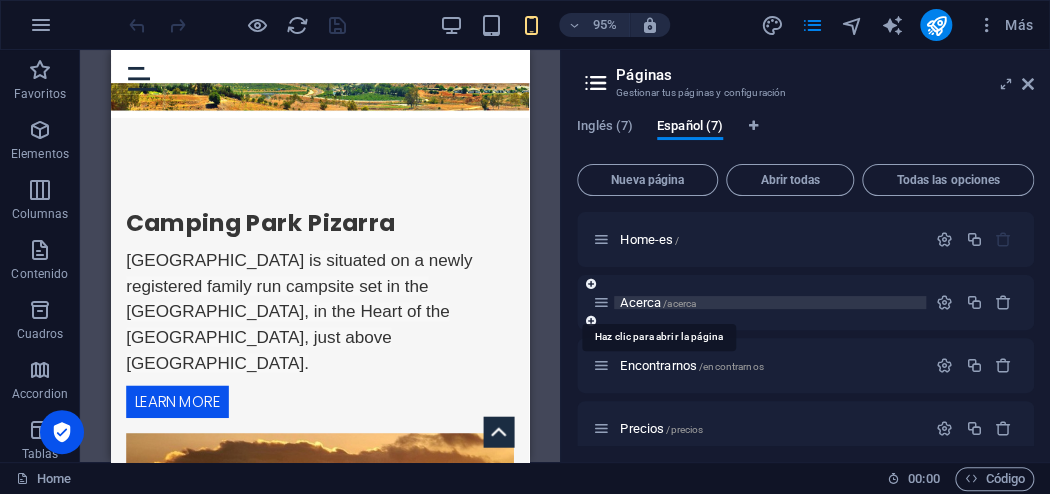 click on "Acerca /acerca" at bounding box center [658, 302] 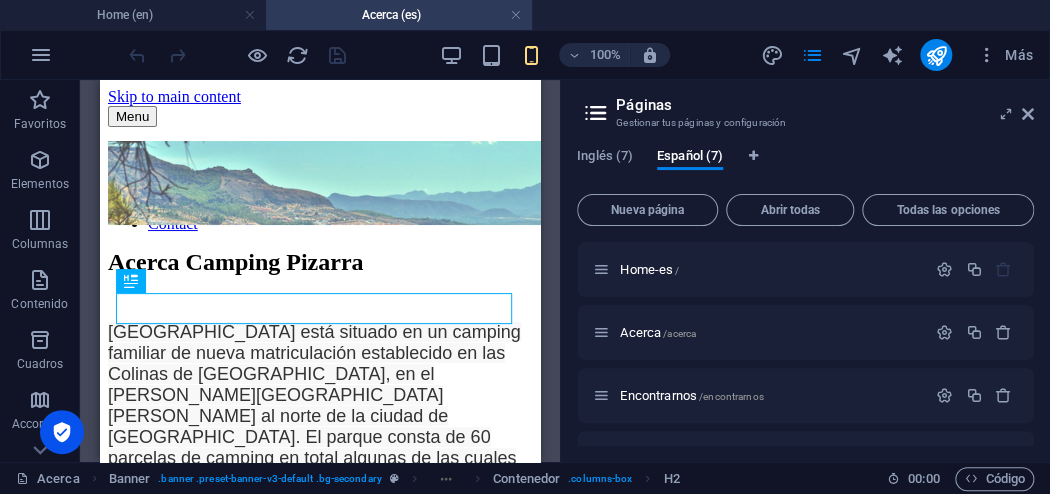 scroll, scrollTop: 0, scrollLeft: 0, axis: both 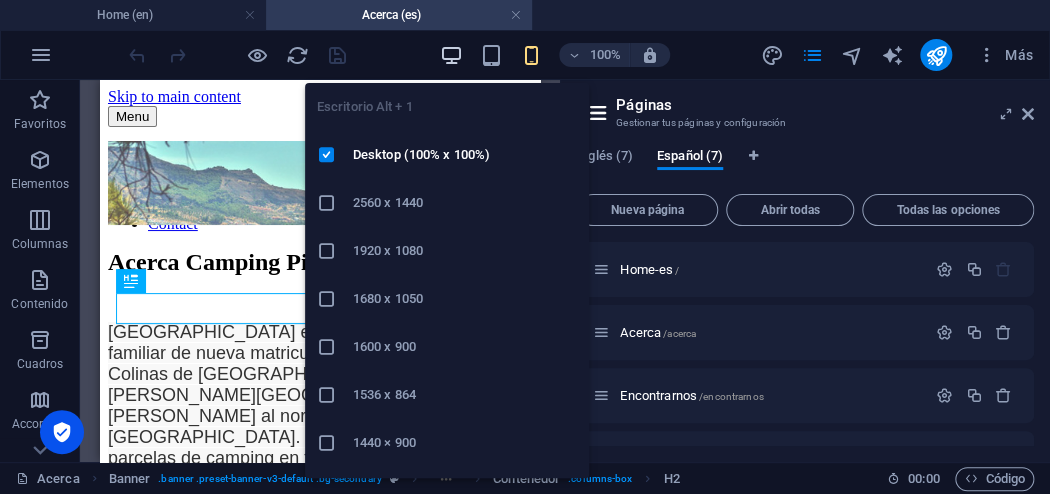 click at bounding box center (451, 55) 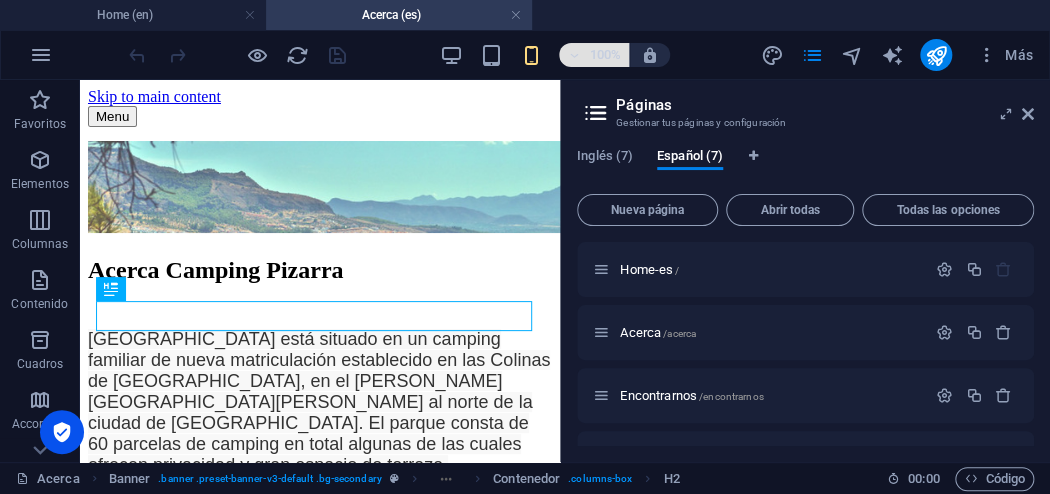 click on "100%" at bounding box center (605, 55) 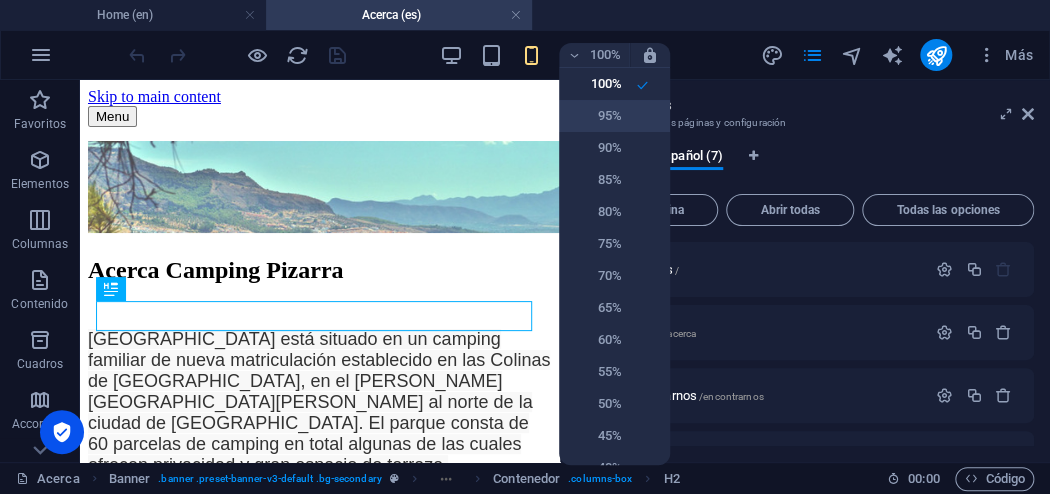 click on "95%" at bounding box center [596, 116] 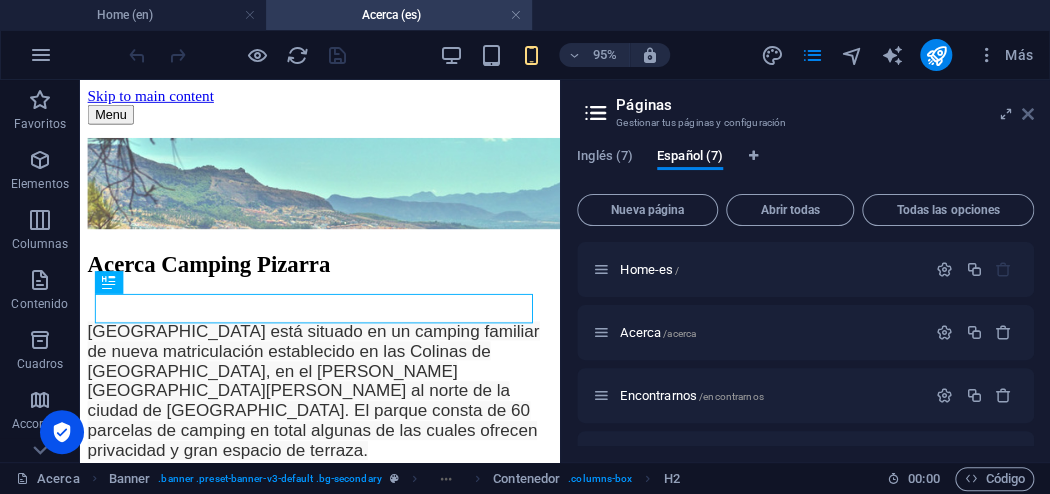click at bounding box center (1028, 114) 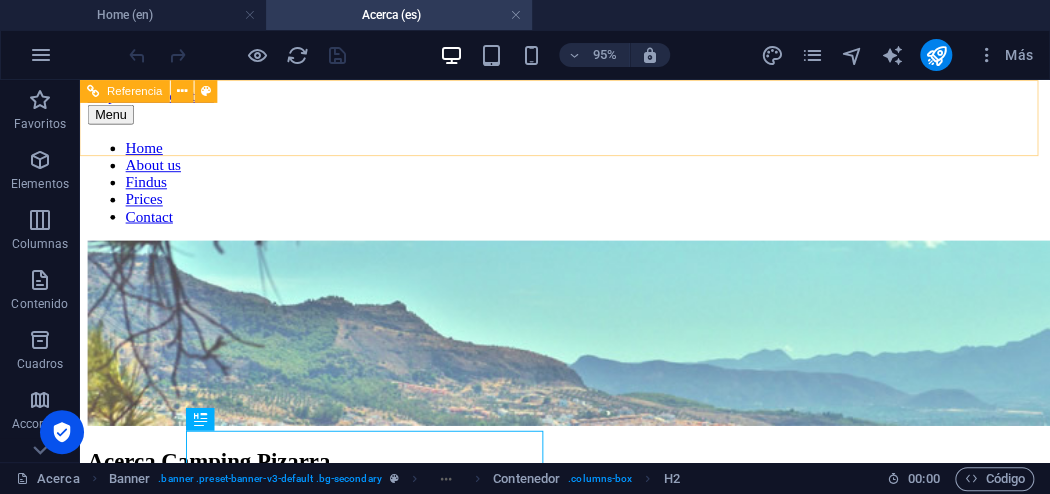 click on "Home About us Findus Prices Contact" at bounding box center (590, 188) 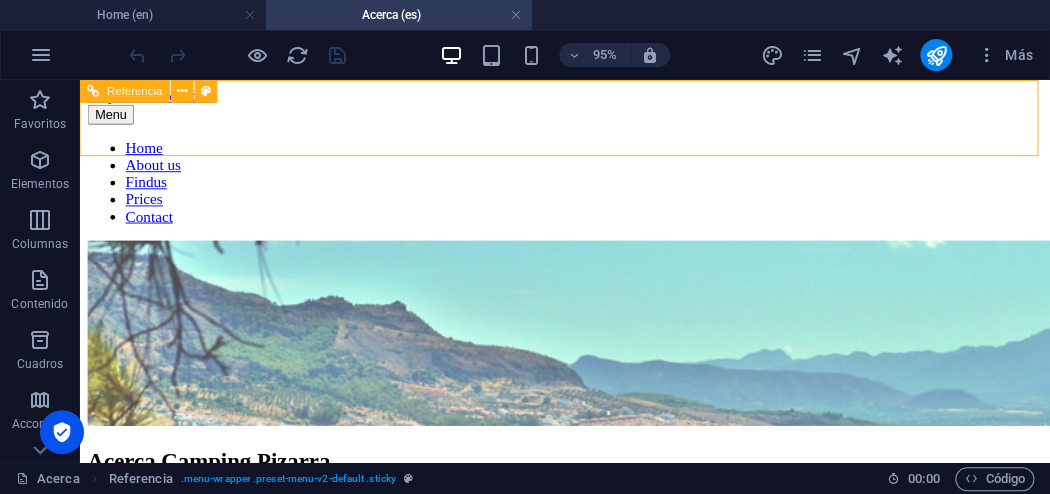 click on "Home About us Findus Prices Contact" at bounding box center [590, 188] 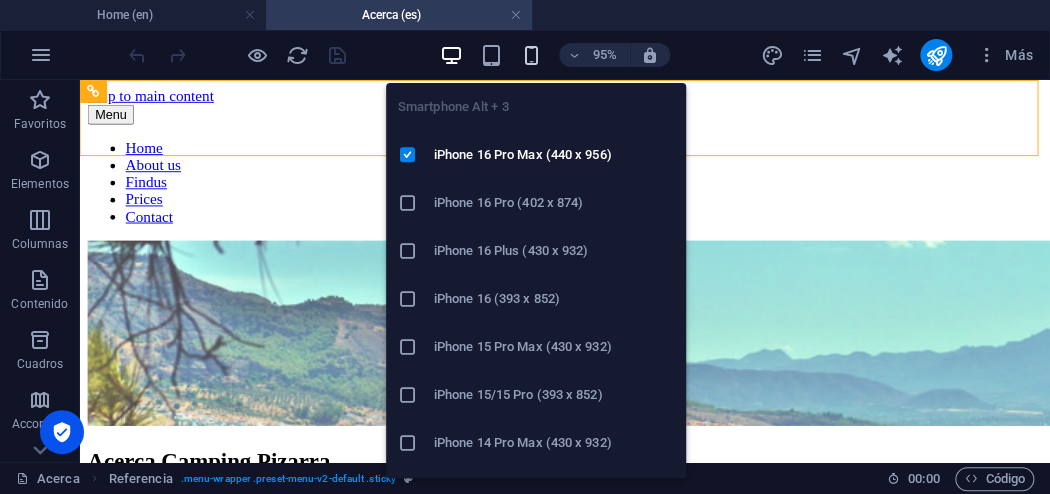 click at bounding box center [531, 55] 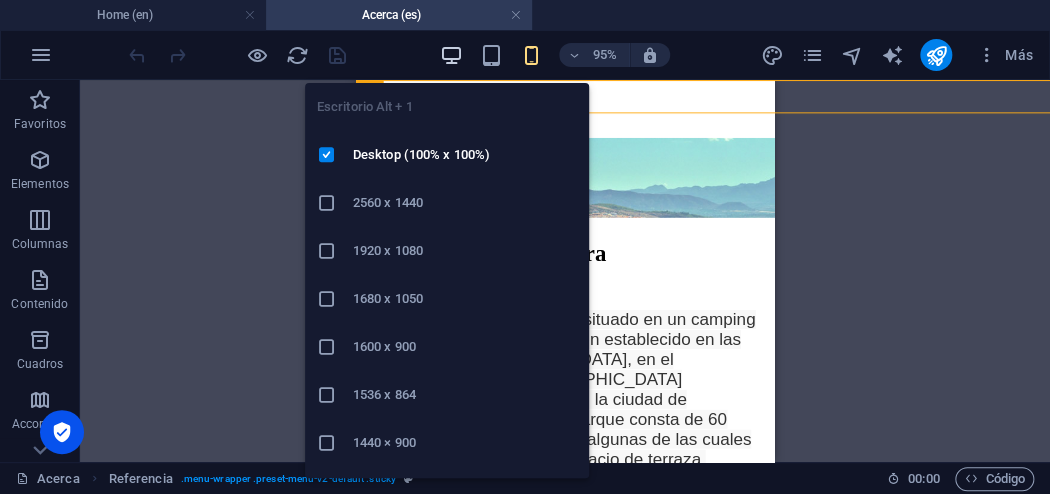 click at bounding box center (451, 55) 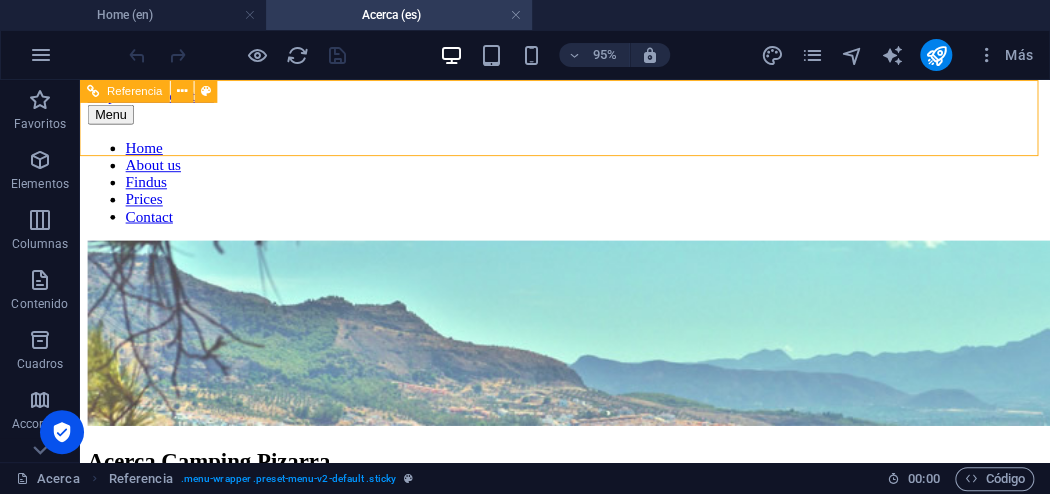 click on "Home About us Findus Prices Contact" at bounding box center [590, 188] 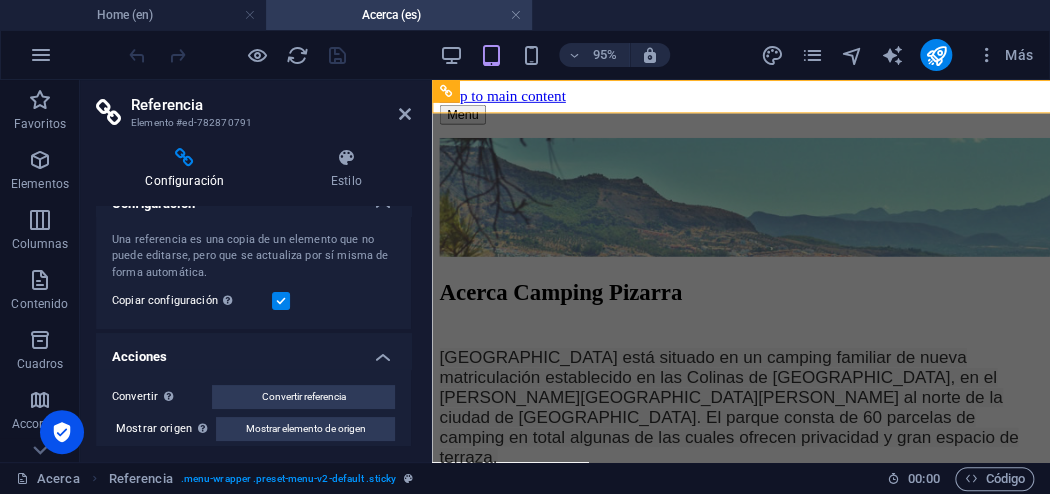 scroll, scrollTop: 37, scrollLeft: 0, axis: vertical 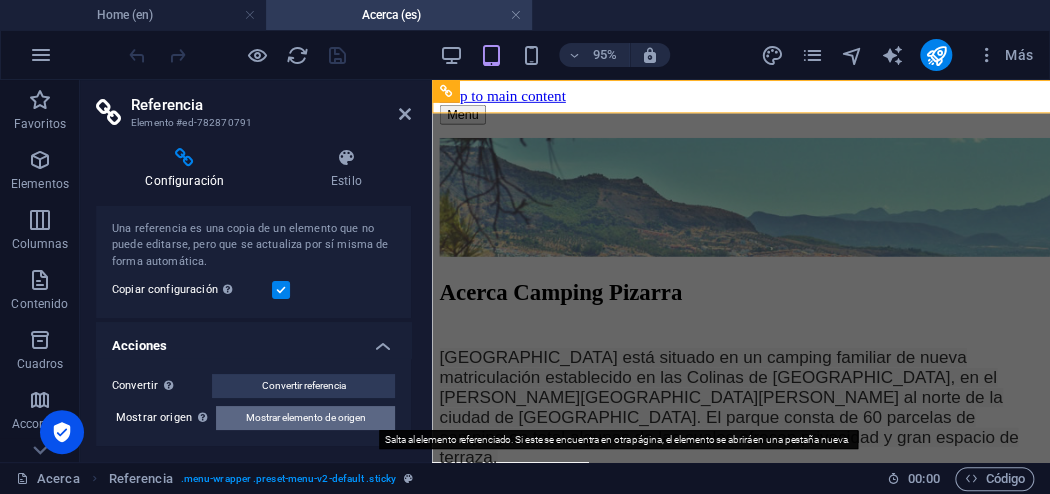 drag, startPoint x: 332, startPoint y: 416, endPoint x: 257, endPoint y: 245, distance: 186.7244 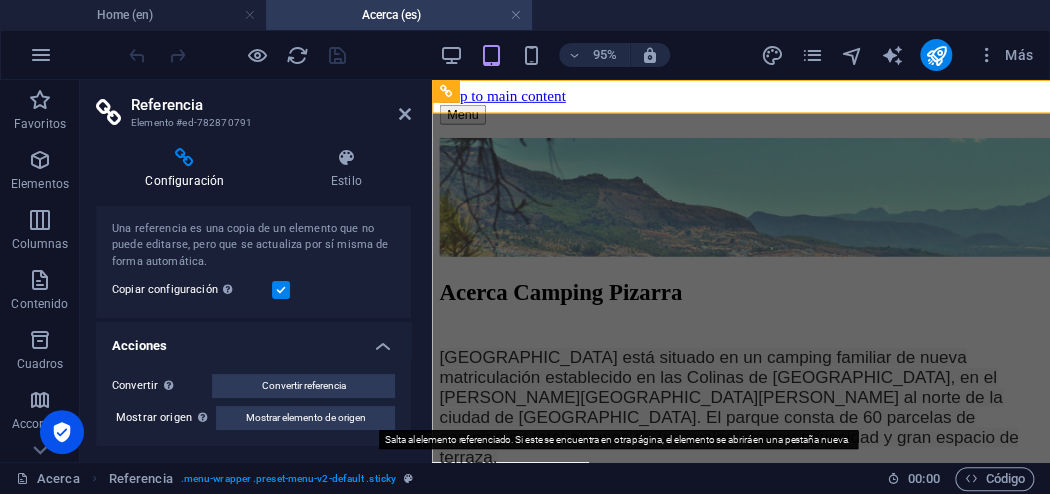 select on "px" 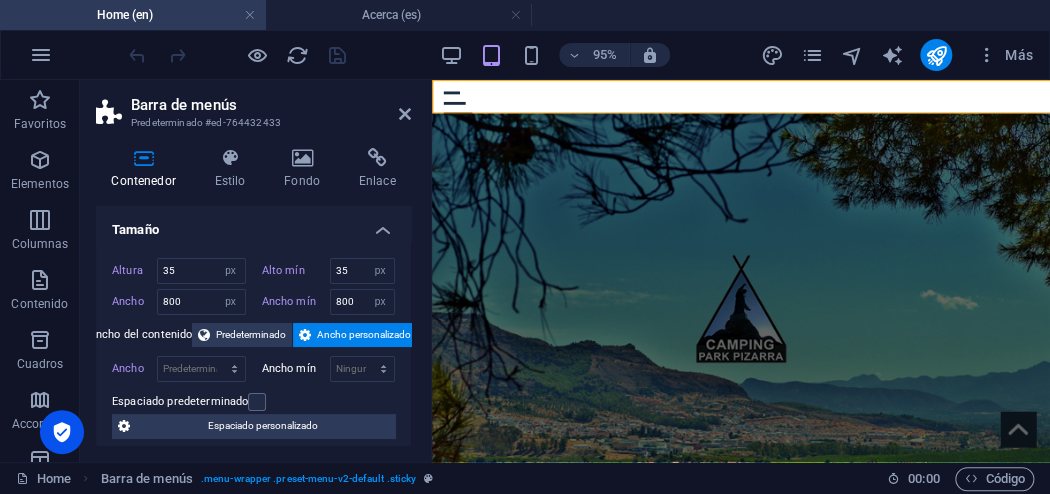 scroll, scrollTop: 257, scrollLeft: 0, axis: vertical 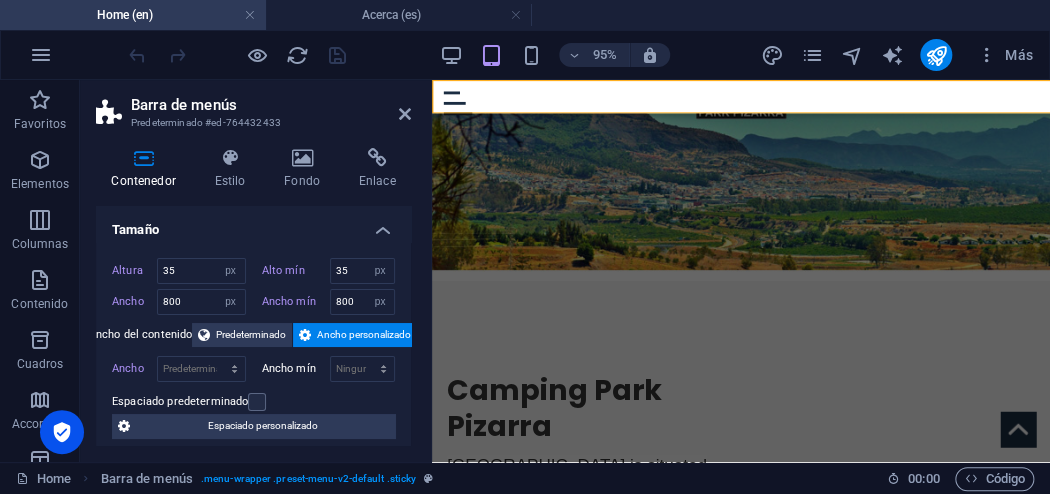 click on "Tamaño" at bounding box center [253, 224] 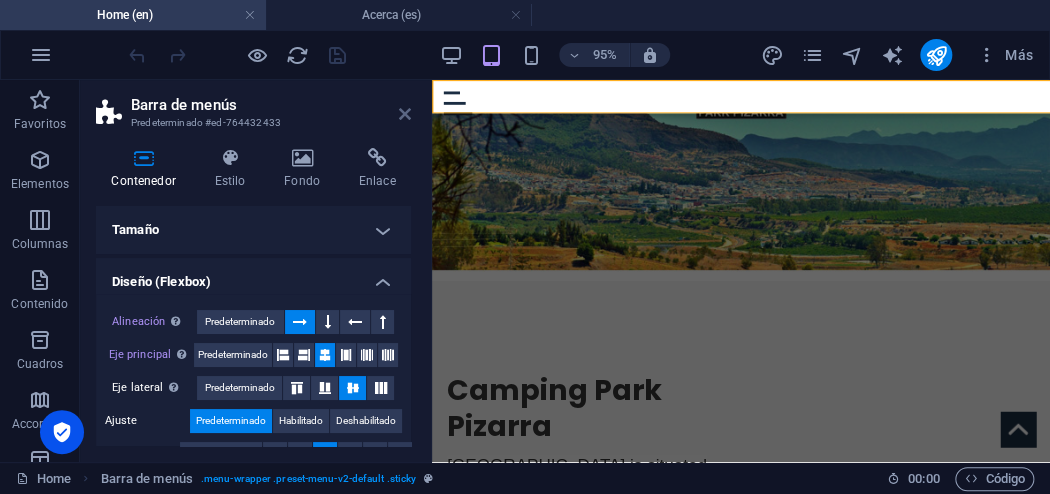 click at bounding box center (405, 114) 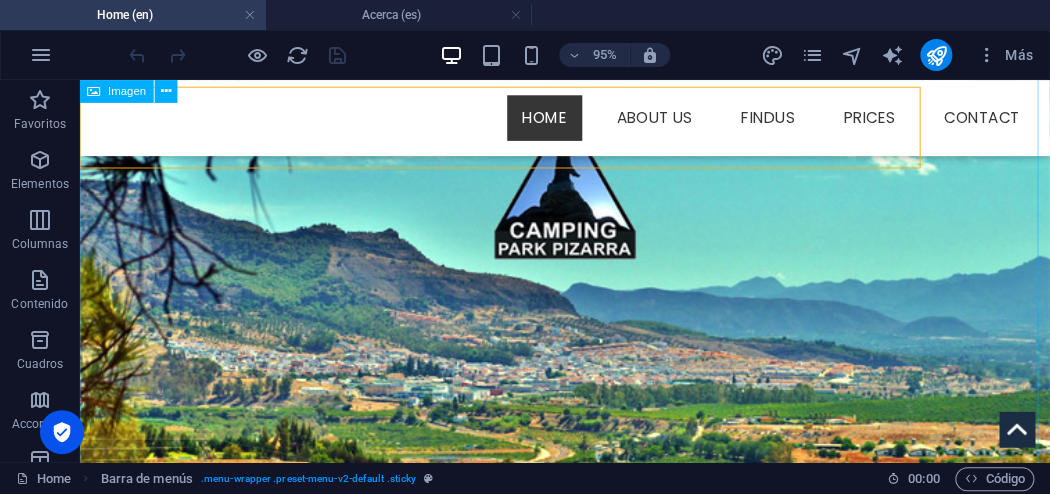 scroll, scrollTop: 302, scrollLeft: 0, axis: vertical 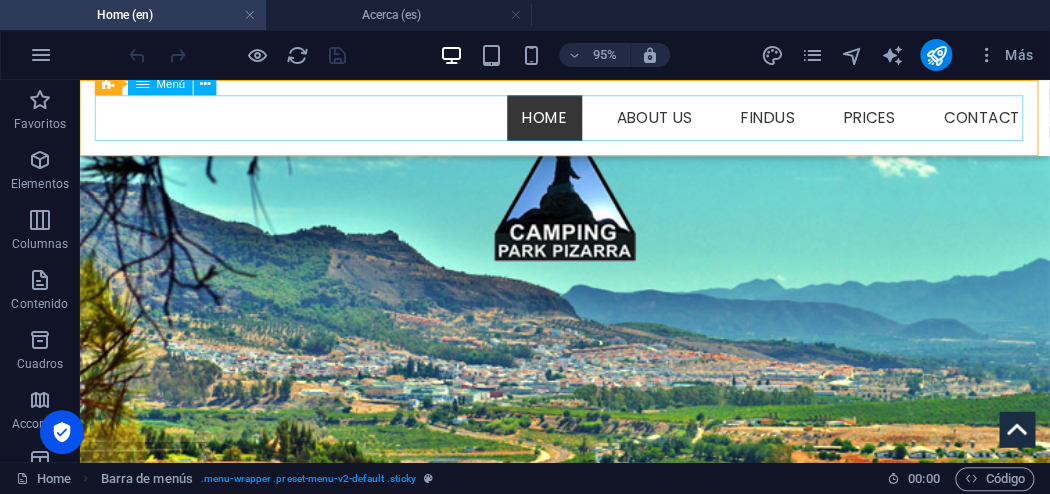click on "Home About us Findus Prices Contact" at bounding box center [590, 120] 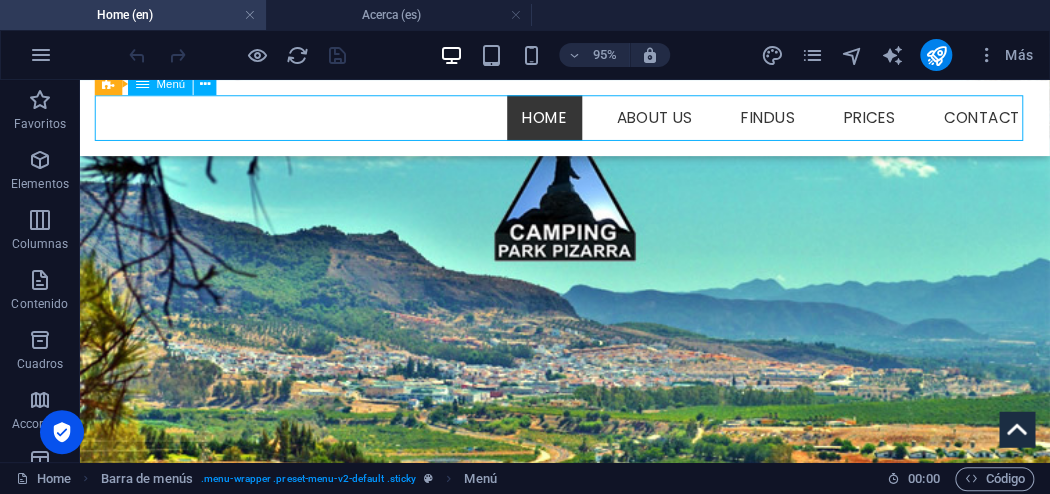 click on "Home About us Findus Prices Contact" at bounding box center [590, 120] 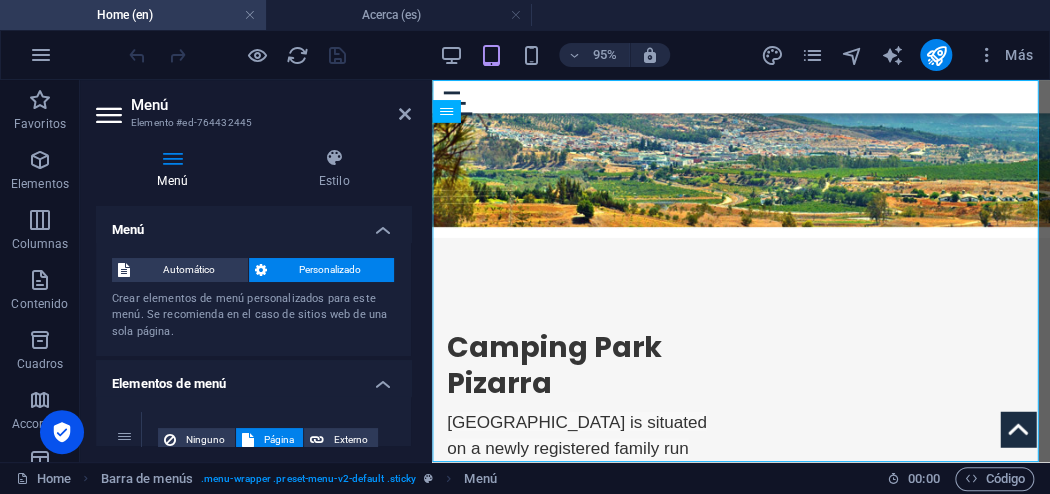 scroll, scrollTop: 257, scrollLeft: 0, axis: vertical 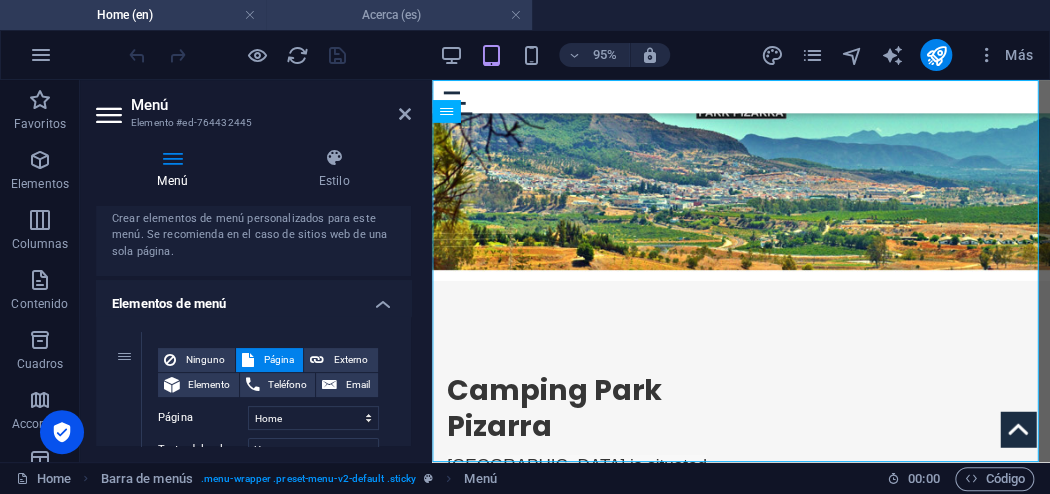 click on "Acerca (es)" at bounding box center (399, 15) 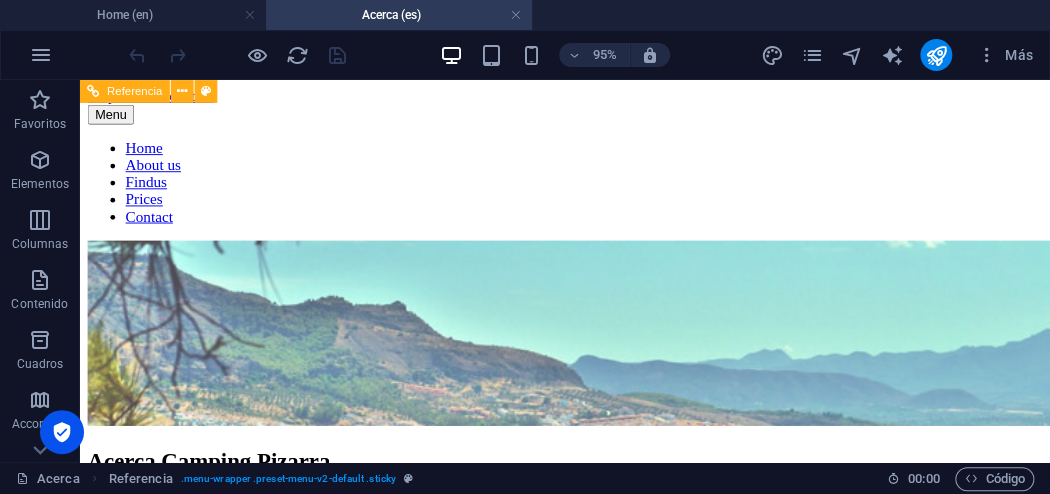 click on "Home About us Findus Prices Contact" at bounding box center (590, 188) 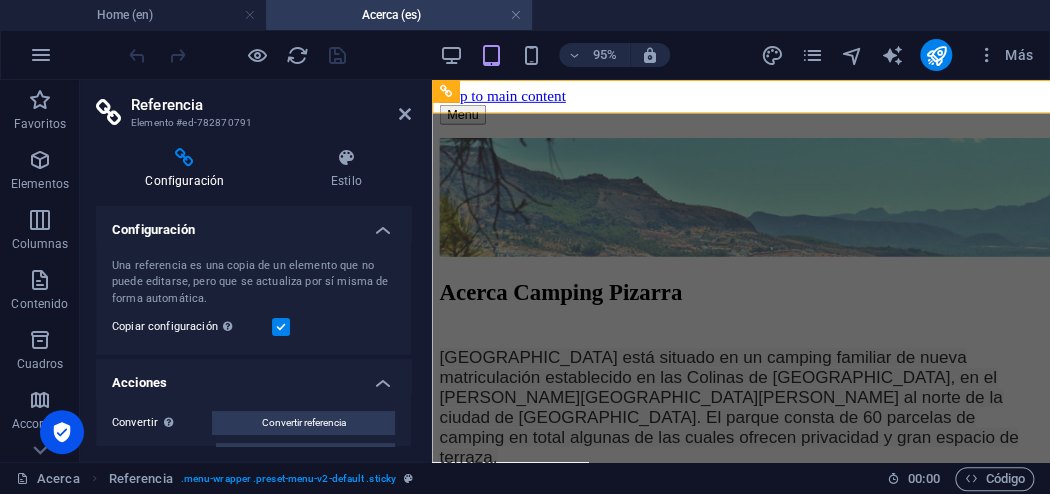 scroll, scrollTop: 37, scrollLeft: 0, axis: vertical 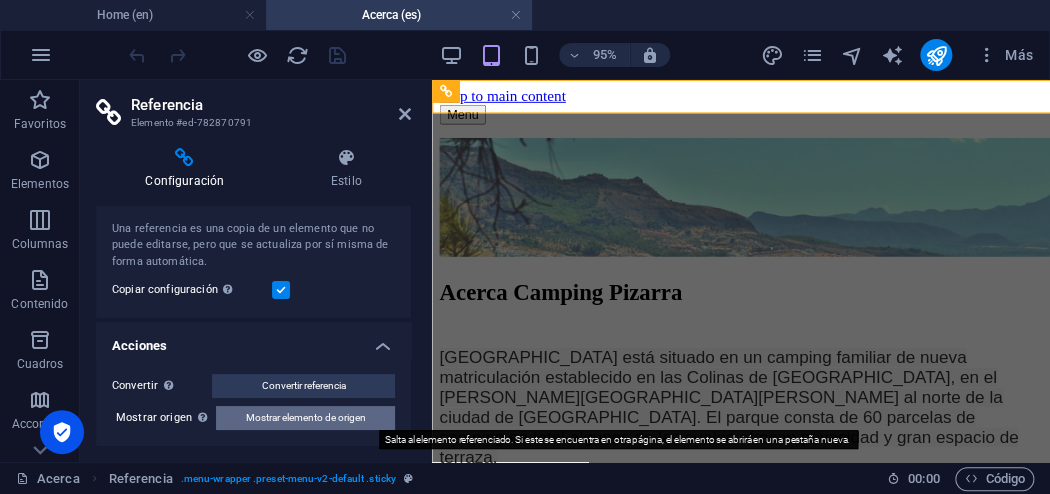 click on "Mostrar elemento de origen" at bounding box center (306, 418) 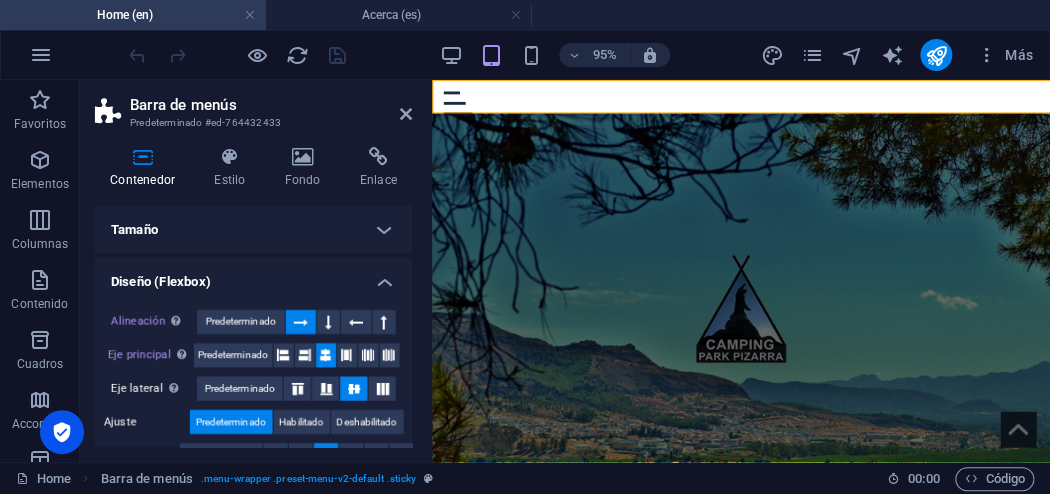 scroll, scrollTop: 257, scrollLeft: 0, axis: vertical 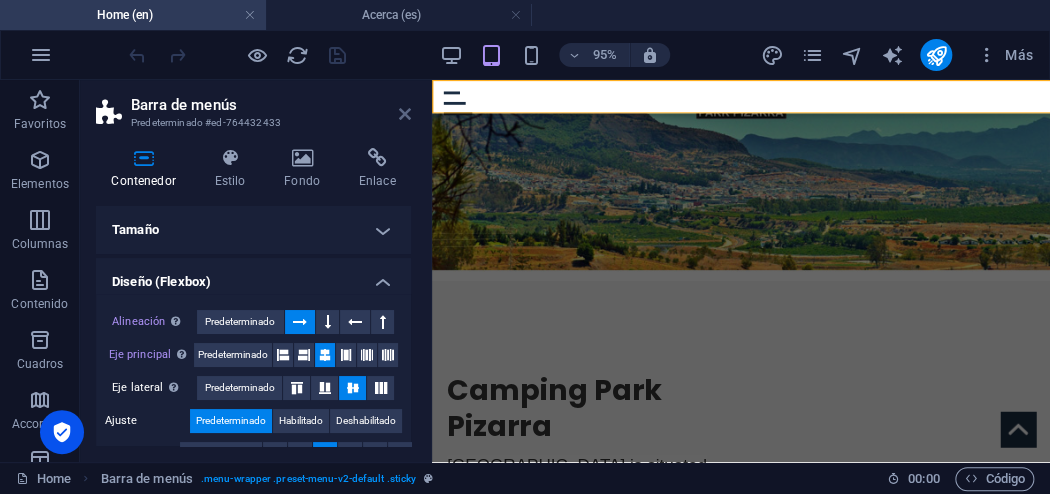 click at bounding box center [405, 114] 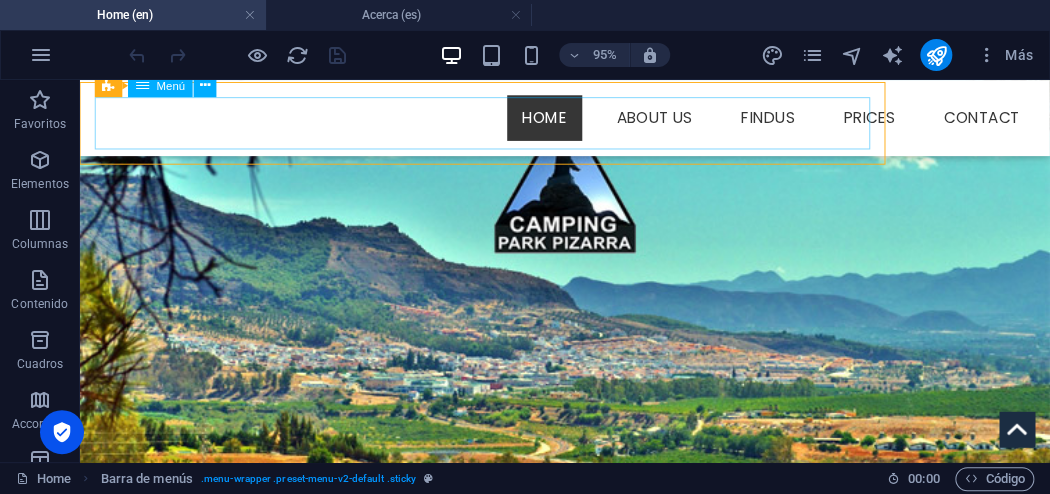 scroll, scrollTop: 302, scrollLeft: 0, axis: vertical 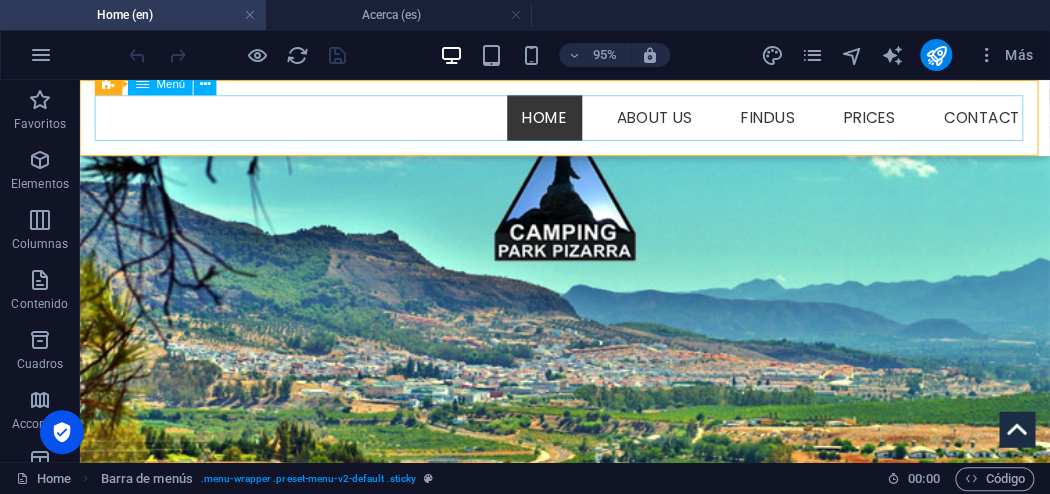 click on "Home About us Findus Prices Contact" at bounding box center [590, 120] 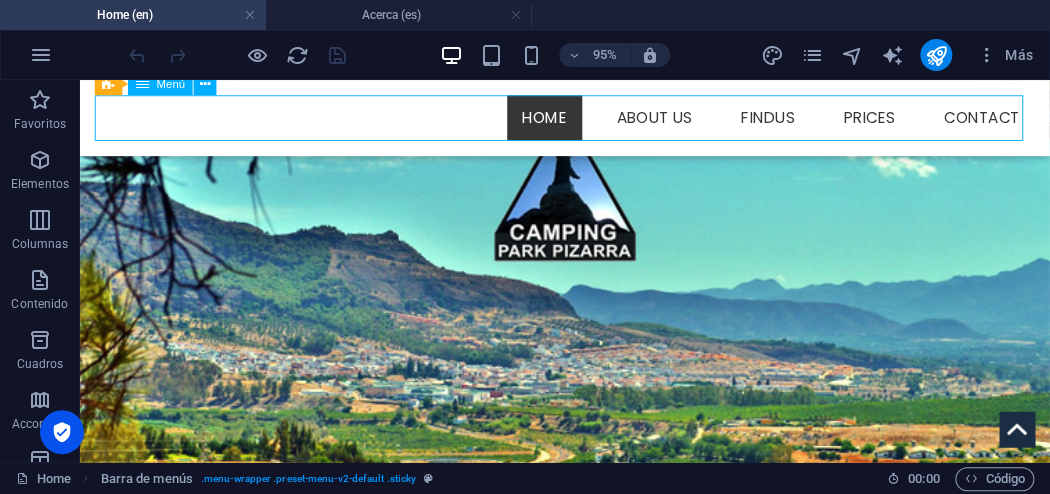 click on "Home About us Findus Prices Contact" at bounding box center (590, 120) 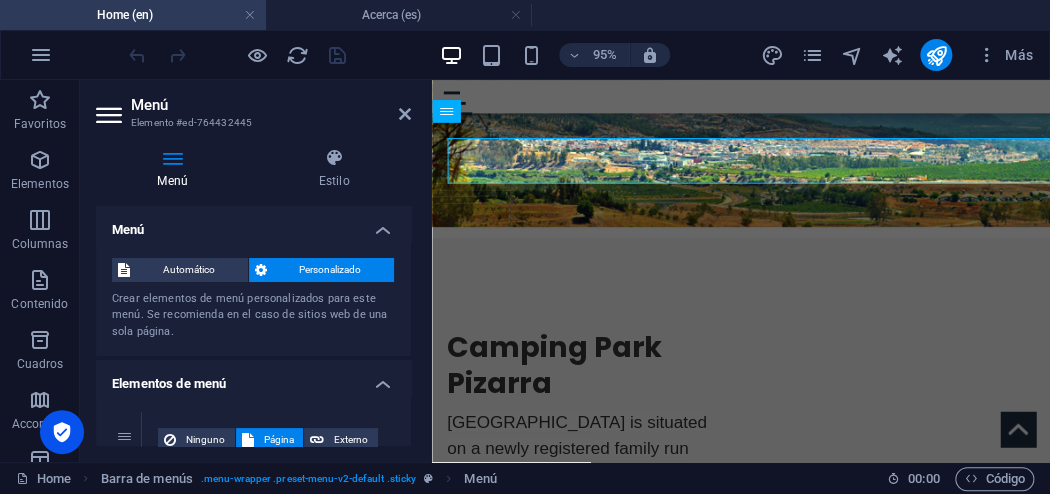scroll, scrollTop: 257, scrollLeft: 0, axis: vertical 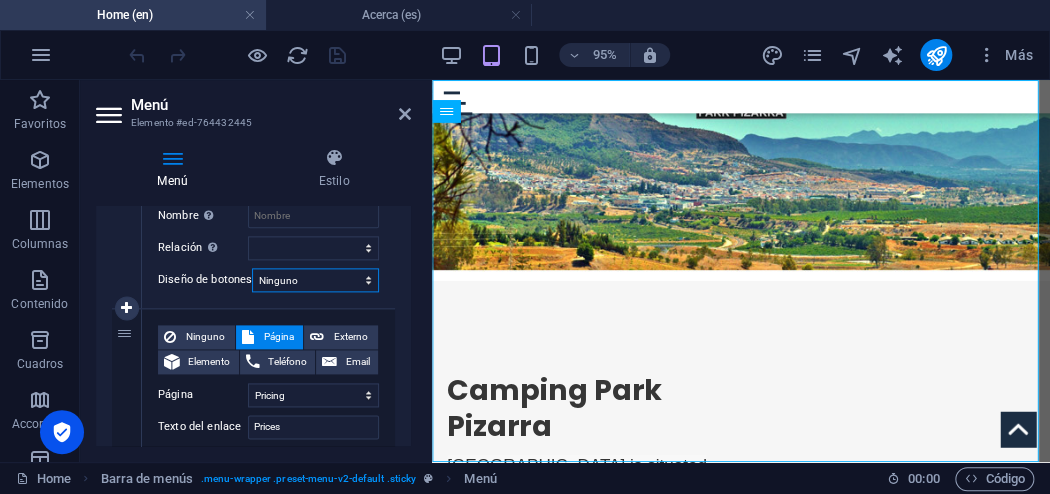 click on "Ninguno Predeterminado Principal Secundario" at bounding box center [315, 280] 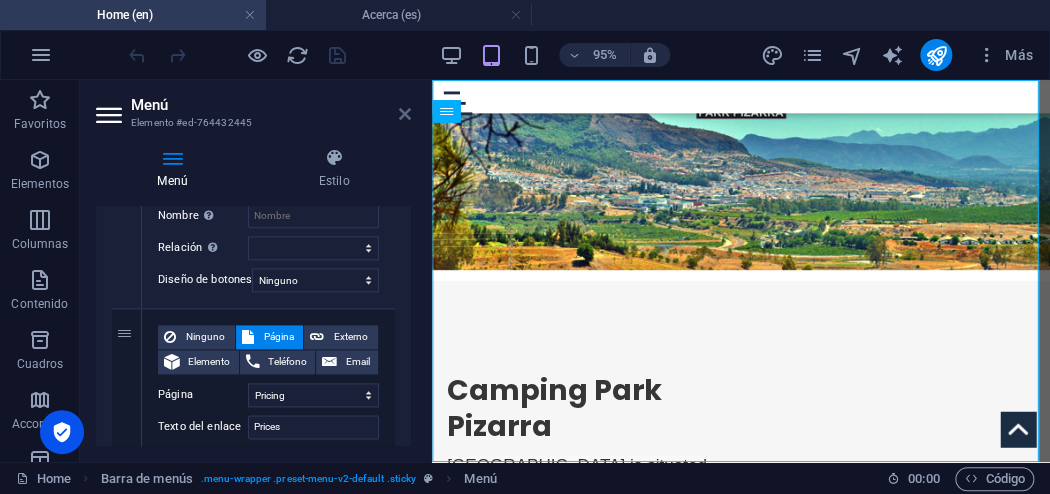click at bounding box center (405, 114) 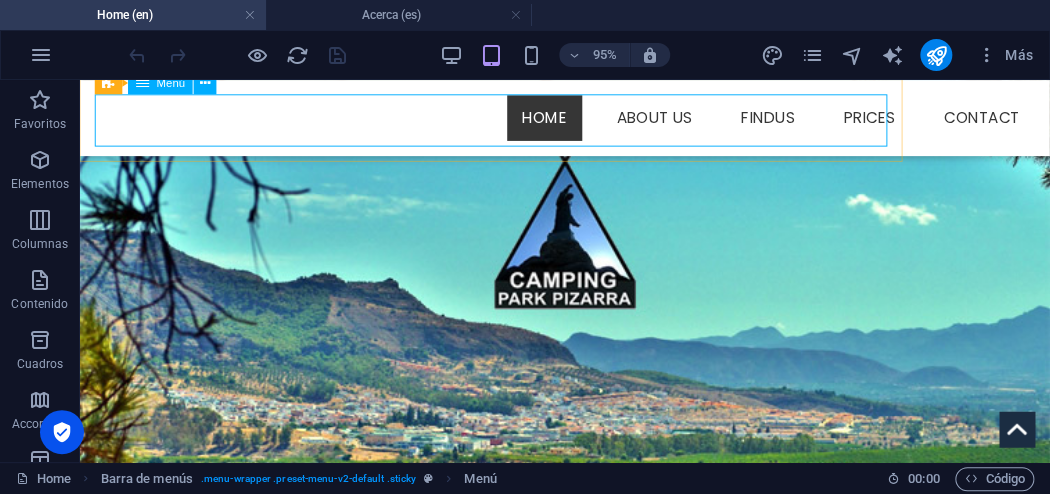scroll, scrollTop: 302, scrollLeft: 0, axis: vertical 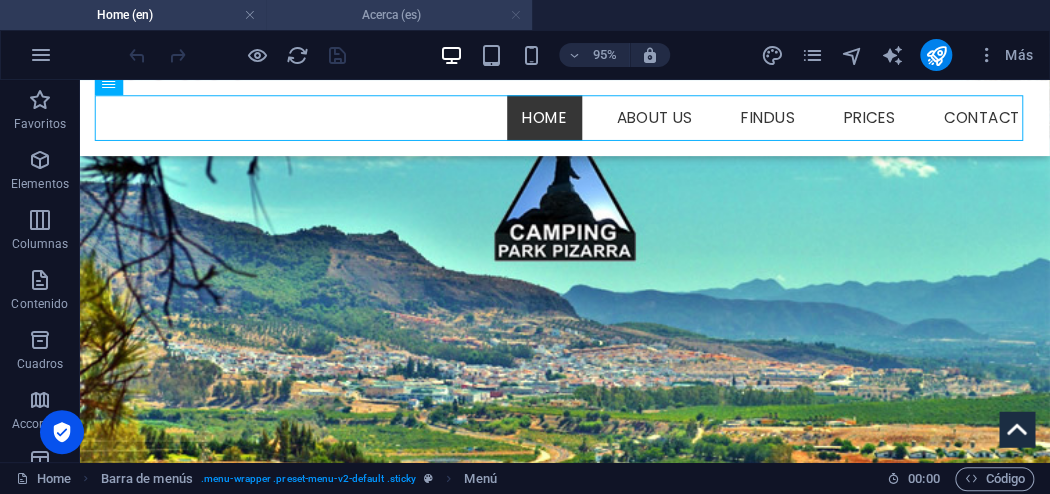 click at bounding box center [516, 15] 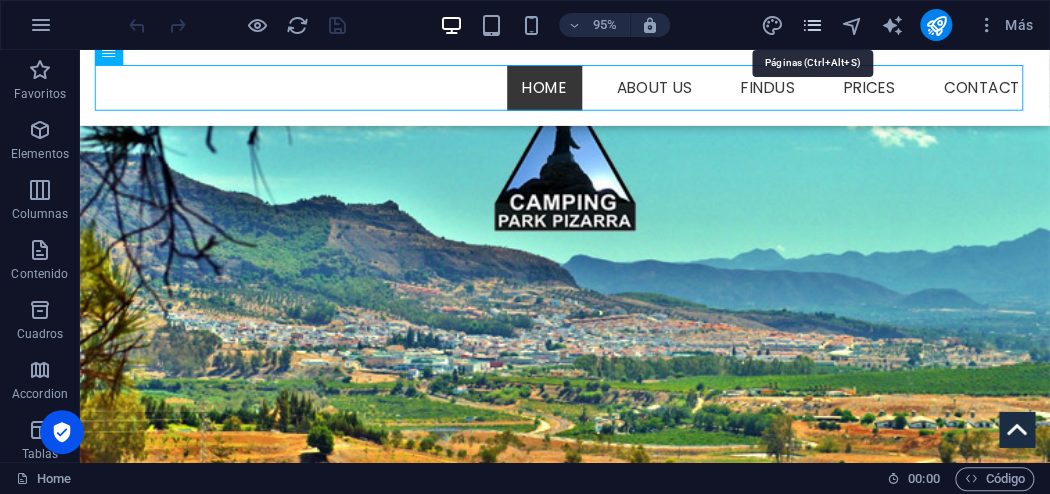 click at bounding box center [812, 25] 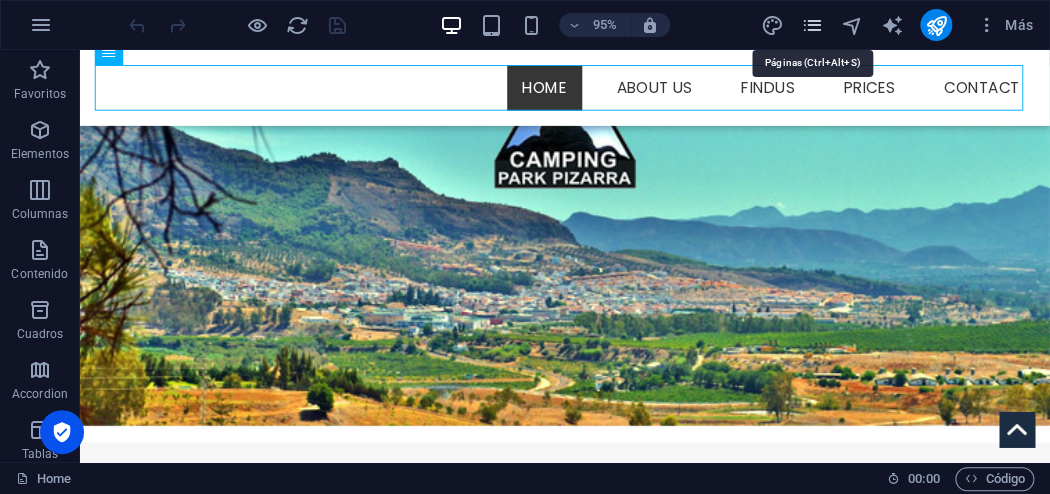 scroll, scrollTop: 257, scrollLeft: 0, axis: vertical 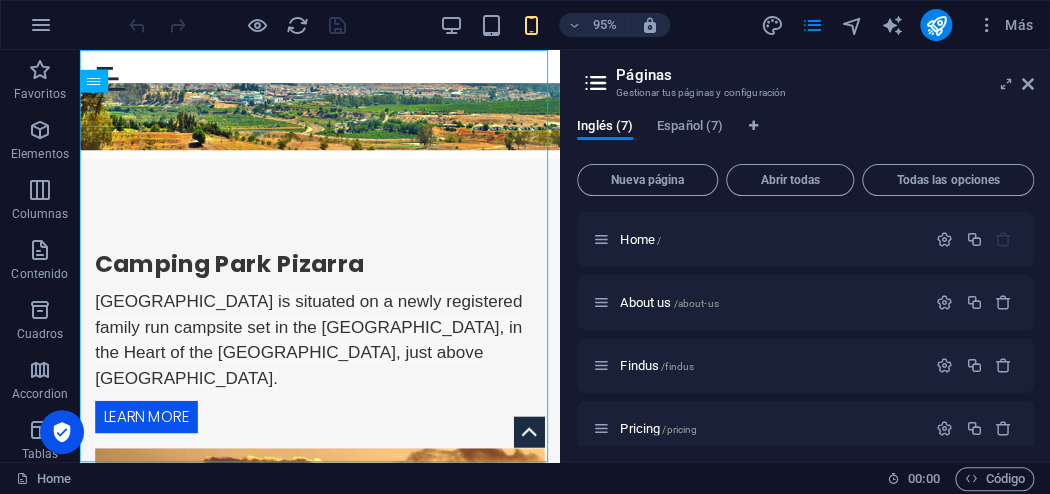 click on "Inglés (7) Español (7) Nueva página Abrir todas Todas las opciones Home / About us /about-us Findus /findus Pricing /pricing Contact /contact Legal Notice /legal-notice Privacy /privacy" at bounding box center [805, 282] 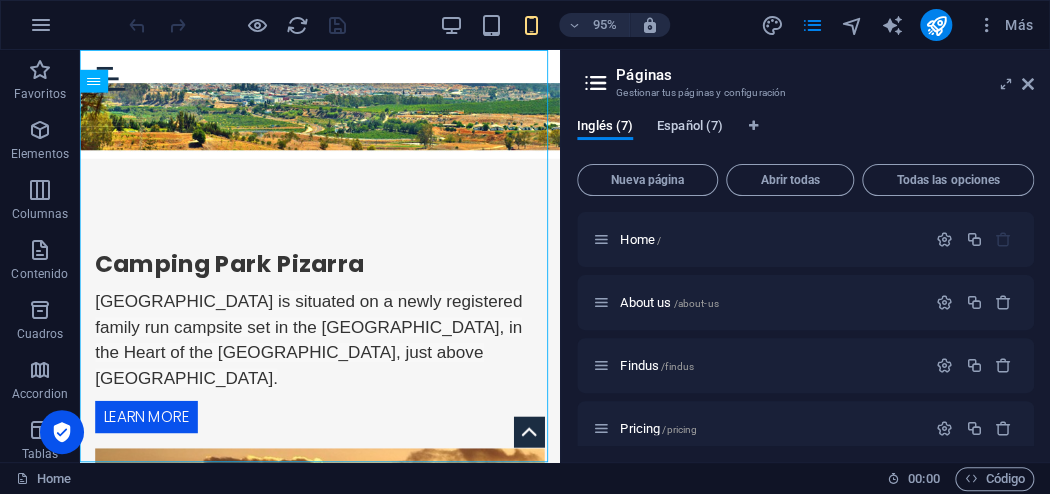 click on "Español (7)" at bounding box center (690, 128) 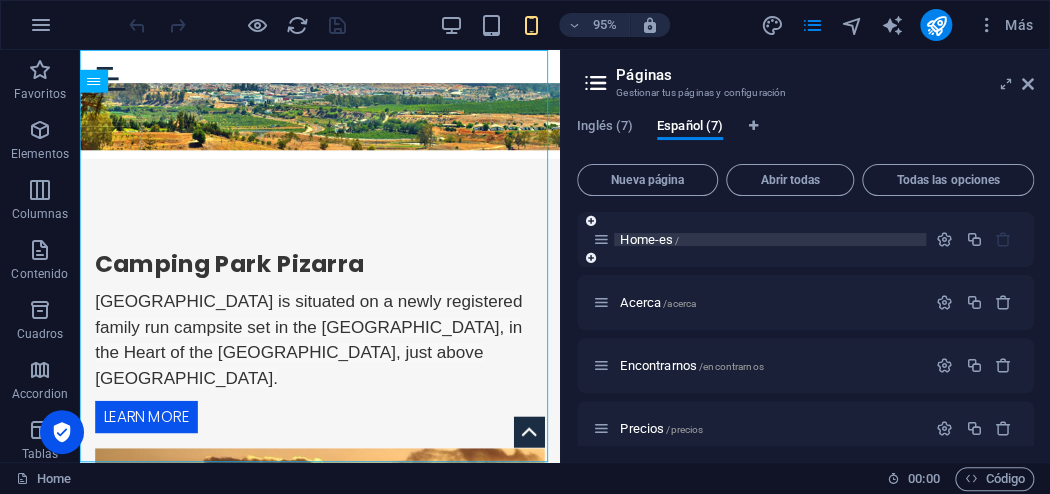 click on "Home-es /" at bounding box center (649, 239) 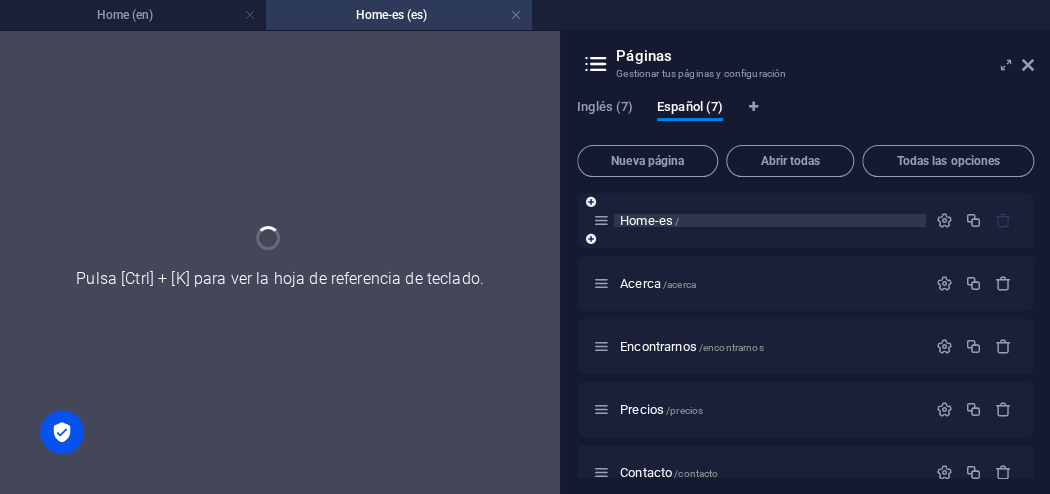 scroll, scrollTop: 0, scrollLeft: 0, axis: both 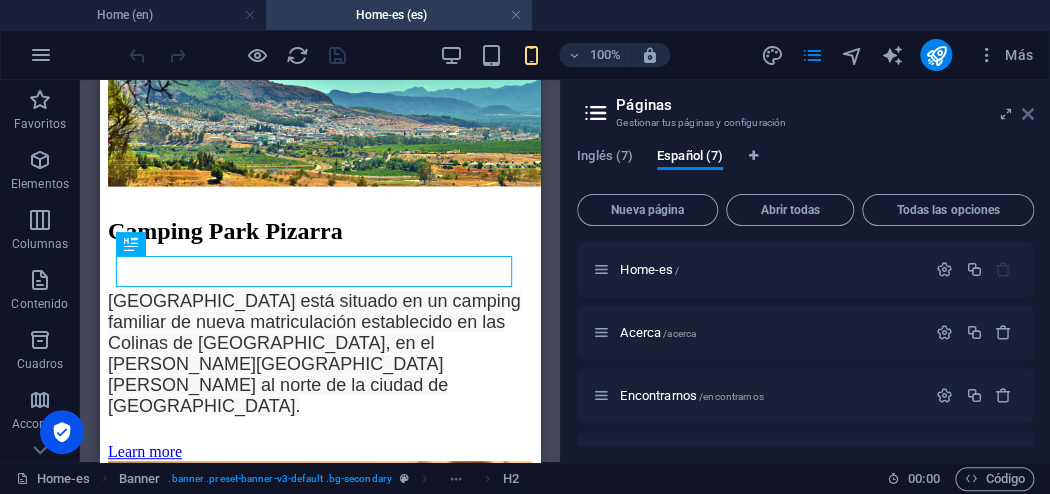 click at bounding box center (1028, 114) 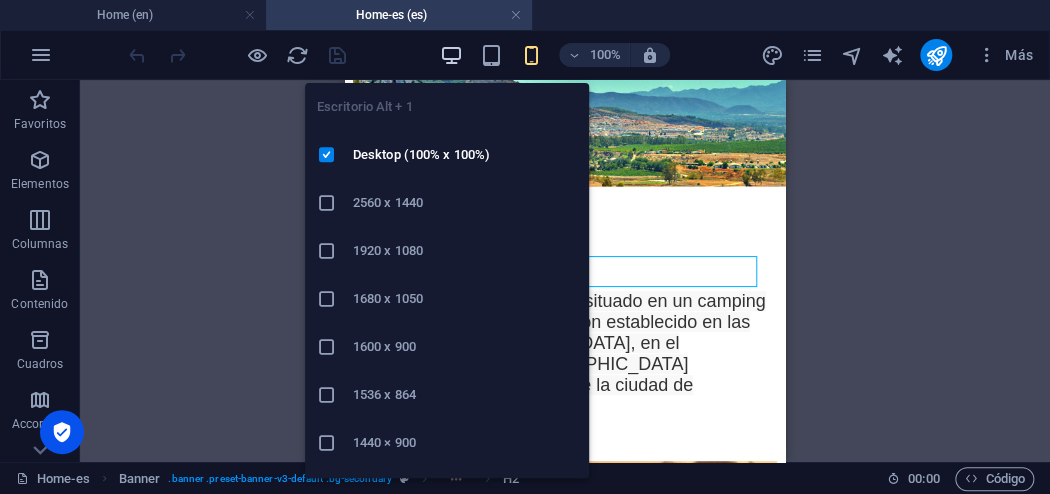 click at bounding box center [451, 55] 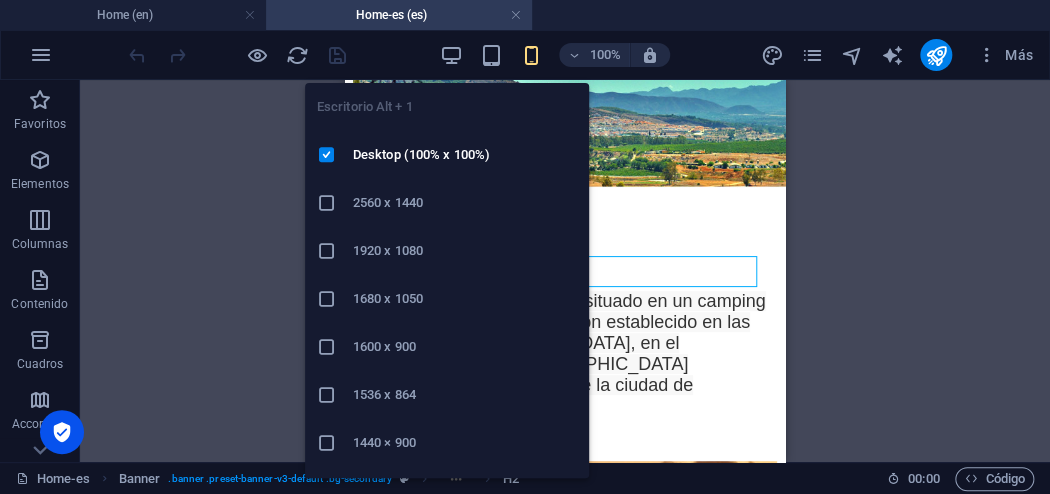 scroll, scrollTop: 596, scrollLeft: 0, axis: vertical 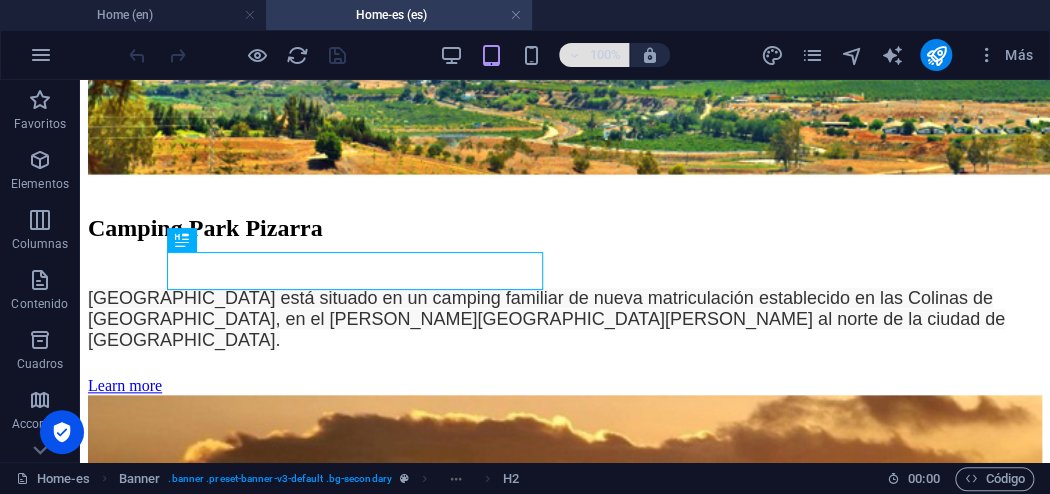 click on "100%" at bounding box center [605, 55] 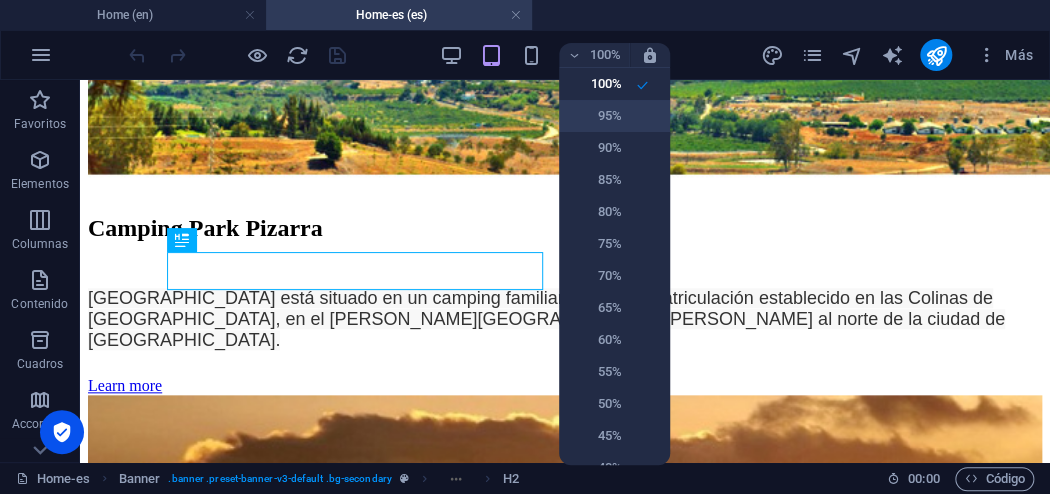 click on "95%" at bounding box center [596, 116] 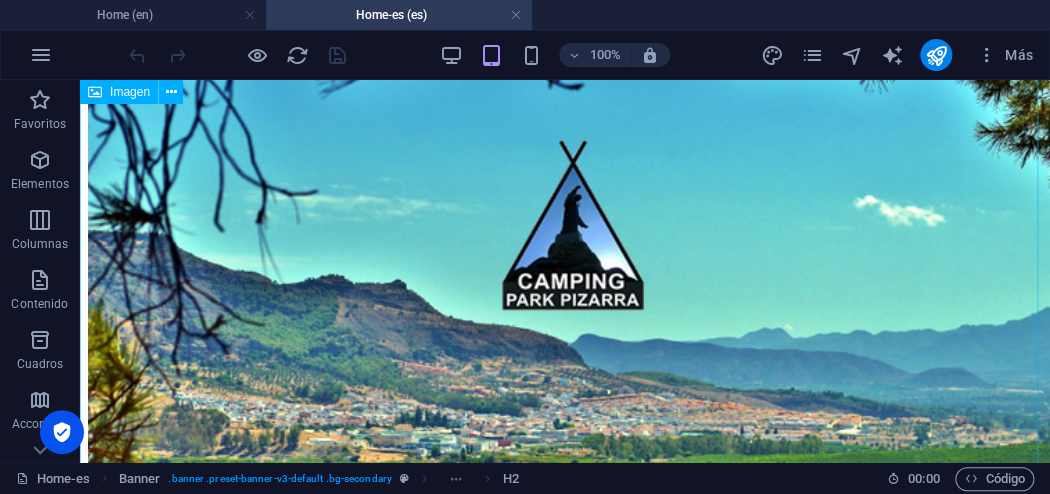 scroll, scrollTop: 0, scrollLeft: 0, axis: both 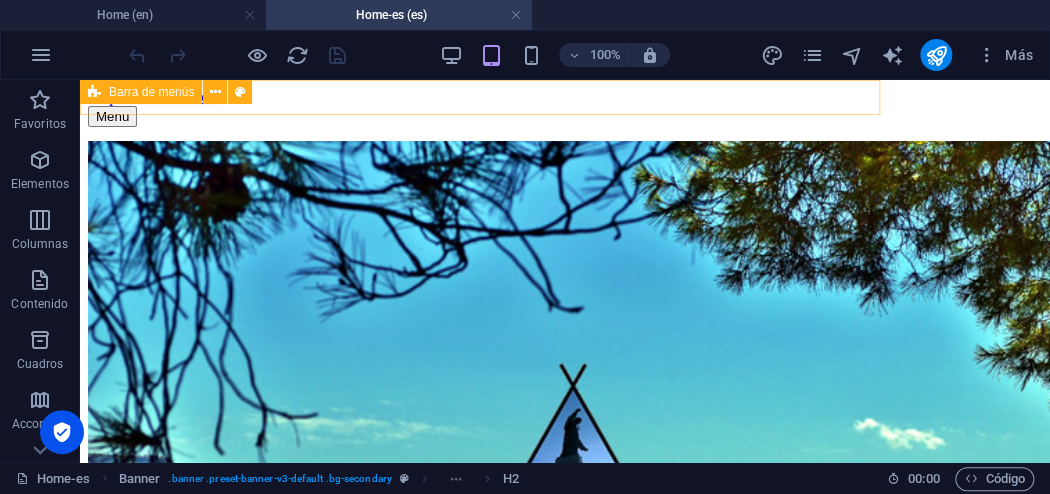 click on "Barra de menús" at bounding box center [151, 92] 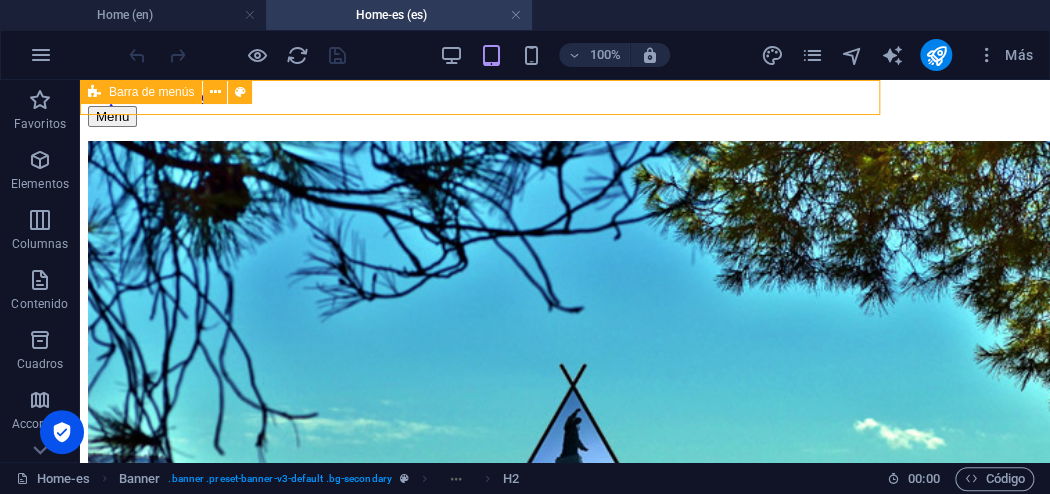 click on "Barra de menús" at bounding box center [151, 92] 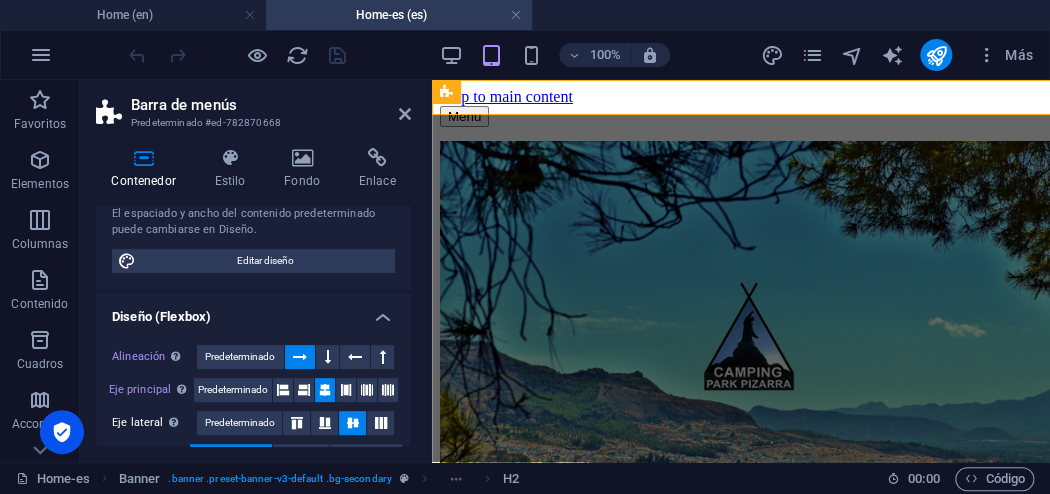 scroll, scrollTop: 0, scrollLeft: 0, axis: both 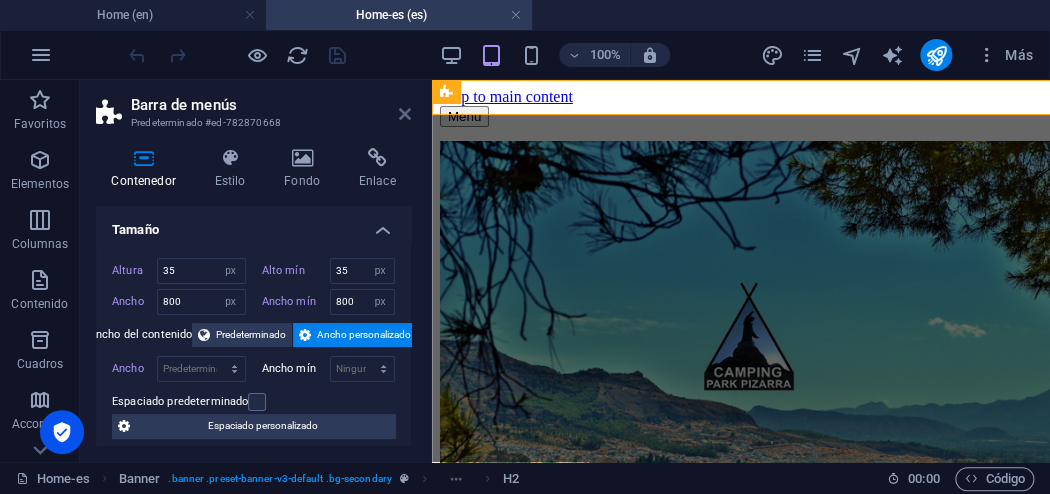 click at bounding box center [405, 114] 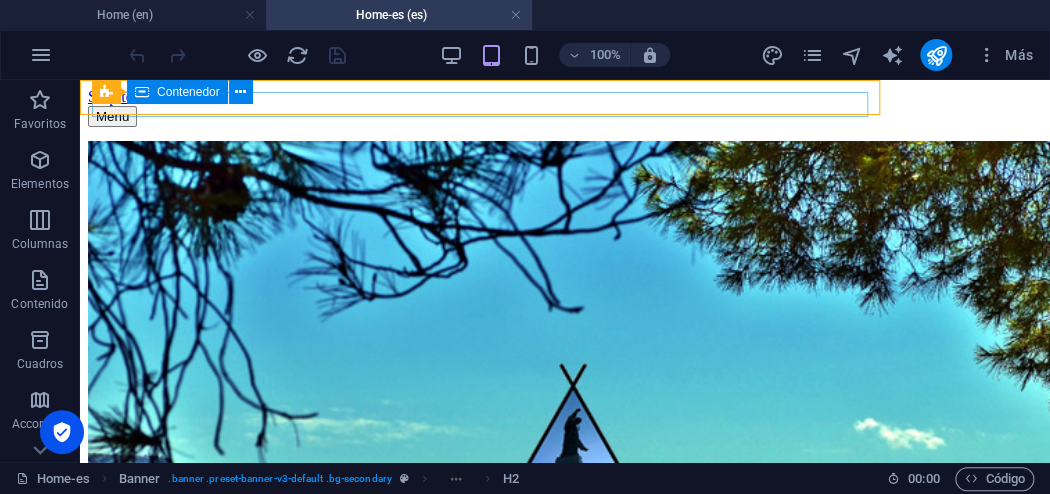 click on "Menu" at bounding box center (488, 116) 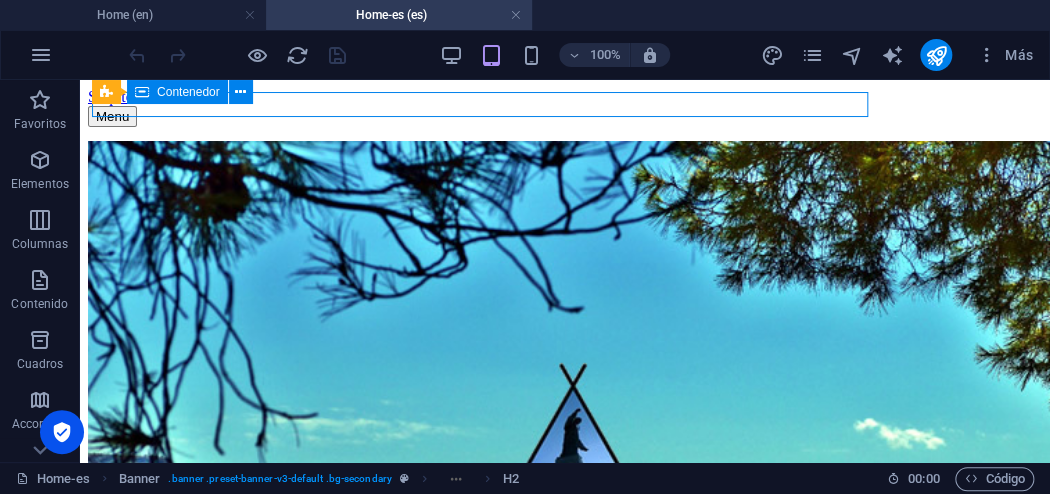 click on "Menu" at bounding box center (488, 116) 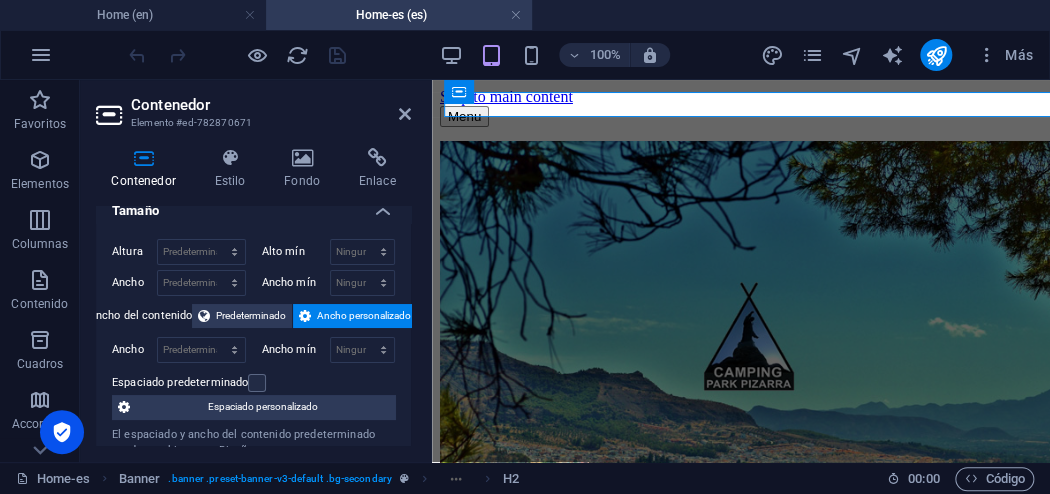 scroll, scrollTop: 0, scrollLeft: 0, axis: both 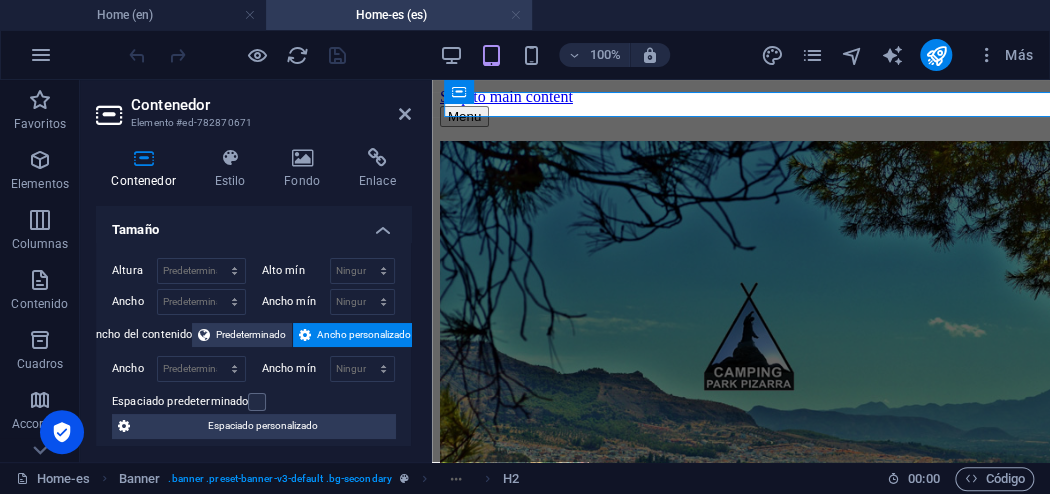 click at bounding box center [516, 15] 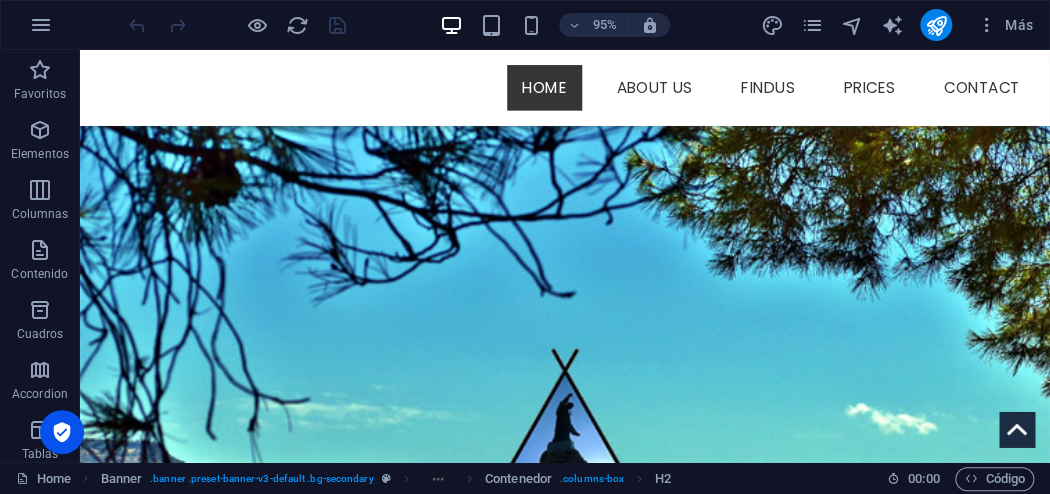 scroll, scrollTop: 257, scrollLeft: 0, axis: vertical 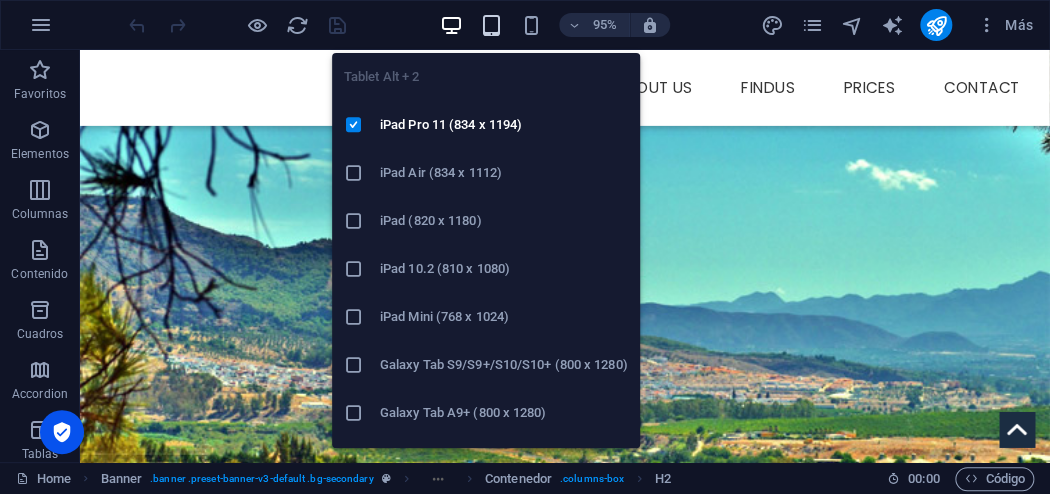 click at bounding box center (491, 25) 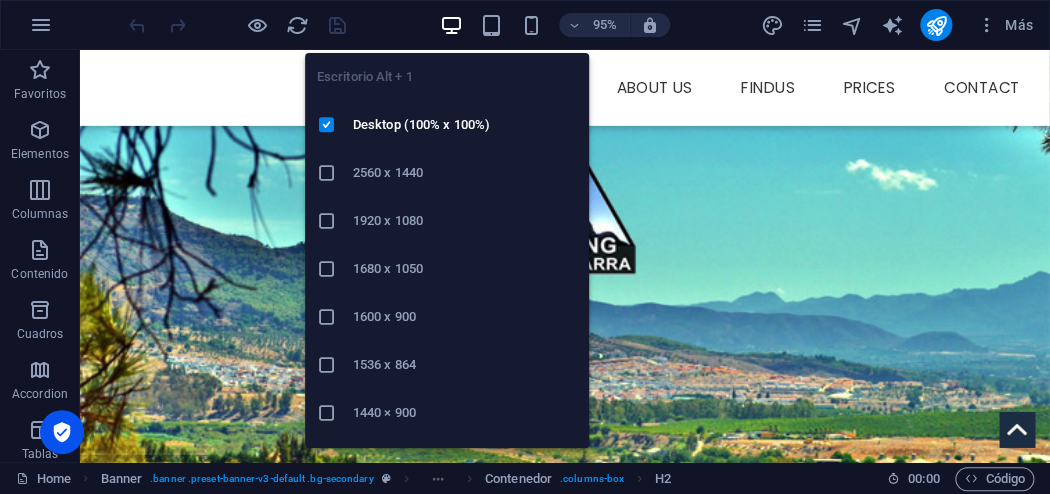 click at bounding box center (451, 25) 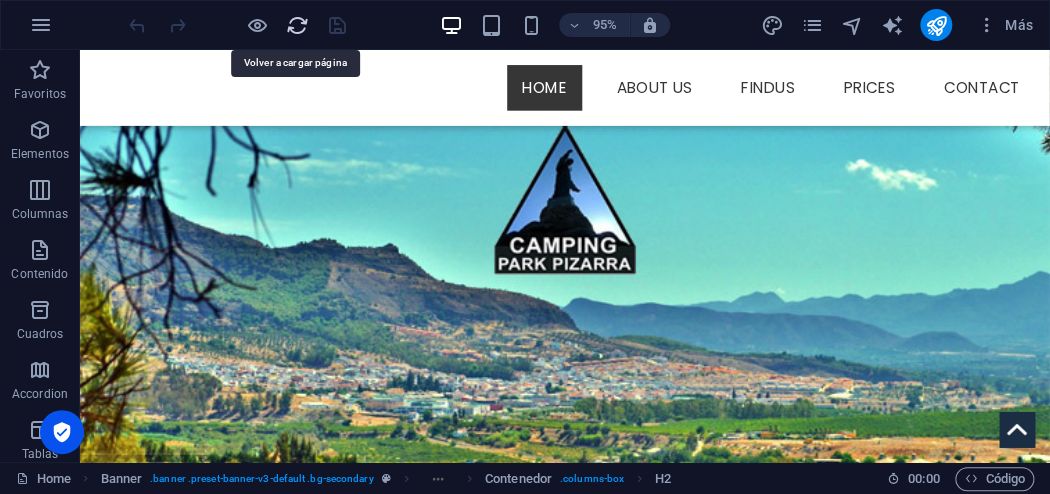 click at bounding box center (297, 25) 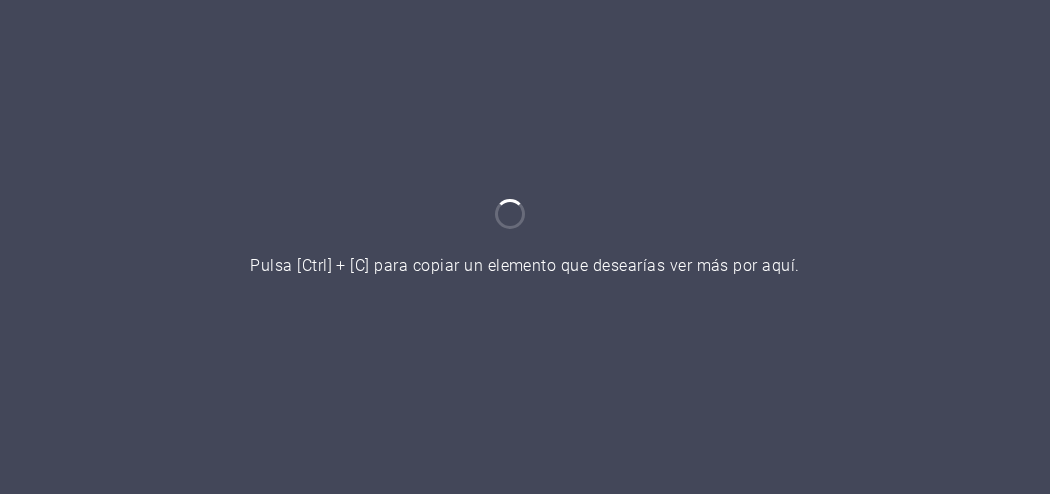 scroll, scrollTop: 0, scrollLeft: 0, axis: both 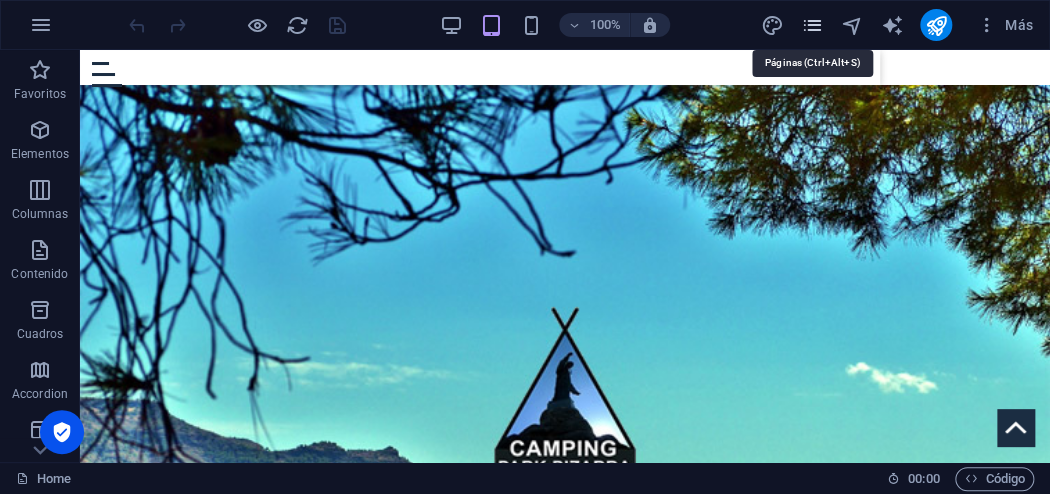 click at bounding box center (812, 25) 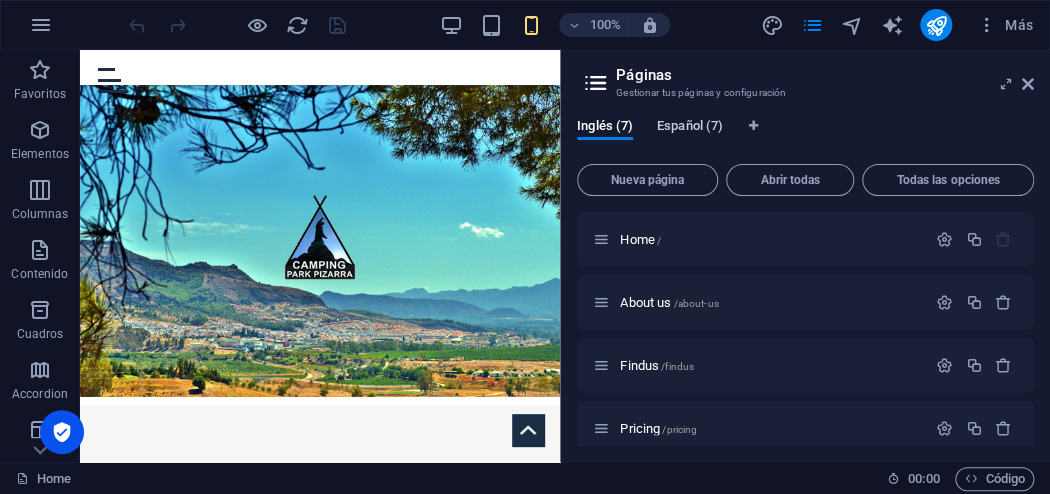 click on "Español (7)" at bounding box center (690, 128) 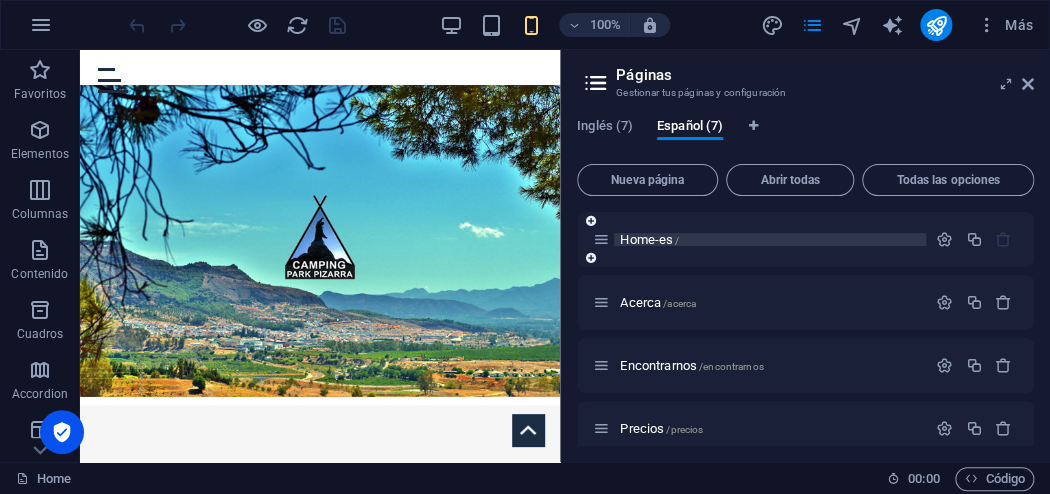 click on "Home-es /" at bounding box center (649, 239) 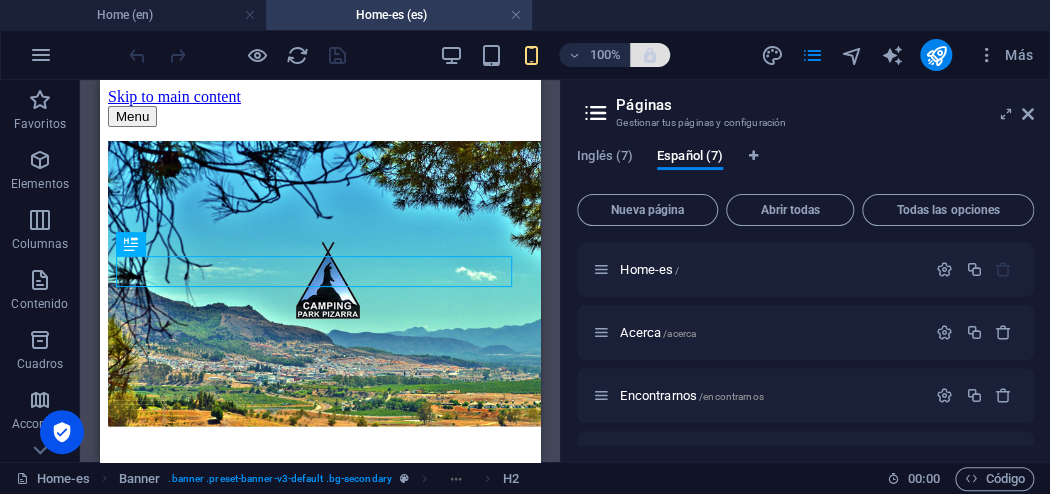 scroll, scrollTop: 240, scrollLeft: 0, axis: vertical 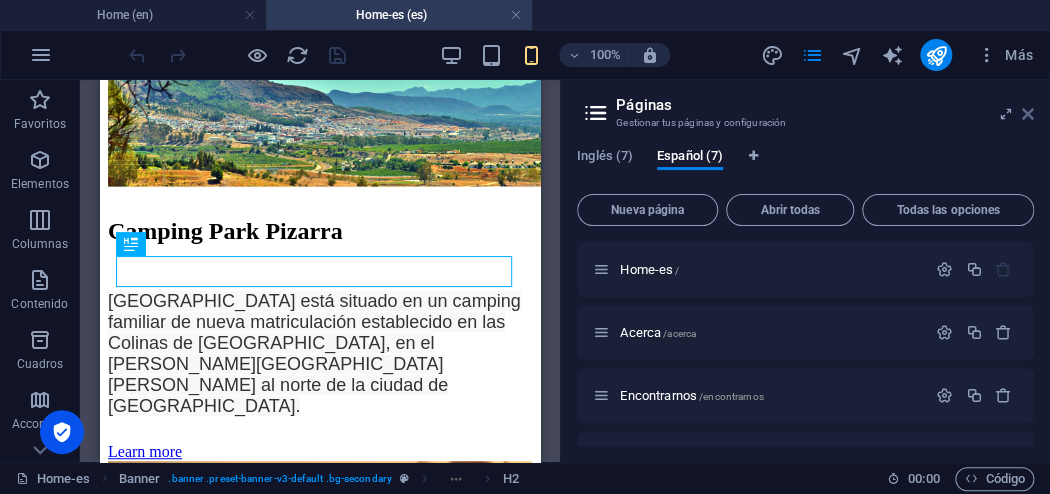 click at bounding box center [1028, 114] 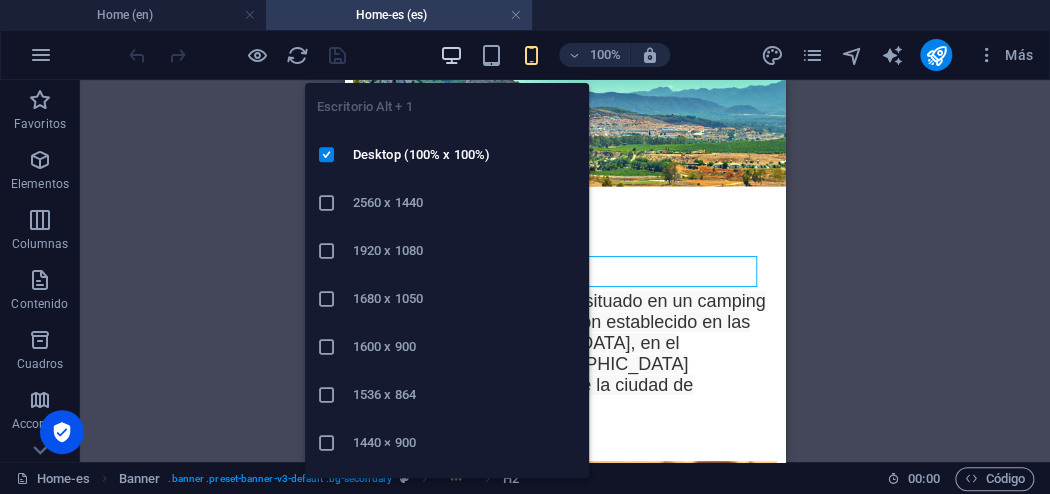 click at bounding box center [451, 55] 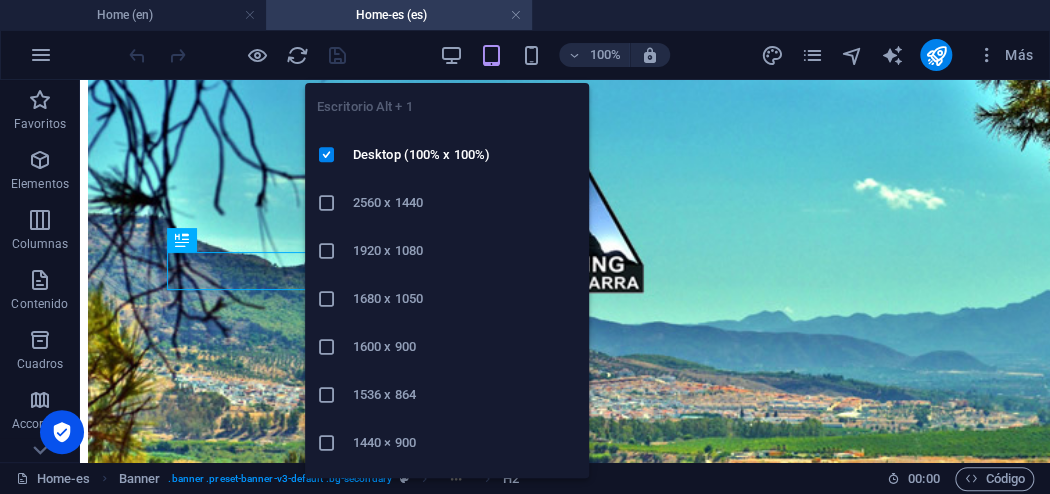 scroll, scrollTop: 596, scrollLeft: 0, axis: vertical 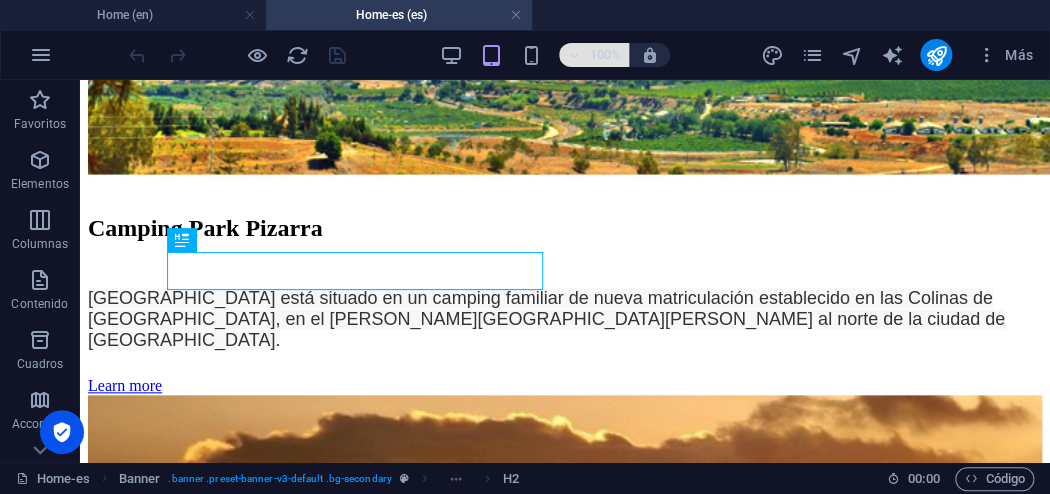 click on "100%" at bounding box center (594, 55) 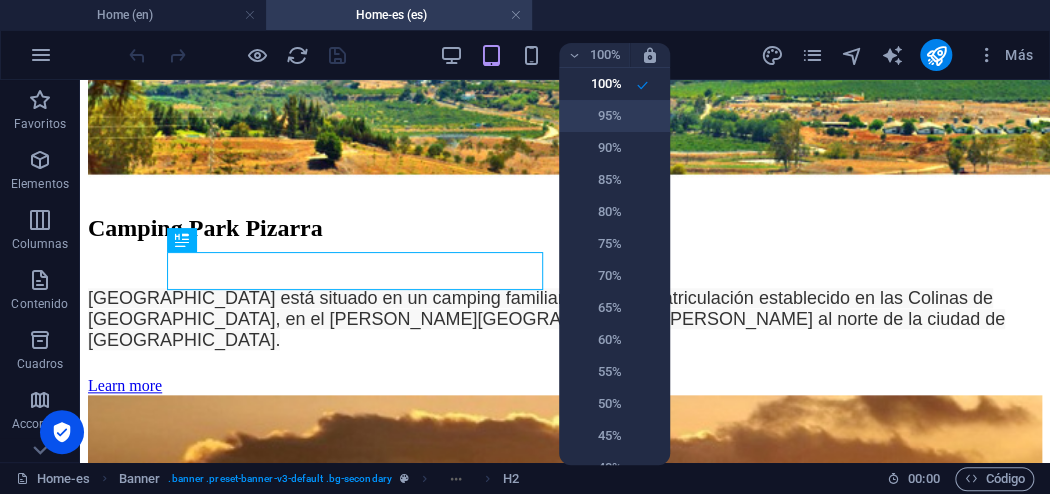 click on "95%" at bounding box center (596, 116) 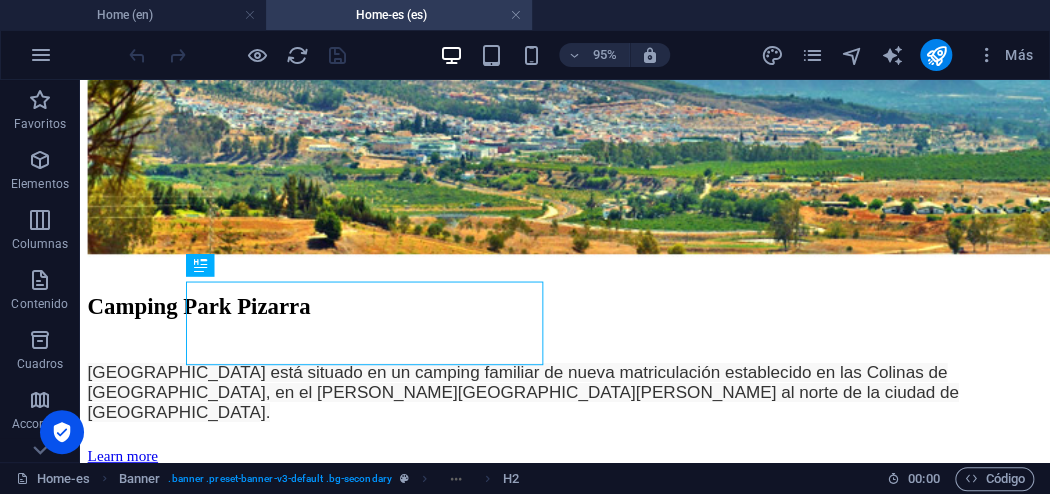 scroll, scrollTop: 640, scrollLeft: 0, axis: vertical 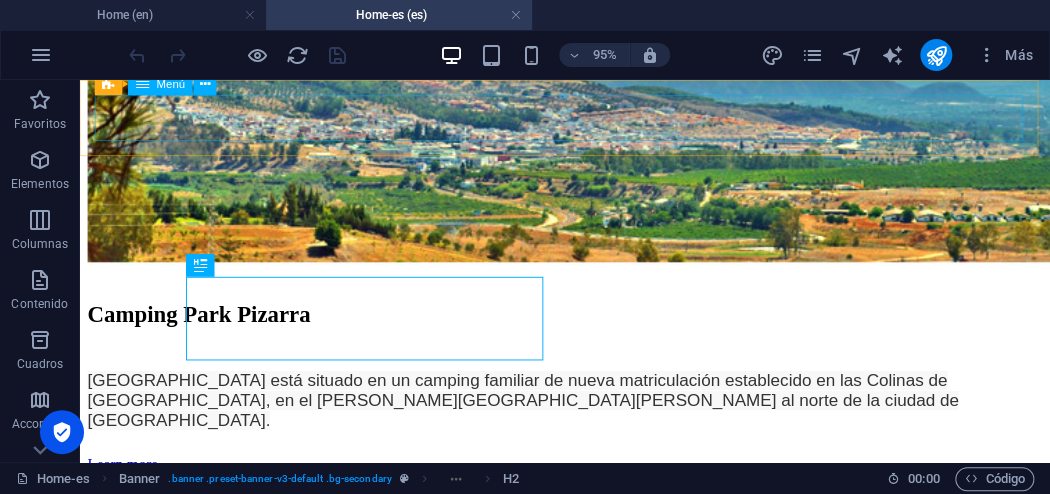 click on "Principal Acerca Encontrarnos Precios Contacto" at bounding box center (590, -452) 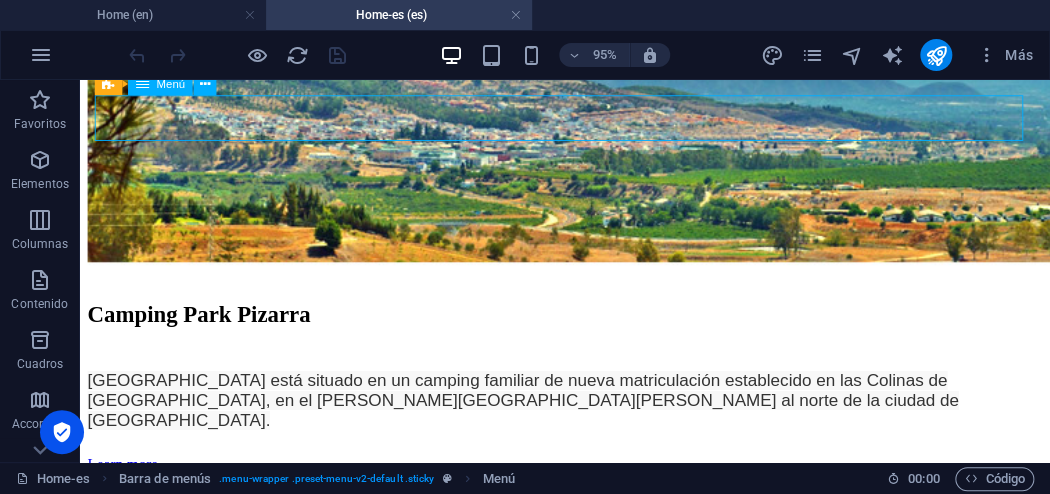 click on "Principal Acerca Encontrarnos Precios Contacto" at bounding box center (590, -452) 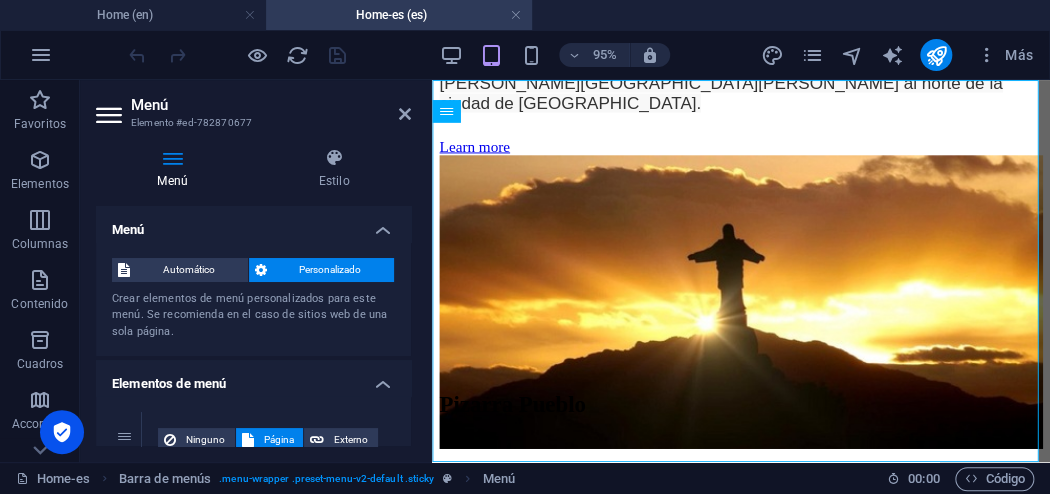 scroll, scrollTop: 596, scrollLeft: 0, axis: vertical 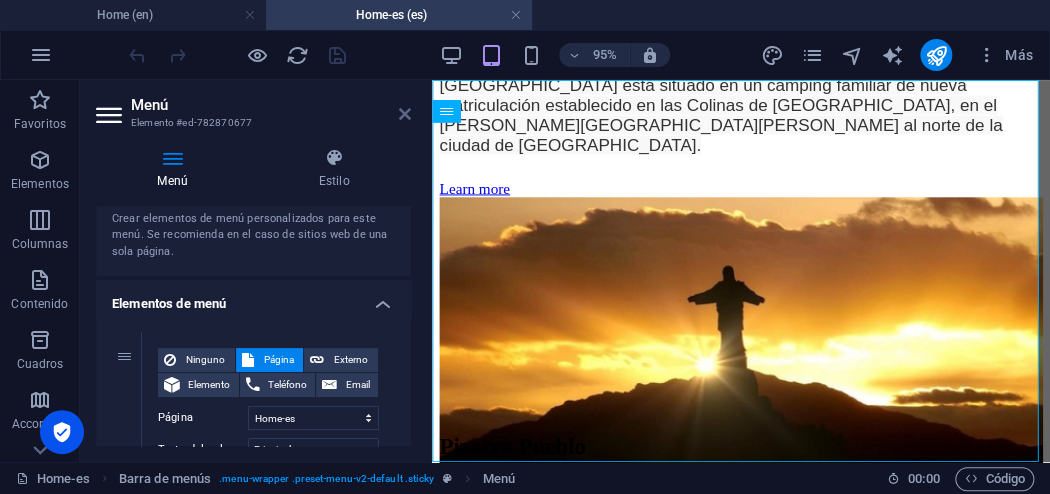 drag, startPoint x: 401, startPoint y: 110, endPoint x: 399, endPoint y: 88, distance: 22.090721 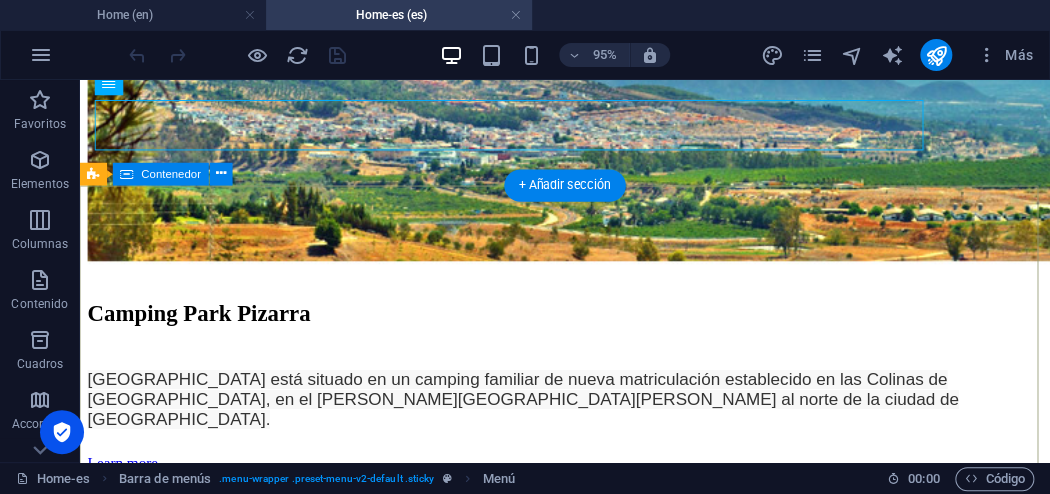 scroll, scrollTop: 640, scrollLeft: 0, axis: vertical 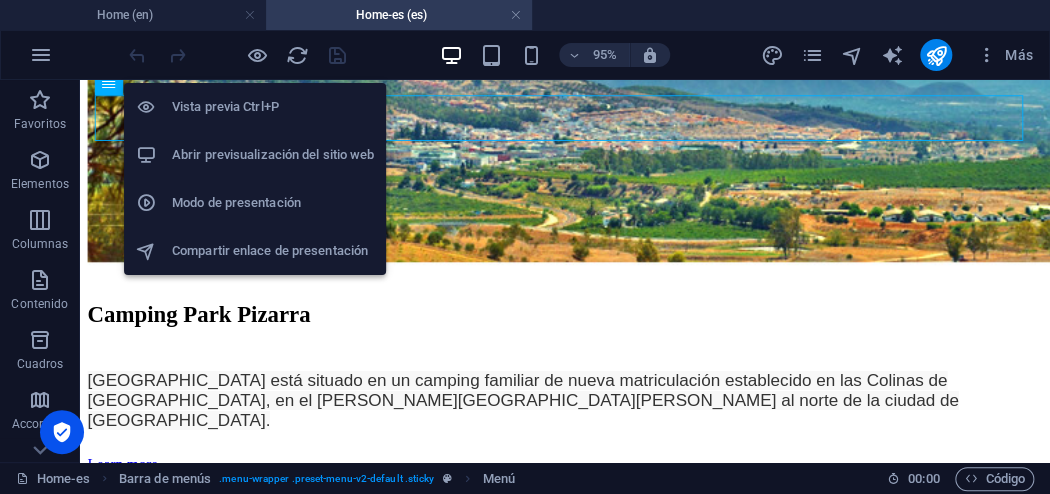 click on "Modo de presentación" at bounding box center (273, 203) 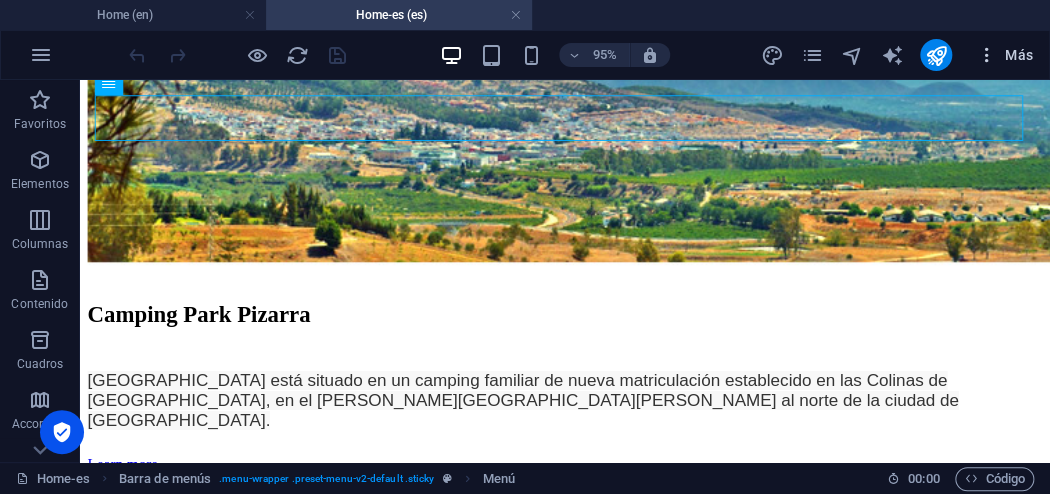 click on "Más" at bounding box center (1004, 55) 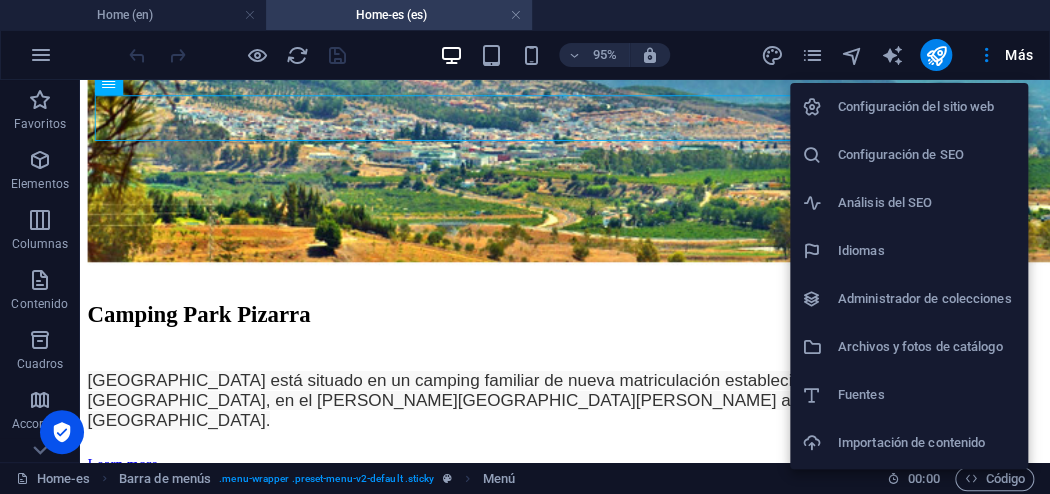 drag, startPoint x: 942, startPoint y: 102, endPoint x: 744, endPoint y: 289, distance: 272.3472 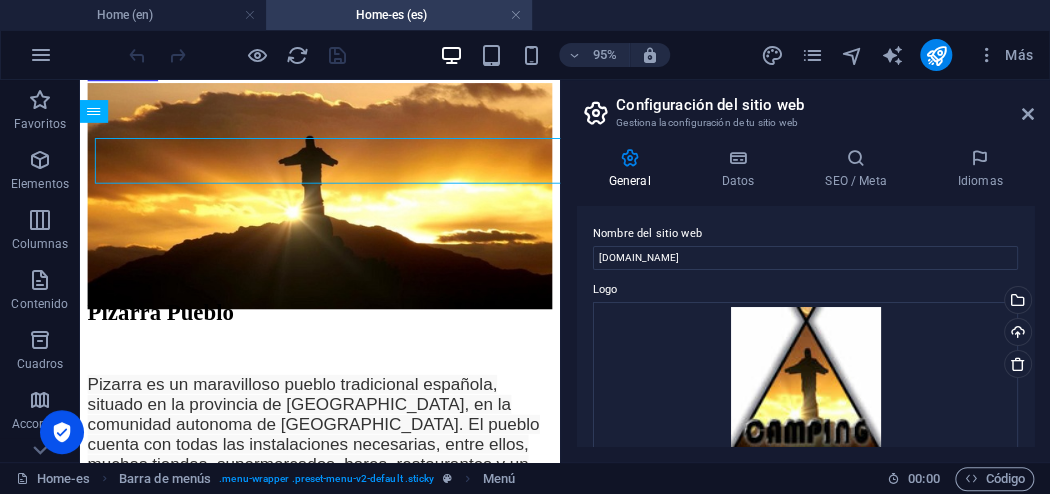 scroll, scrollTop: 596, scrollLeft: 0, axis: vertical 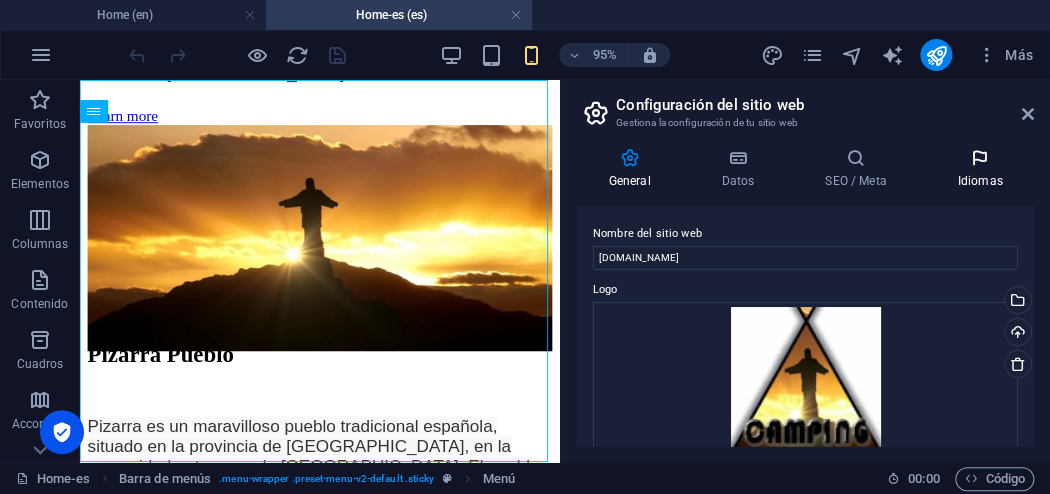click at bounding box center (980, 158) 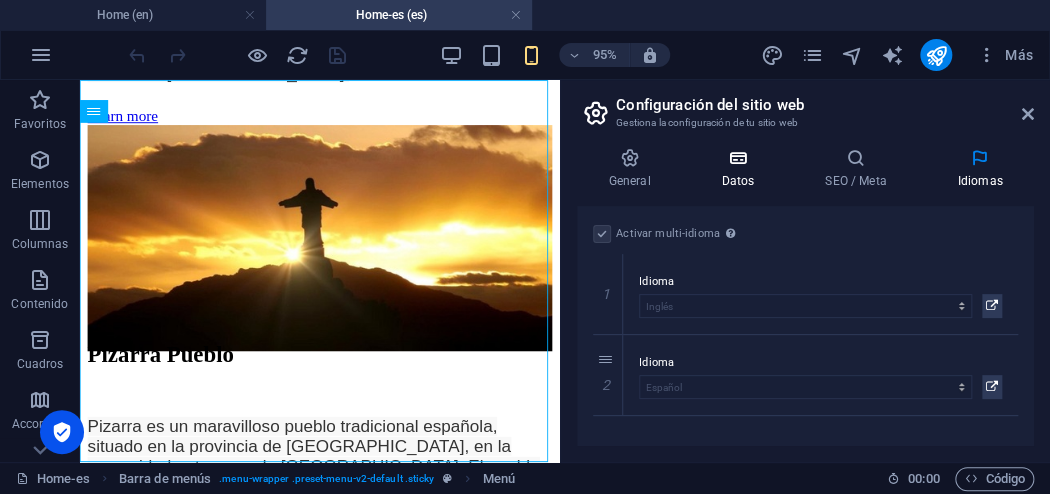 click at bounding box center [738, 158] 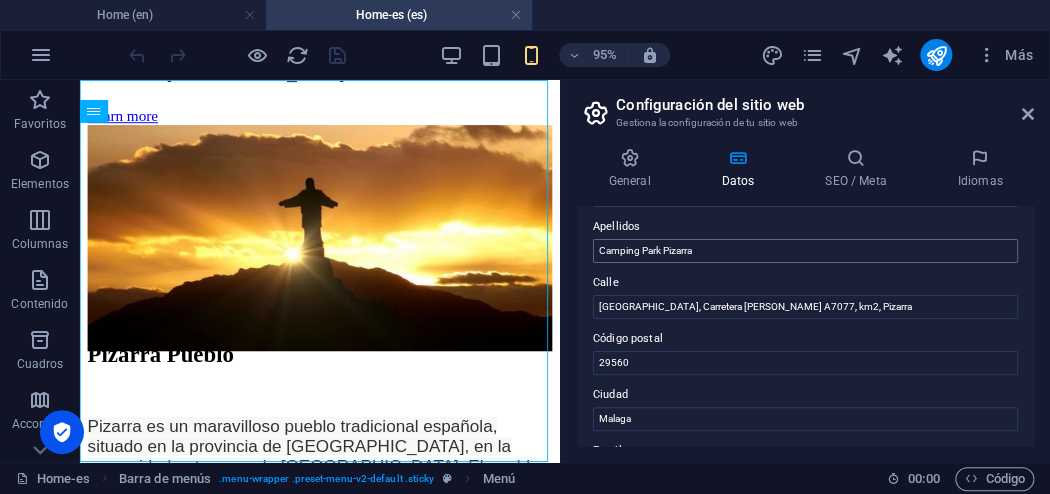scroll, scrollTop: 0, scrollLeft: 0, axis: both 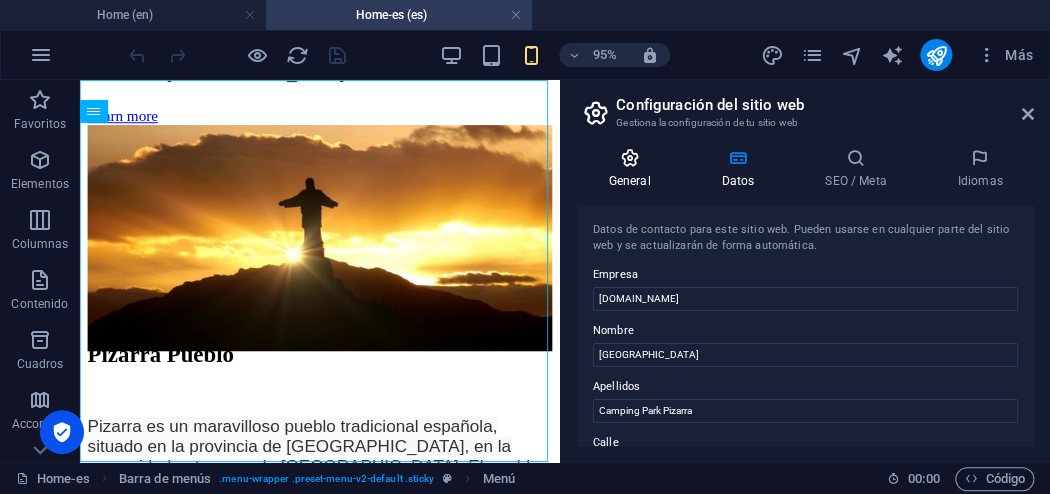click at bounding box center [629, 158] 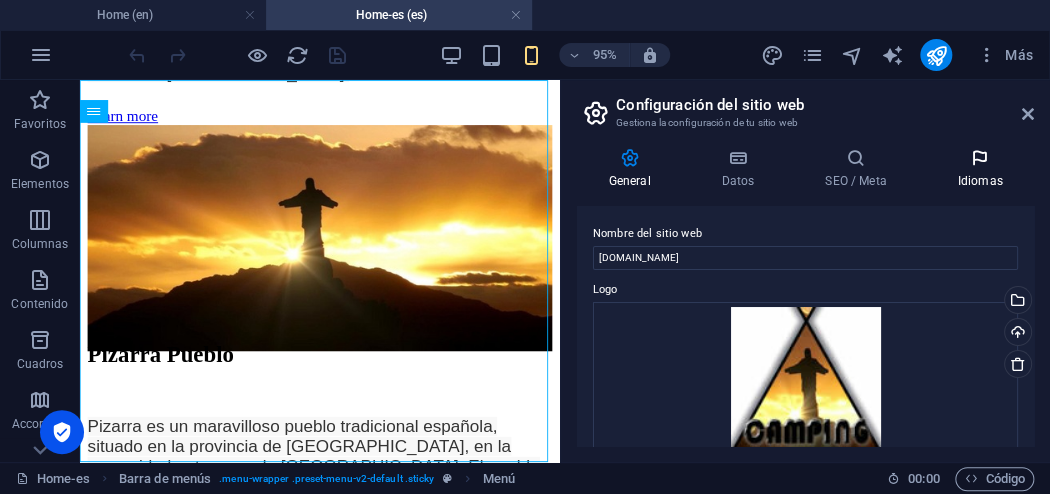 click at bounding box center (980, 158) 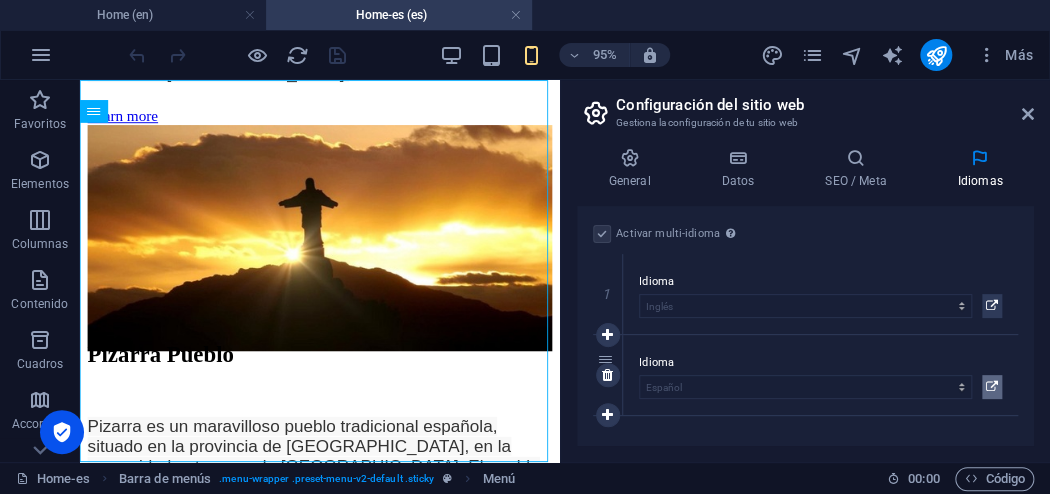 click at bounding box center (992, 387) 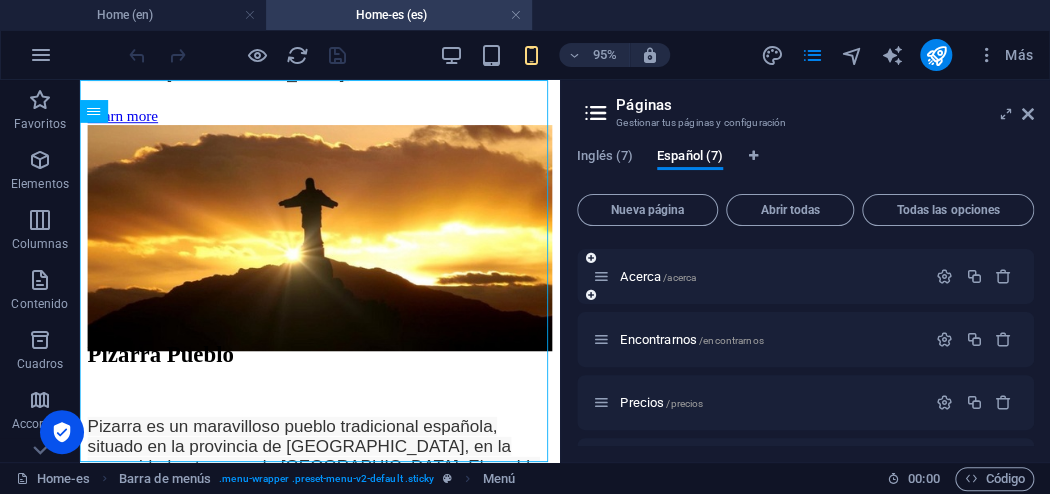 scroll, scrollTop: 80, scrollLeft: 0, axis: vertical 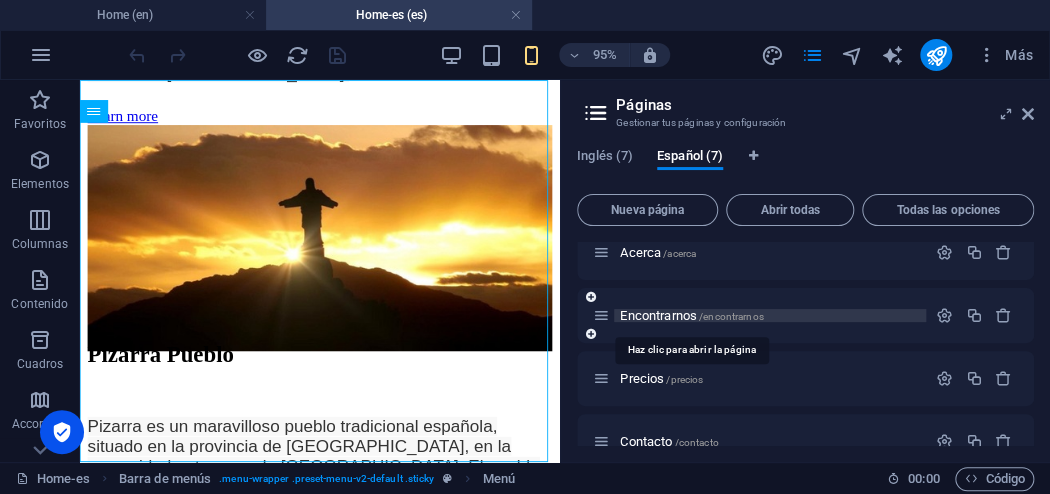 click on "Encontrarnos /encontrarnos" at bounding box center (691, 315) 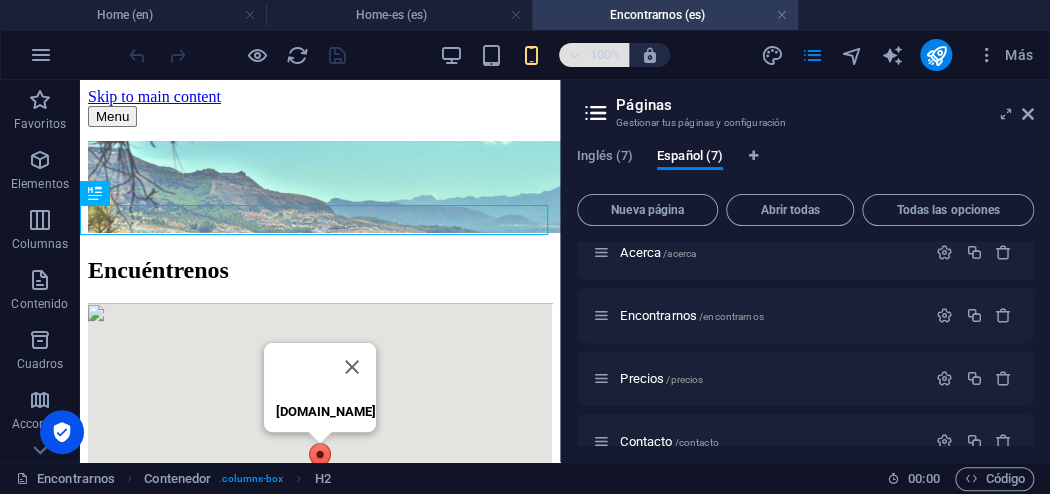 scroll, scrollTop: 0, scrollLeft: 0, axis: both 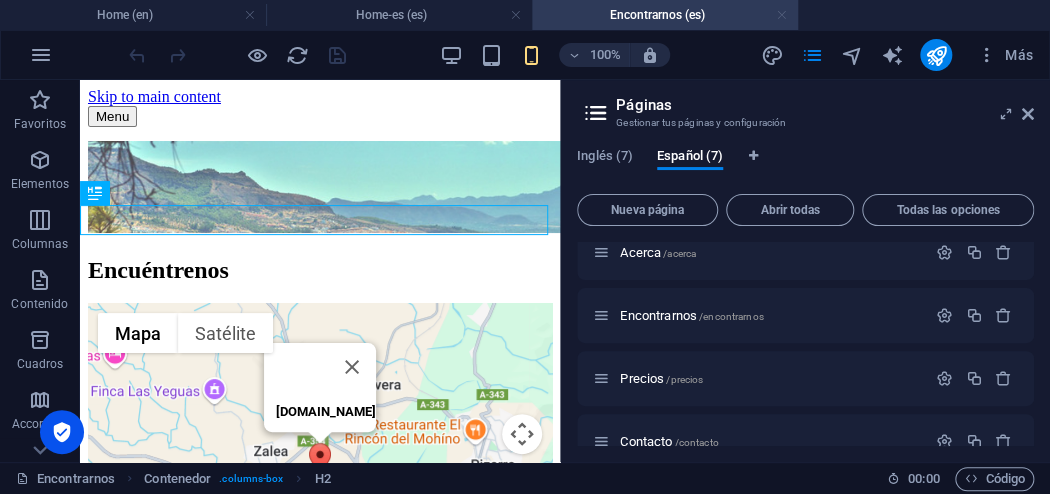 click at bounding box center (782, 15) 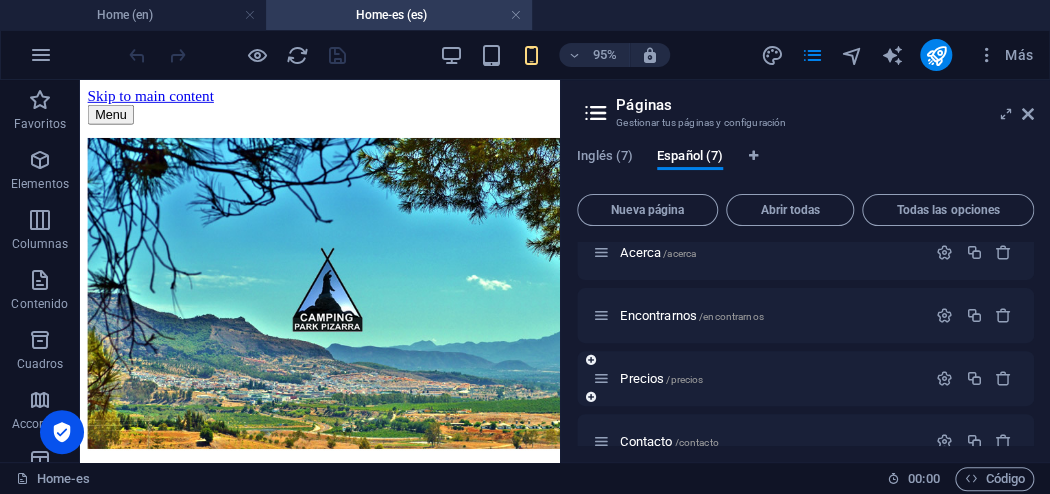 scroll, scrollTop: 596, scrollLeft: 0, axis: vertical 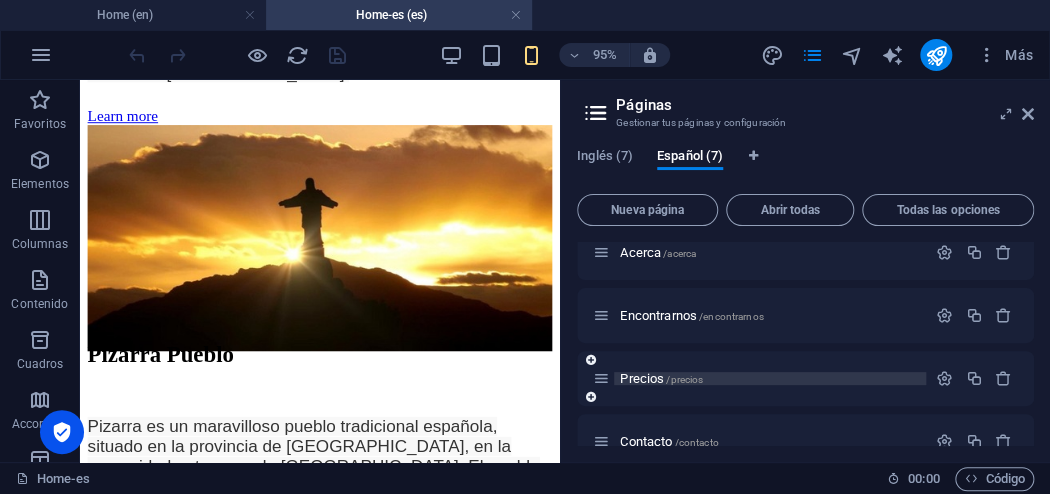 click on "Precios /precios" at bounding box center (661, 378) 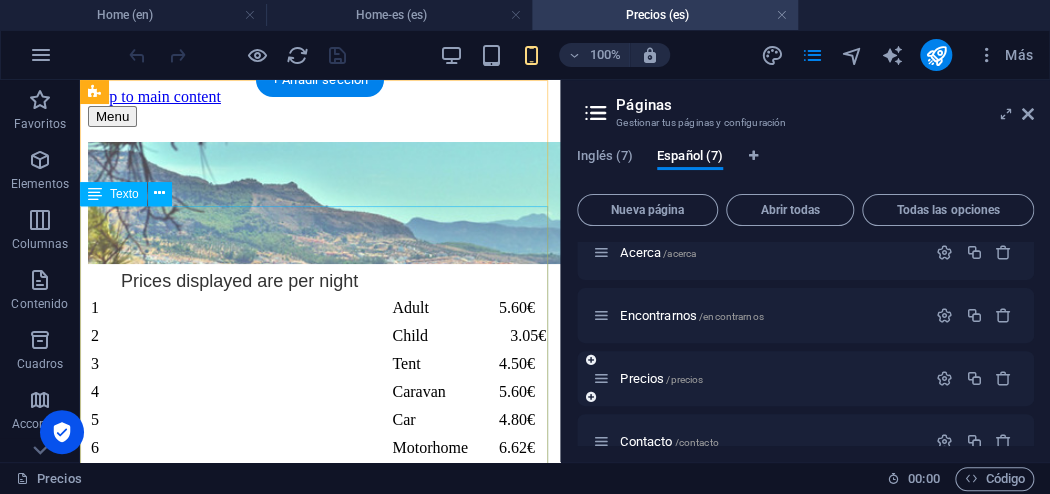 scroll, scrollTop: 0, scrollLeft: 0, axis: both 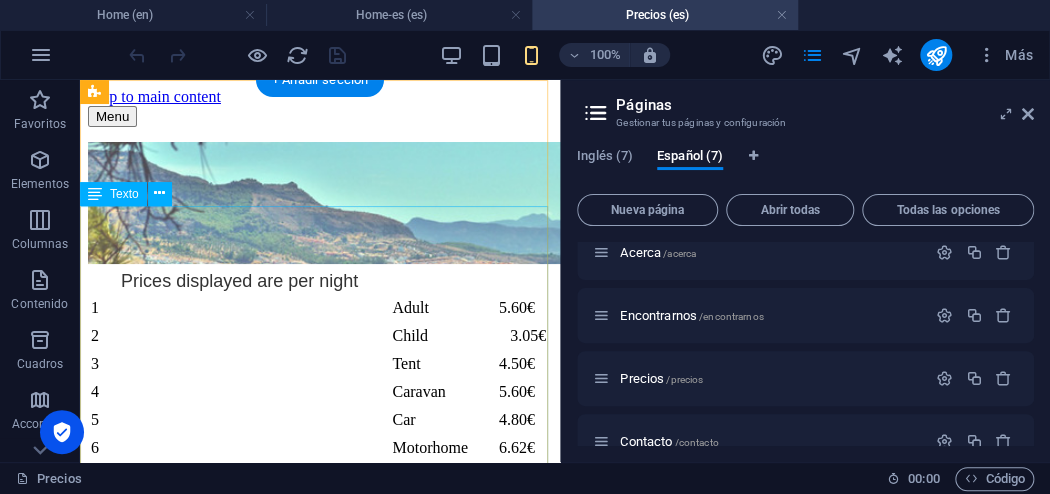 click on "Prices displayed are per night 1 Adult 5.60€ 2 Child 3.05€ 3 Tent 4.50€ 4 Caravan 5.60€ 5 Car 4.80€ 6 Motorhome 6.62€ 7 Motorcycle 4.20€ 8 Dog 2.55€ 9 Electric 4.82€" at bounding box center [320, 407] 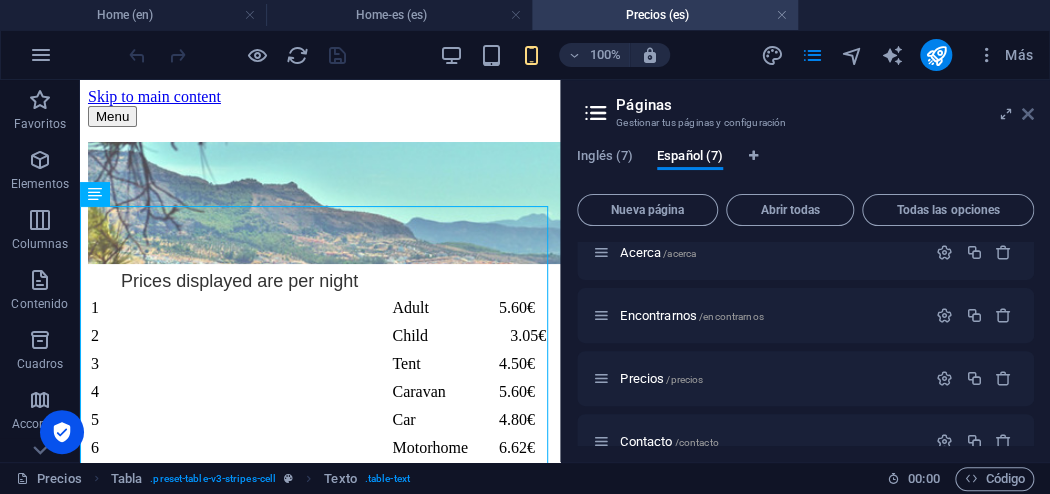 click at bounding box center (1028, 114) 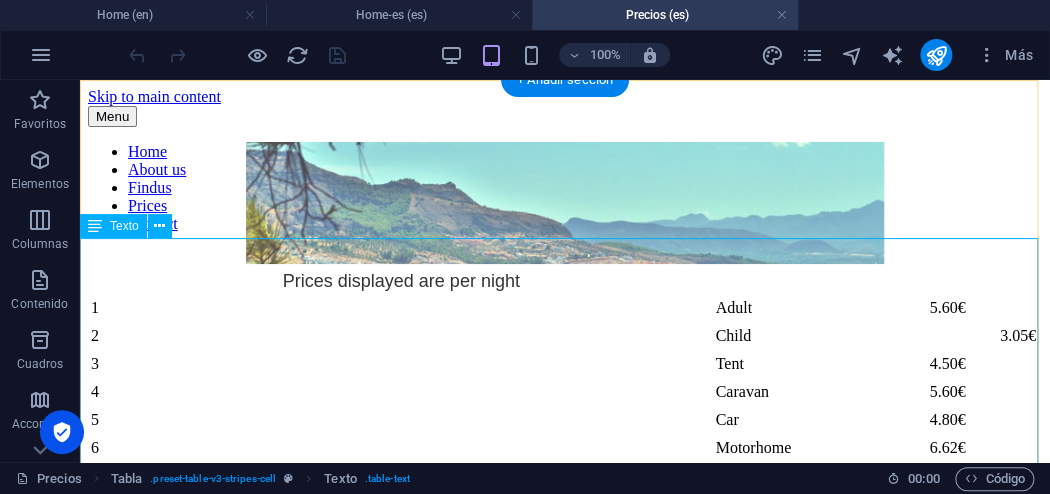 click on "Prices displayed are per night 1 Adult 5.60€ 2 Child 3.05€ 3 Tent 4.50€ 4 Caravan 5.60€ 5 Car 4.80€ 6 Motorhome 6.62€ 7 Motorcycle 4.20€ 8 Dog 2.55€ 9 Electric 4.82€" at bounding box center (565, 407) 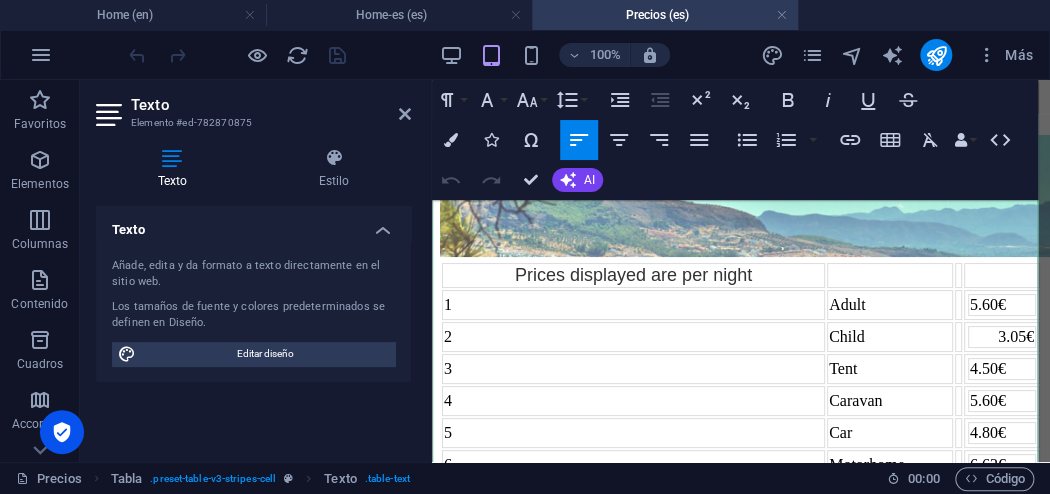 scroll, scrollTop: 0, scrollLeft: 0, axis: both 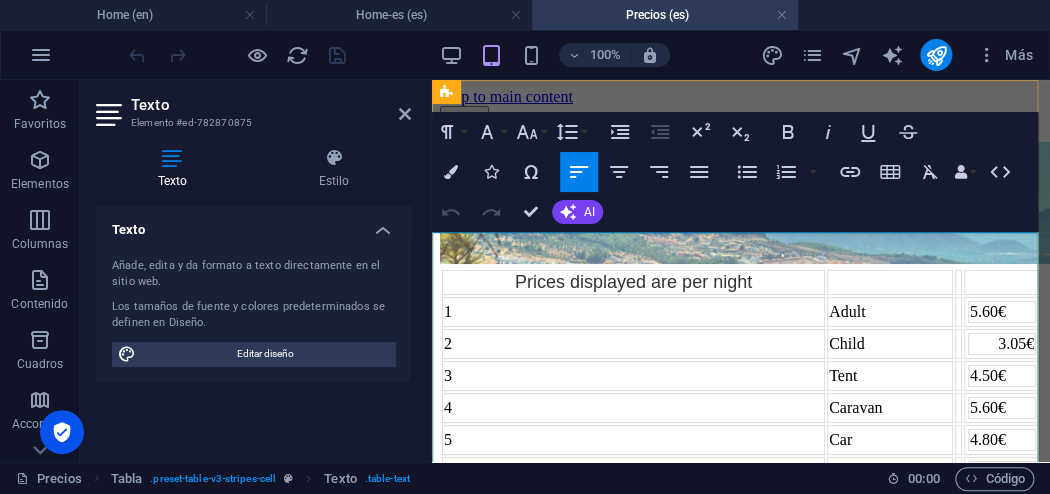 click on "Prices displayed are per night" at bounding box center (633, 282) 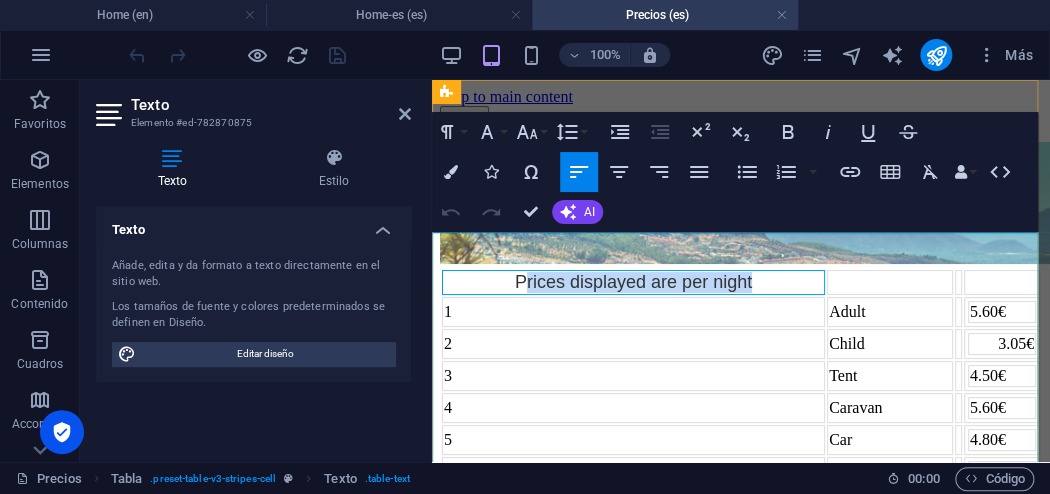 drag, startPoint x: 451, startPoint y: 248, endPoint x: 681, endPoint y: 253, distance: 230.05434 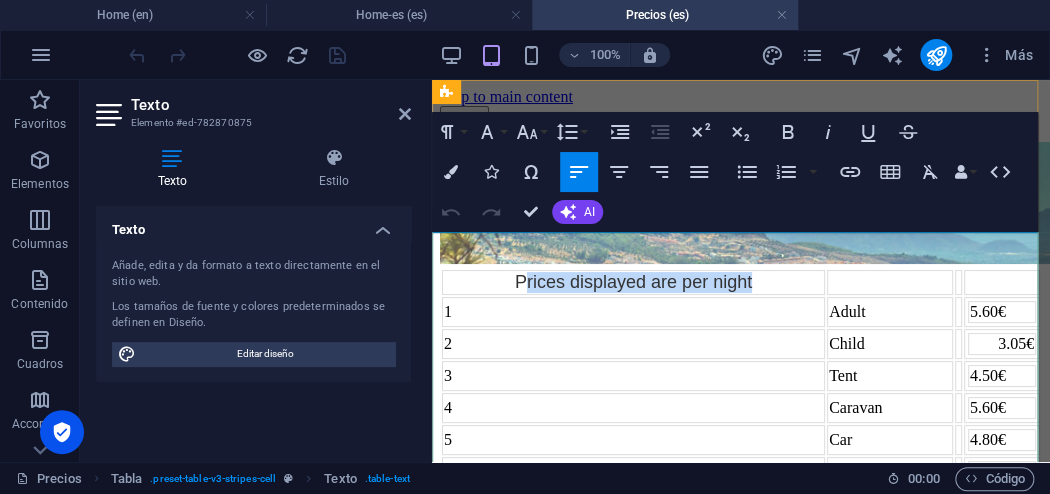 type 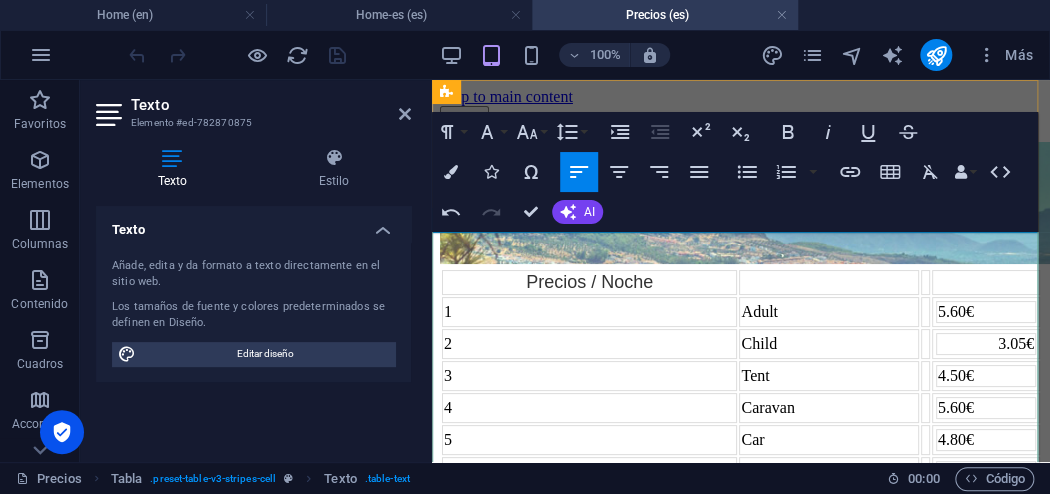 click on "Adult" at bounding box center (828, 312) 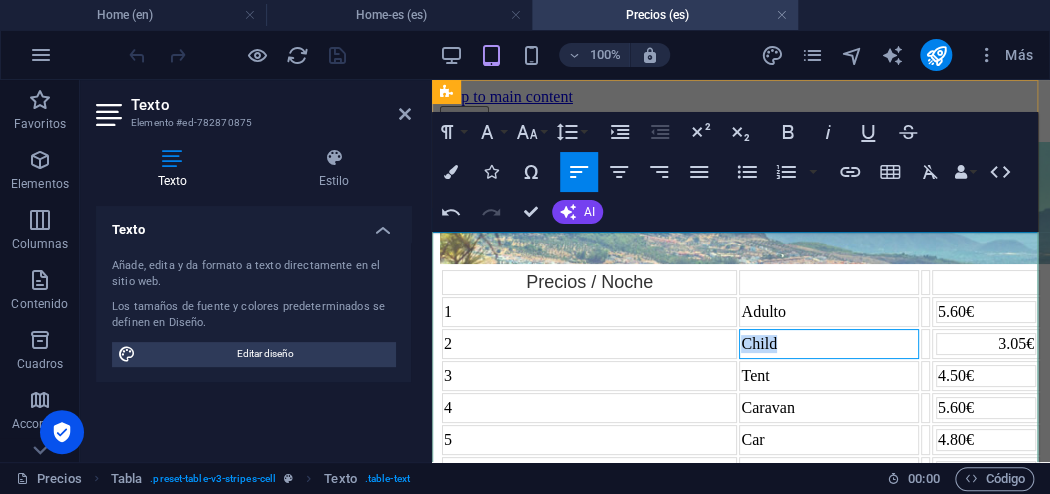 drag, startPoint x: 740, startPoint y: 345, endPoint x: 688, endPoint y: 345, distance: 52 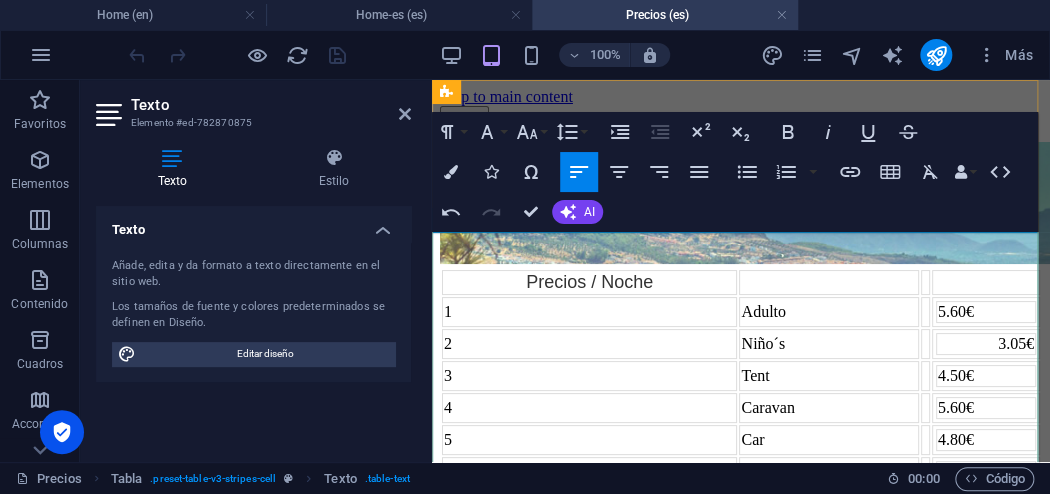 click on "Tent" at bounding box center [828, 376] 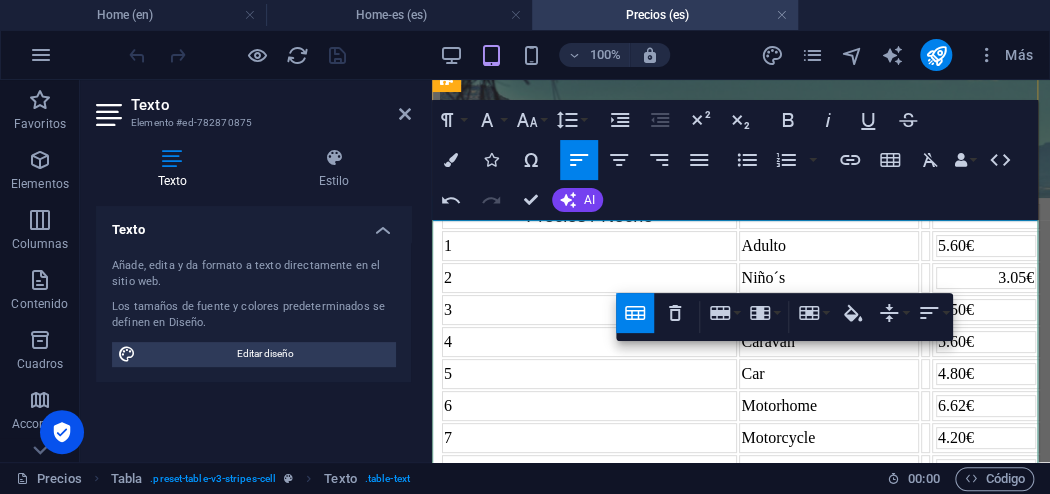scroll, scrollTop: 80, scrollLeft: 0, axis: vertical 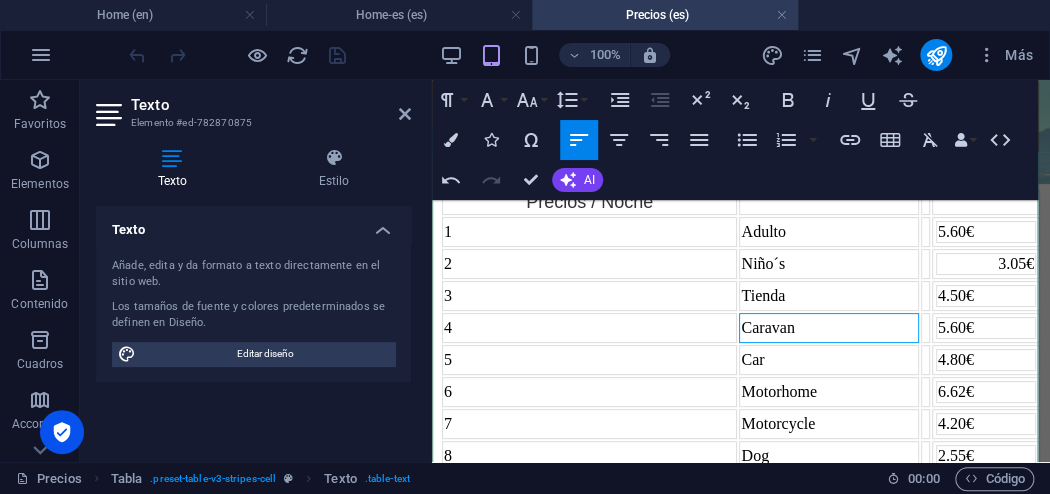 click on "Caravan" at bounding box center (828, 328) 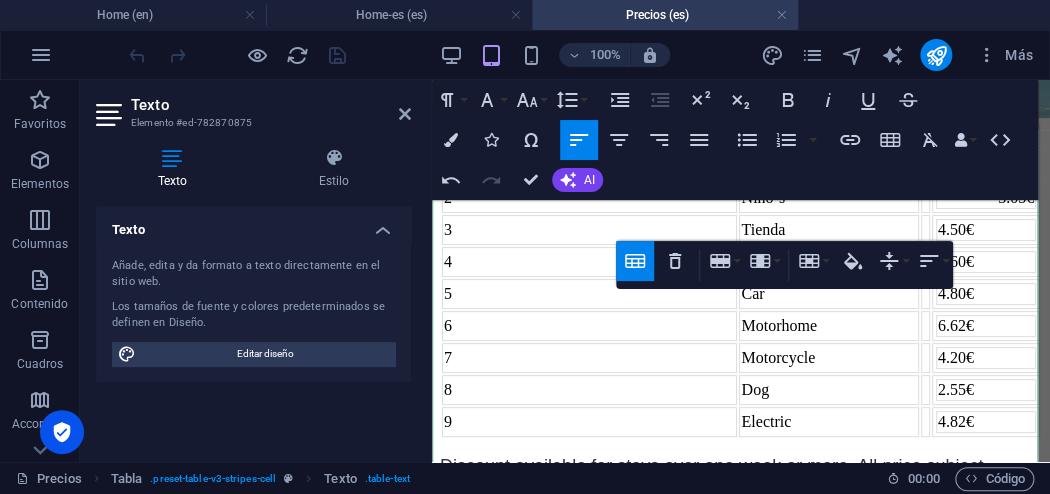 scroll, scrollTop: 160, scrollLeft: 0, axis: vertical 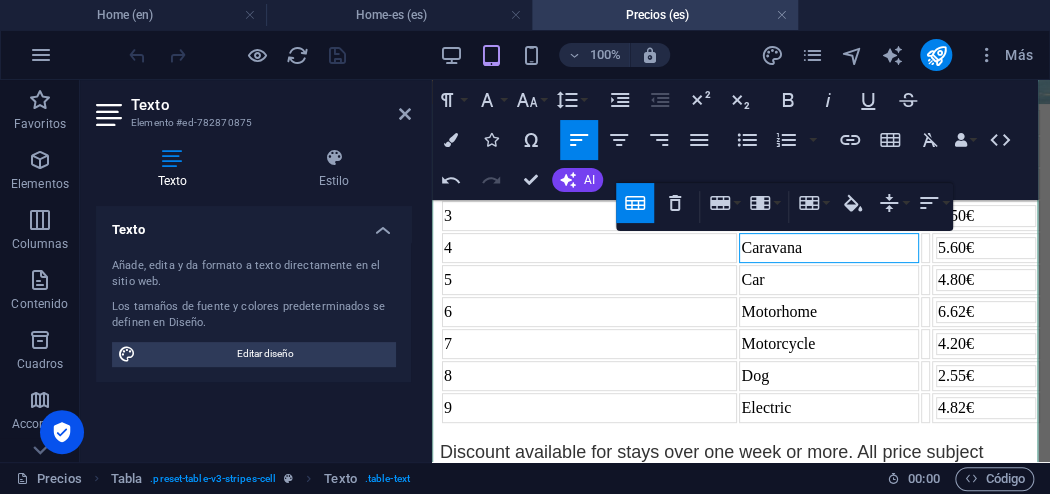 click on "Car" at bounding box center (828, 280) 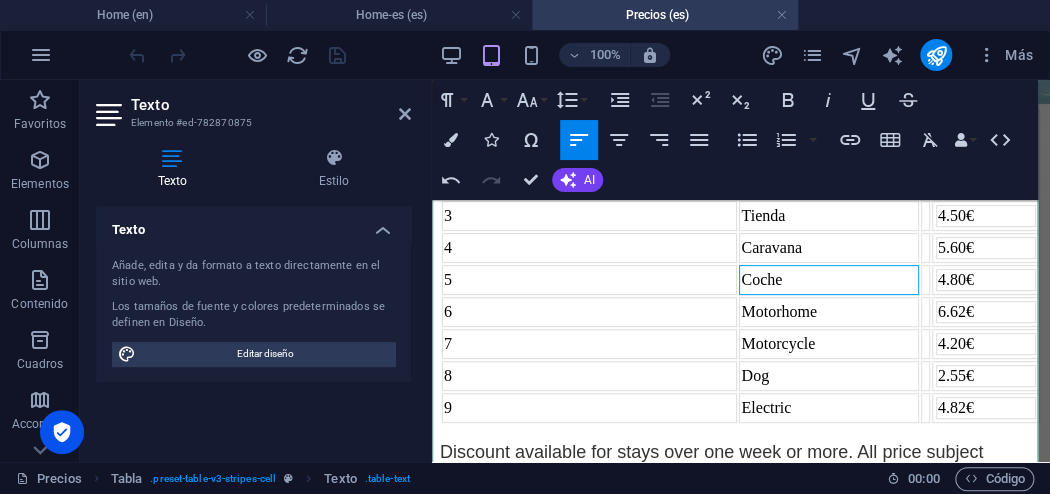 click on "Motorhome" at bounding box center (828, 312) 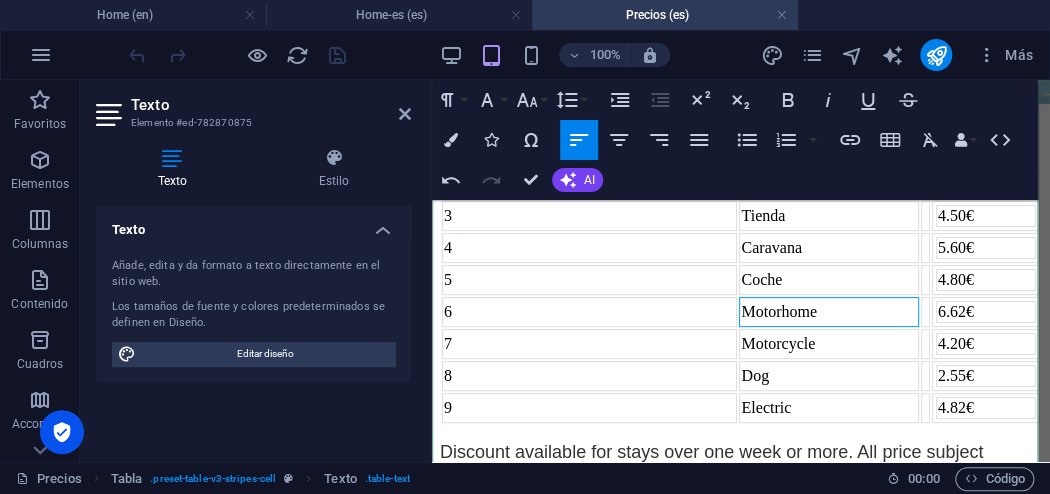 click on "Coche" at bounding box center (828, 280) 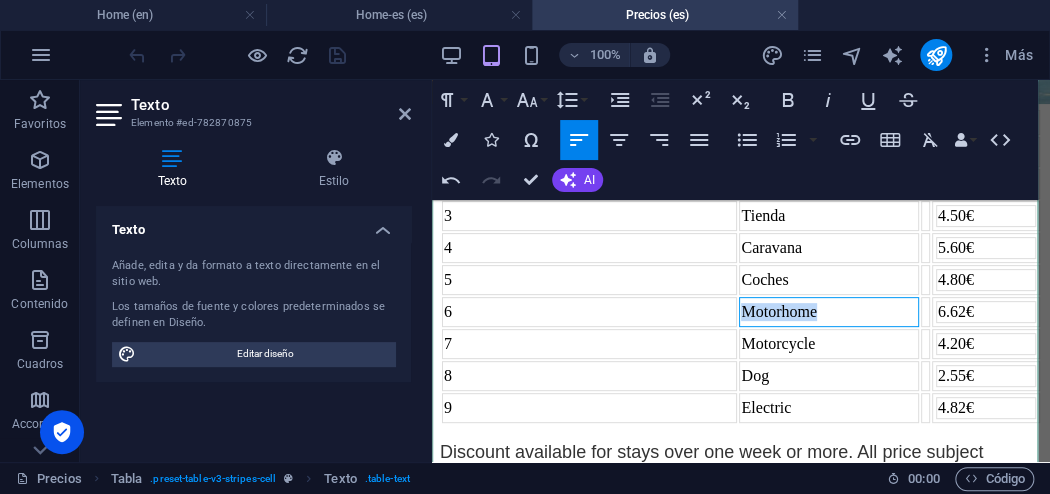 drag, startPoint x: 708, startPoint y: 372, endPoint x: 784, endPoint y: 372, distance: 76 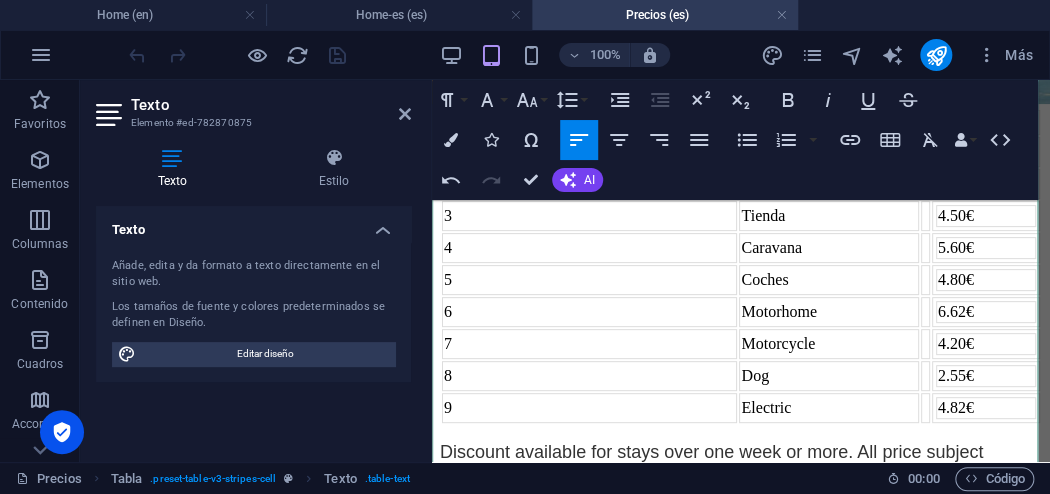 click on "Caravana" at bounding box center (828, 248) 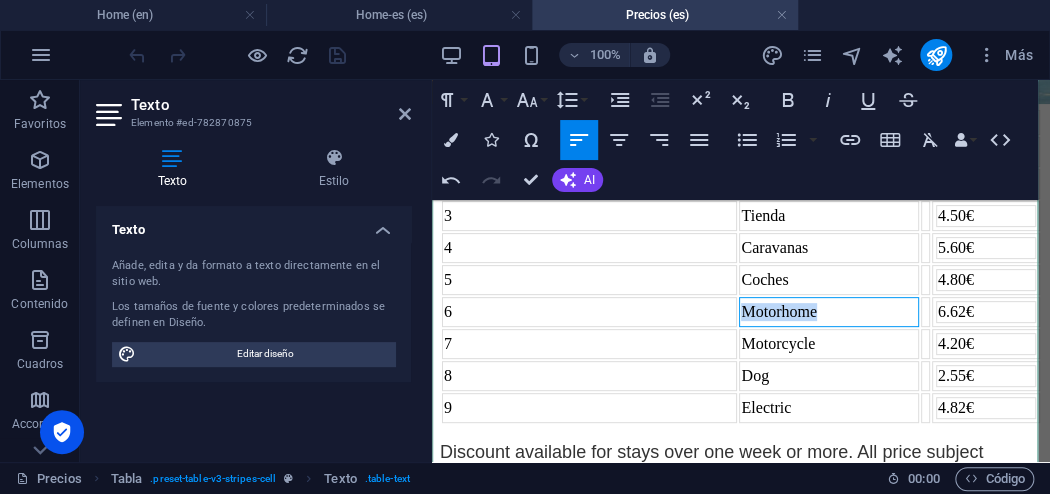 drag, startPoint x: 697, startPoint y: 369, endPoint x: 784, endPoint y: 368, distance: 87.005745 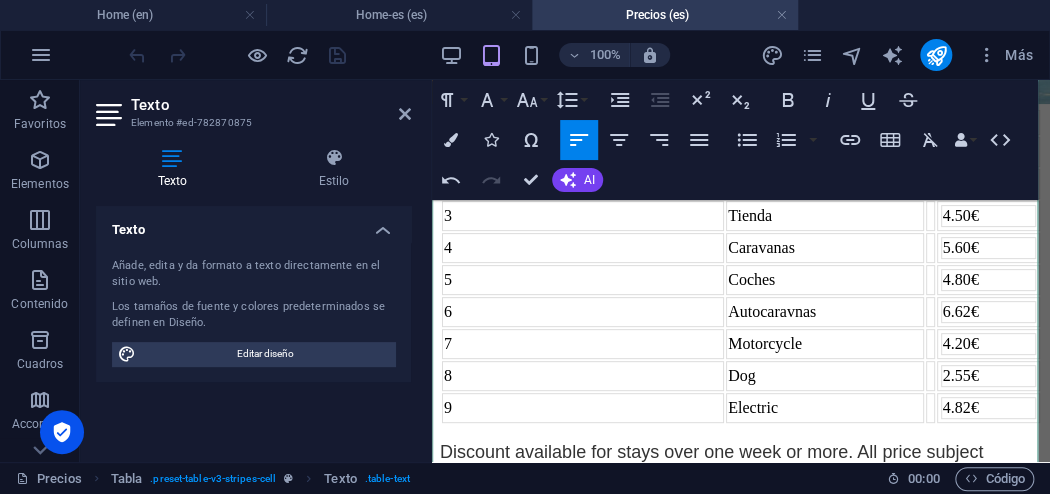 click on "Autocaravnas" at bounding box center [825, 312] 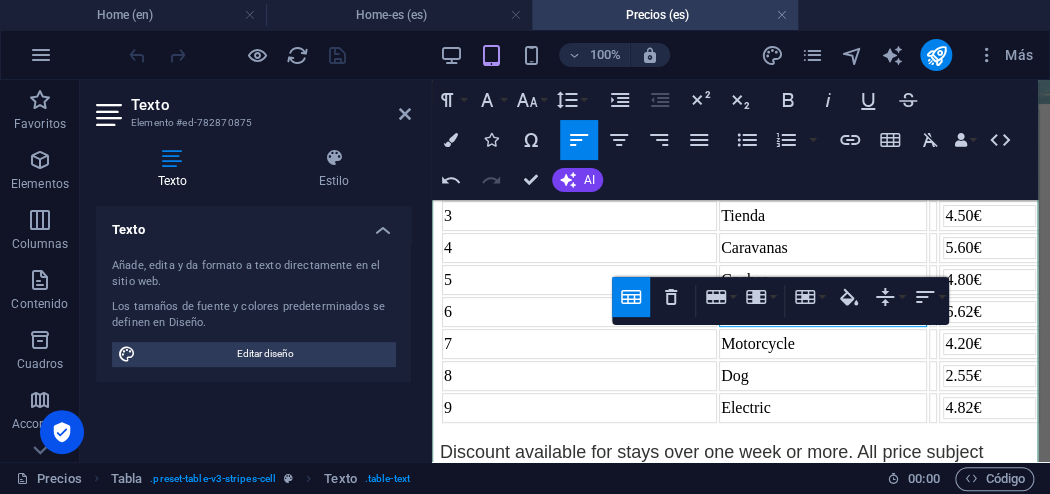 click on "Motorcycle" at bounding box center [823, 344] 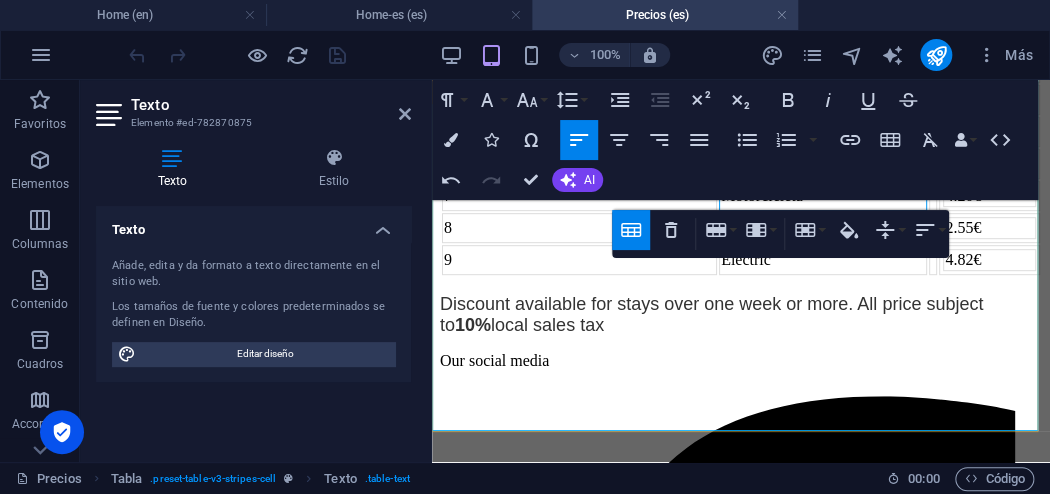scroll, scrollTop: 320, scrollLeft: 0, axis: vertical 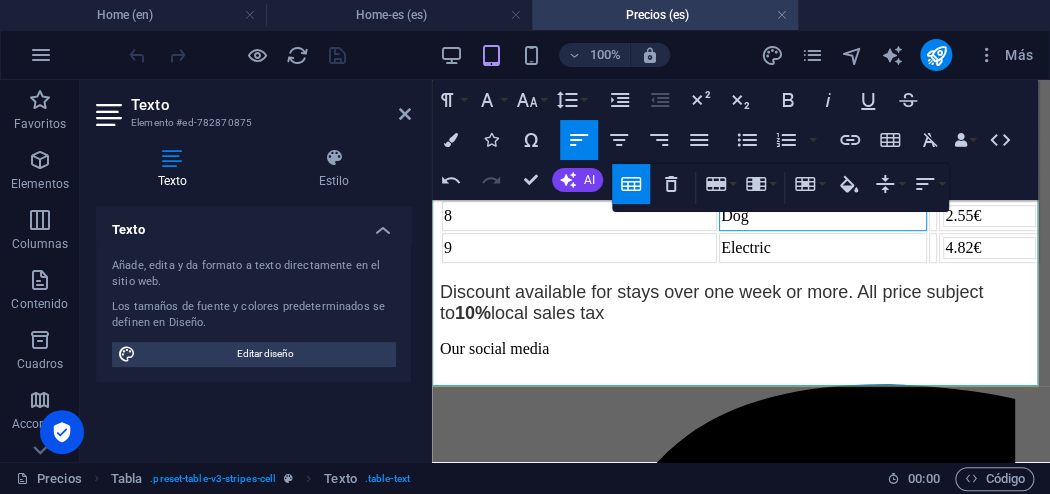 click on "Dog" at bounding box center (823, 216) 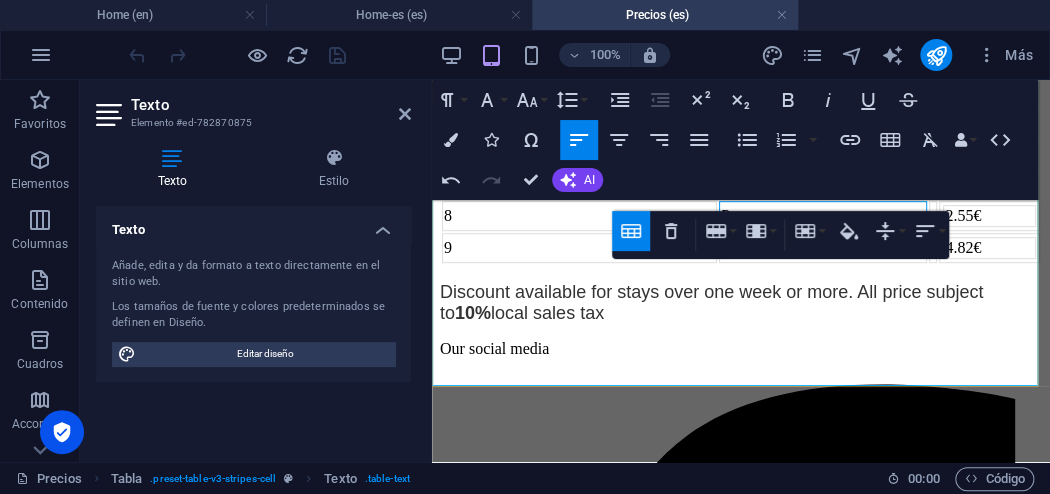 click on "Electric" at bounding box center (823, 248) 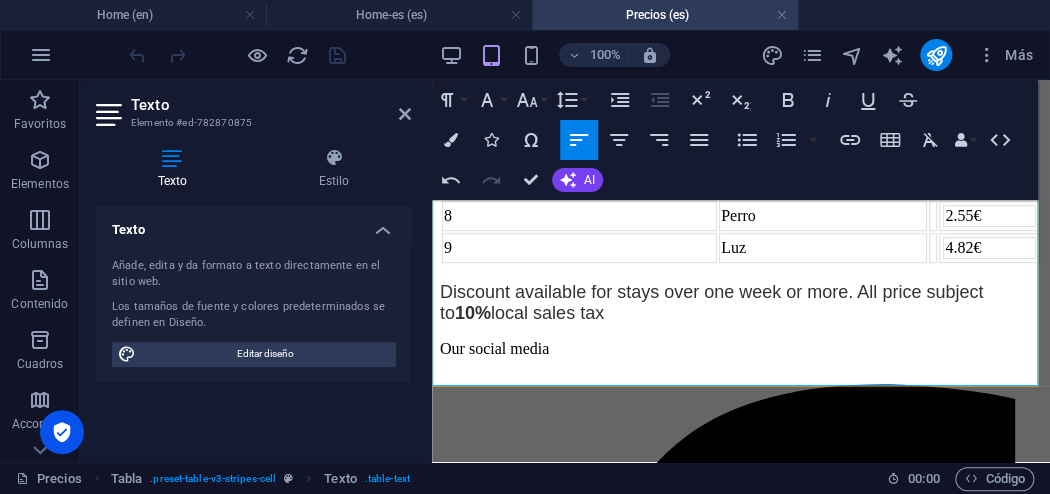 click on "Motorcicleta" at bounding box center (823, 184) 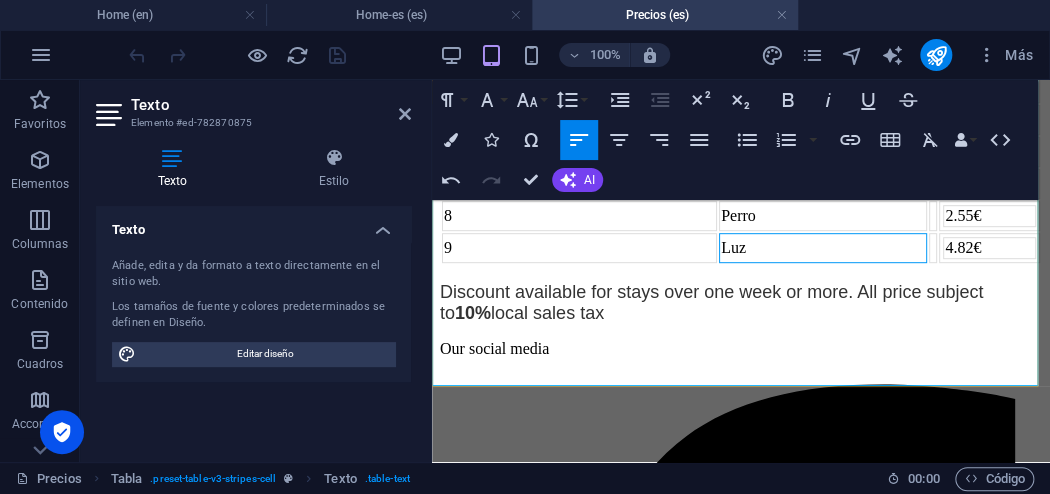 click on "Luz" at bounding box center (823, 248) 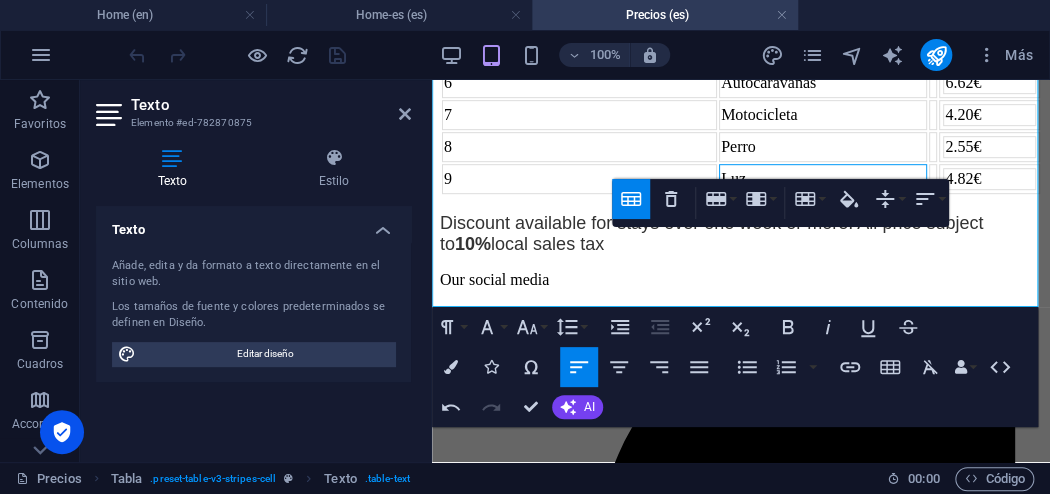 scroll, scrollTop: 400, scrollLeft: 0, axis: vertical 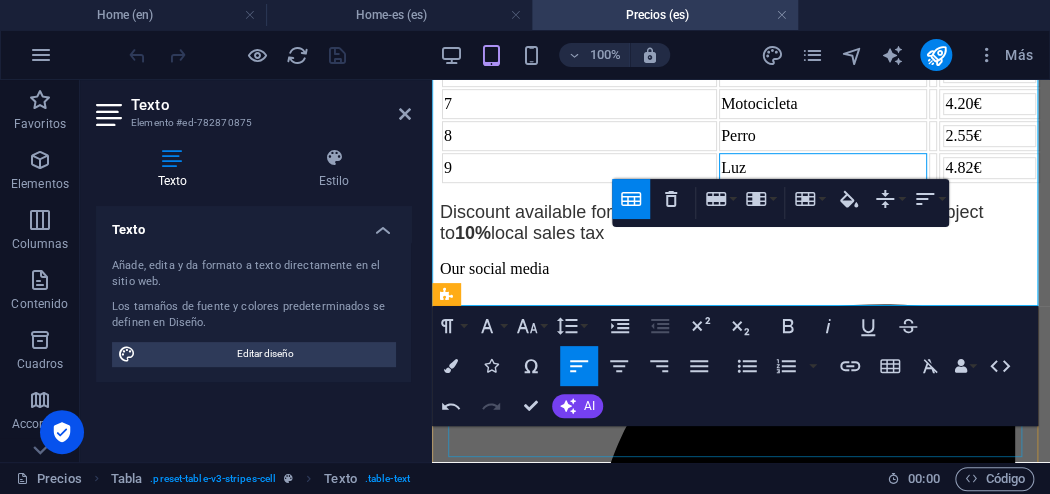 click on "Discount available for stays over one week or more. All price subject to  10%  local sales tax" at bounding box center (741, 223) 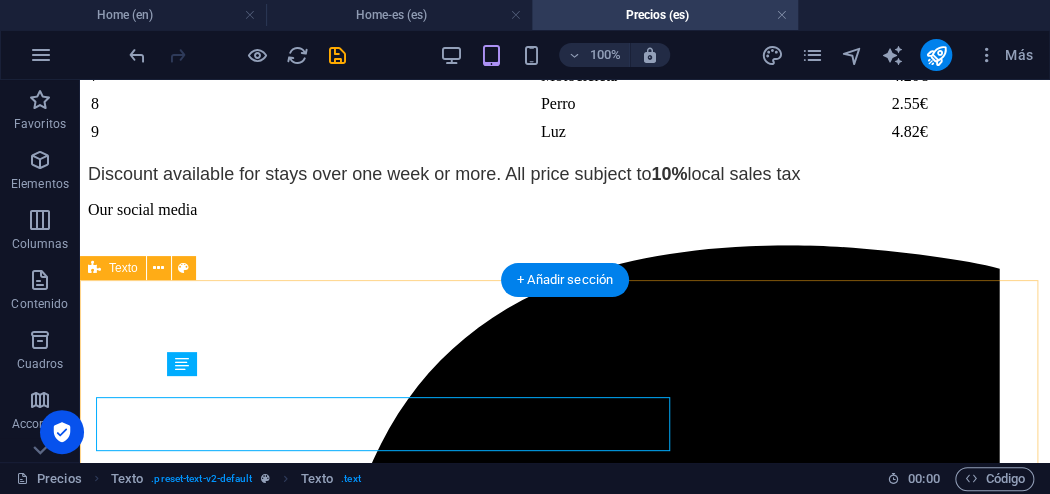 scroll, scrollTop: 405, scrollLeft: 0, axis: vertical 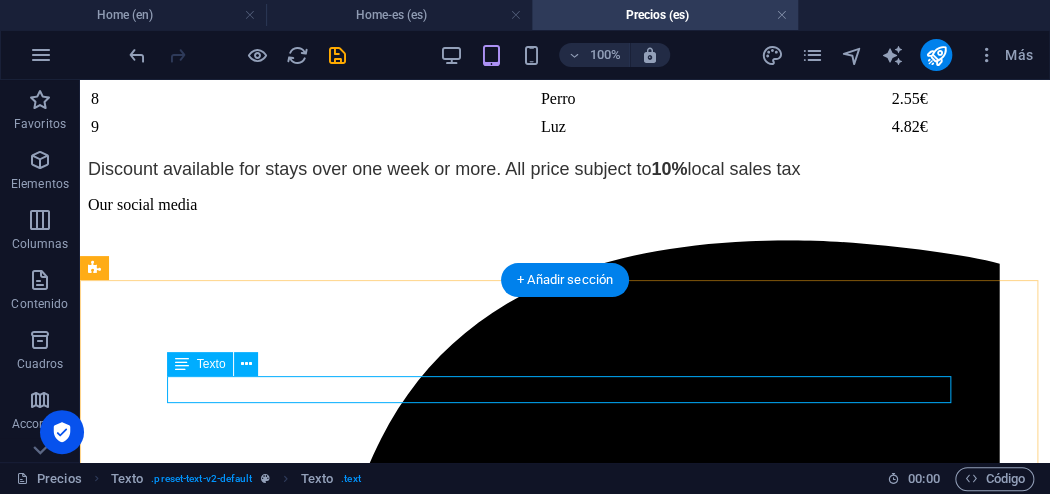 click on "Discount available for stays over one week or more. All price subject to  10%  local sales tax" at bounding box center (565, 169) 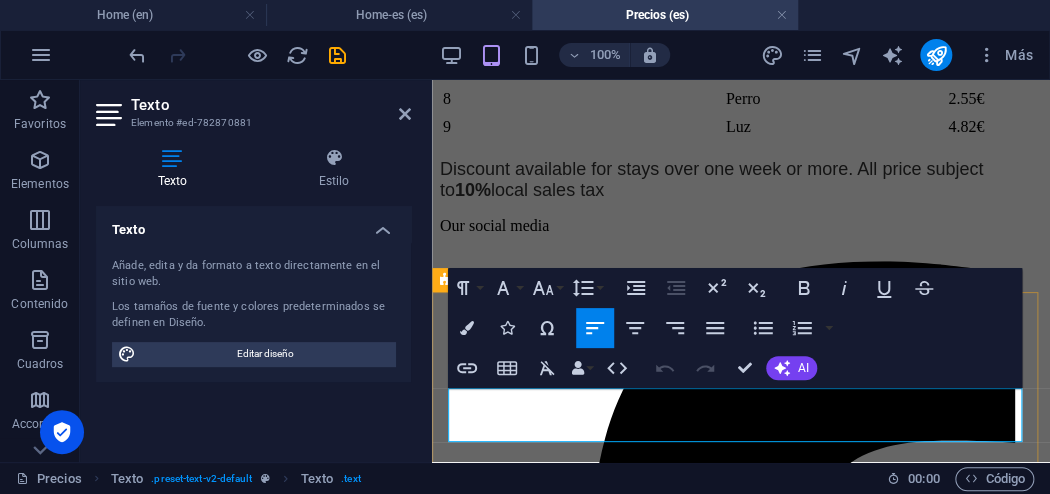 scroll, scrollTop: 399, scrollLeft: 0, axis: vertical 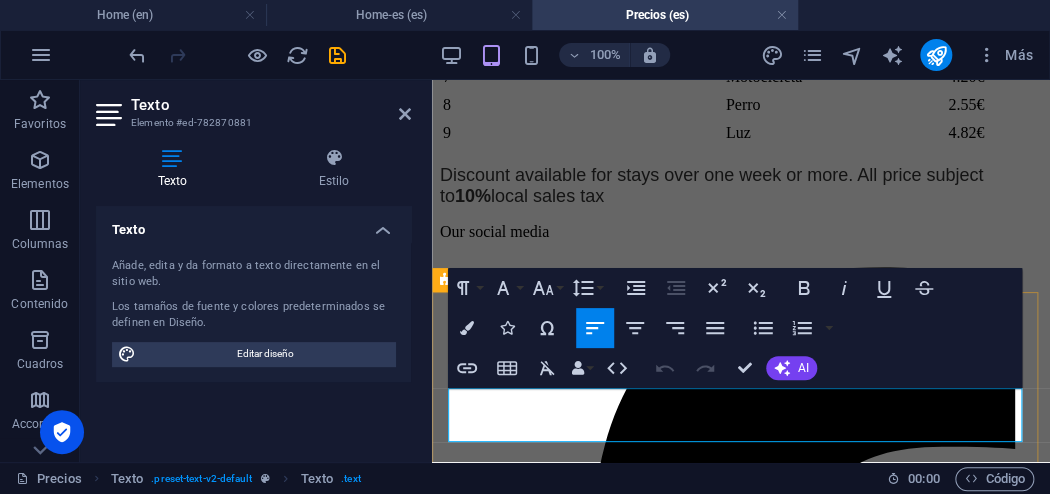 drag, startPoint x: 451, startPoint y: 402, endPoint x: 613, endPoint y: 428, distance: 164.07315 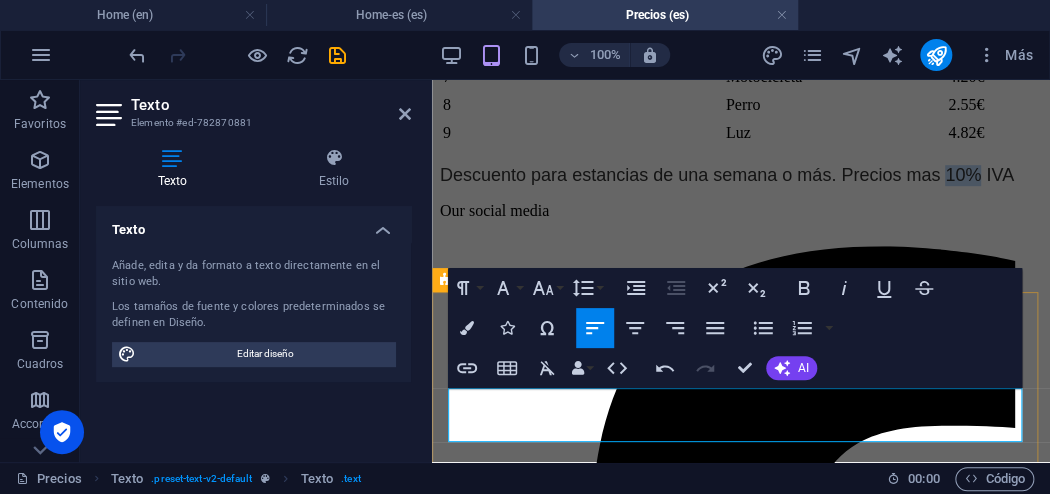 drag, startPoint x: 964, startPoint y: 397, endPoint x: 983, endPoint y: 397, distance: 19 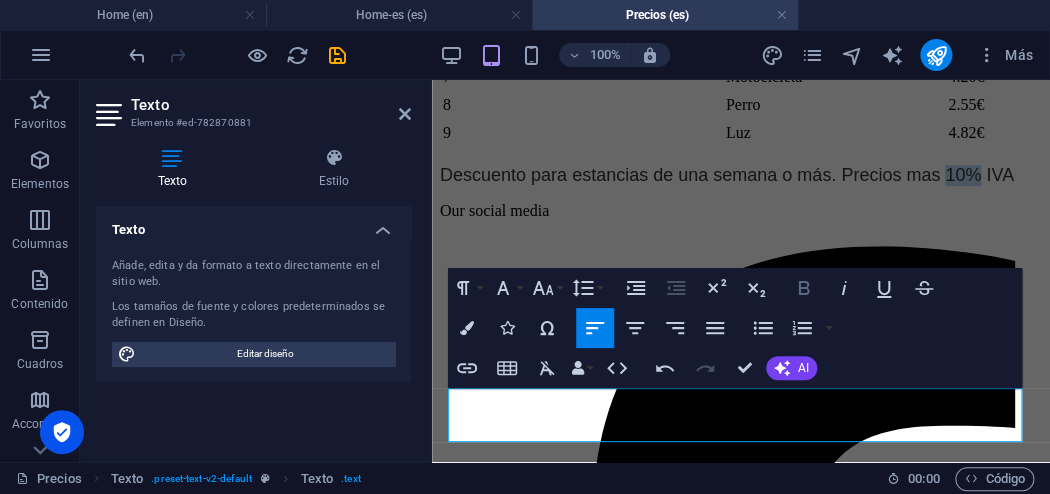 click 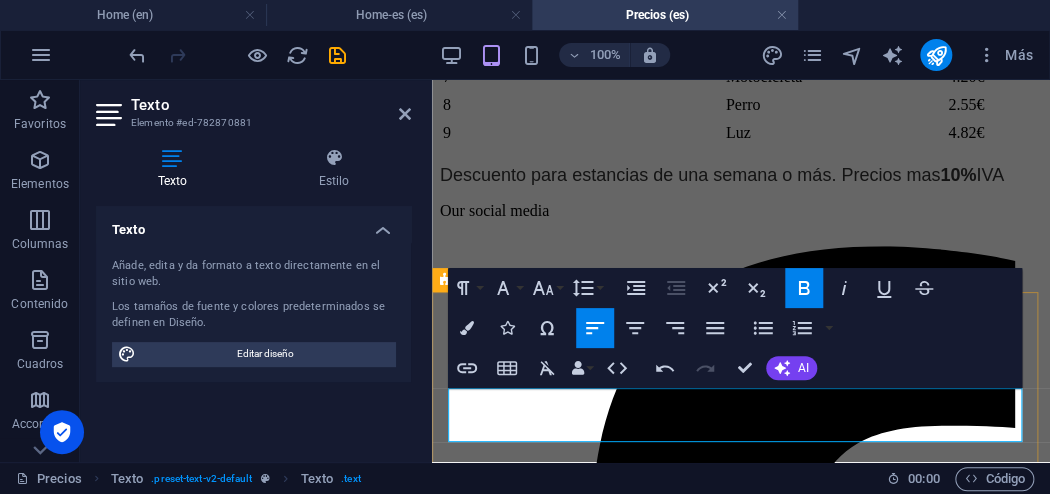 click on "Descuento para estancias de una semana o más. Precios mas  10%  IVA" at bounding box center (741, 175) 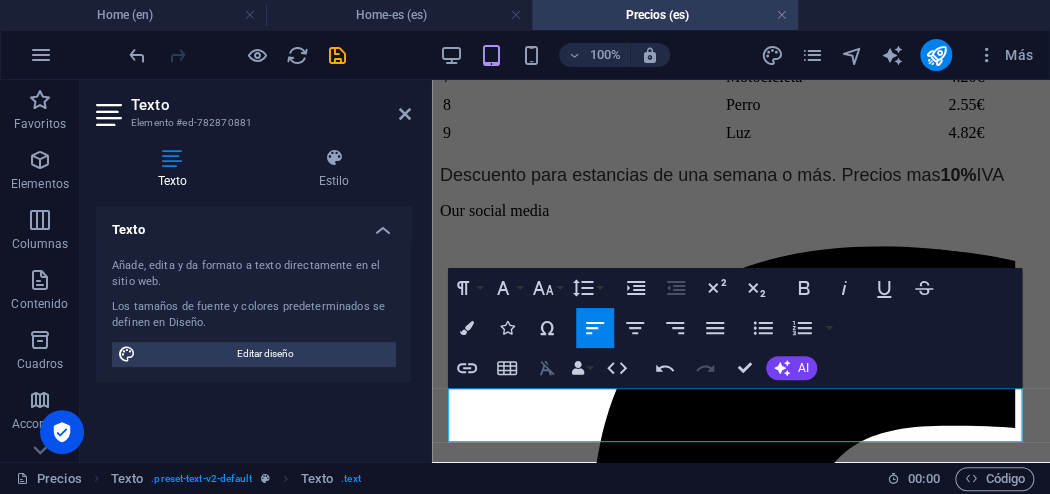 type 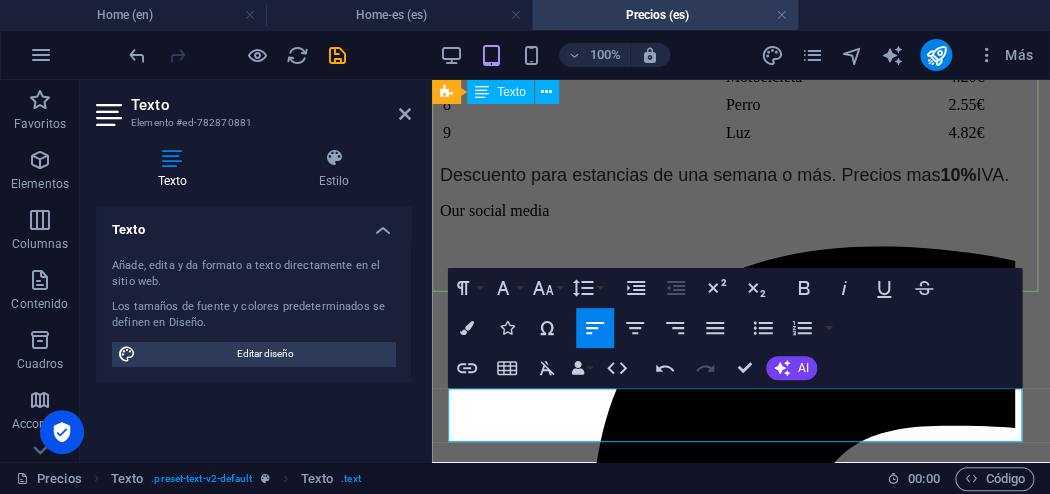 click on "Precios / Noche 1 Adulto 5.60€ 2 Niño´s 3.05€ 3 Tienda 4.50€ 4 Caravanas 5.60€ 5 Coches 4.80€ 6 Autocaravanas 6.62€ 7 Motocicleta 4.20€ 8 Perro 2.55€ 9 Luz 4.82€" at bounding box center [741, 8] 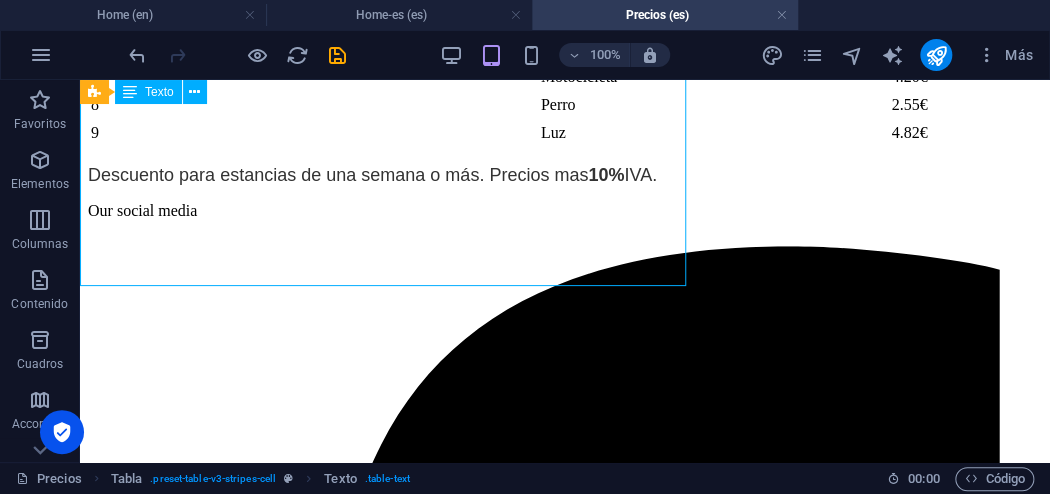 scroll, scrollTop: 404, scrollLeft: 0, axis: vertical 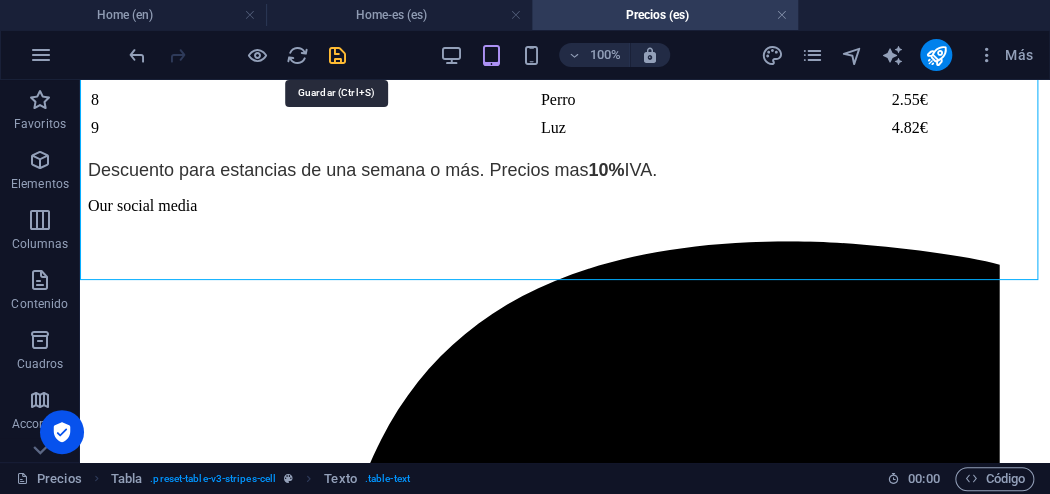 click at bounding box center [337, 55] 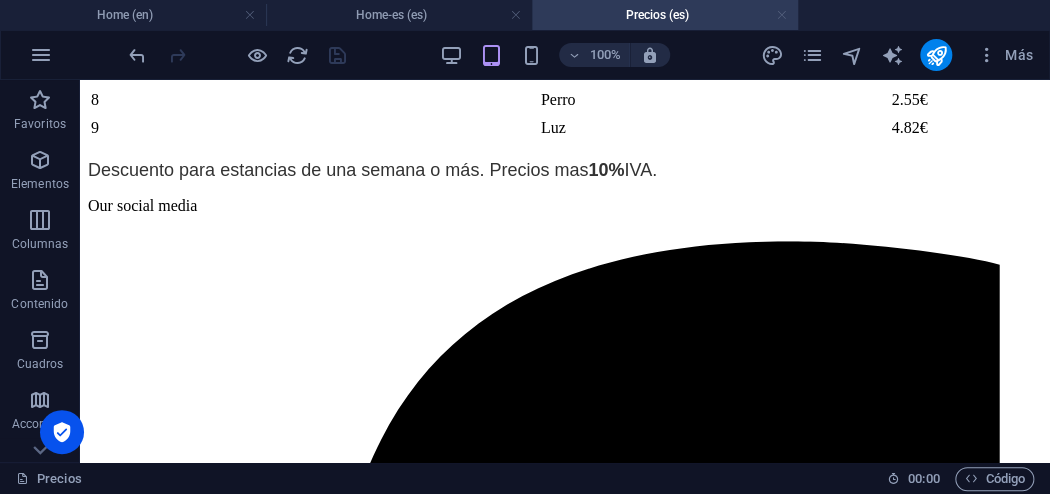 click at bounding box center (782, 15) 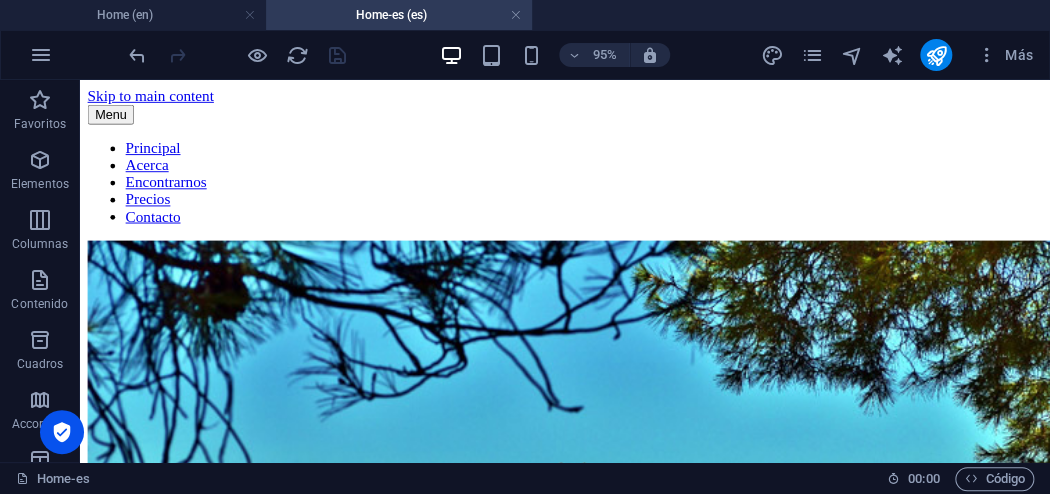 scroll, scrollTop: 596, scrollLeft: 0, axis: vertical 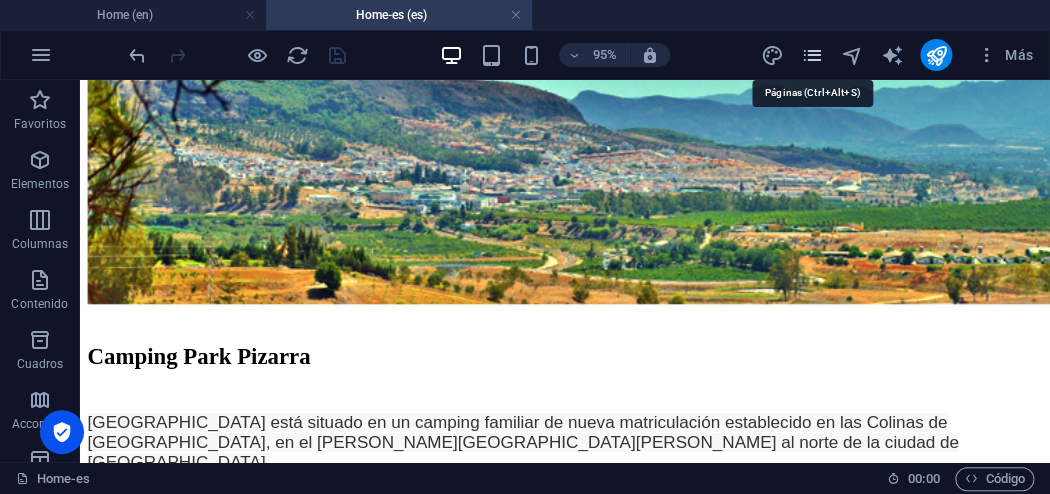click at bounding box center [812, 55] 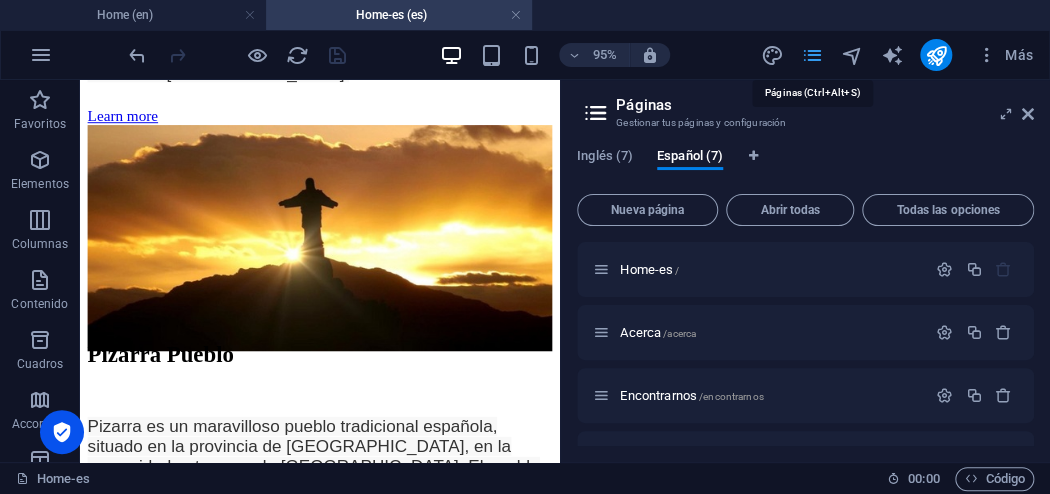 scroll, scrollTop: 551, scrollLeft: 0, axis: vertical 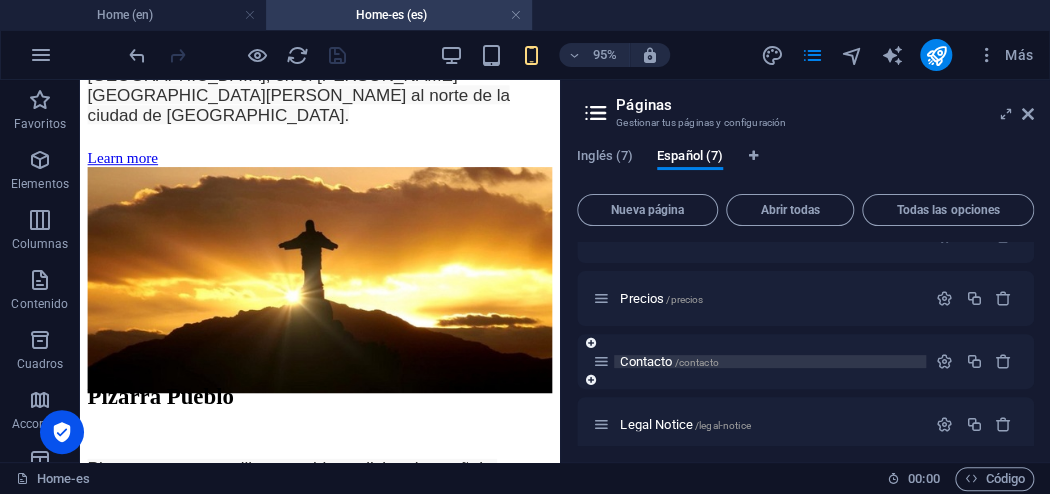 click on "Contacto /contacto" at bounding box center (669, 361) 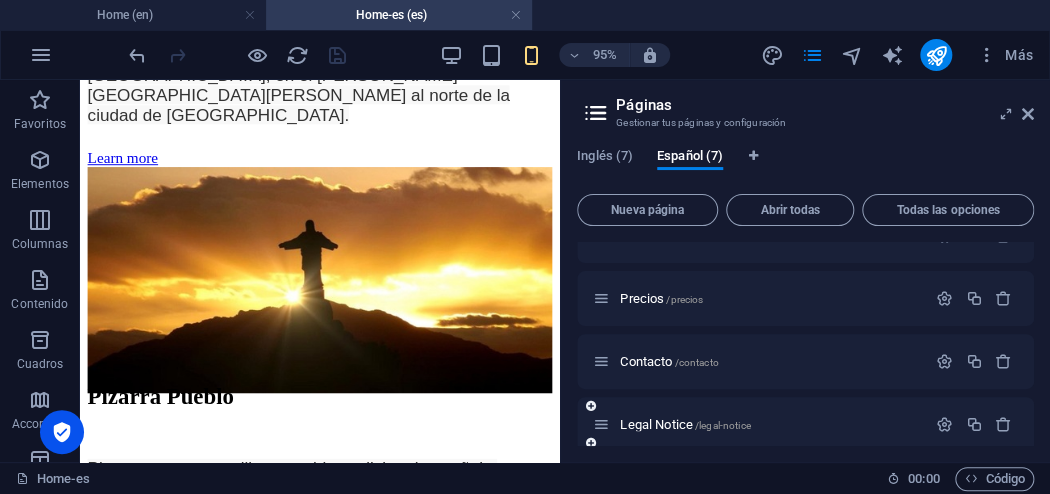 scroll, scrollTop: 0, scrollLeft: 0, axis: both 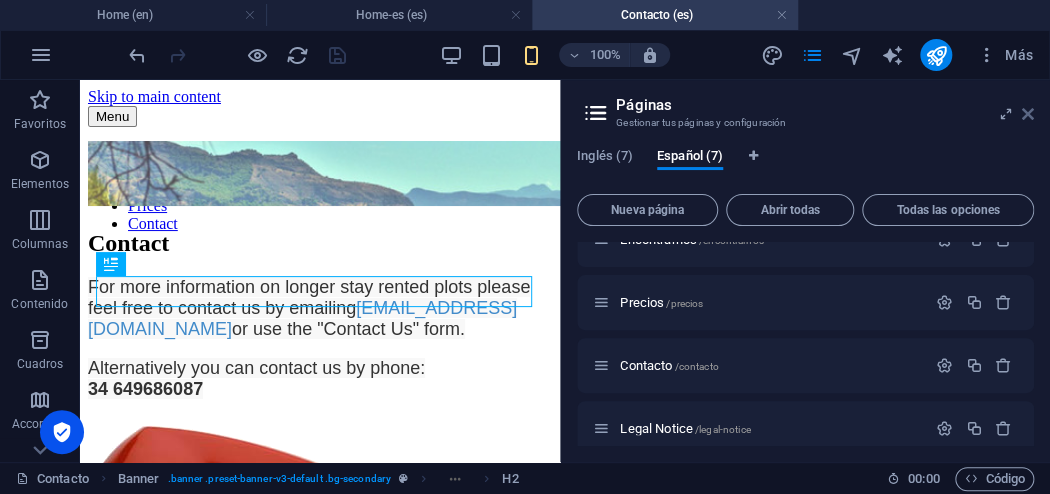 click at bounding box center (1028, 114) 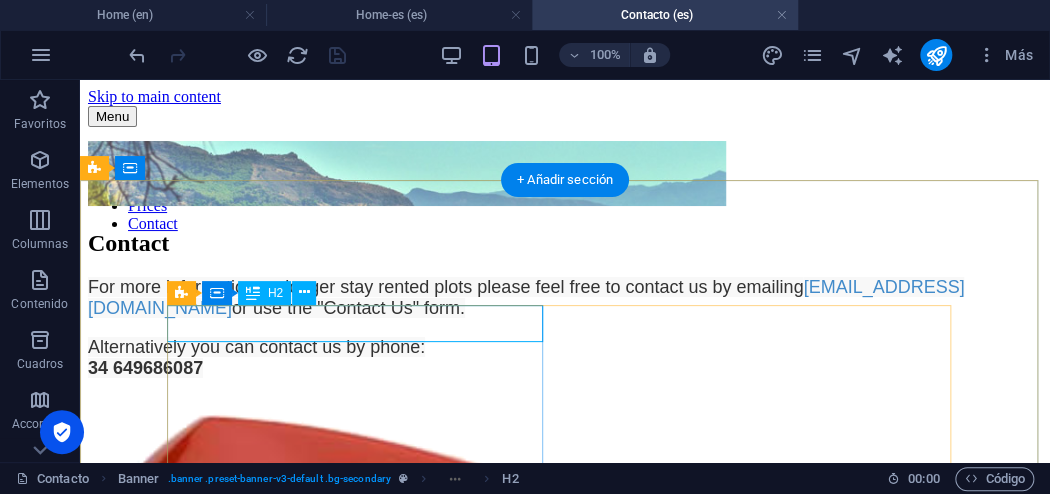 click on "Contact" at bounding box center [565, 243] 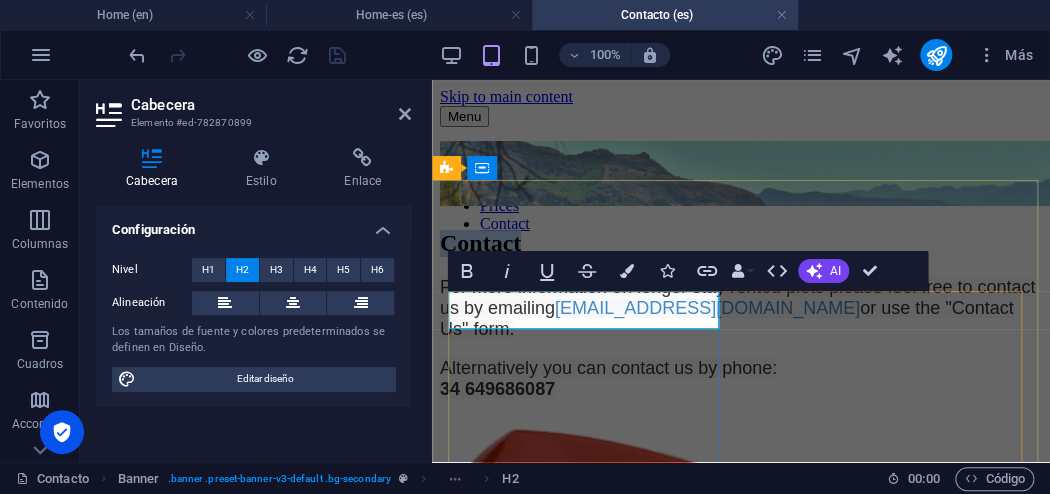 click on "Contact" at bounding box center (741, 243) 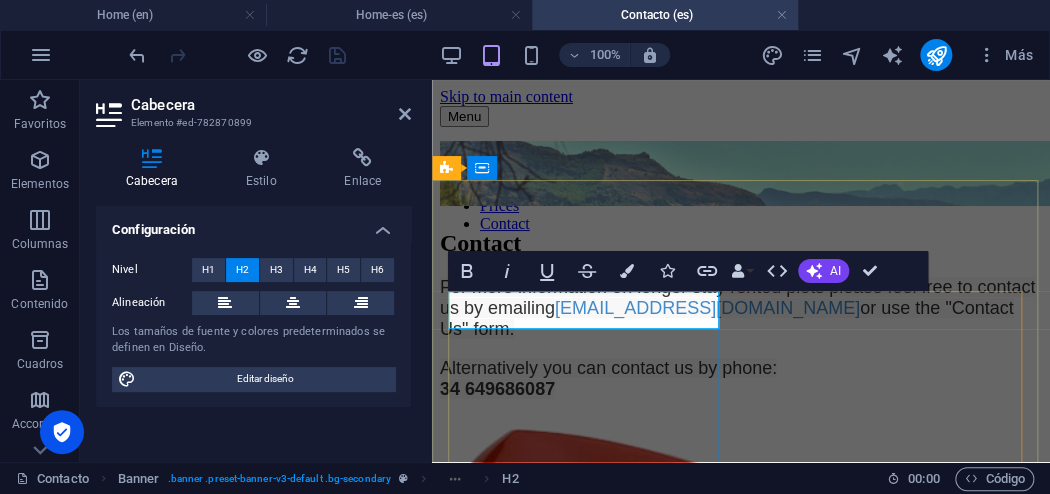 type 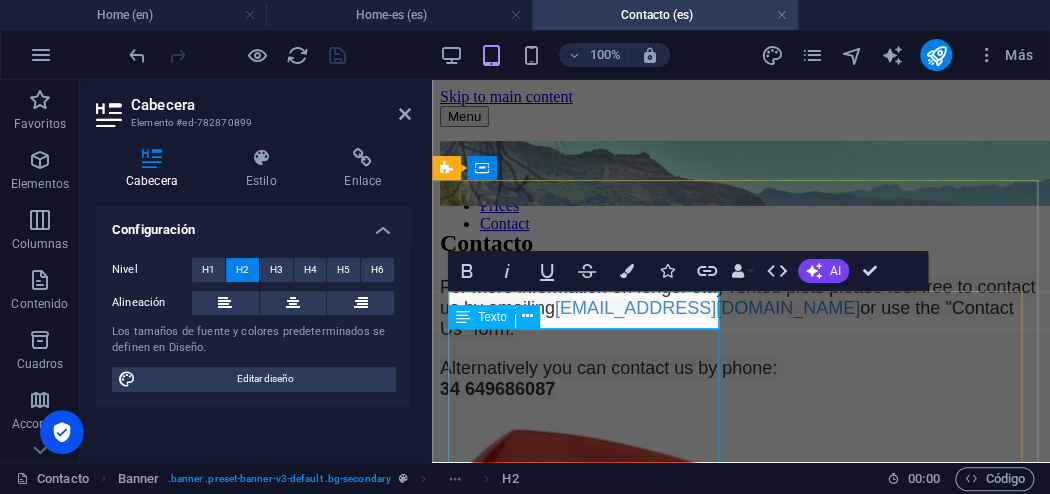 click on "For more information on longer stay rented plots please feel free to contact us by emailing  info@campingparkpizarra.com  or use the "Contact Us" form. Alternatively you can contact us by phone: 34 649686087" at bounding box center [741, 338] 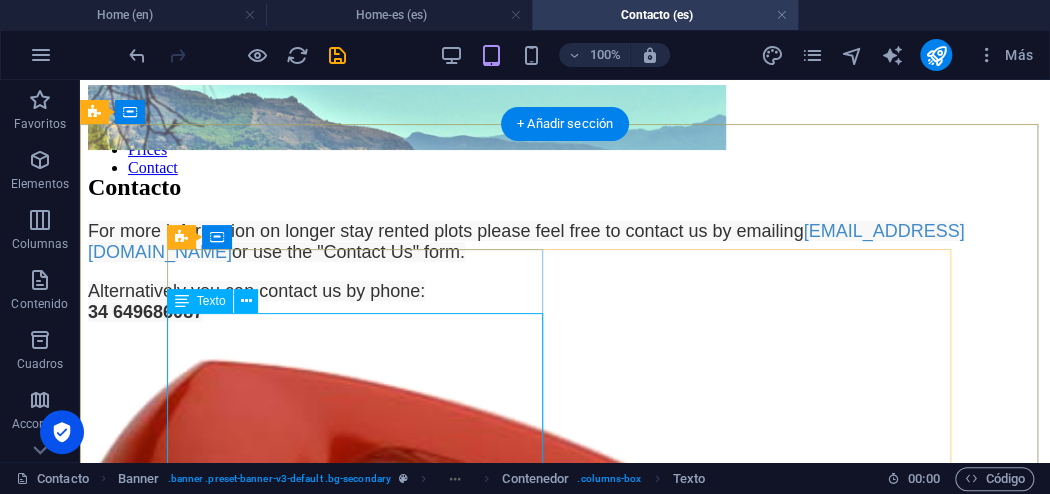 scroll, scrollTop: 160, scrollLeft: 0, axis: vertical 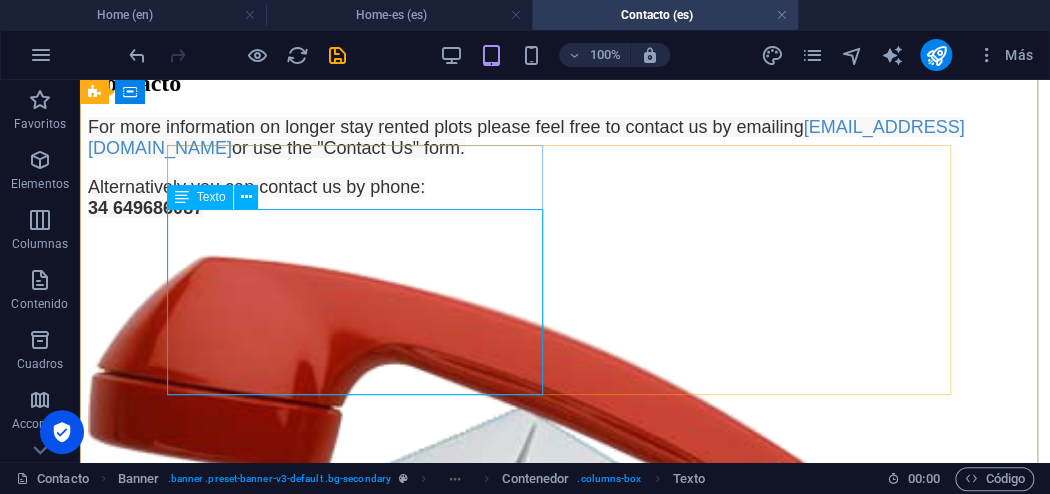 click on "For more information on longer stay rented plots please feel free to contact us by emailing  info@campingparkpizarra.com  or use the "Contact Us" form. Alternatively you can contact us by phone: 34 649686087" at bounding box center (565, 168) 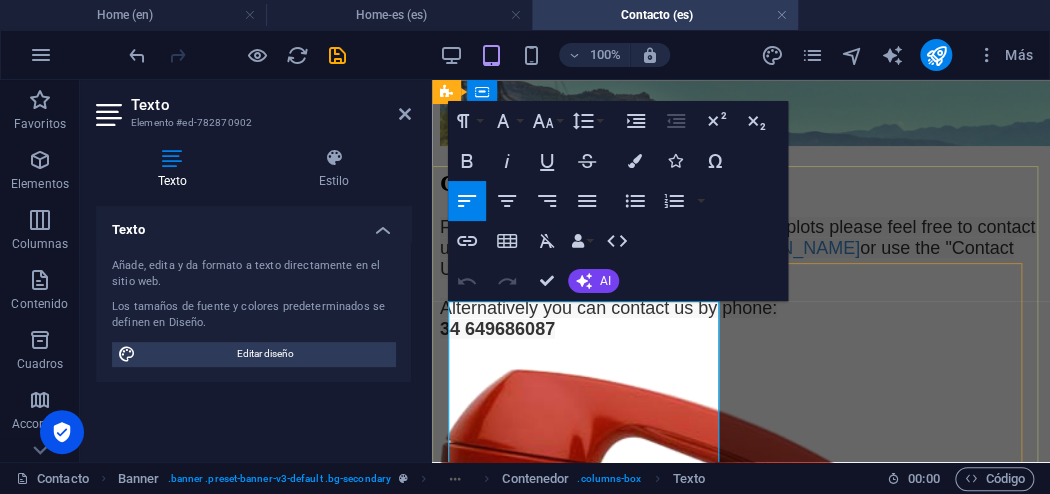 scroll, scrollTop: 0, scrollLeft: 0, axis: both 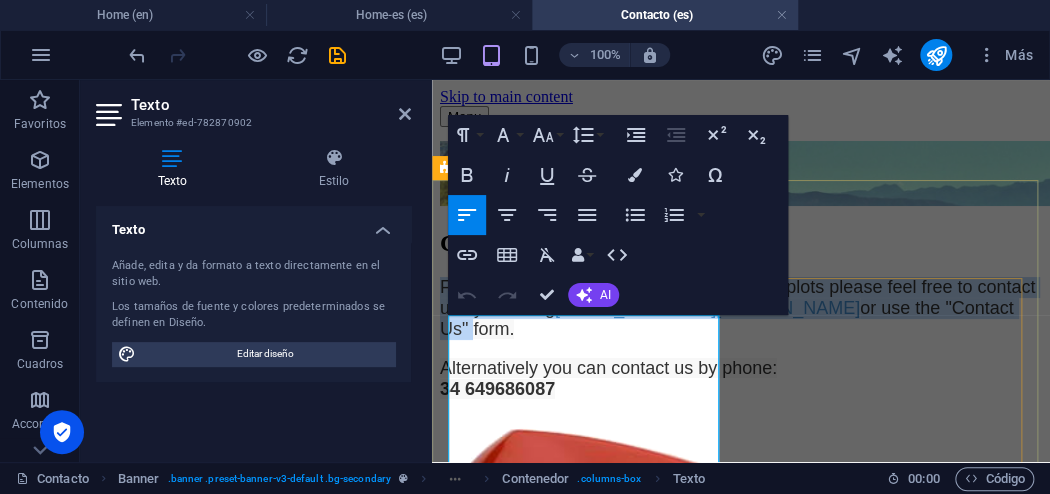 drag, startPoint x: 449, startPoint y: 324, endPoint x: 695, endPoint y: 440, distance: 271.97794 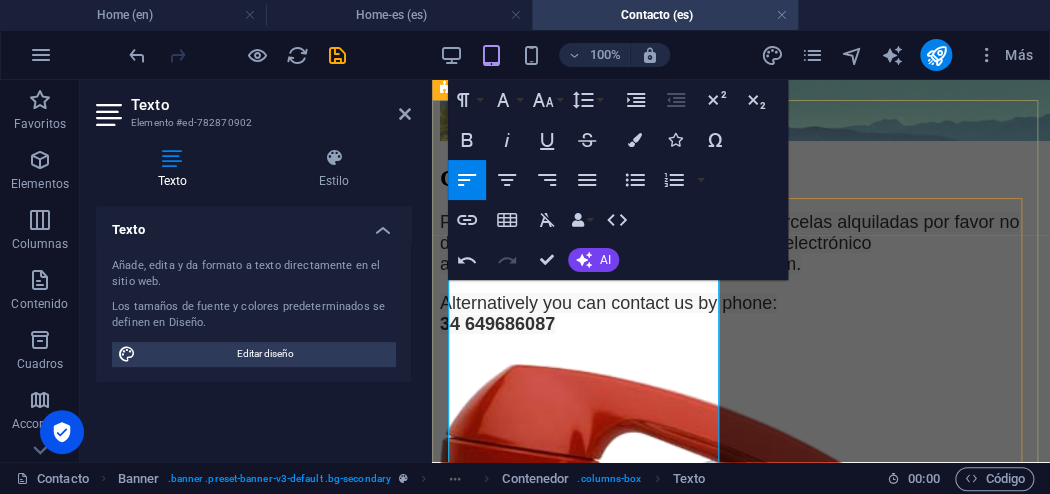 scroll, scrollTop: 80, scrollLeft: 0, axis: vertical 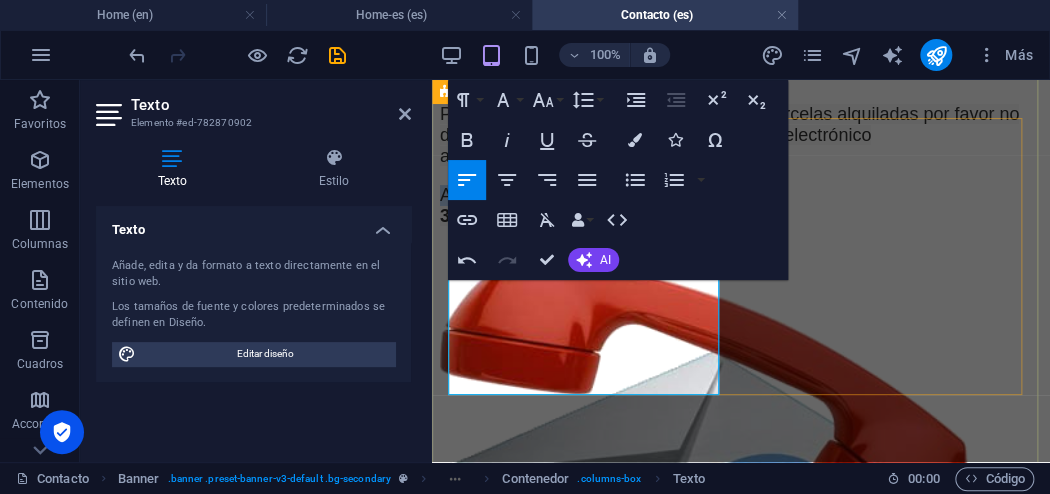 drag, startPoint x: 450, startPoint y: 325, endPoint x: 548, endPoint y: 359, distance: 103.73042 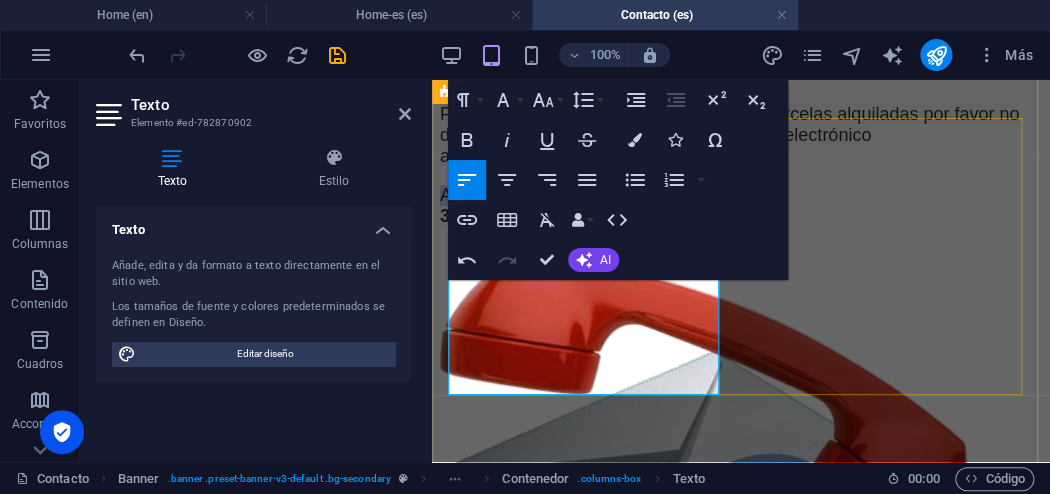 scroll, scrollTop: 158, scrollLeft: 0, axis: vertical 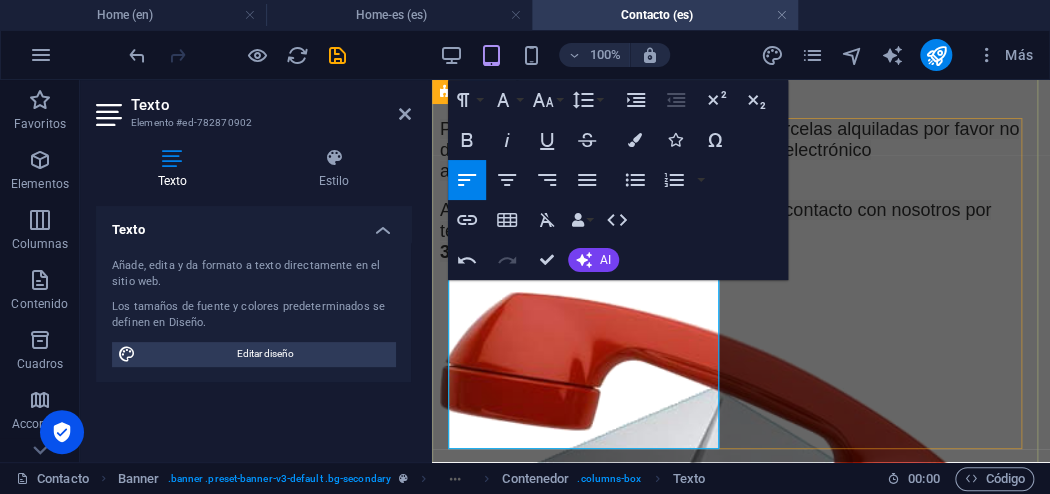 drag, startPoint x: 624, startPoint y: 380, endPoint x: 640, endPoint y: 410, distance: 34 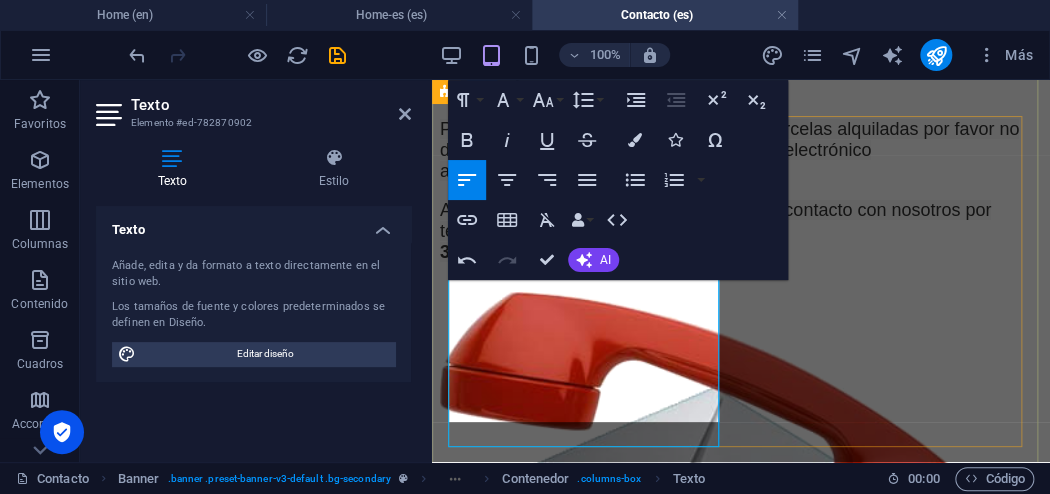 scroll, scrollTop: 160, scrollLeft: 0, axis: vertical 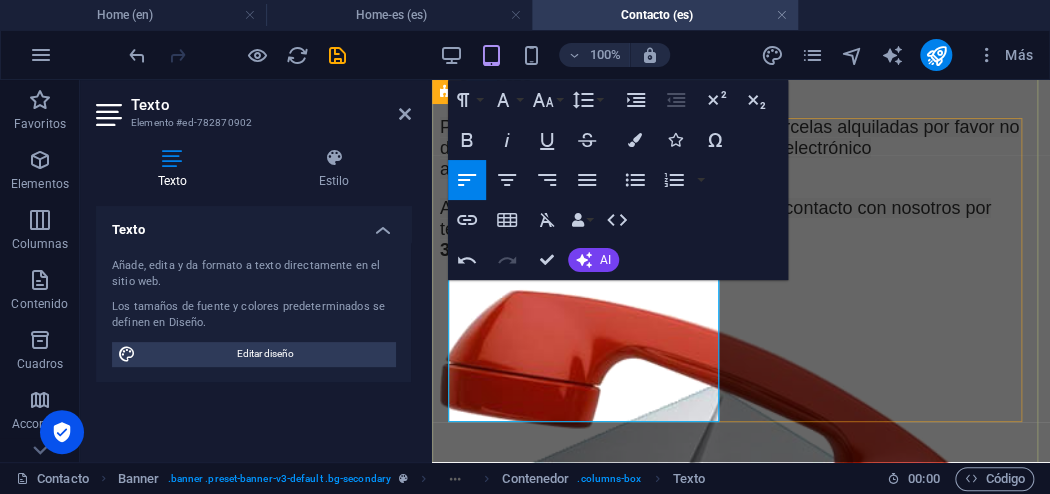 click on "34 649686087" at bounding box center (497, 250) 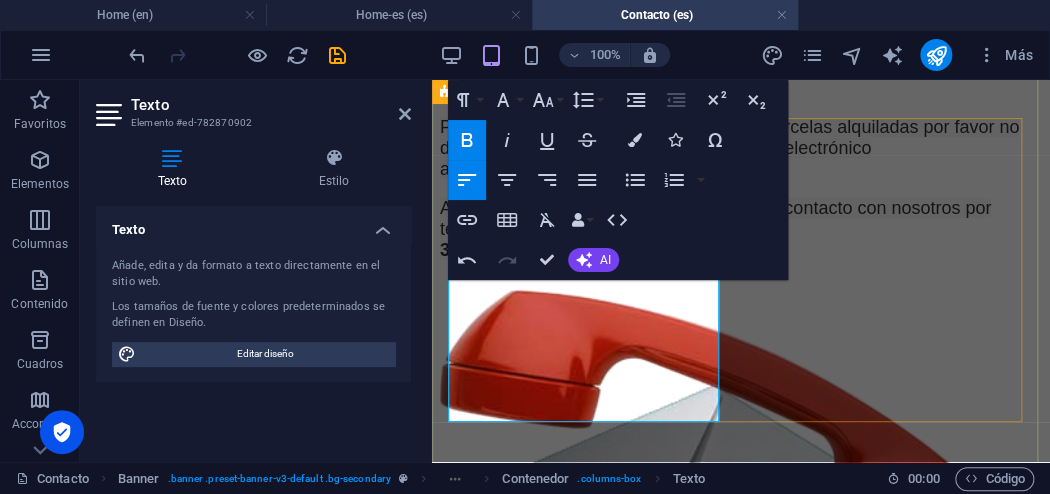 click on "34 649686087" at bounding box center (497, 250) 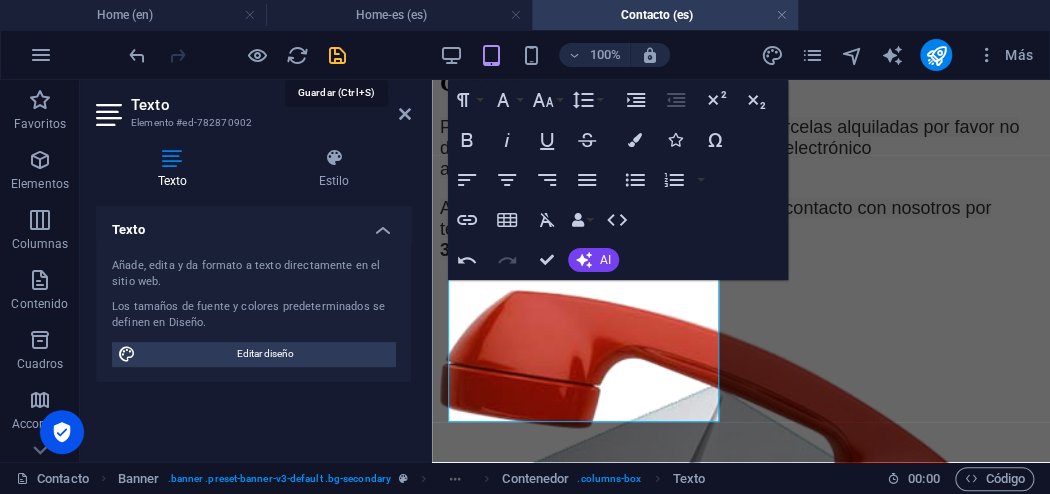 drag, startPoint x: 335, startPoint y: 59, endPoint x: 500, endPoint y: 160, distance: 193.45801 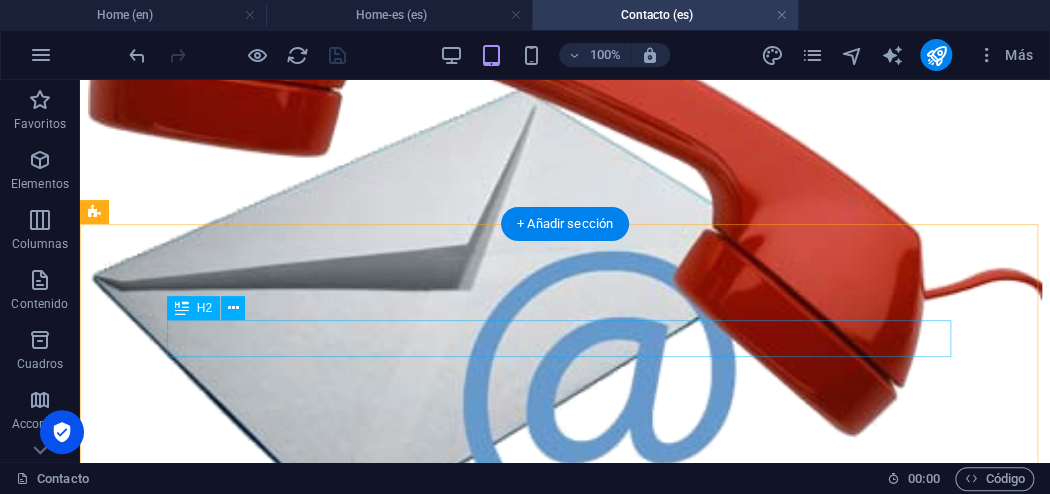 scroll, scrollTop: 507, scrollLeft: 0, axis: vertical 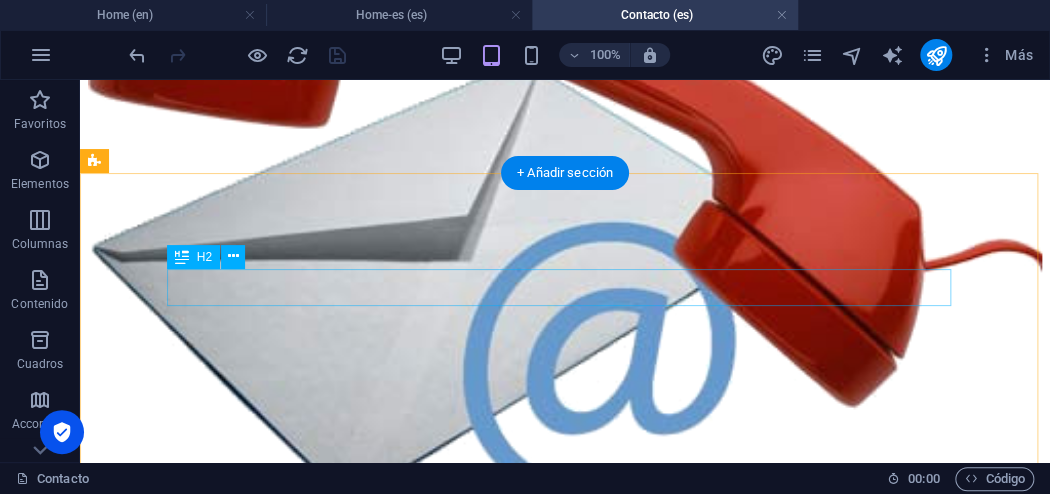 click on "Contact us" at bounding box center (565, 561) 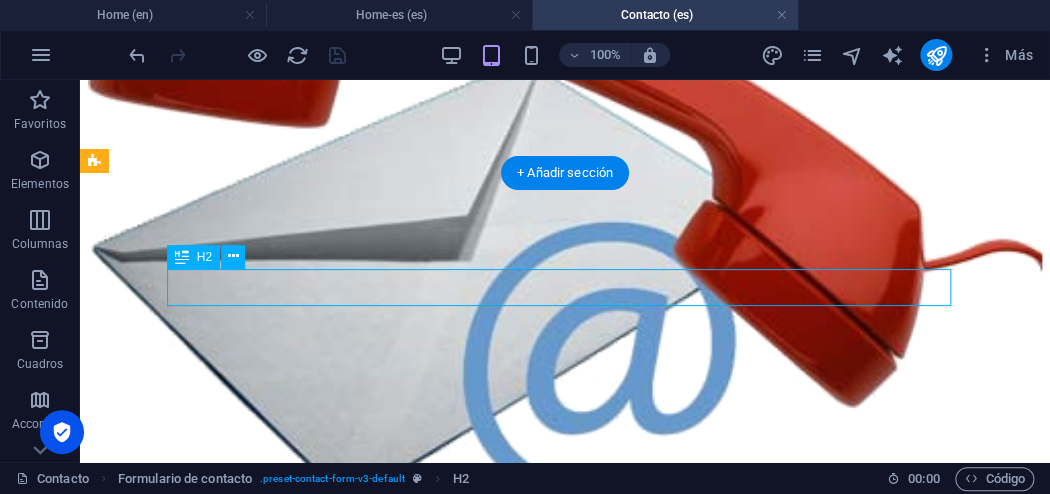 click on "Contact us" at bounding box center [565, 561] 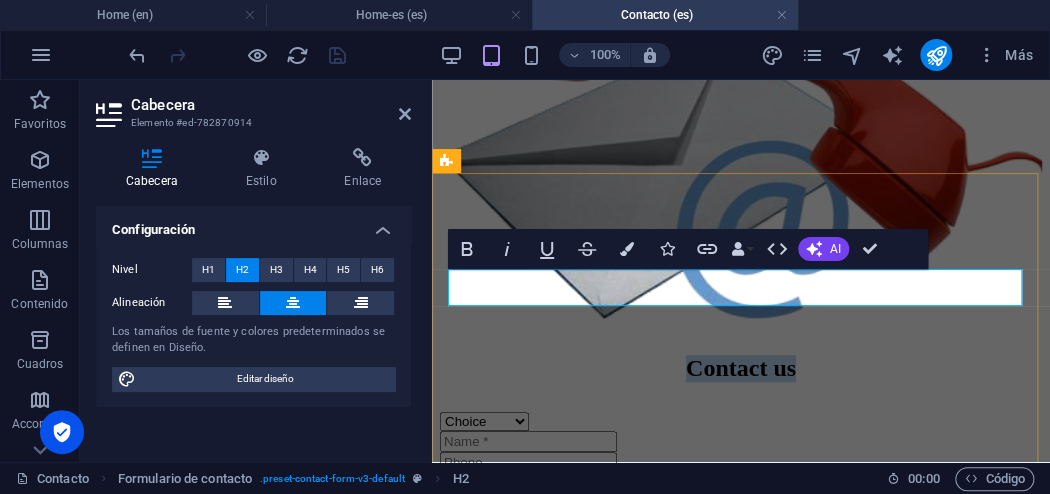 click on "Contact us" at bounding box center (741, 368) 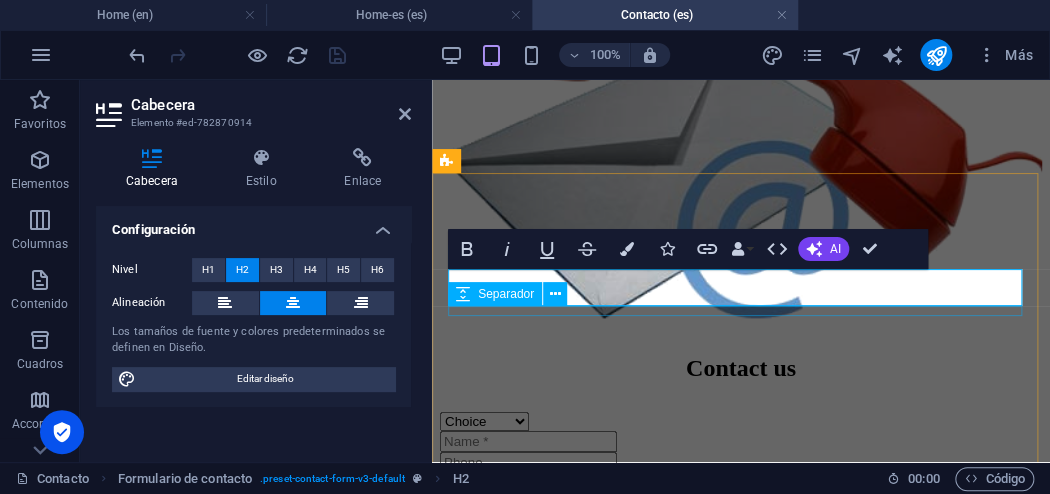 type 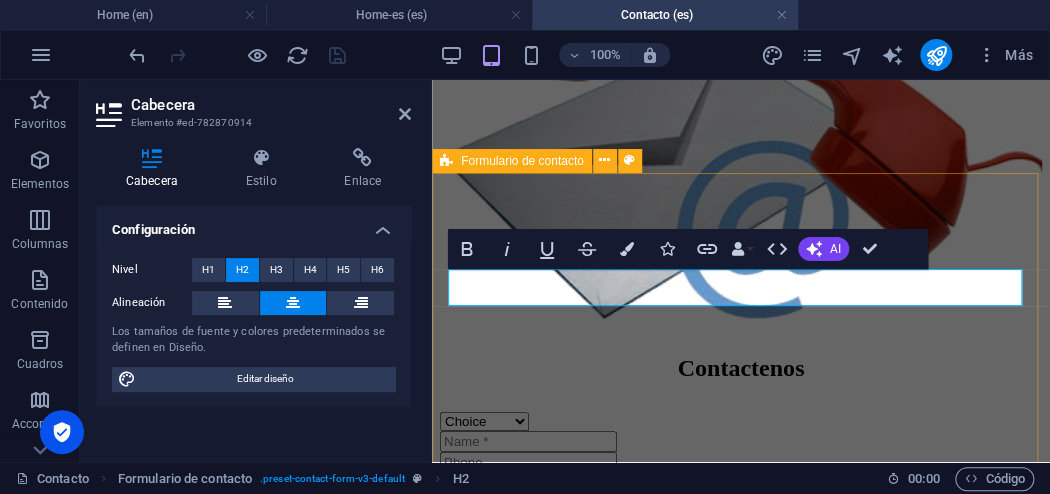click on "Contactenos
Choice
Suggestion Questions Complaint   I have read and understand the privacy policy. Unreadable? Regenerate Submit" at bounding box center [741, 571] 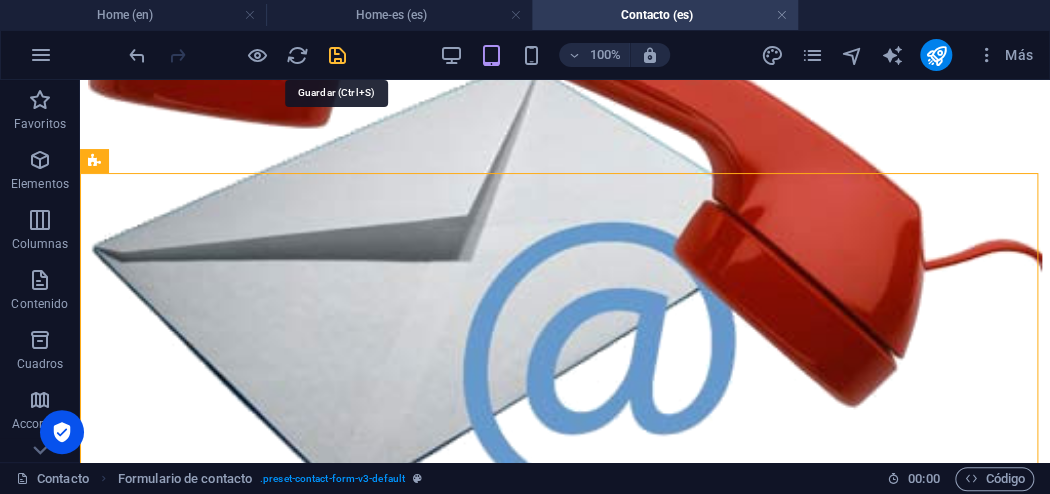 click at bounding box center [337, 55] 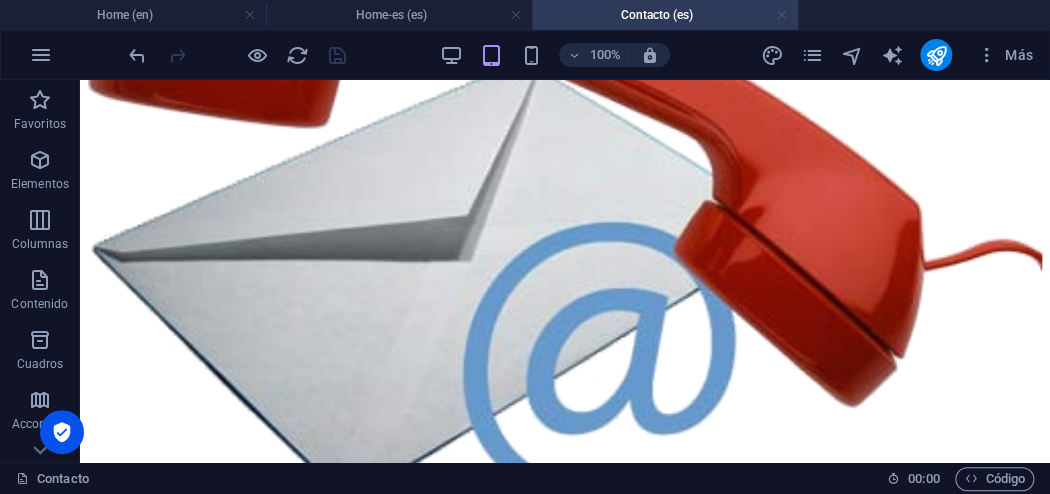 click at bounding box center [782, 15] 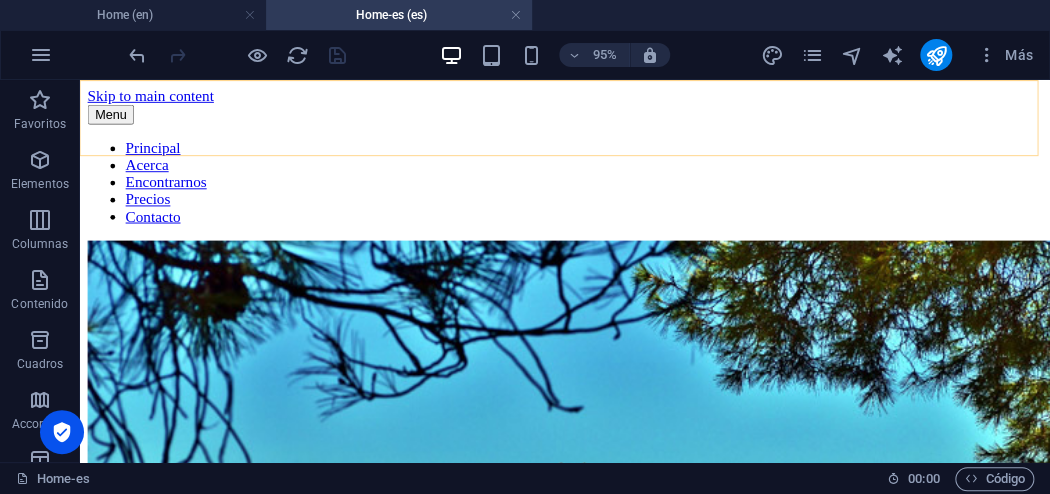 scroll, scrollTop: 551, scrollLeft: 0, axis: vertical 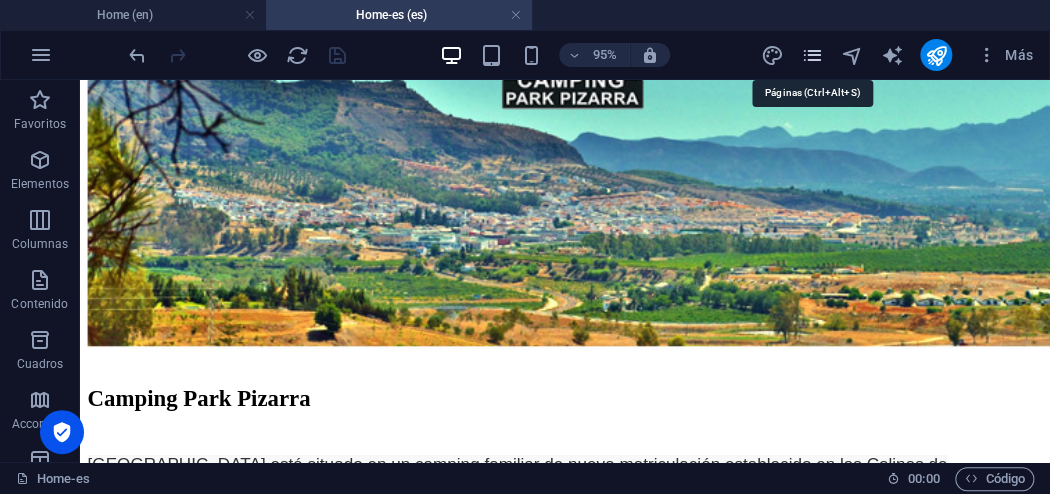 click at bounding box center [812, 55] 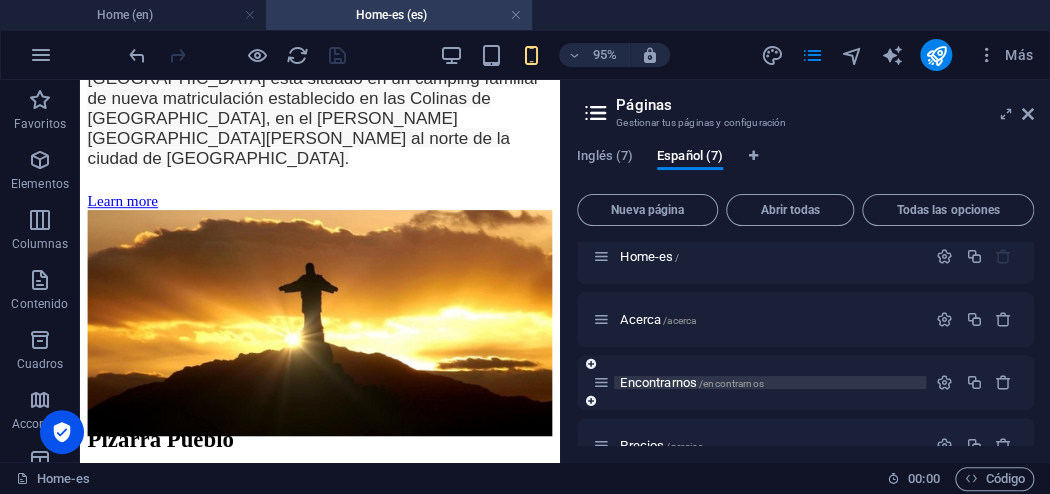 scroll, scrollTop: 0, scrollLeft: 0, axis: both 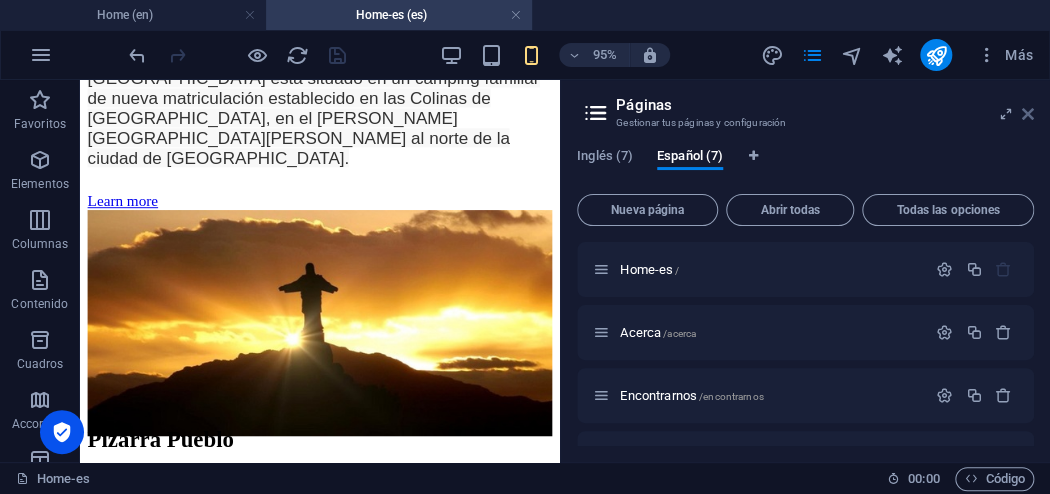 drag, startPoint x: 1031, startPoint y: 117, endPoint x: 944, endPoint y: 43, distance: 114.21471 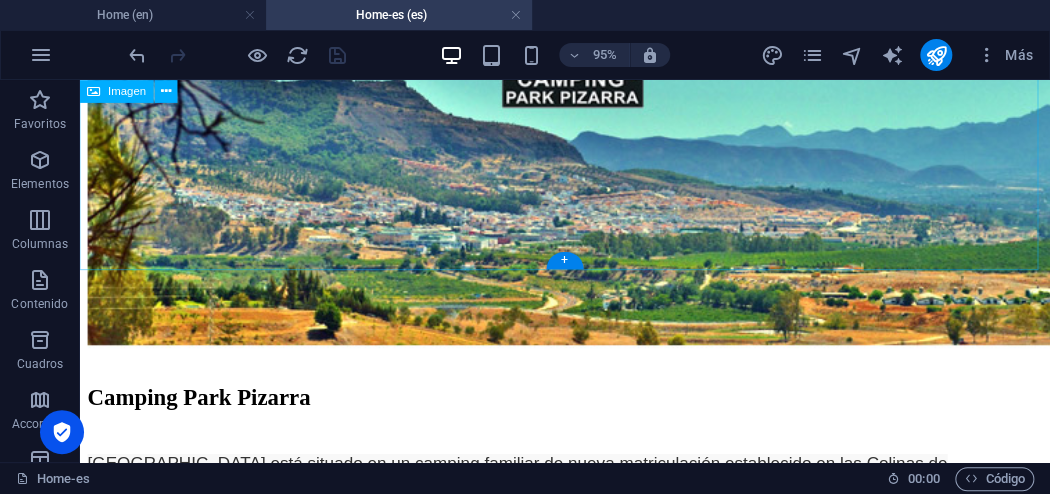 scroll, scrollTop: 551, scrollLeft: 0, axis: vertical 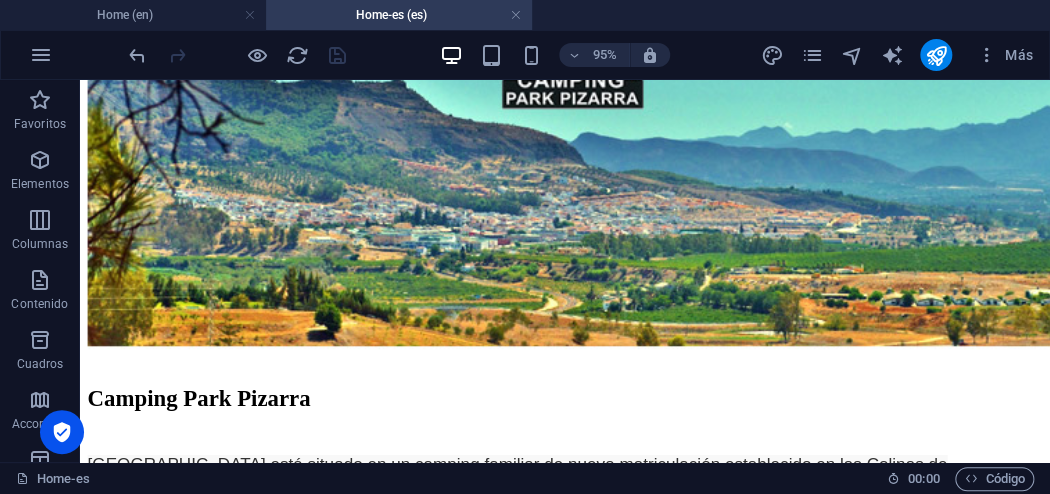 click on "Home-es (es)" at bounding box center (399, 15) 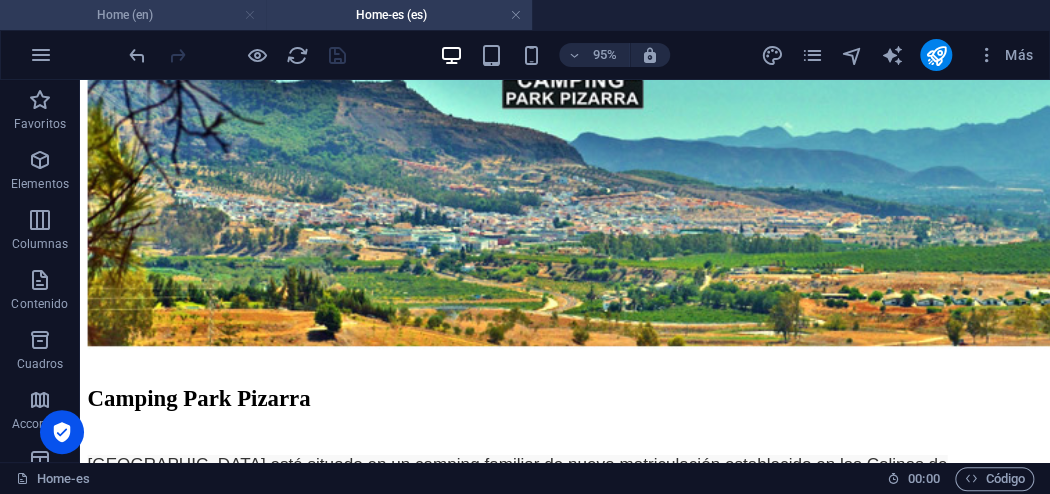 click at bounding box center (250, 15) 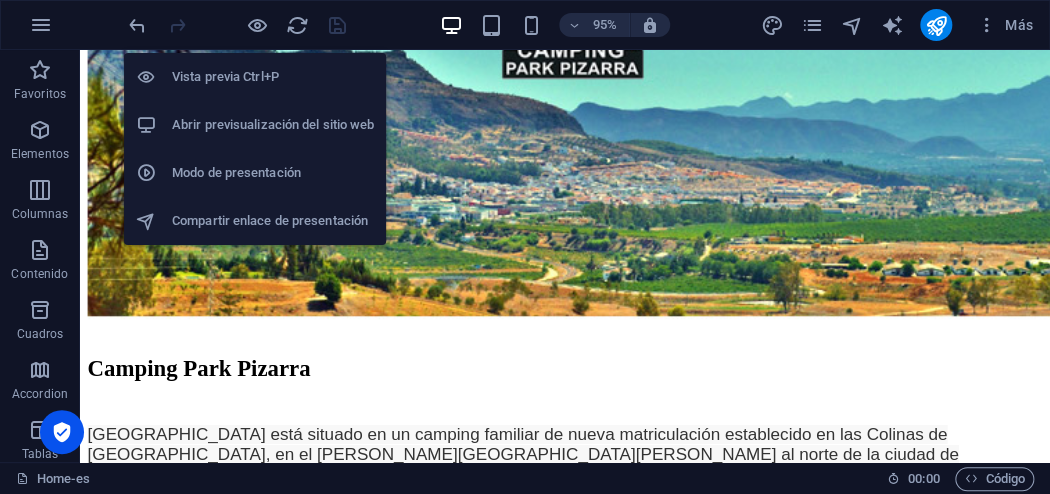 click on "Modo de presentación" at bounding box center [273, 173] 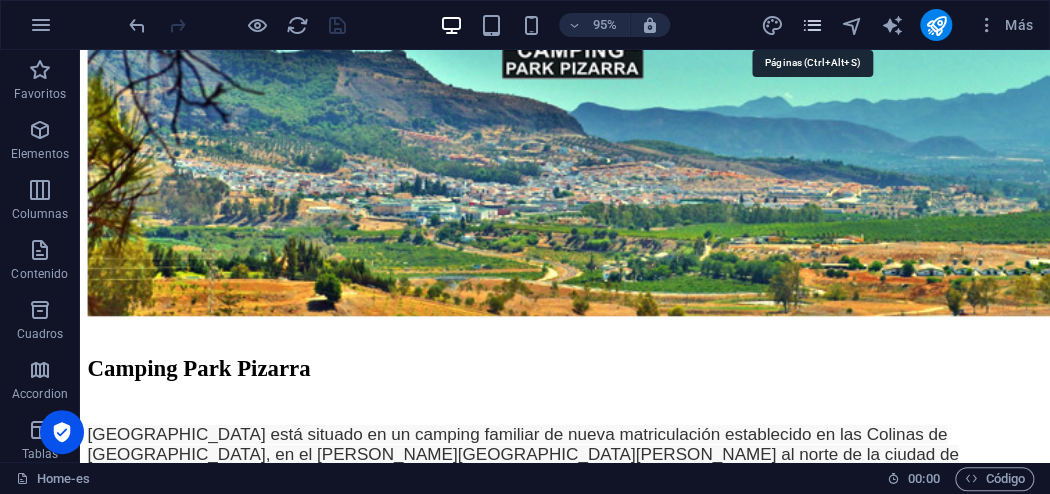 click at bounding box center (812, 25) 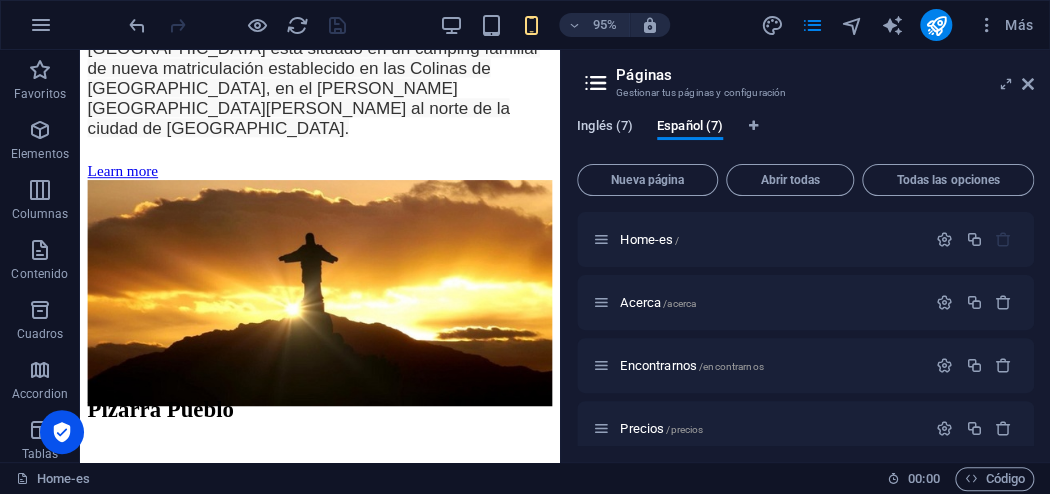 click on "Inglés (7)" at bounding box center [605, 128] 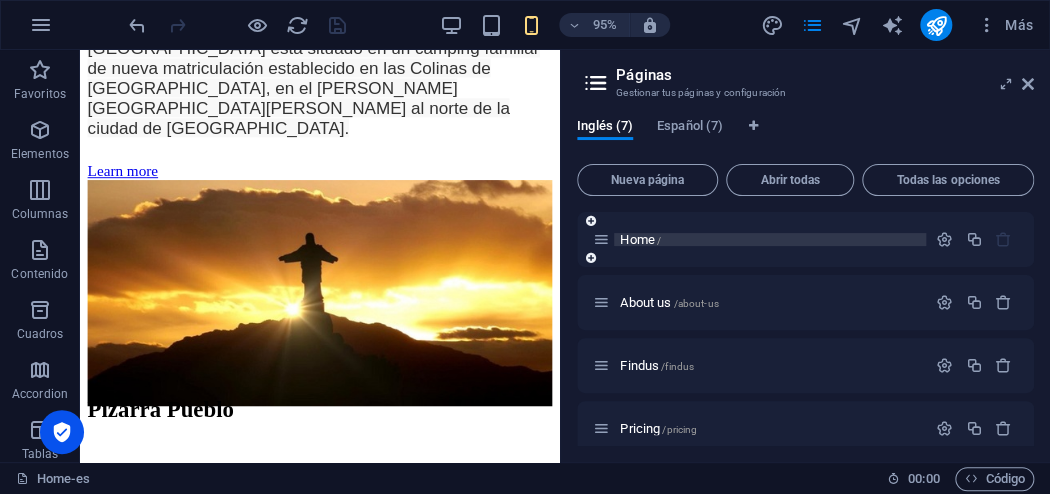 click on "Home /" at bounding box center (640, 239) 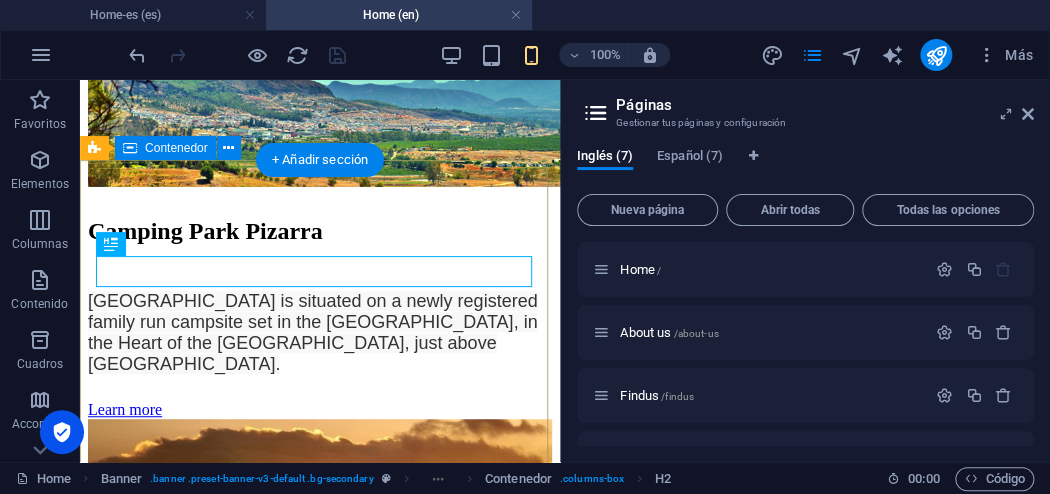 scroll, scrollTop: 266, scrollLeft: 0, axis: vertical 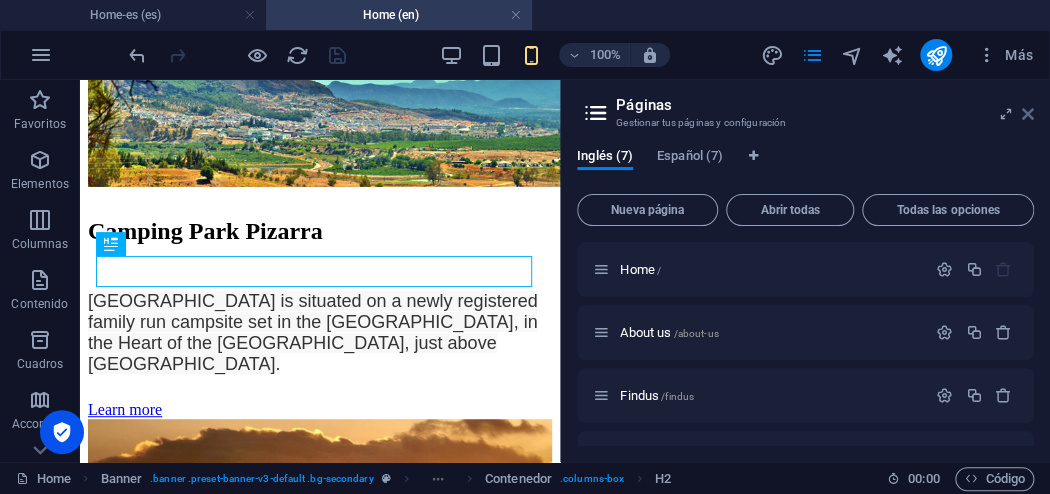 click at bounding box center (1028, 114) 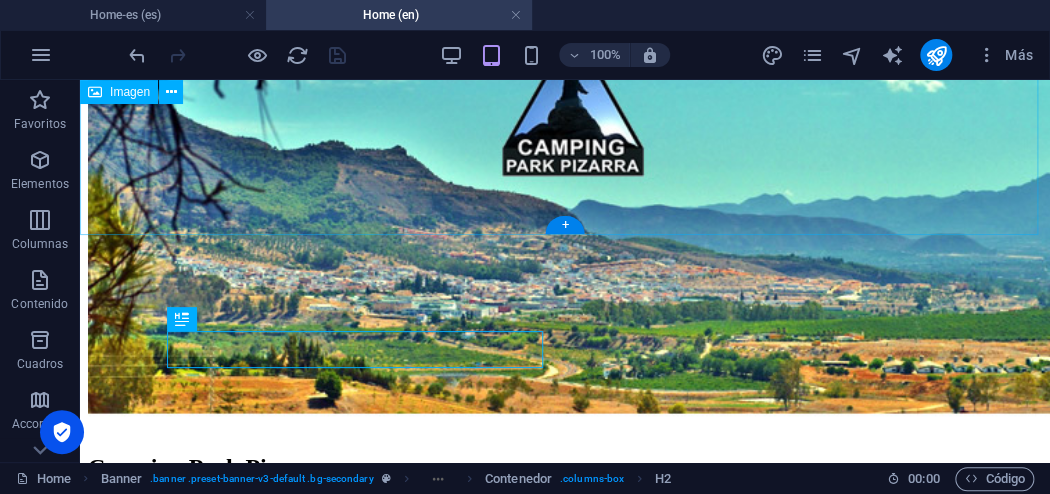 scroll, scrollTop: 356, scrollLeft: 0, axis: vertical 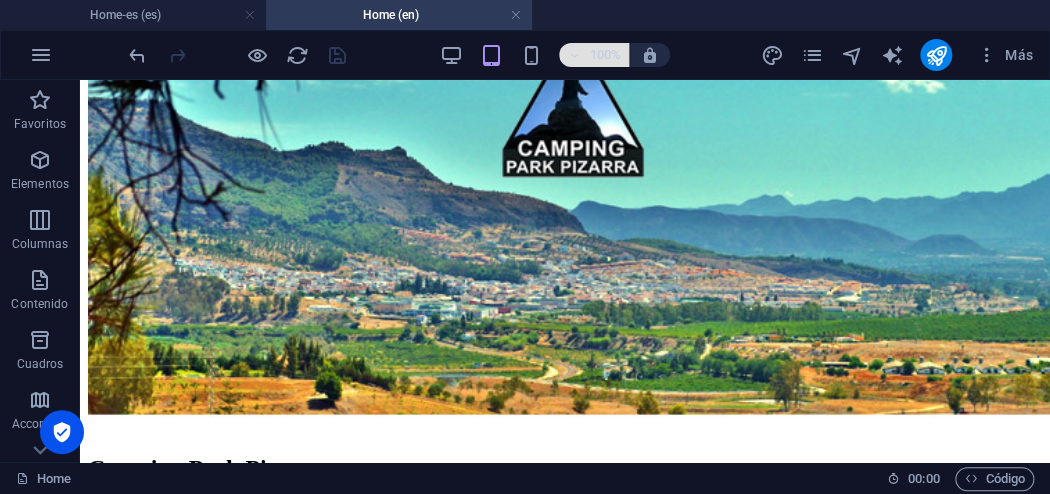 click on "100%" at bounding box center (605, 55) 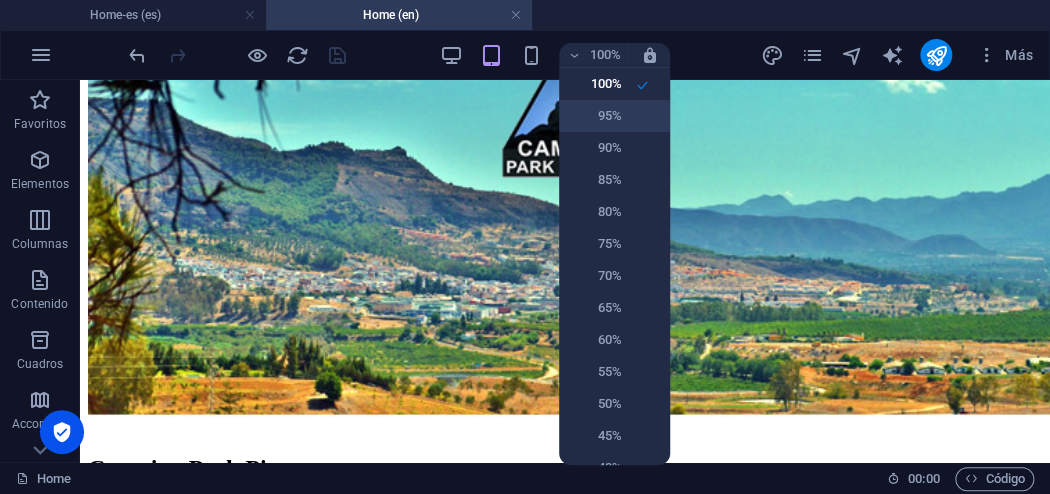 click on "95%" at bounding box center [596, 116] 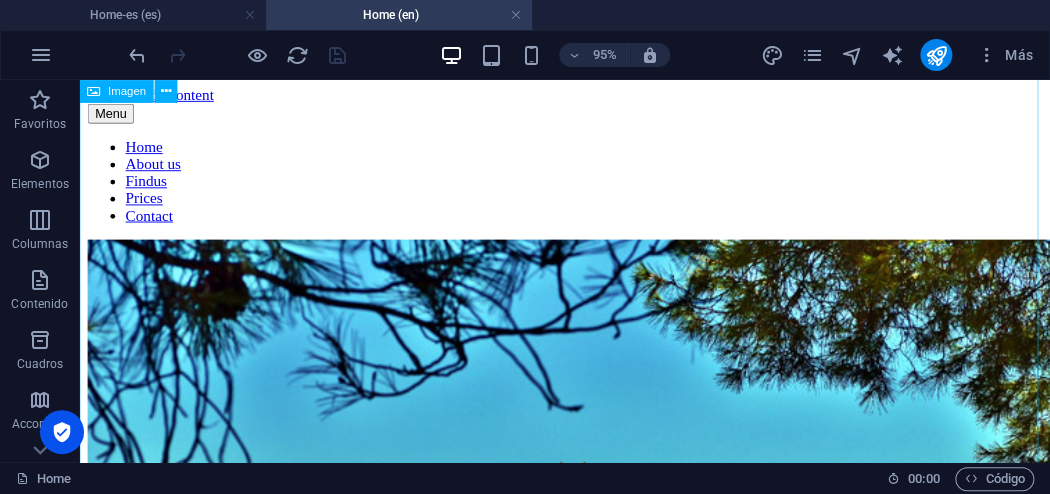 scroll, scrollTop: 0, scrollLeft: 0, axis: both 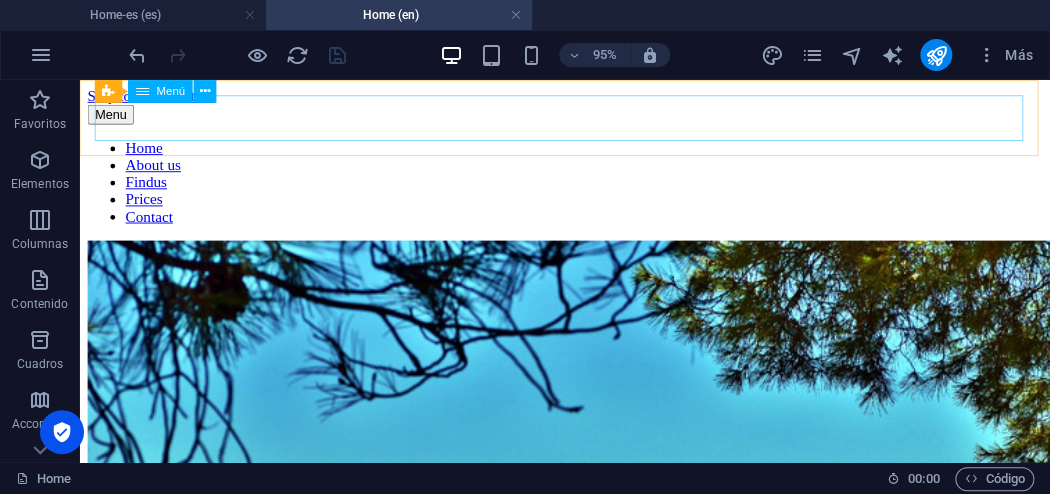 click on "Home About us Findus Prices Contact" at bounding box center (590, 188) 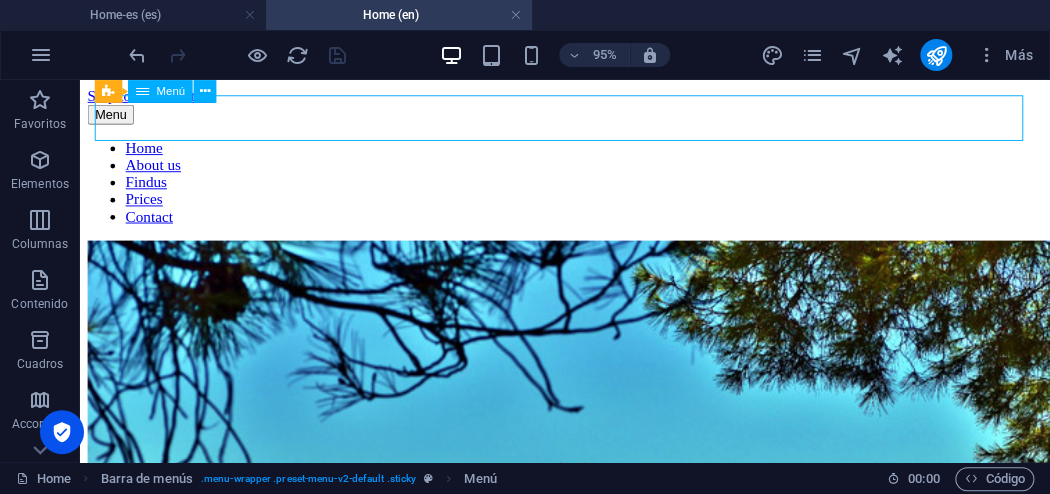 click on "Home About us Findus Prices Contact" at bounding box center [590, 188] 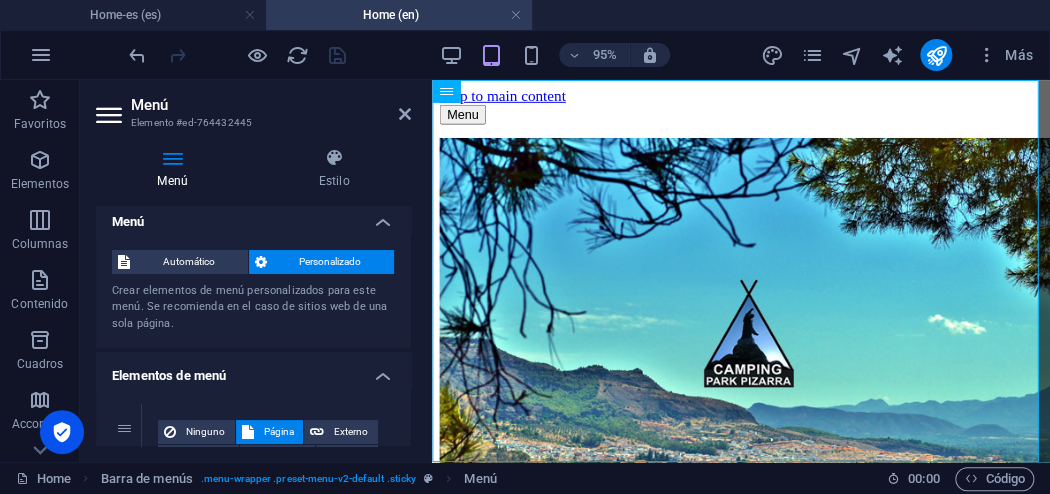 scroll, scrollTop: 0, scrollLeft: 0, axis: both 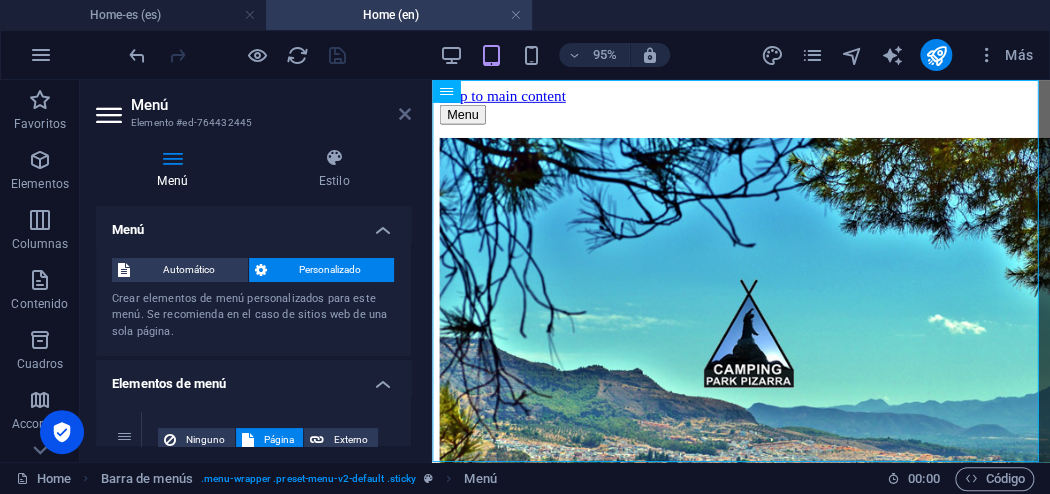 click at bounding box center [405, 114] 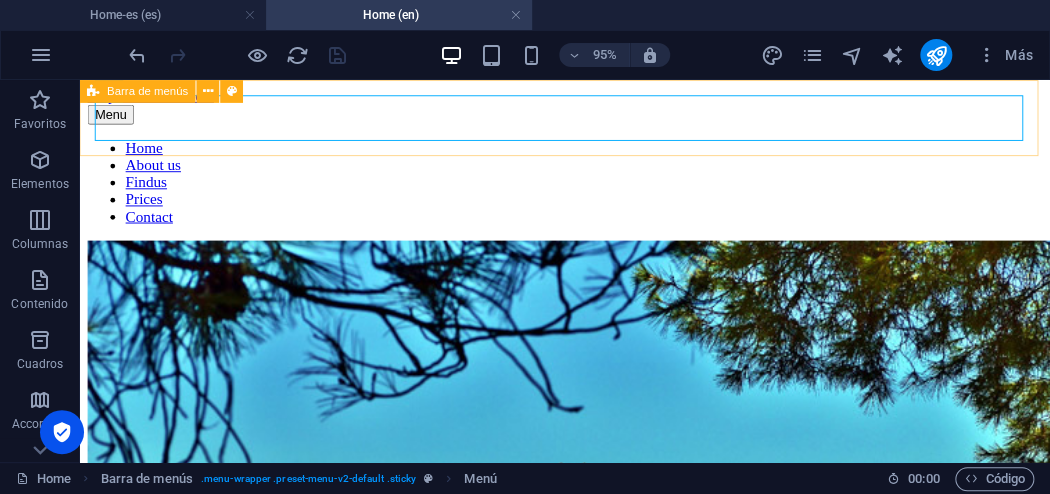 click on "Barra de menús" at bounding box center [148, 91] 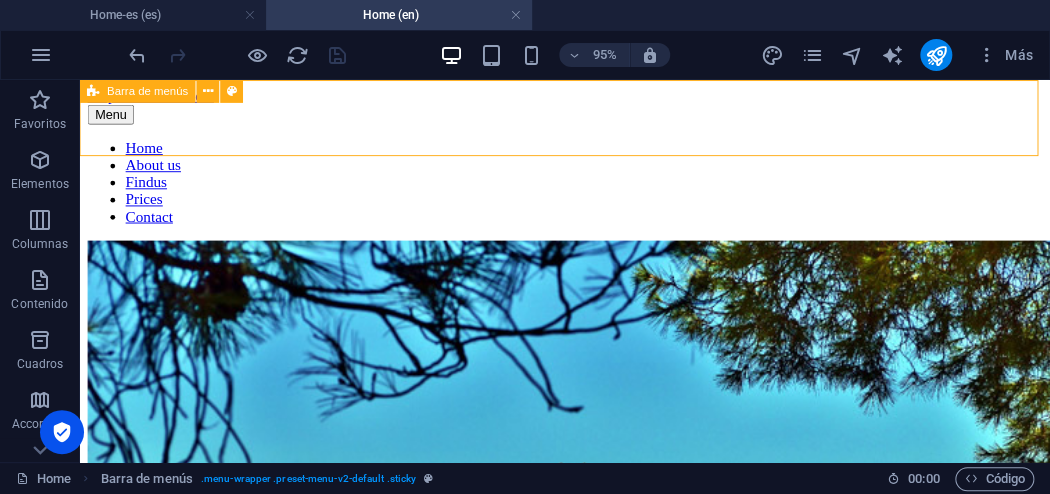 click on "Barra de menús" at bounding box center (148, 91) 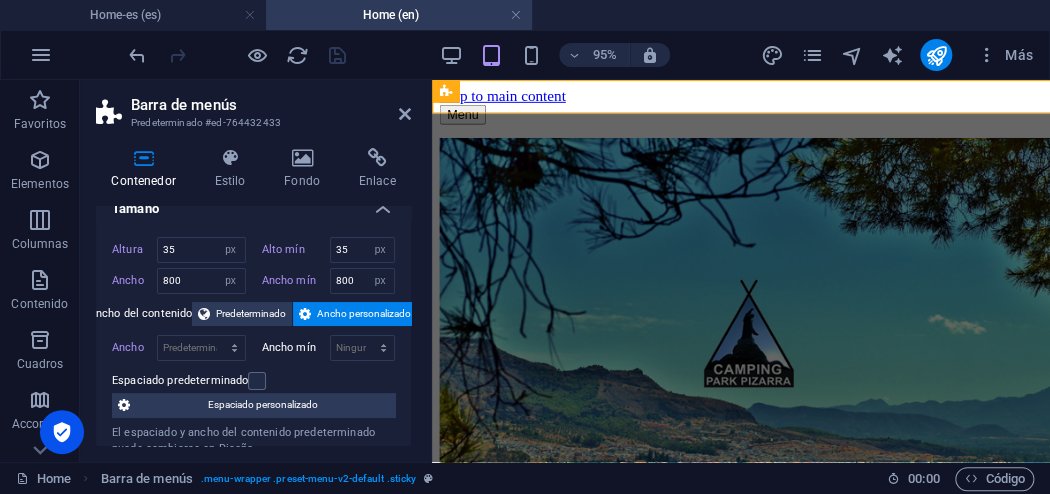 scroll, scrollTop: 0, scrollLeft: 0, axis: both 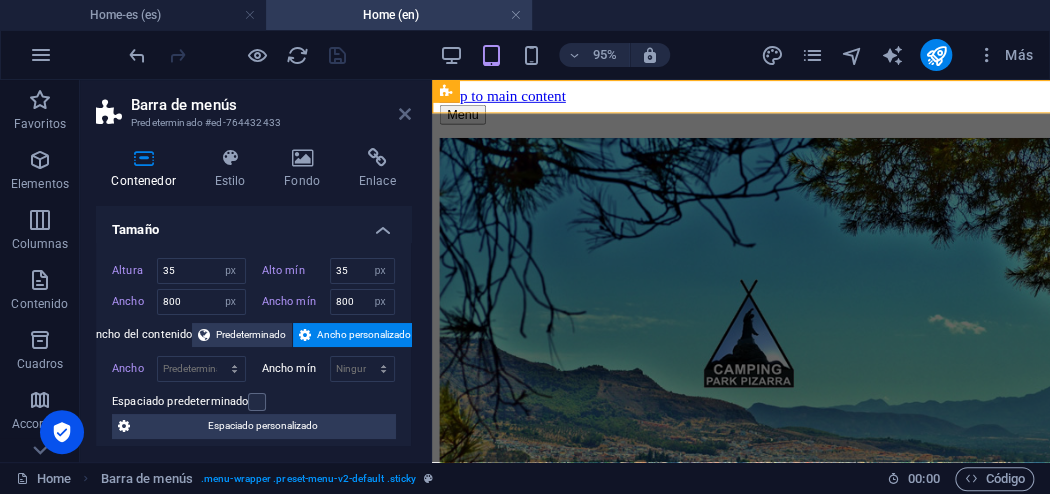 drag, startPoint x: 404, startPoint y: 115, endPoint x: 375, endPoint y: 74, distance: 50.219517 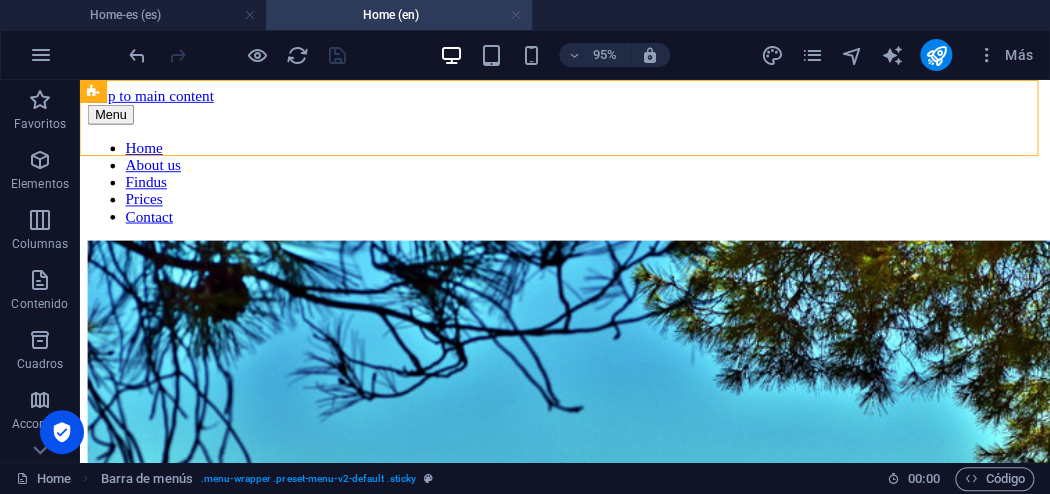 click at bounding box center [516, 15] 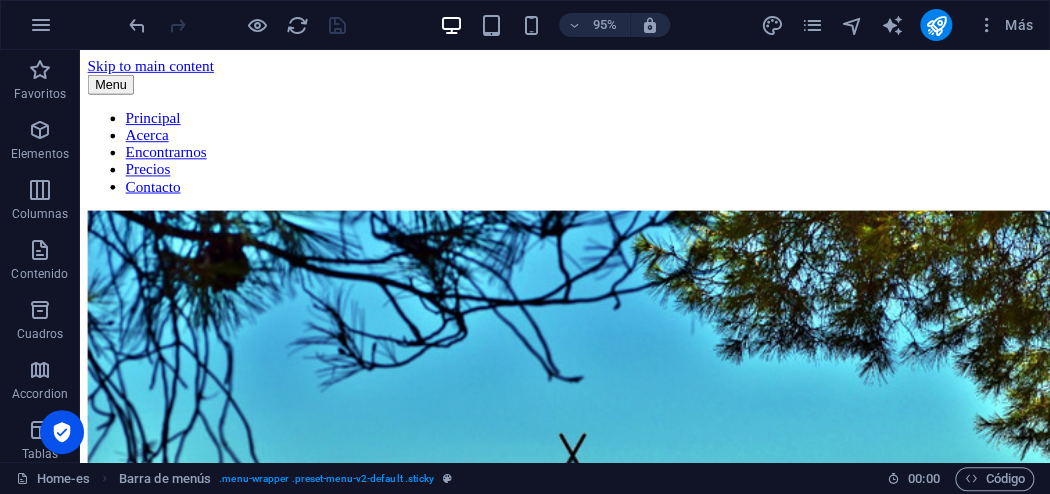 scroll, scrollTop: 506, scrollLeft: 0, axis: vertical 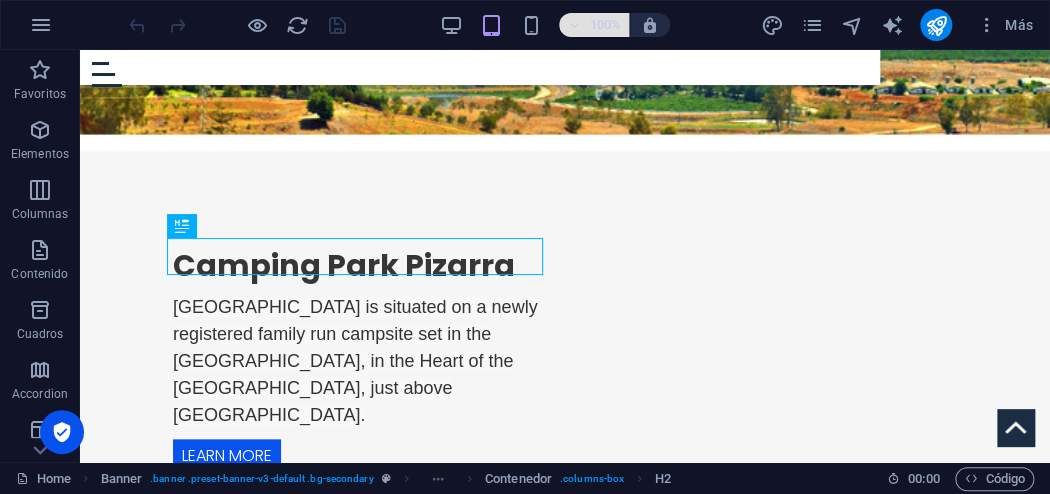 click on "100%" at bounding box center (594, 25) 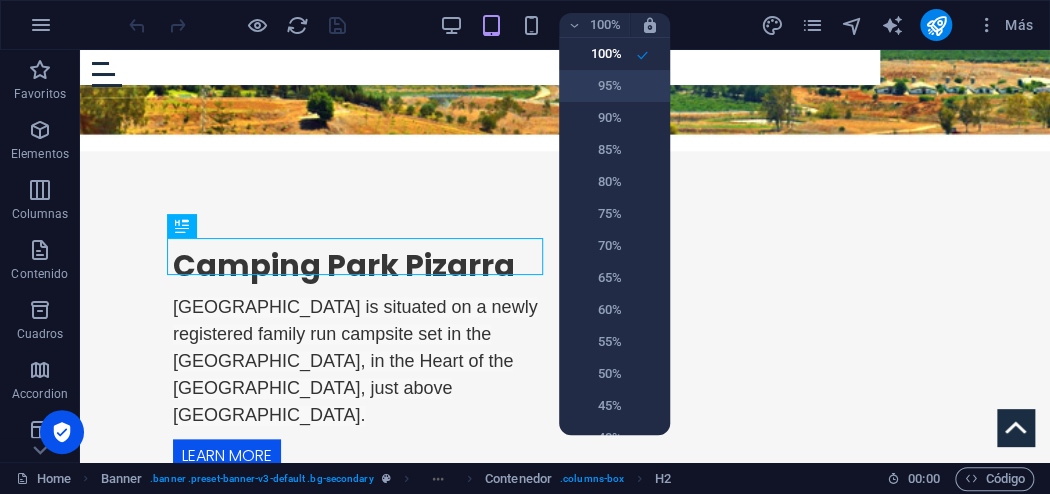 click on "95%" at bounding box center [596, 86] 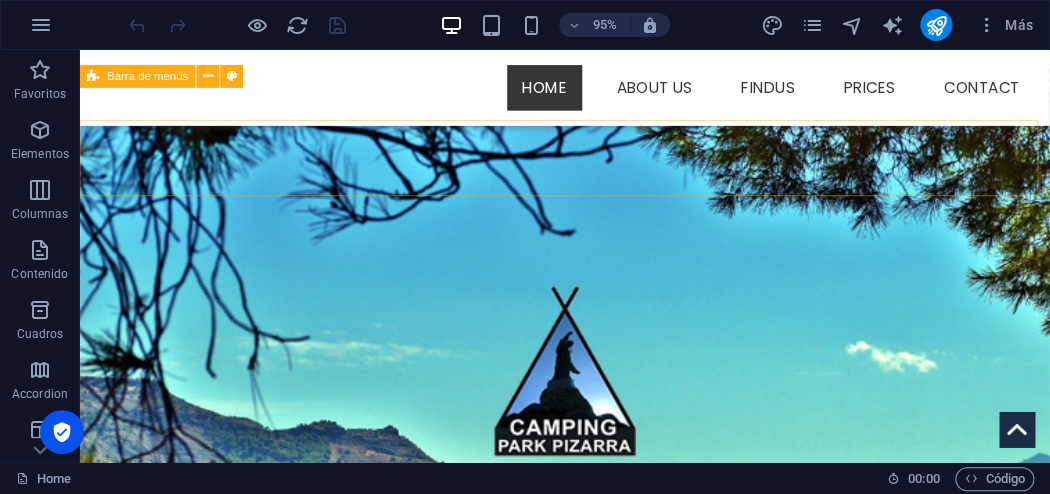 scroll, scrollTop: 0, scrollLeft: 0, axis: both 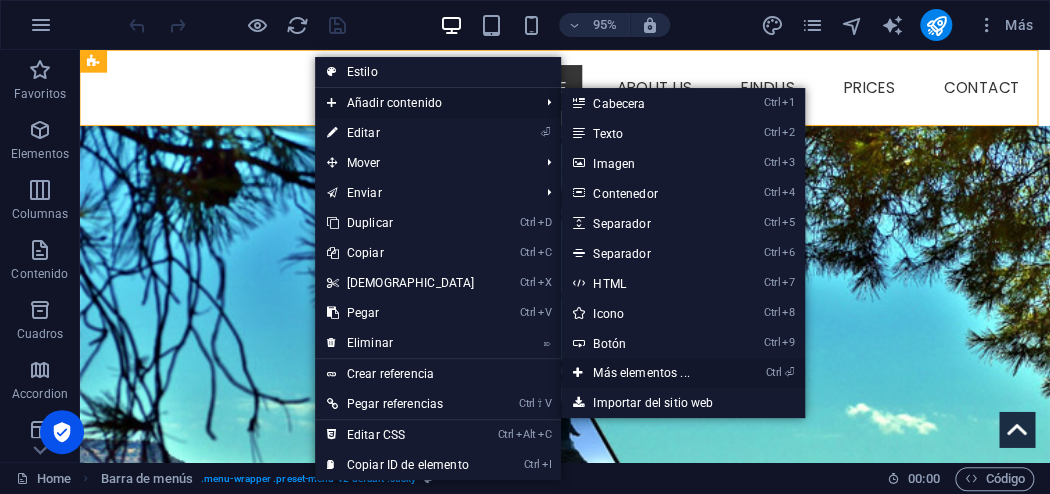click on "Ctrl ⏎  Más elementos ..." at bounding box center [645, 373] 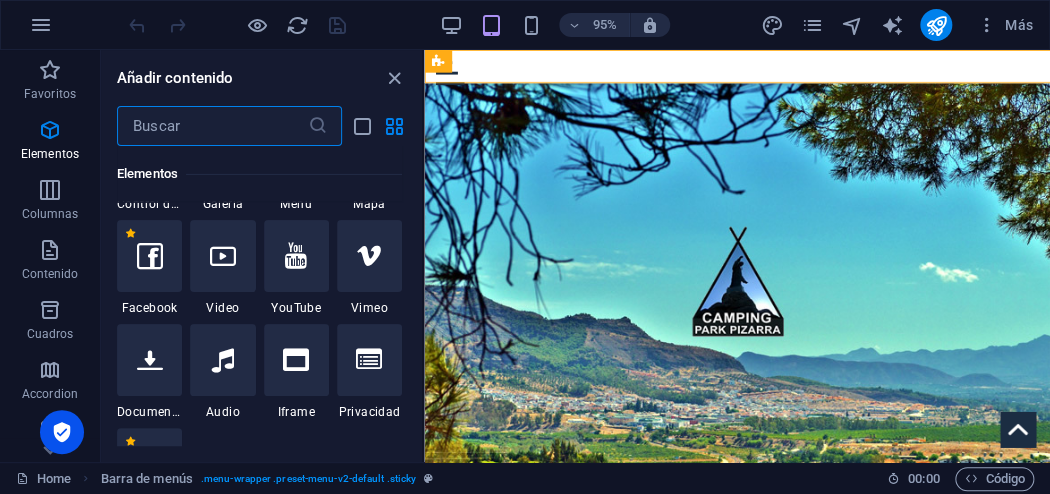 scroll, scrollTop: 2408, scrollLeft: 0, axis: vertical 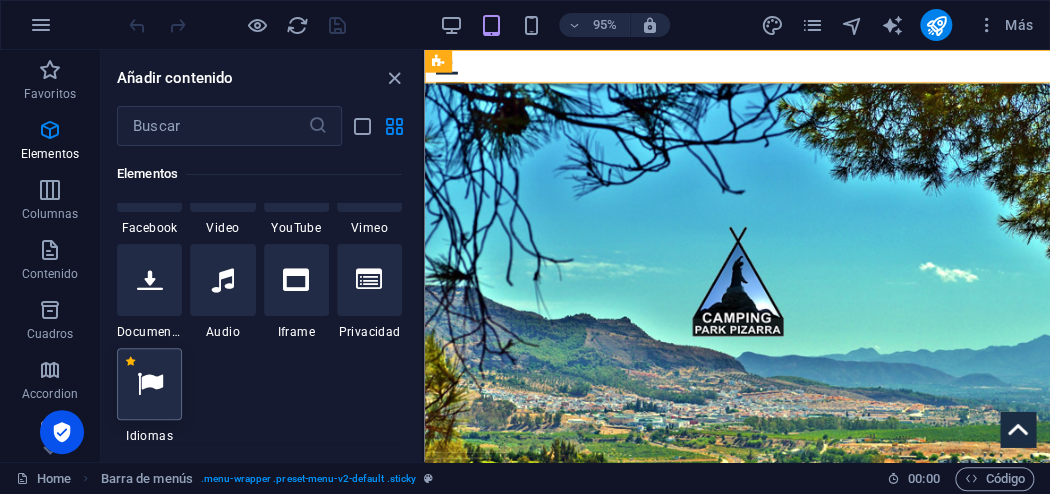 click at bounding box center [150, 384] 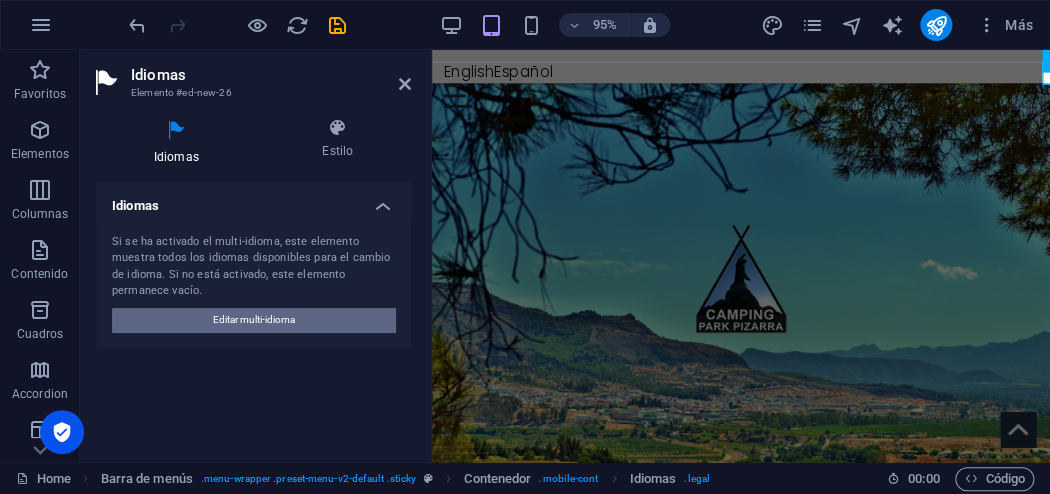 click on "Editar multi-idioma" at bounding box center (254, 320) 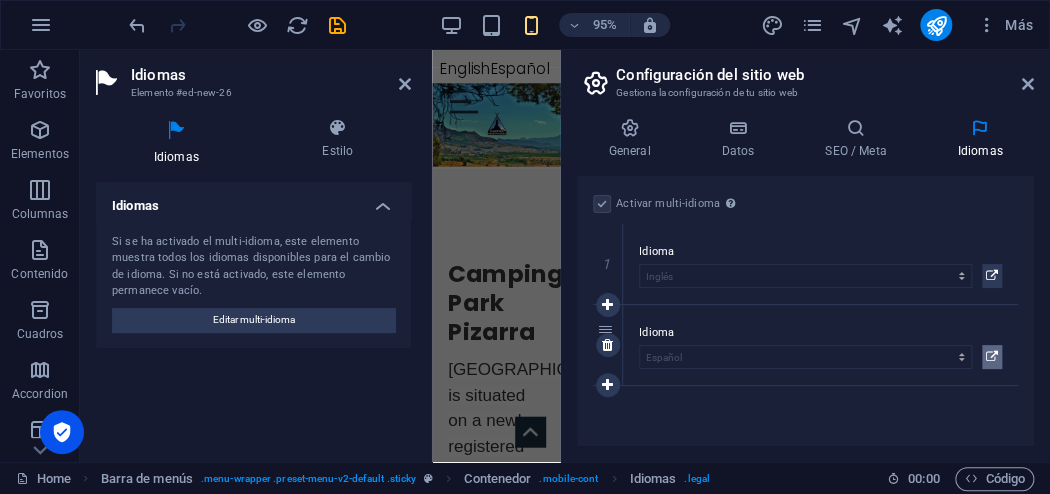 click at bounding box center [992, 357] 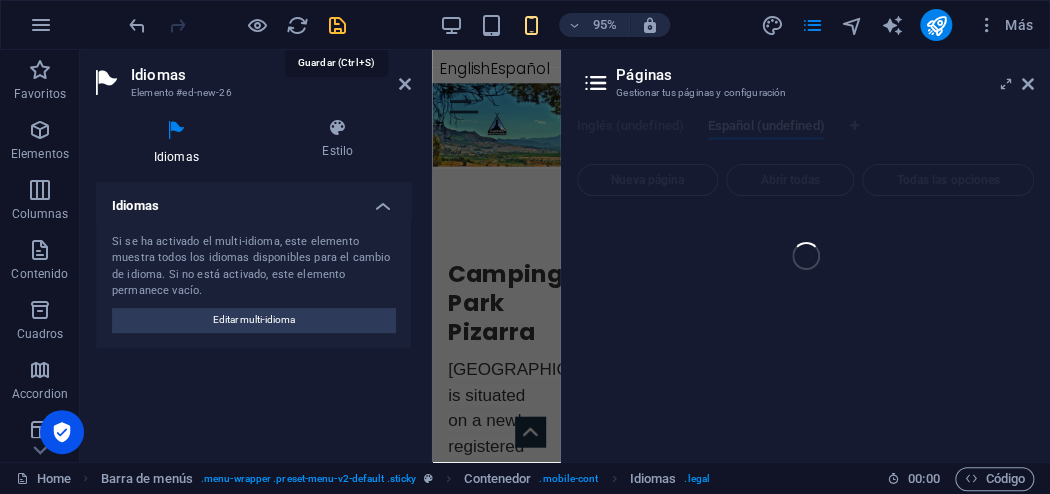 click at bounding box center (337, 25) 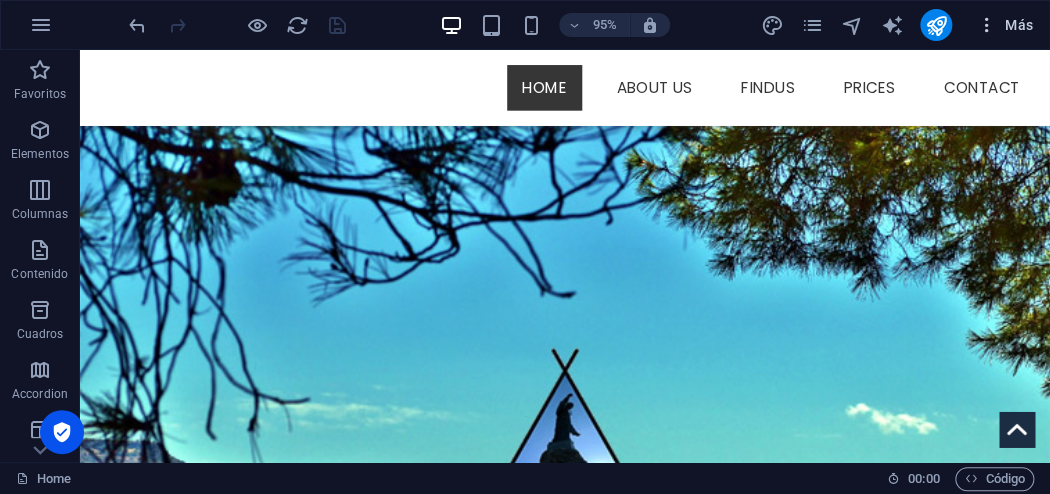 click on "Más" at bounding box center (1004, 25) 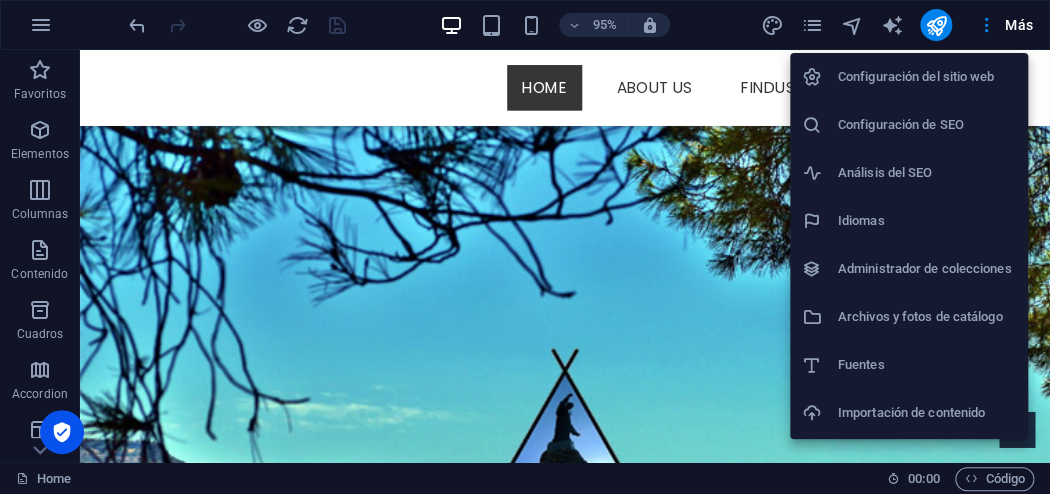 click on "Configuración del sitio web" at bounding box center (927, 77) 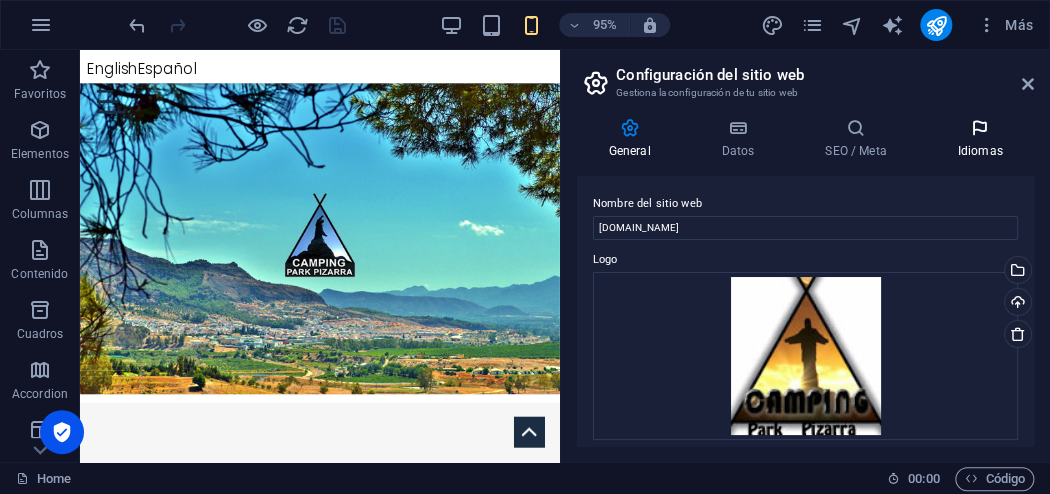 click at bounding box center [980, 128] 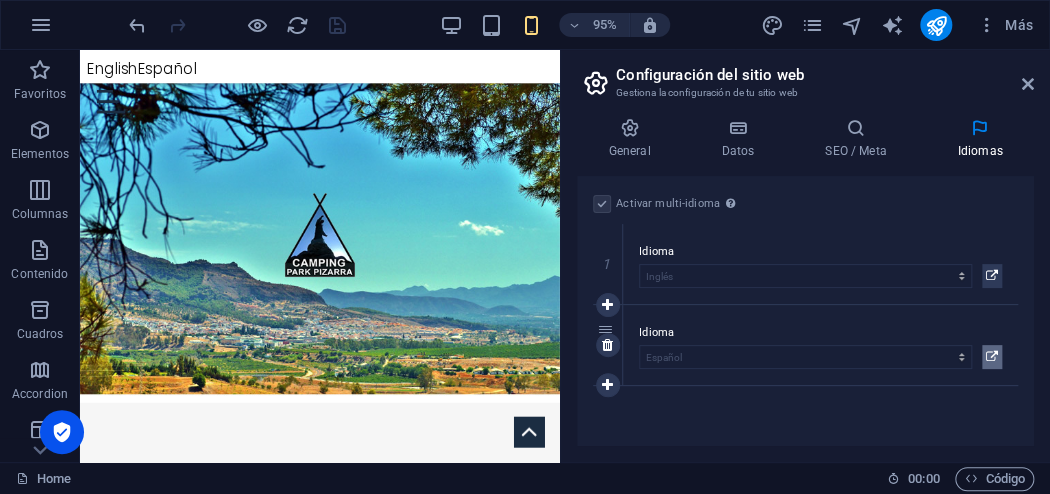 click at bounding box center (992, 357) 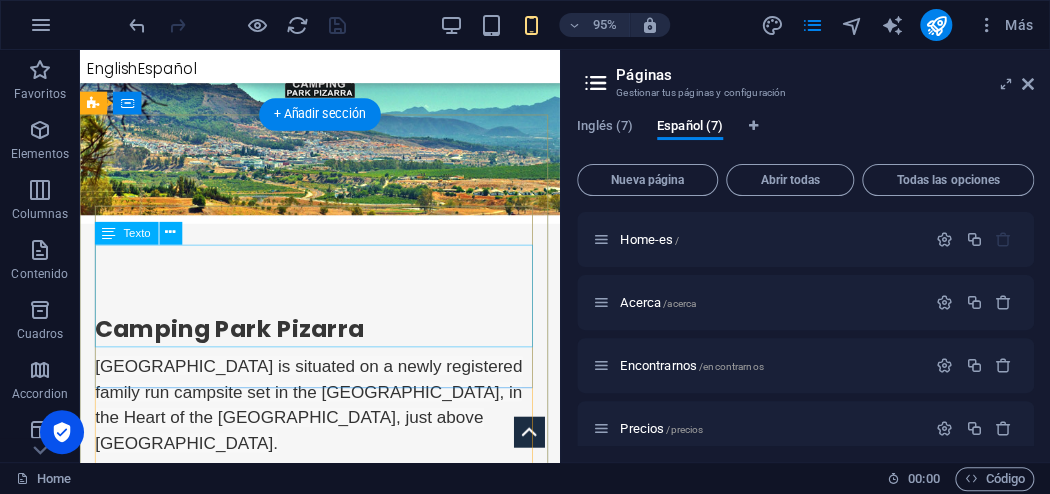 scroll, scrollTop: 0, scrollLeft: 0, axis: both 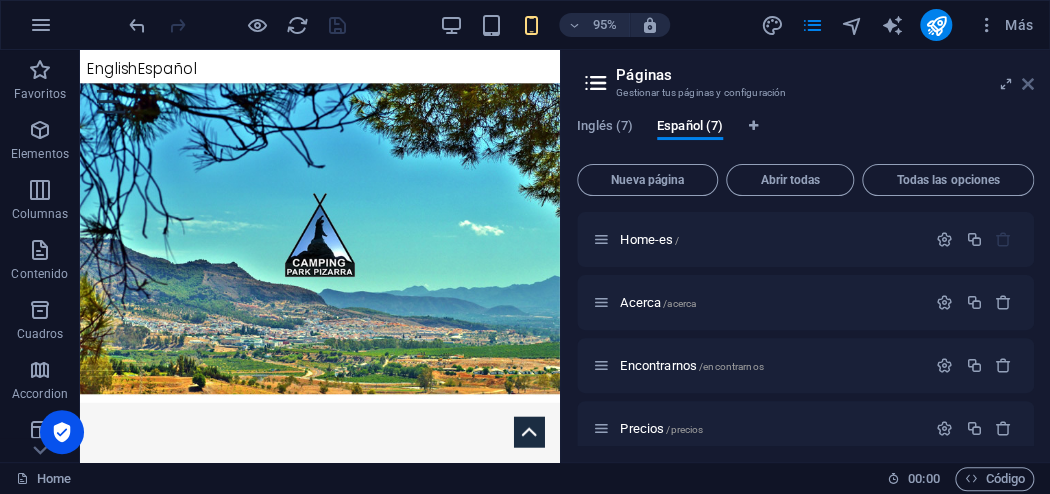 drag, startPoint x: 1027, startPoint y: 87, endPoint x: 429, endPoint y: 46, distance: 599.4039 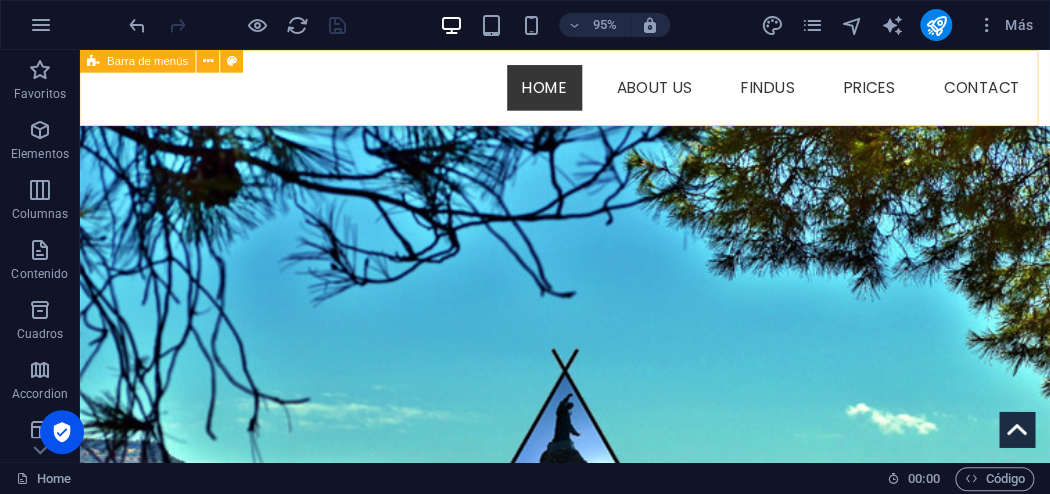 click on "English Español Menu Home About us Findus Prices Contact" at bounding box center (590, 90) 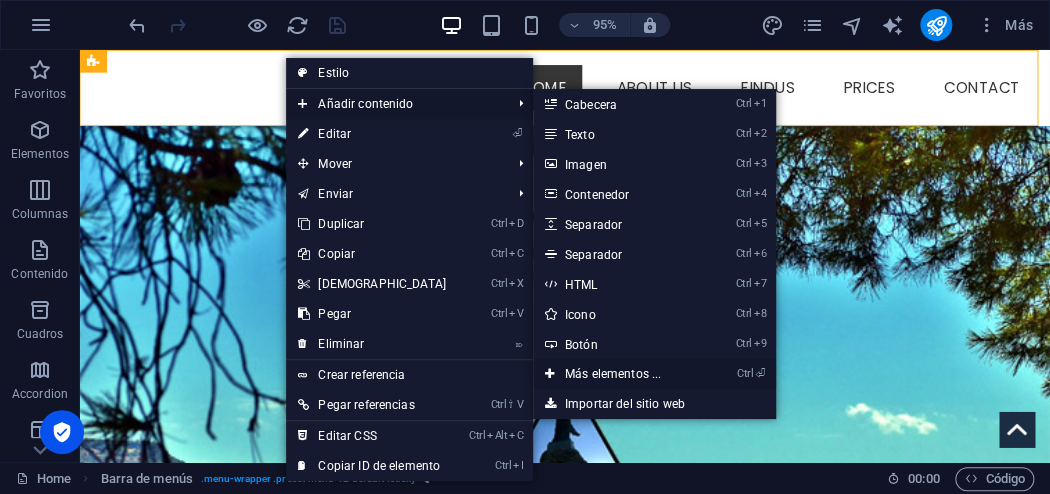 drag, startPoint x: 641, startPoint y: 373, endPoint x: 227, endPoint y: 340, distance: 415.31314 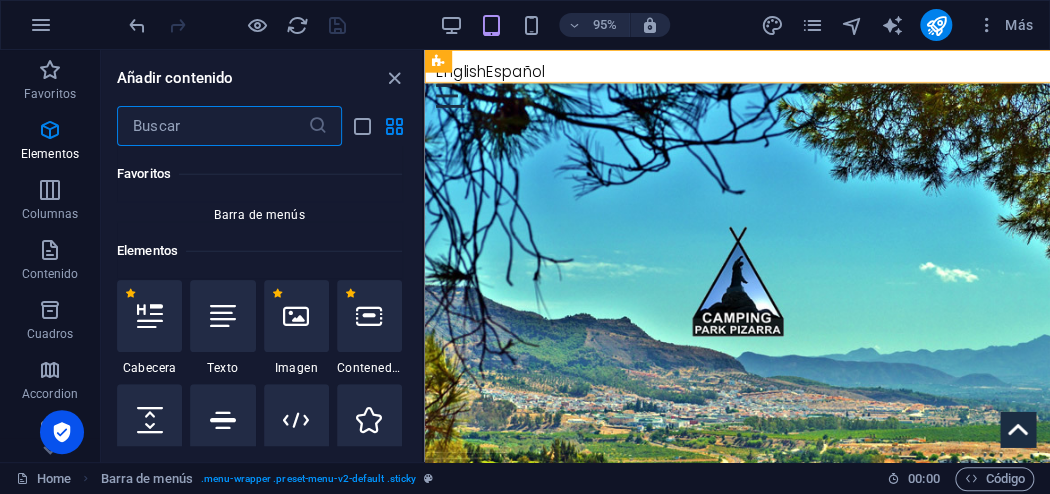 scroll, scrollTop: 1928, scrollLeft: 0, axis: vertical 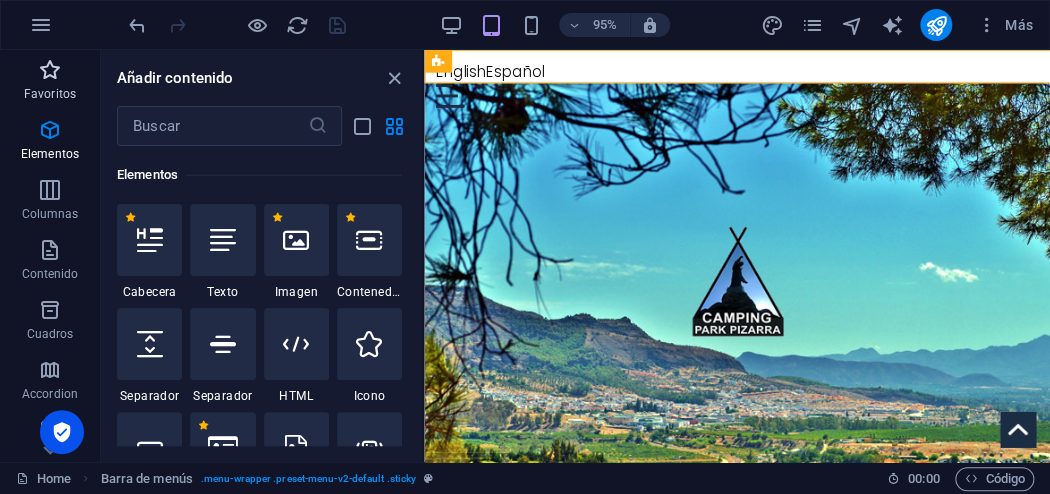 click on "Favoritos" at bounding box center (50, 82) 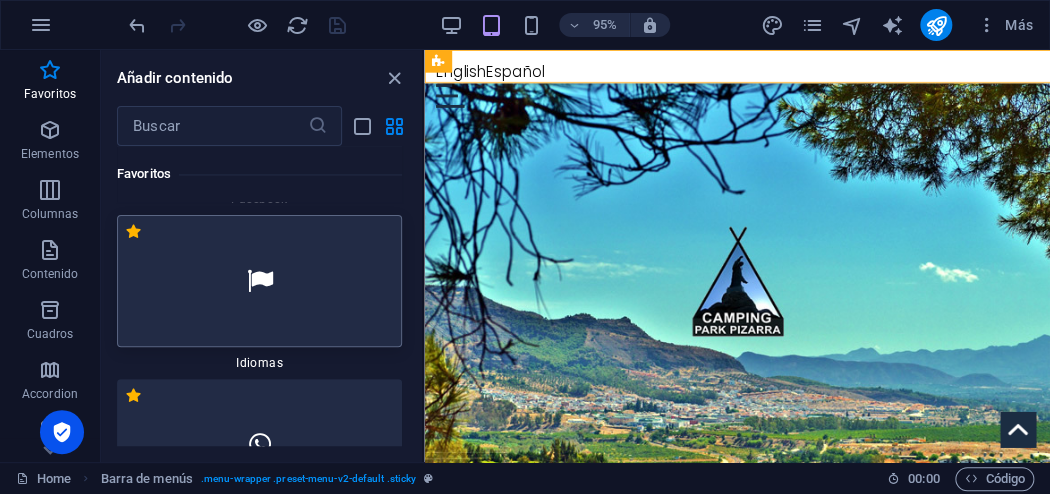 scroll, scrollTop: 1120, scrollLeft: 0, axis: vertical 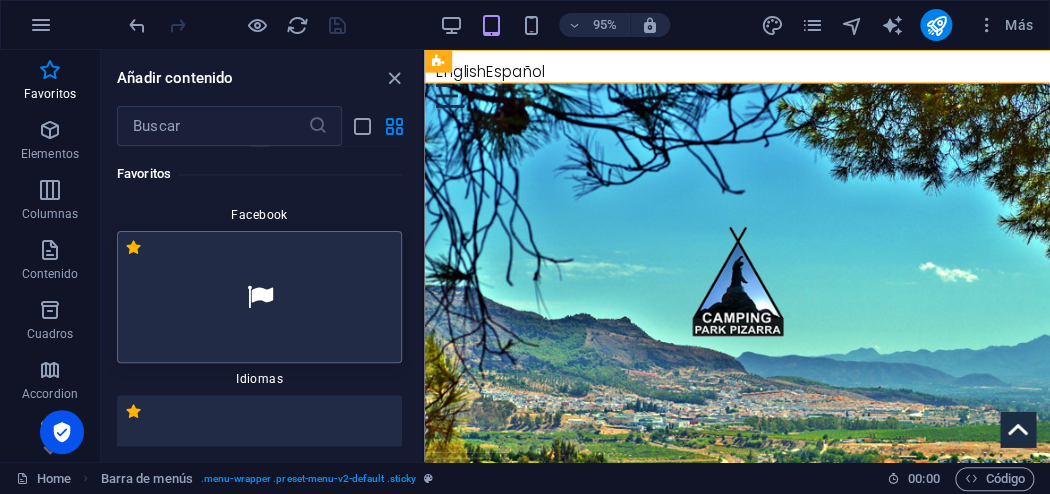 click at bounding box center (259, 297) 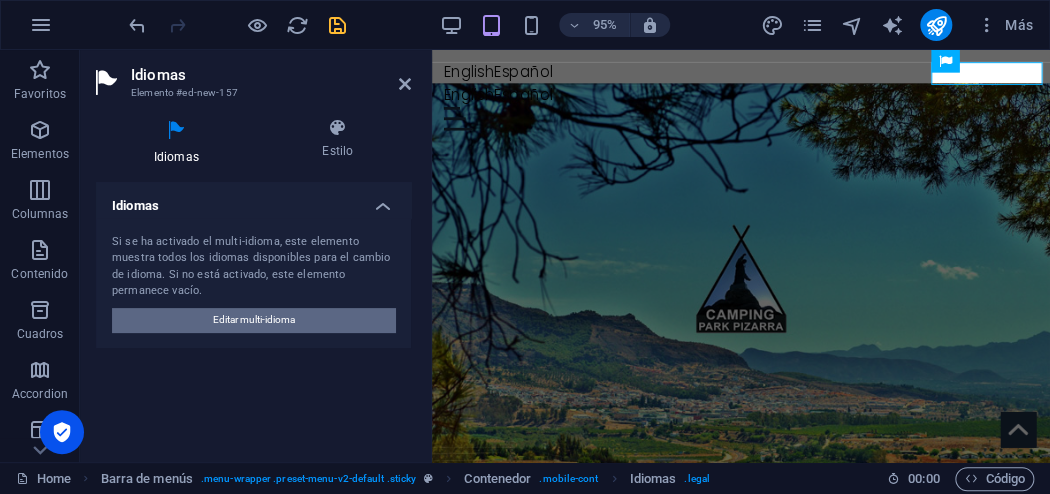 click on "Editar multi-idioma" at bounding box center [254, 320] 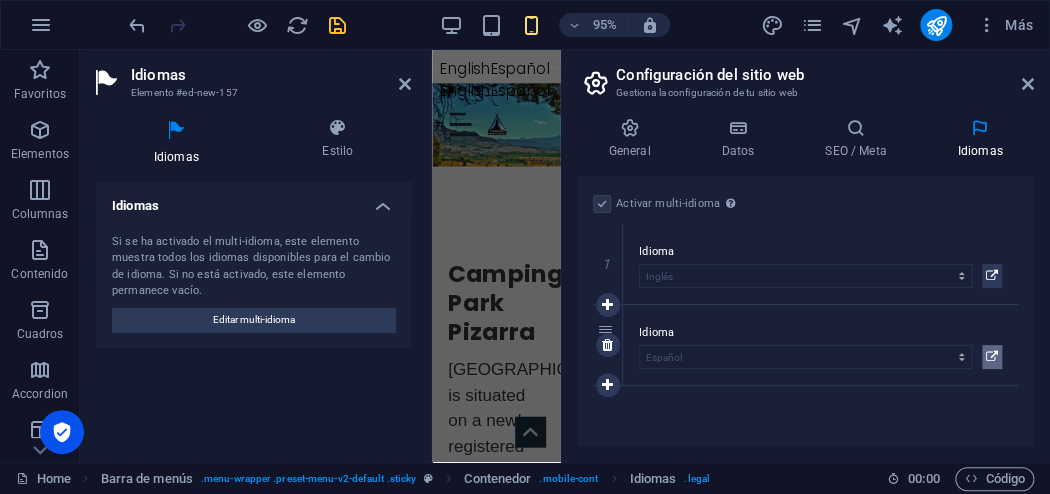 click at bounding box center (992, 357) 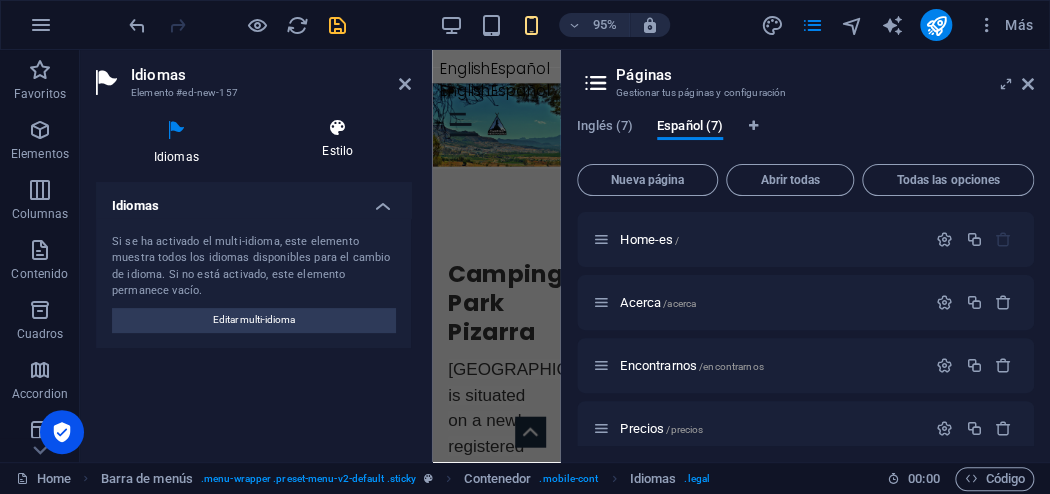 click on "Estilo" at bounding box center [338, 139] 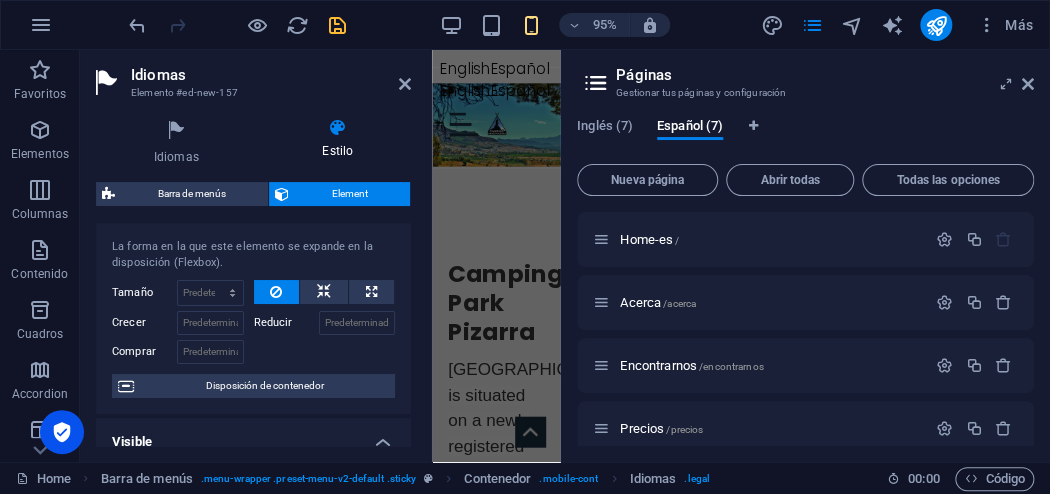 scroll, scrollTop: 0, scrollLeft: 0, axis: both 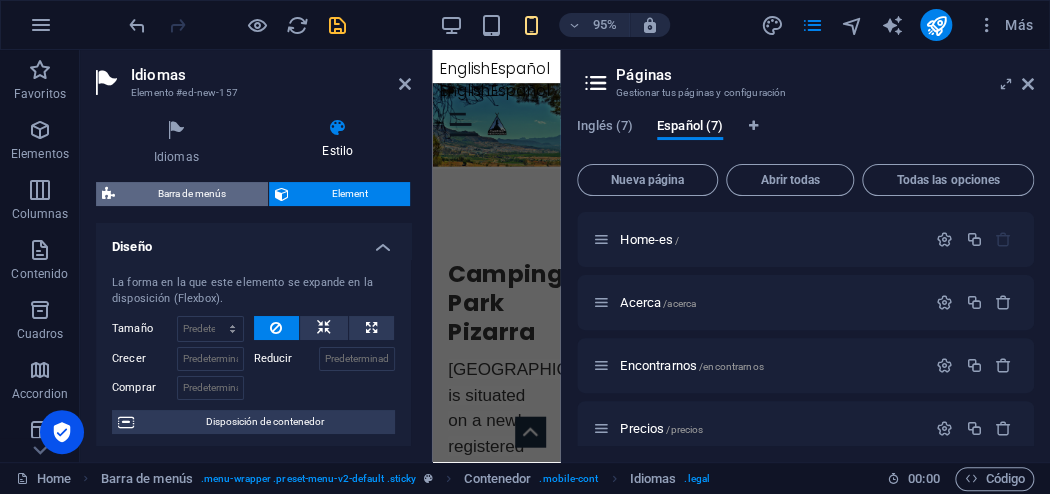 click on "Barra de menús" at bounding box center (191, 194) 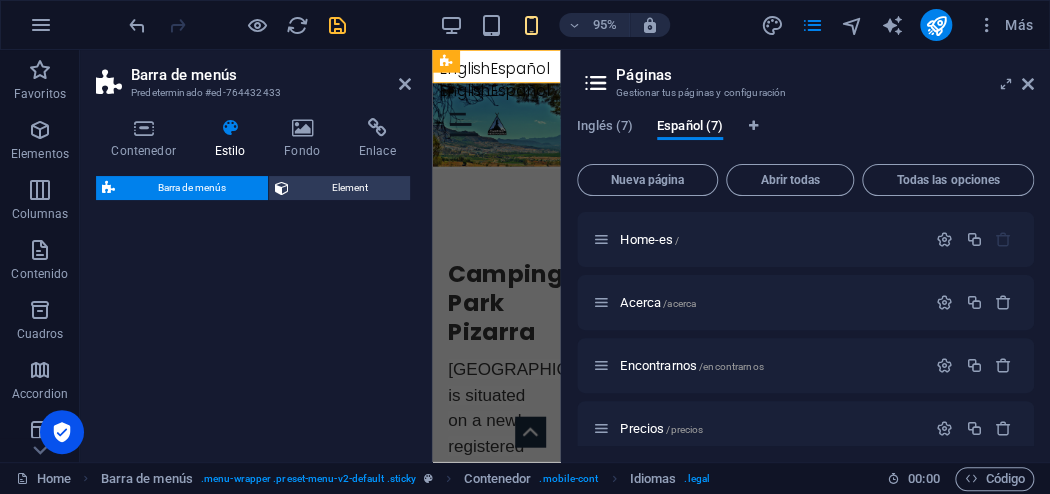 select on "rem" 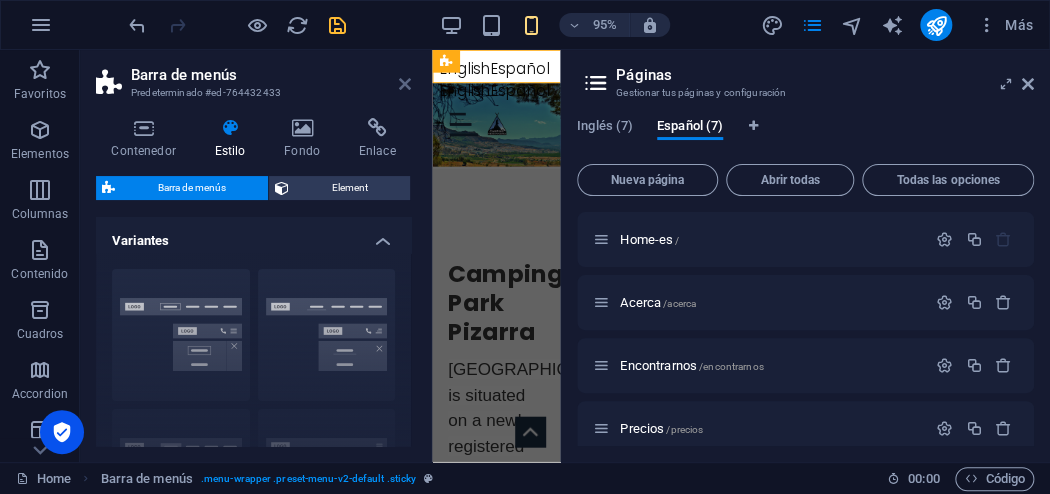 click at bounding box center [405, 84] 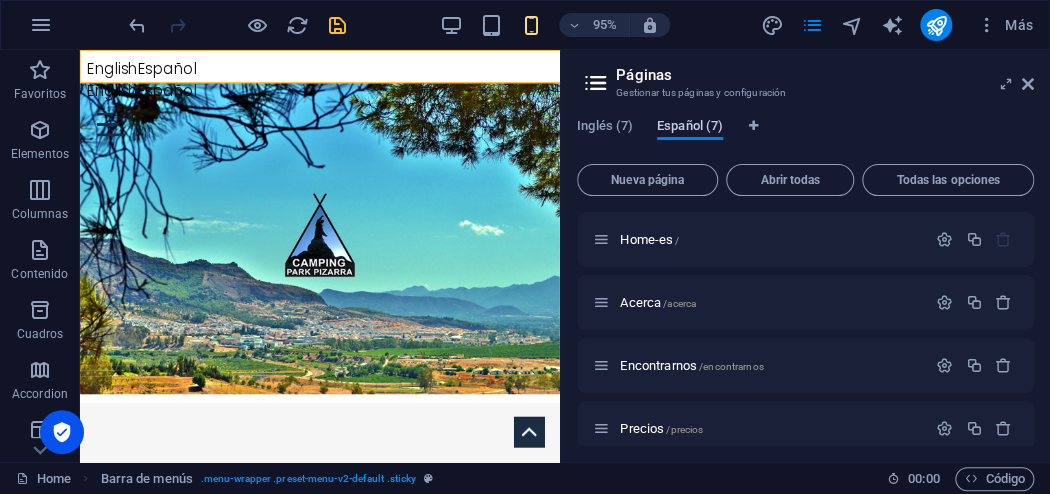click on "Español (7)" at bounding box center [690, 128] 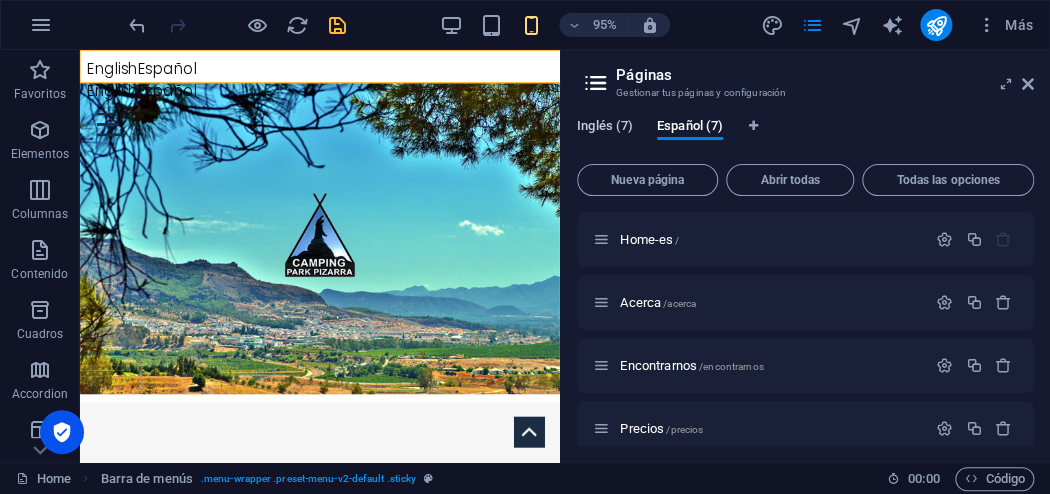 click on "Inglés (7)" at bounding box center [605, 128] 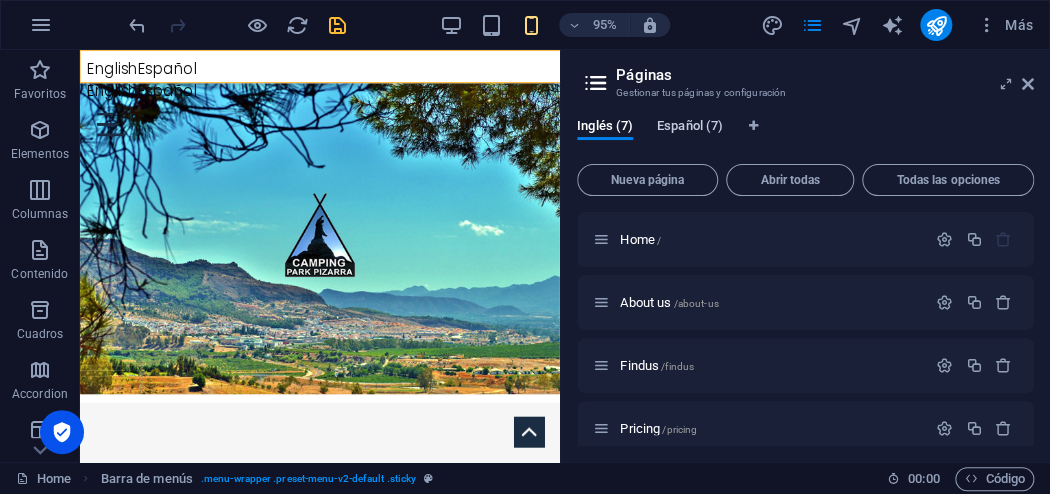 click on "Español (7)" at bounding box center [690, 128] 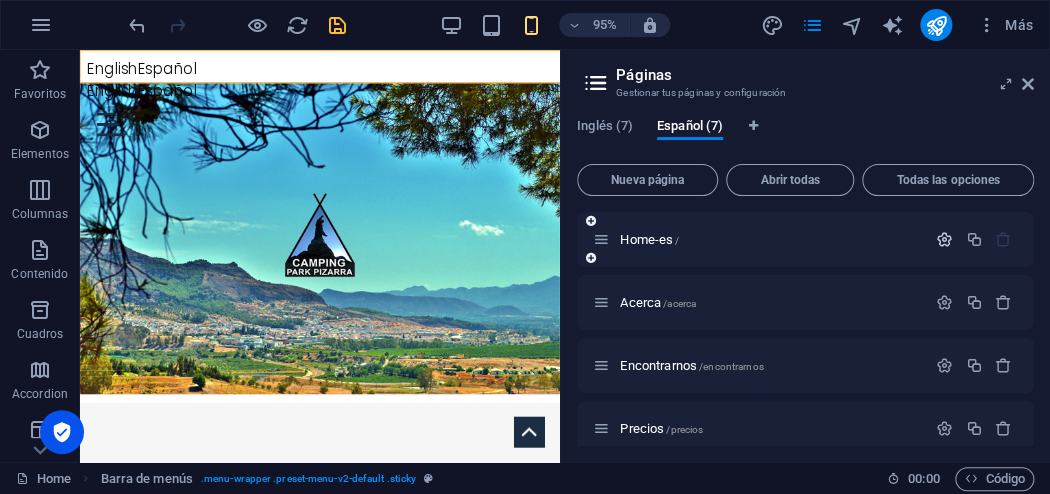 click at bounding box center [944, 239] 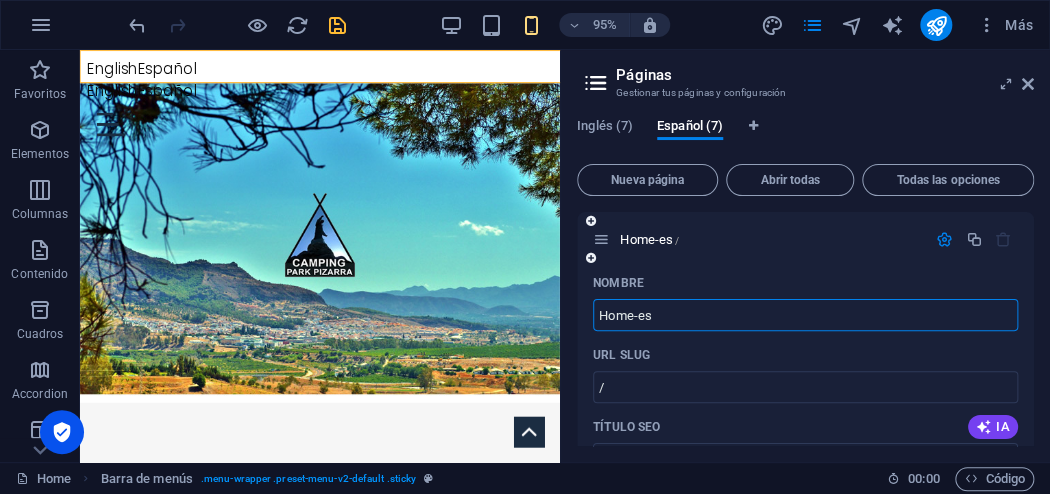 drag, startPoint x: 668, startPoint y: 316, endPoint x: 598, endPoint y: 313, distance: 70.064255 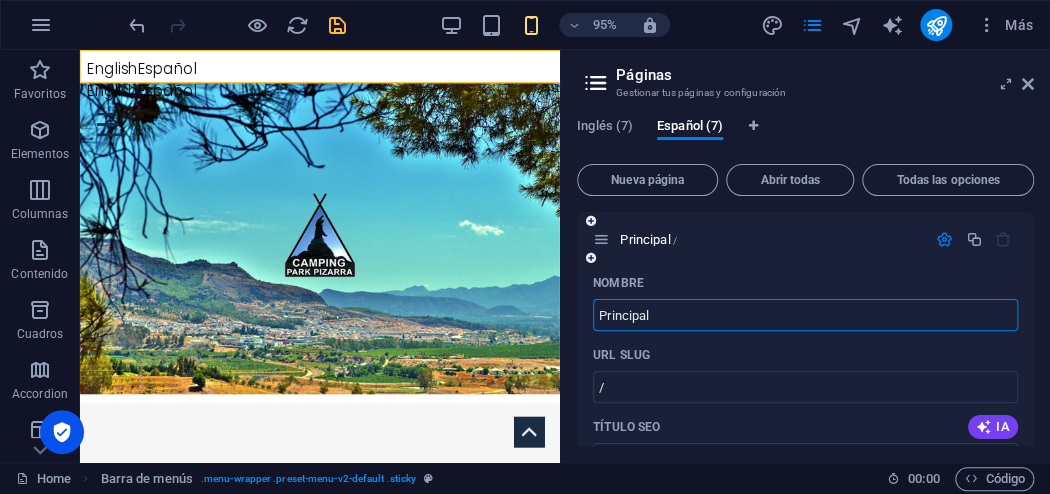 type on "Principal" 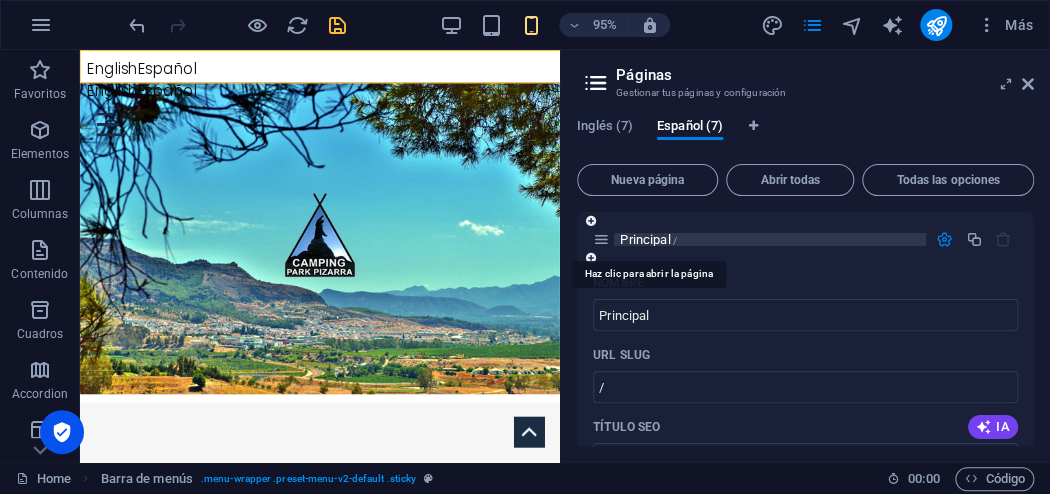 click on "Principal /" at bounding box center (648, 239) 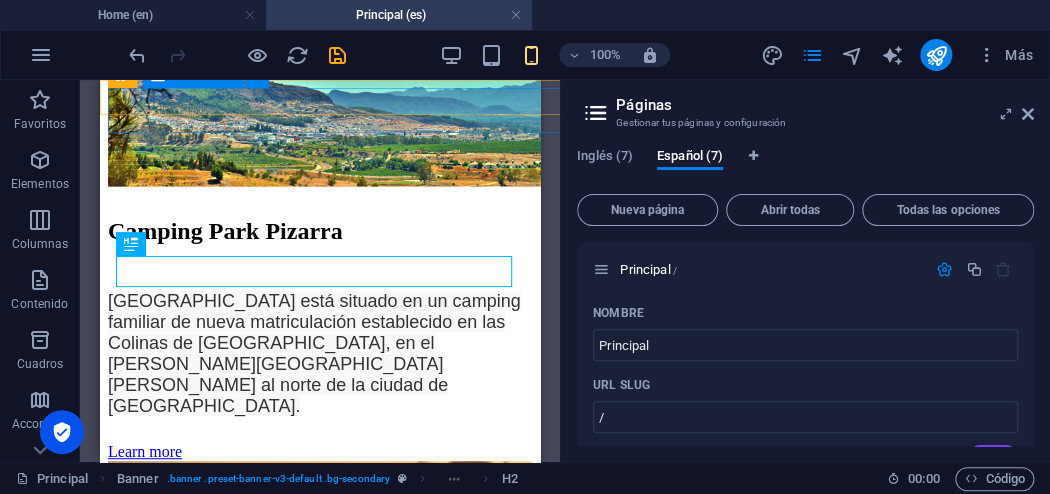 scroll, scrollTop: 240, scrollLeft: 0, axis: vertical 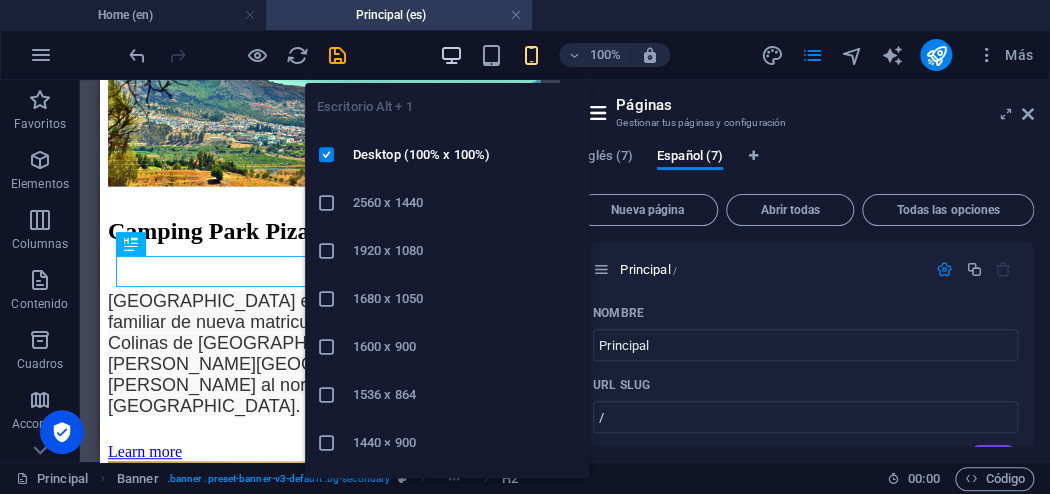 click at bounding box center (451, 55) 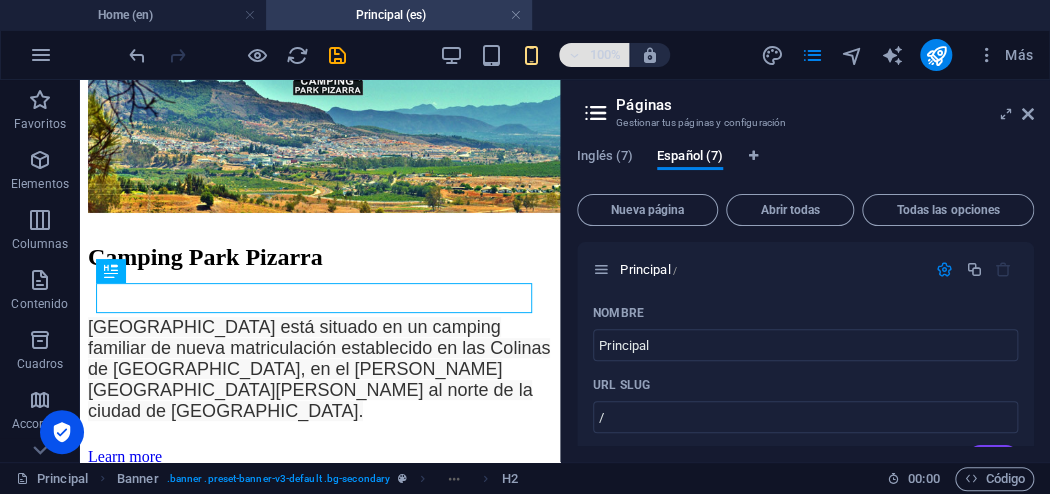 click on "100%" at bounding box center [594, 55] 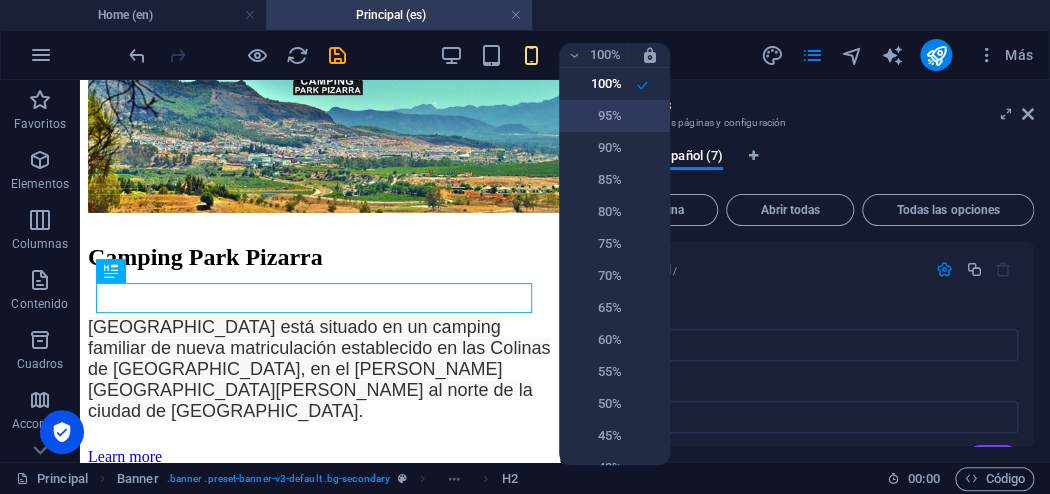 click on "95%" at bounding box center (596, 116) 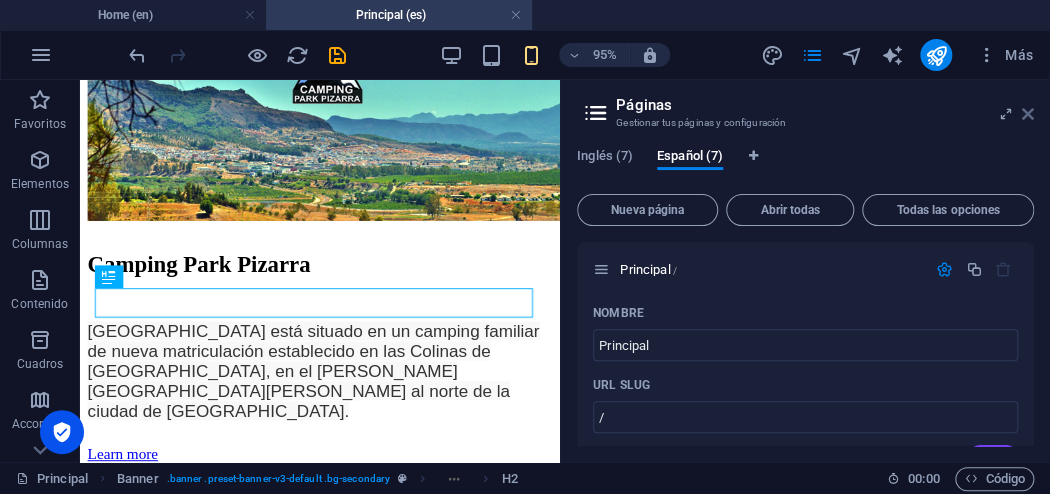click at bounding box center (1028, 114) 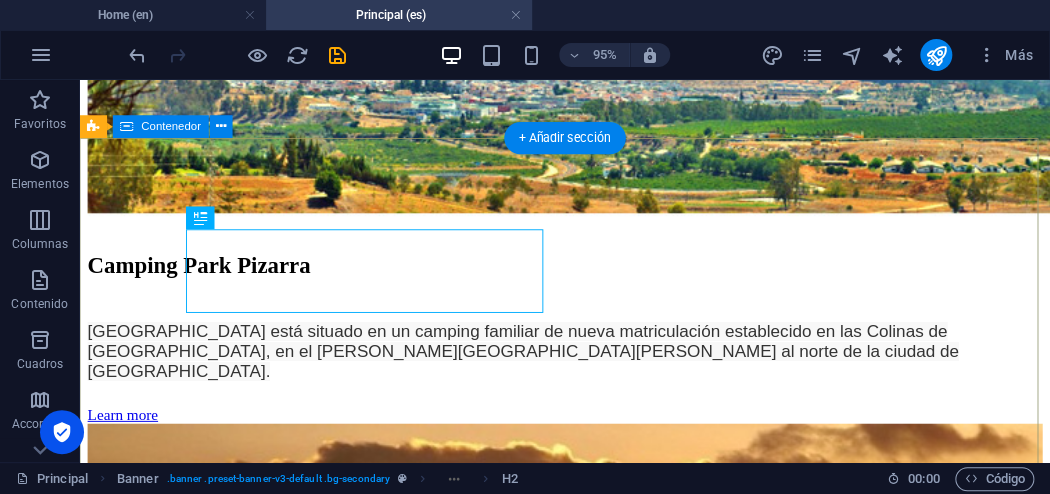 scroll, scrollTop: 690, scrollLeft: 0, axis: vertical 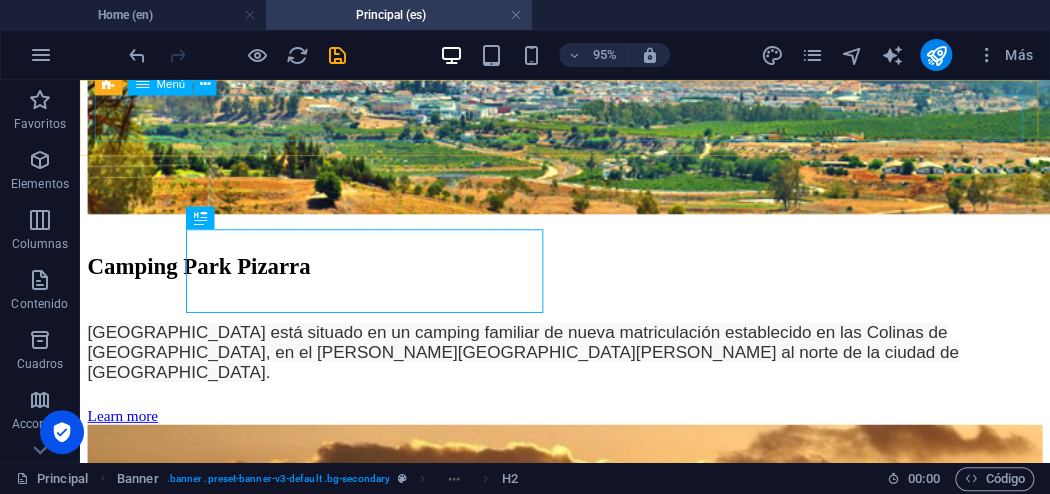 click on "Principal Acerca Encontrarnos Precios Contacto" at bounding box center (590, -502) 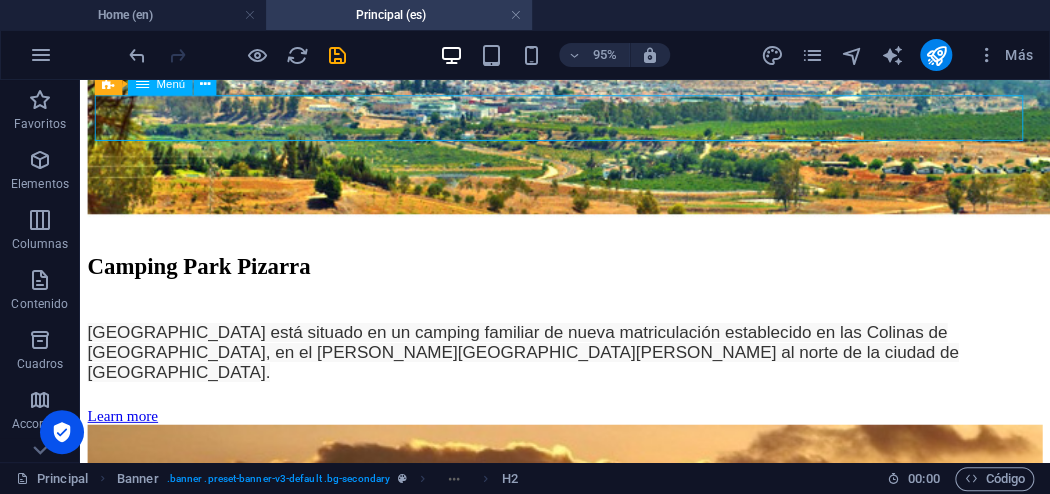 click on "Principal Acerca Encontrarnos Precios Contacto" at bounding box center [590, -502] 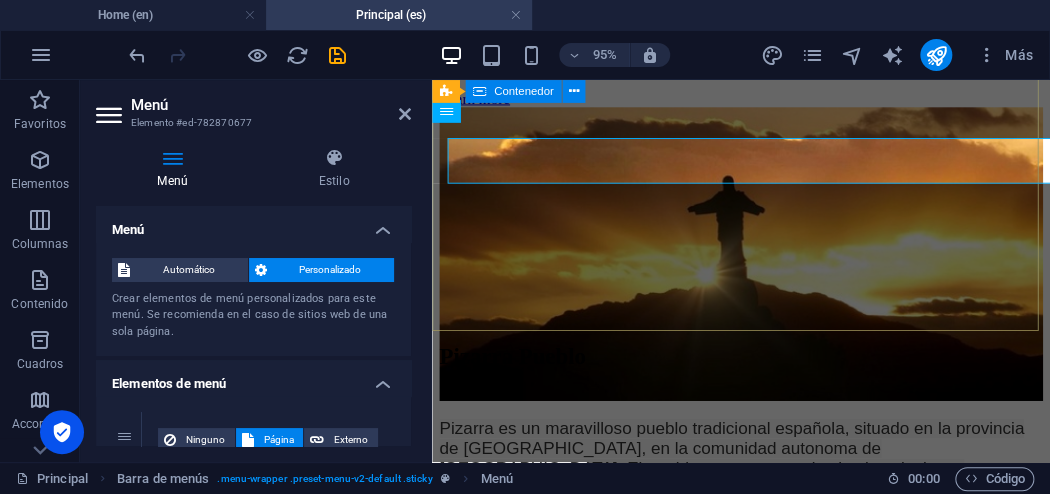scroll, scrollTop: 645, scrollLeft: 0, axis: vertical 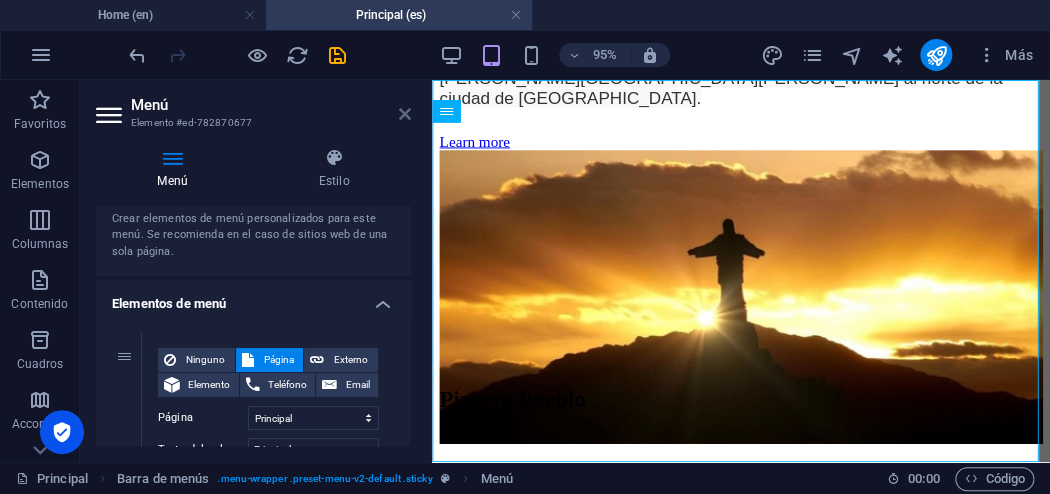 click at bounding box center (405, 114) 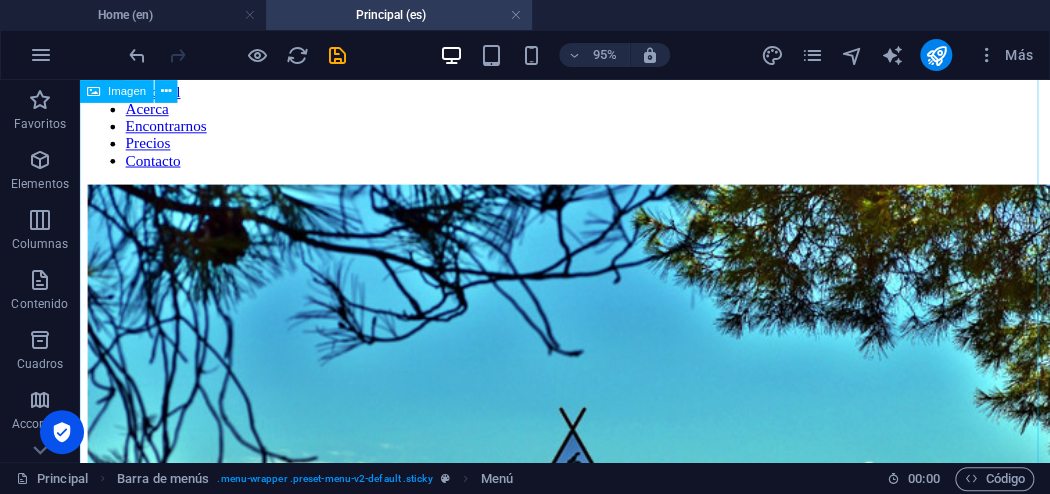 scroll, scrollTop: 0, scrollLeft: 0, axis: both 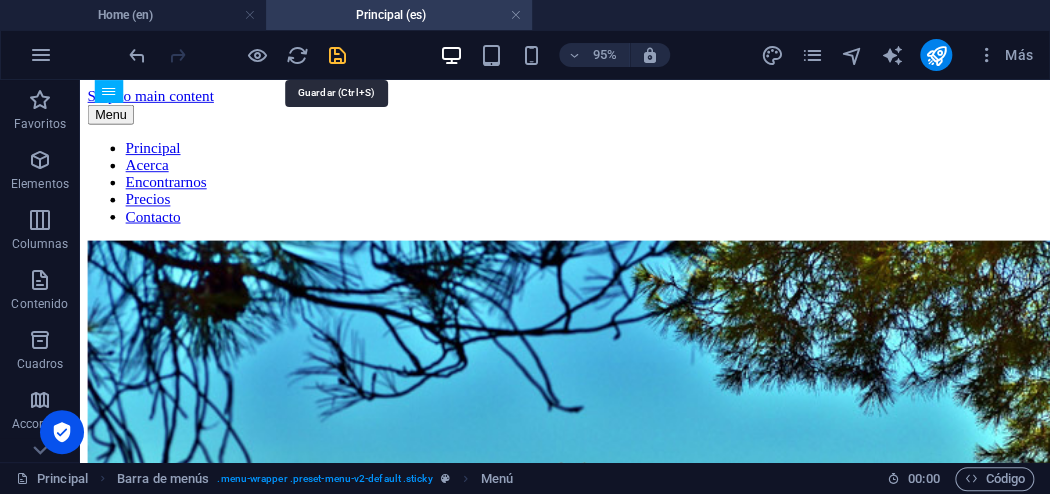 click at bounding box center [337, 55] 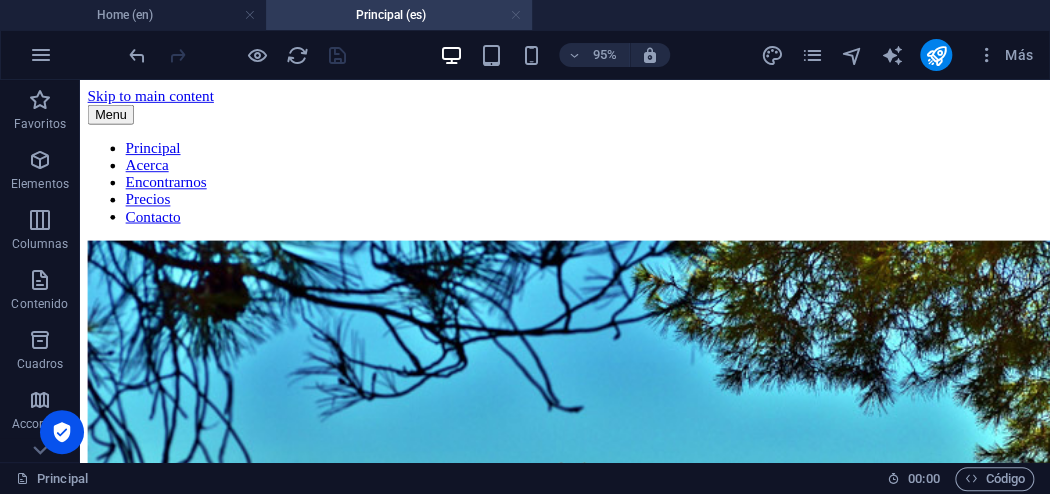 click at bounding box center [516, 15] 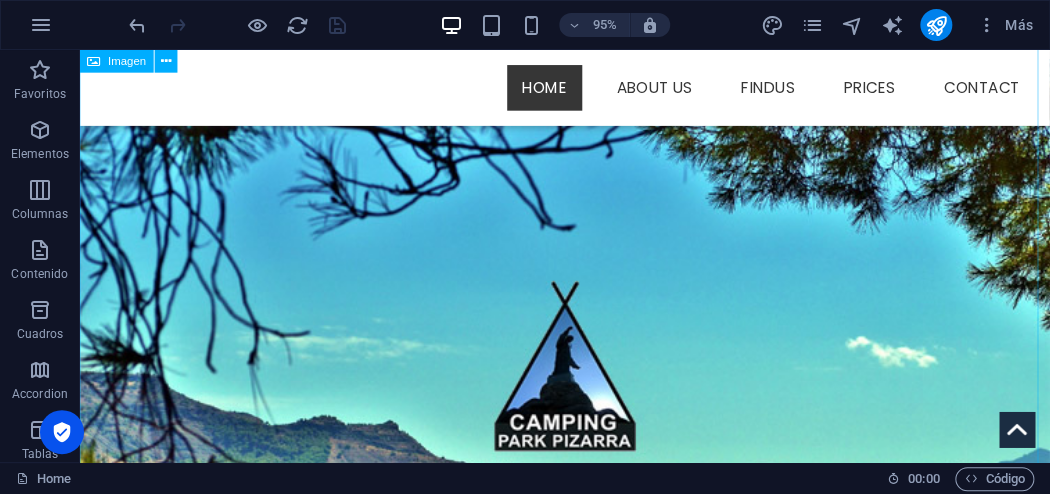 scroll, scrollTop: 0, scrollLeft: 0, axis: both 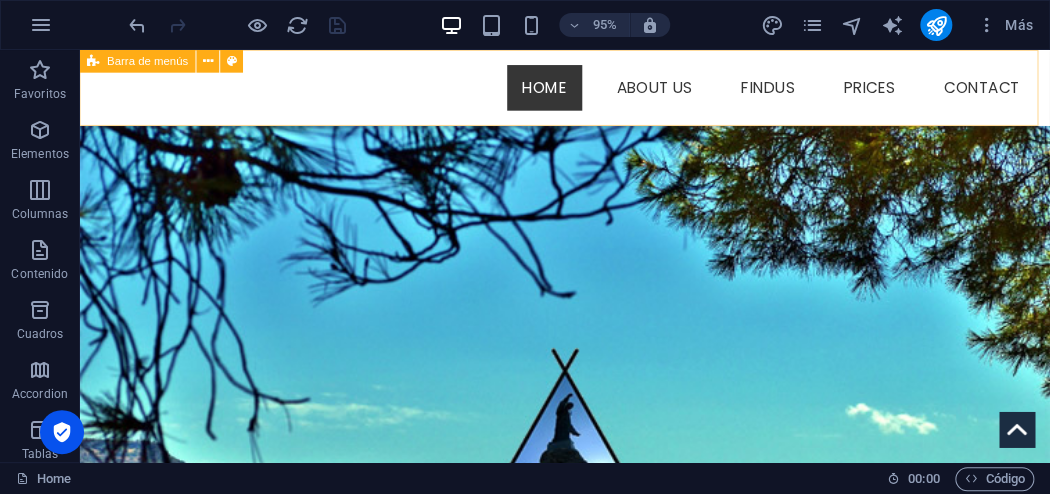 click on "English Español English Español Menu Home About us Findus Prices Contact" at bounding box center [590, 90] 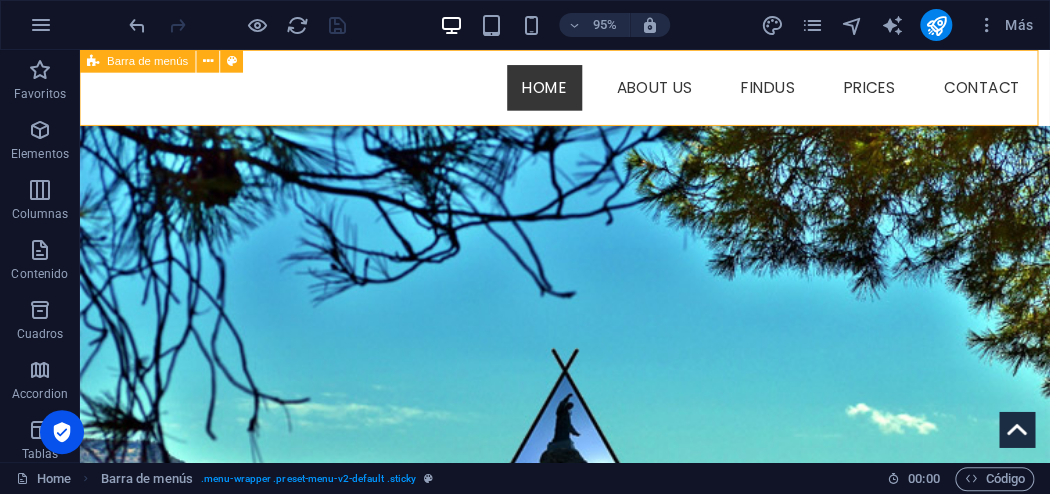 click on "English Español English Español Menu Home About us Findus Prices Contact" at bounding box center (590, 90) 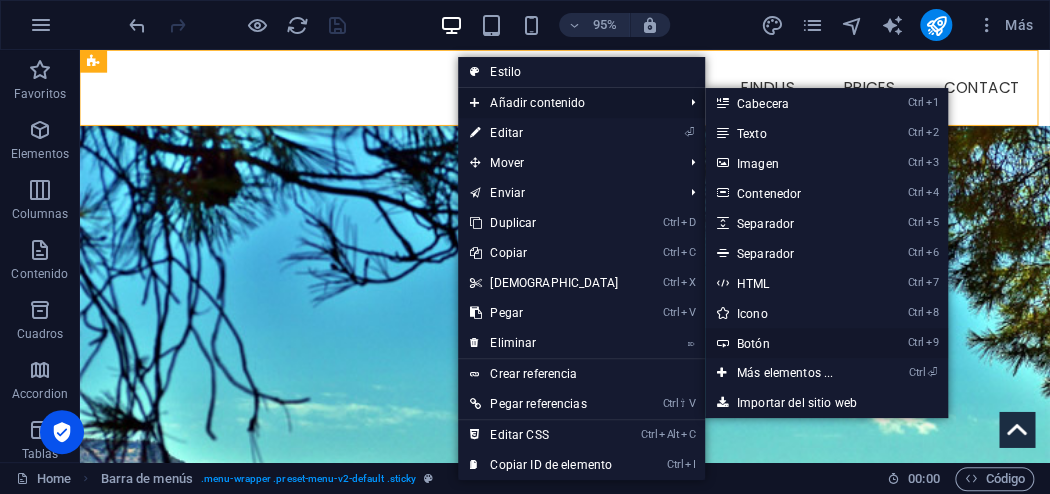 click on "Ctrl 9  Botón" at bounding box center (789, 343) 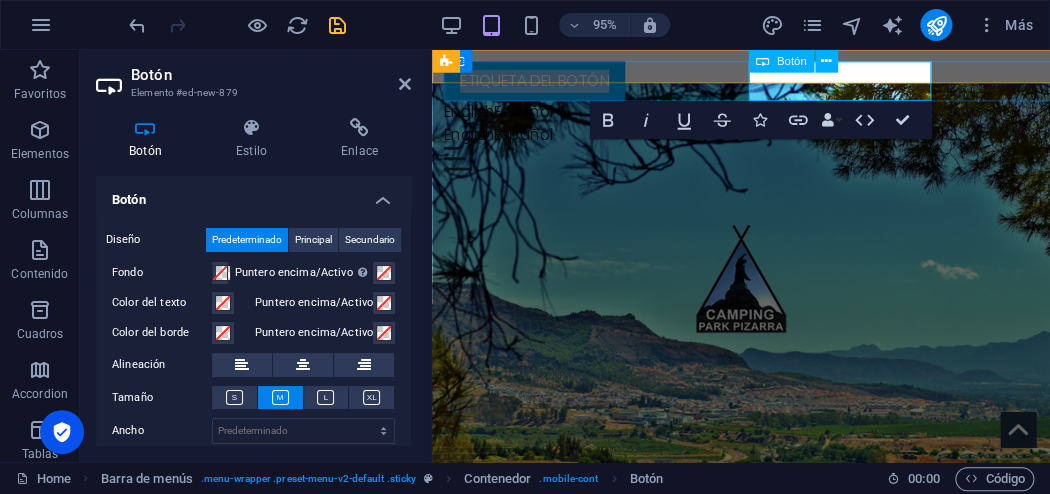 click on "Etiqueta del botón" at bounding box center [539, 83] 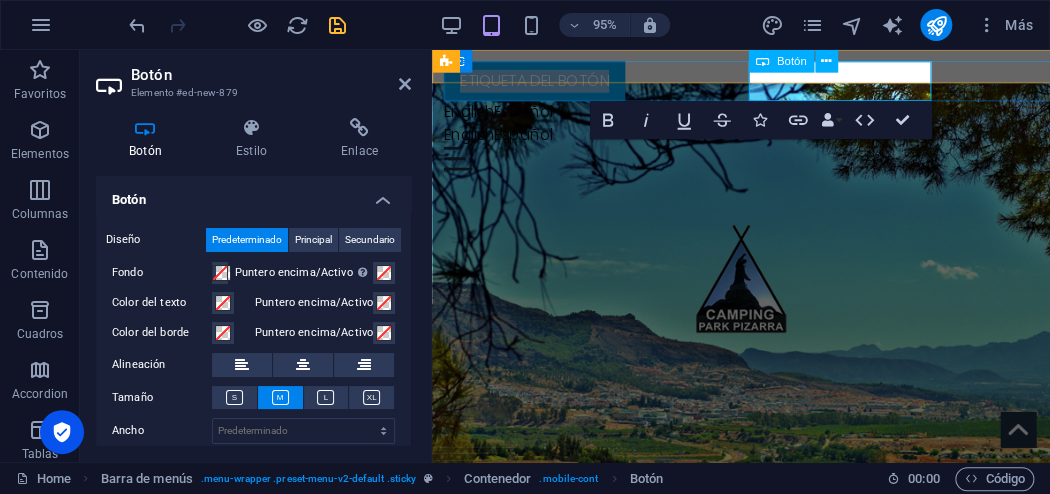 type 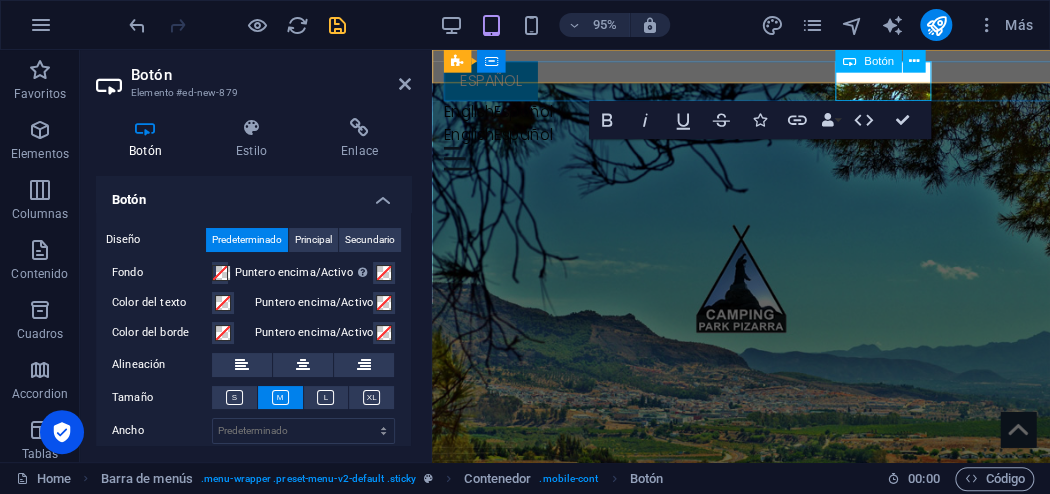 click on "Español" at bounding box center [493, 83] 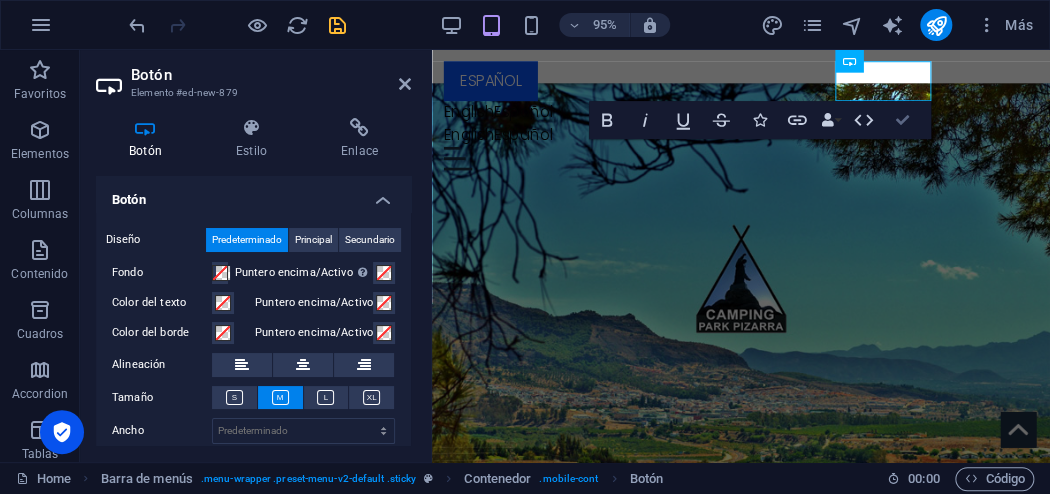 drag, startPoint x: 908, startPoint y: 117, endPoint x: 860, endPoint y: 69, distance: 67.88225 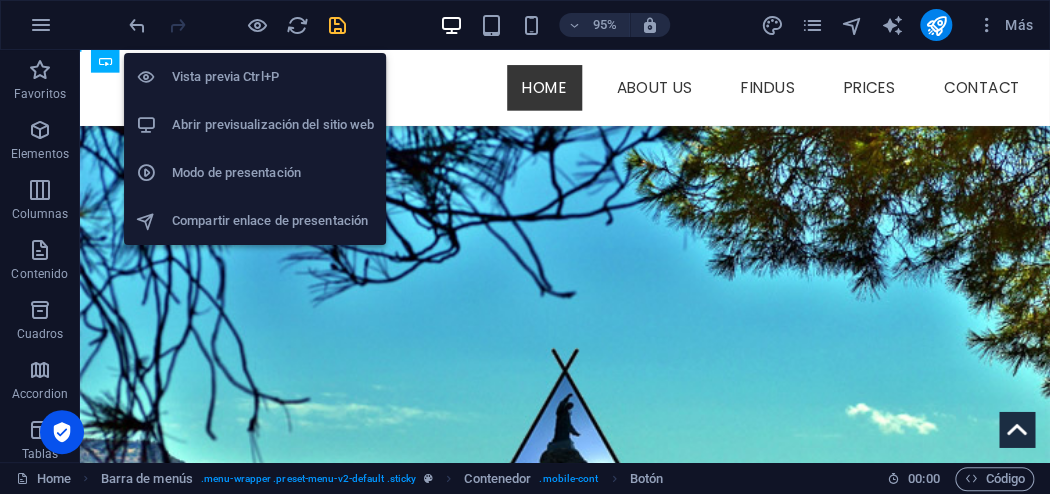 click on "Modo de presentación" at bounding box center (273, 173) 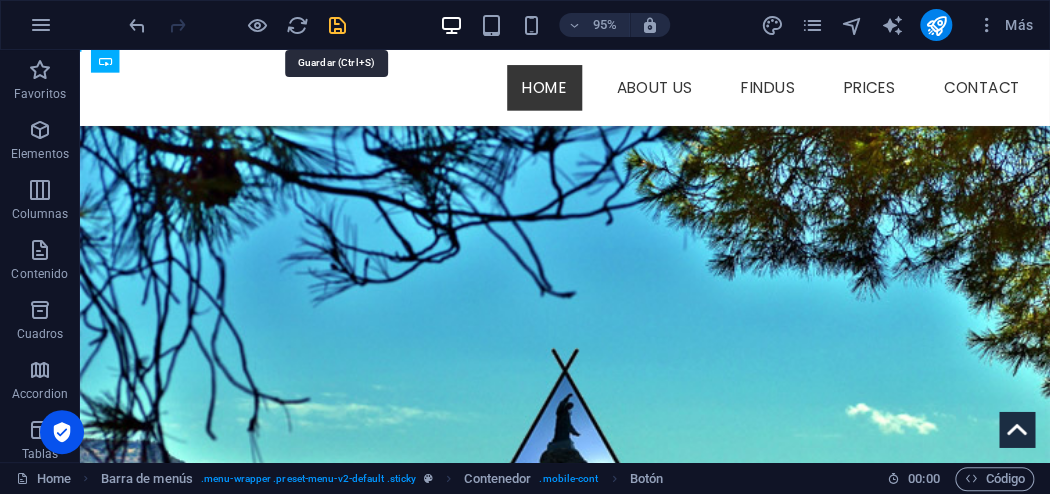 click at bounding box center (337, 25) 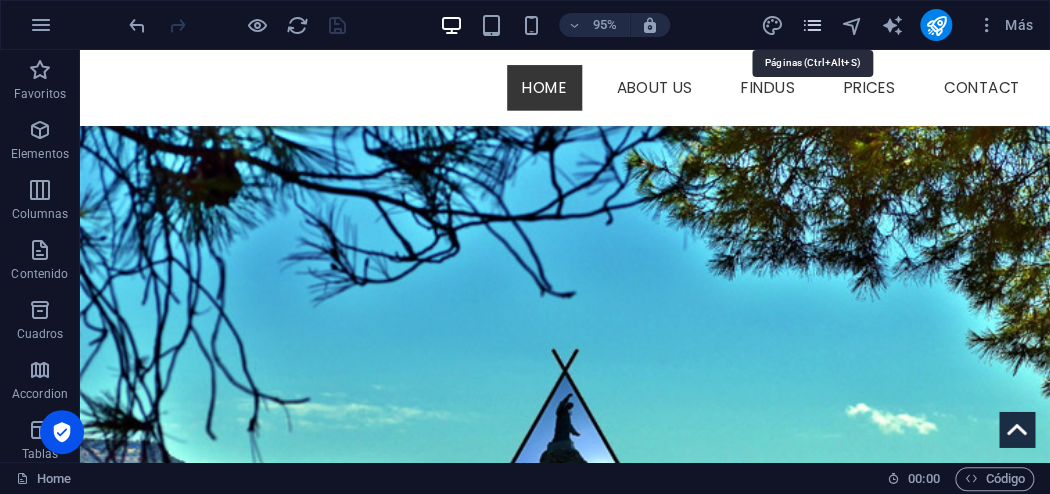 click at bounding box center (812, 25) 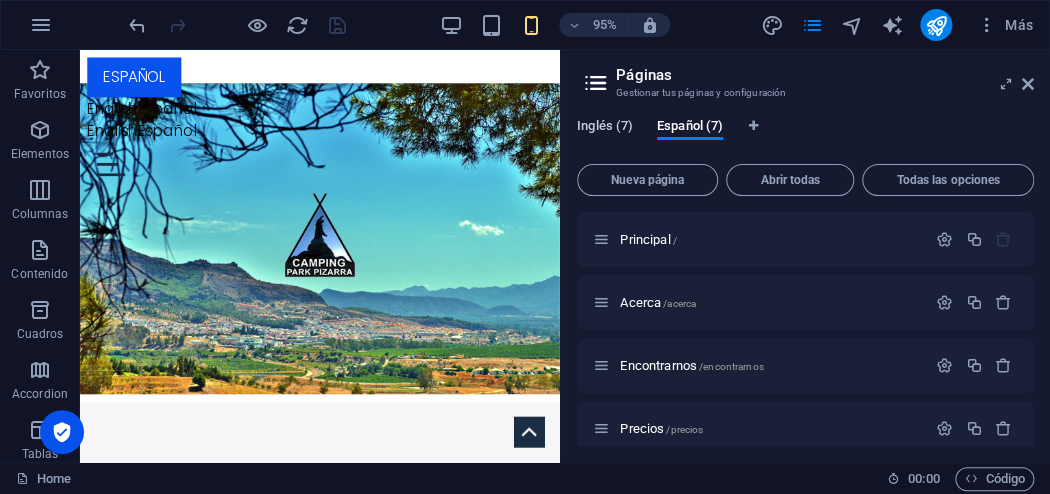 click on "Inglés (7)" at bounding box center [605, 128] 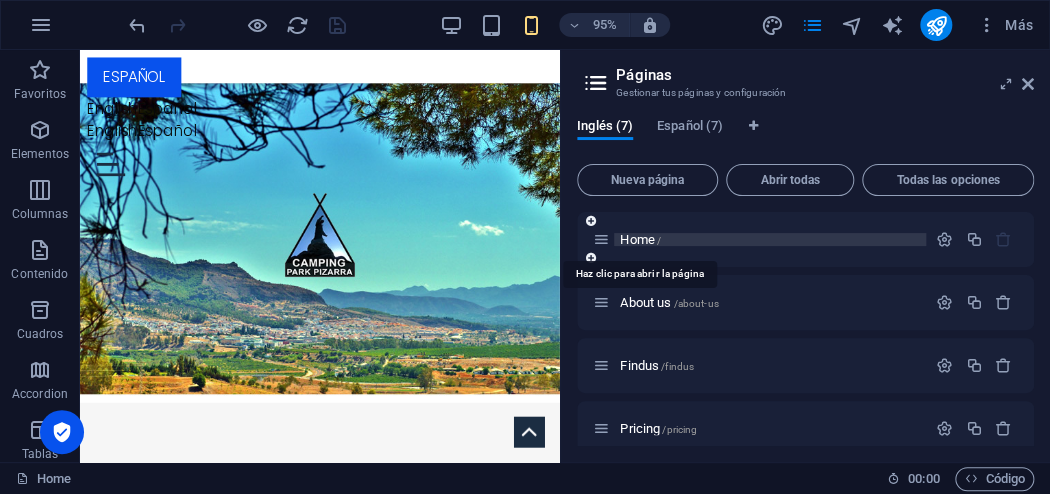 click on "Home /" at bounding box center (640, 239) 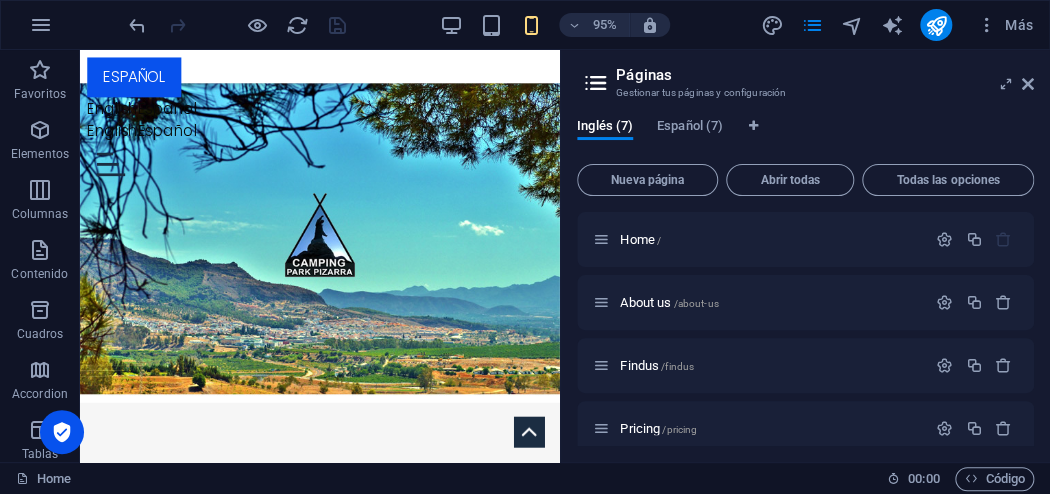 click on "Páginas Gestionar tus páginas y configuración Inglés (7) Español (7) Nueva página Abrir todas Todas las opciones Home / About us /about-us Findus /findus Pricing /pricing Contact /contact Legal Notice /legal-notice Privacy /privacy" at bounding box center (805, 256) 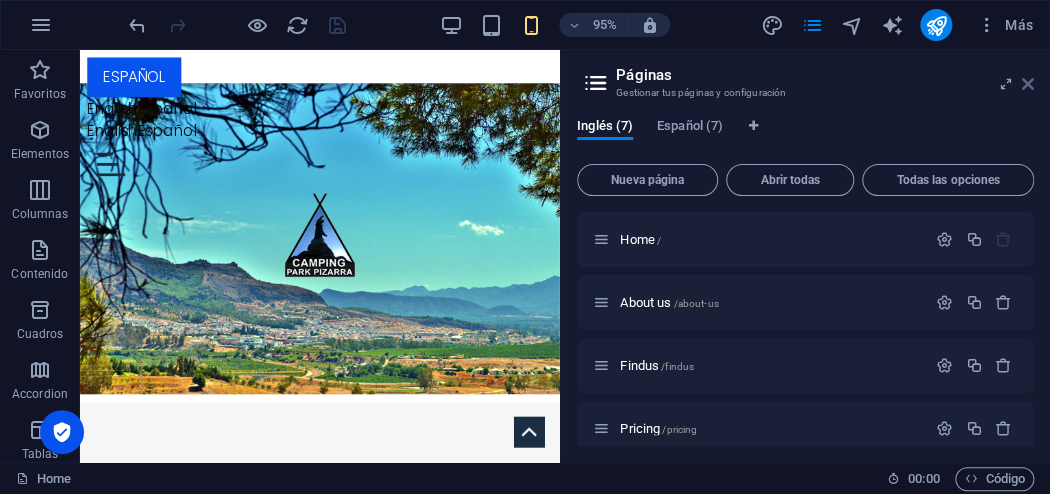 click at bounding box center [1028, 84] 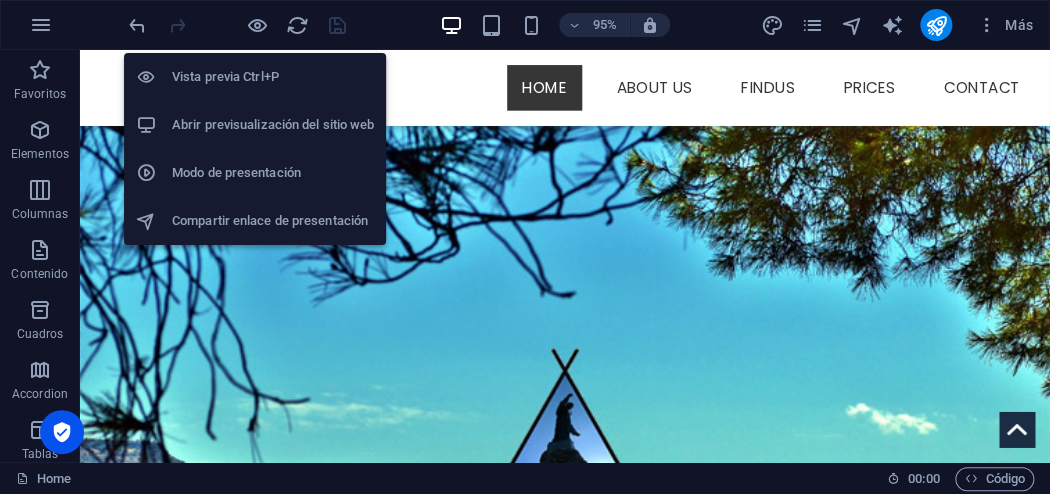 click on "Abrir previsualización del sitio web" at bounding box center [273, 125] 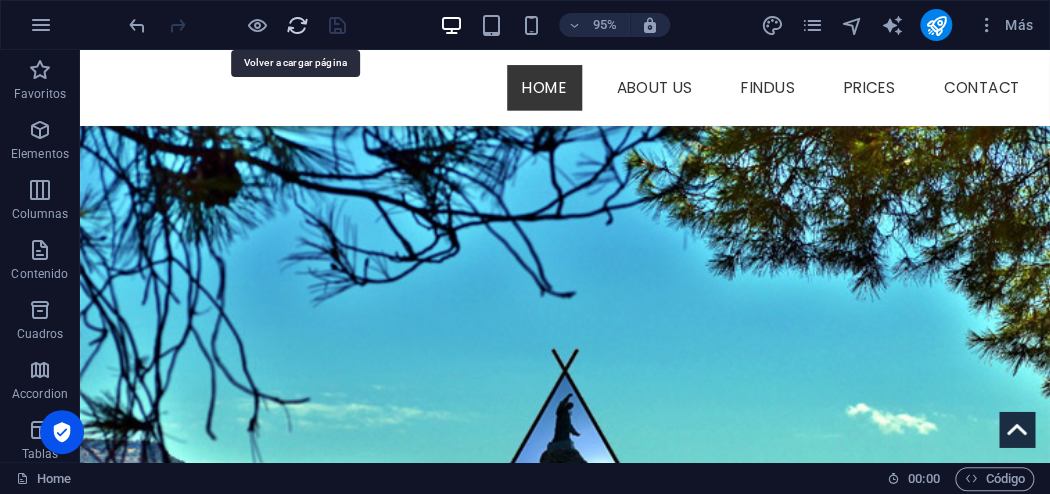 click at bounding box center [297, 25] 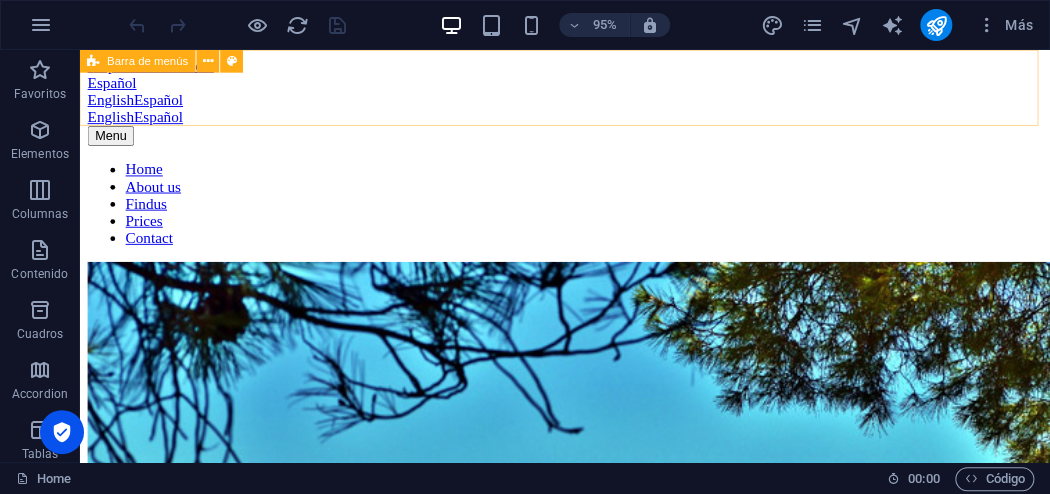 scroll, scrollTop: 0, scrollLeft: 0, axis: both 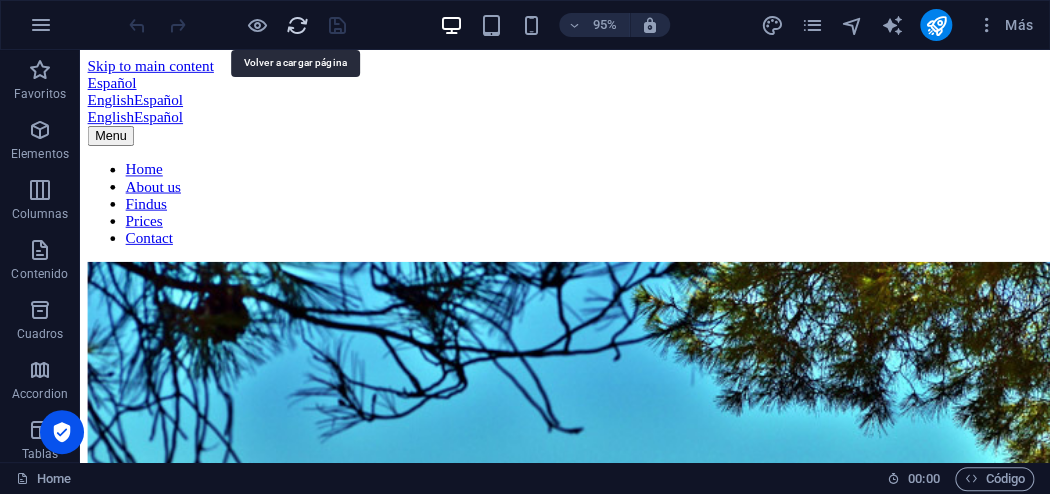 click at bounding box center [297, 25] 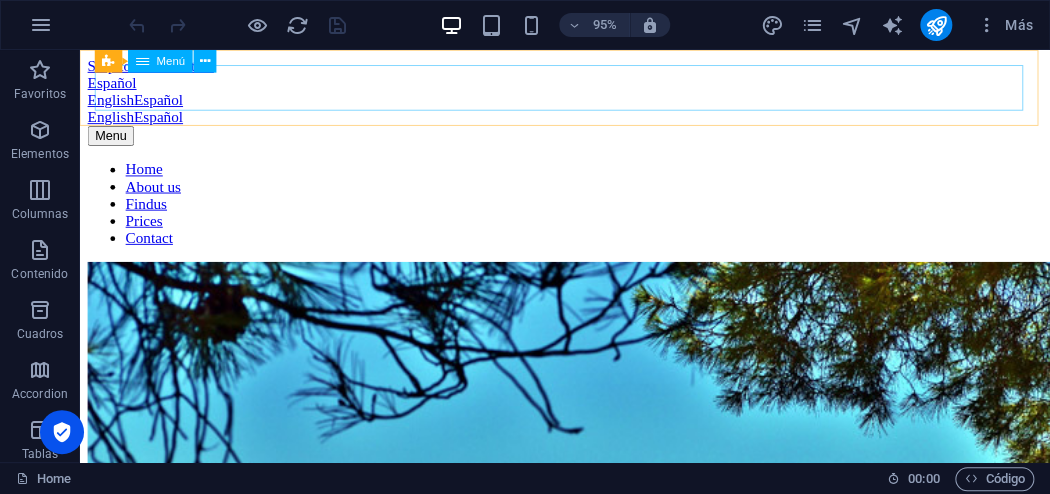 scroll, scrollTop: 0, scrollLeft: 0, axis: both 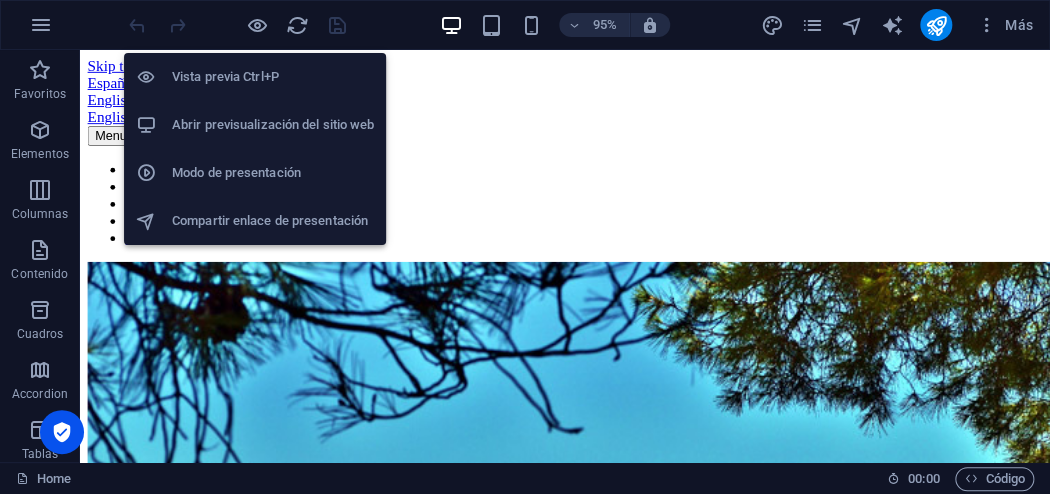 click on "Modo de presentación" at bounding box center [273, 173] 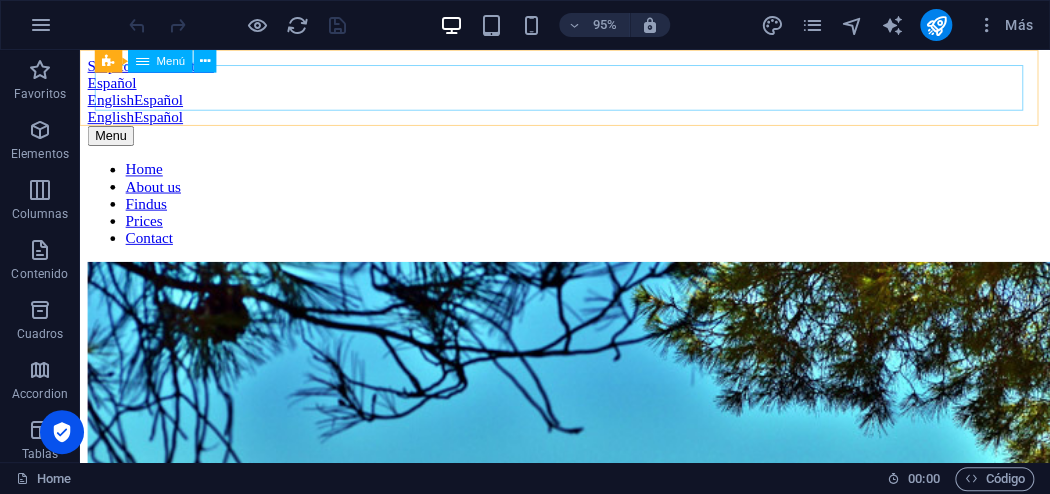 click on "Home About us Findus Prices Contact" at bounding box center [590, 212] 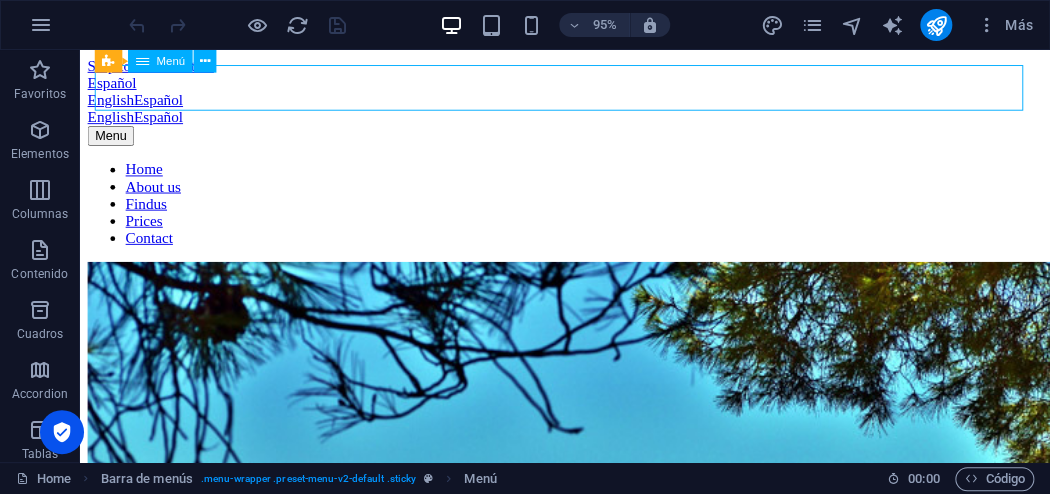 click on "Home About us Findus Prices Contact" at bounding box center [590, 212] 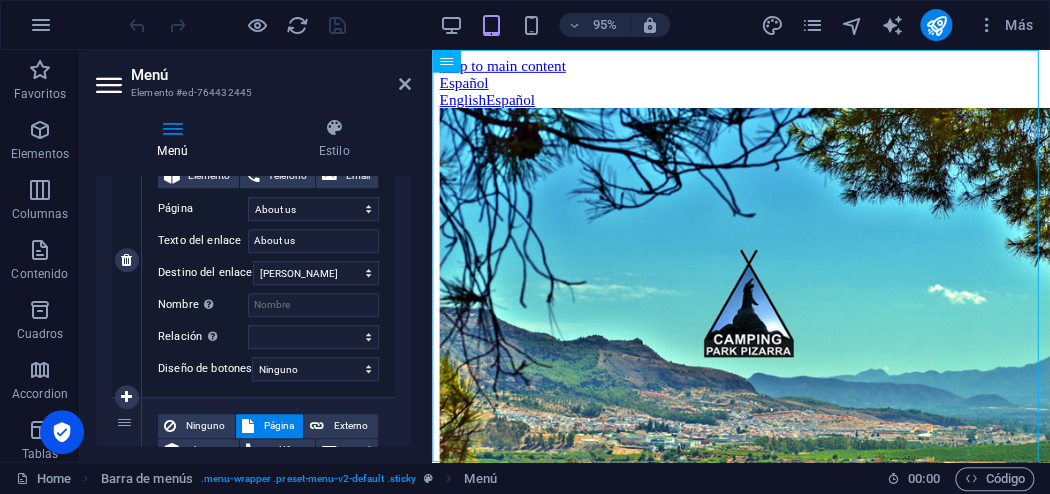 scroll, scrollTop: 560, scrollLeft: 0, axis: vertical 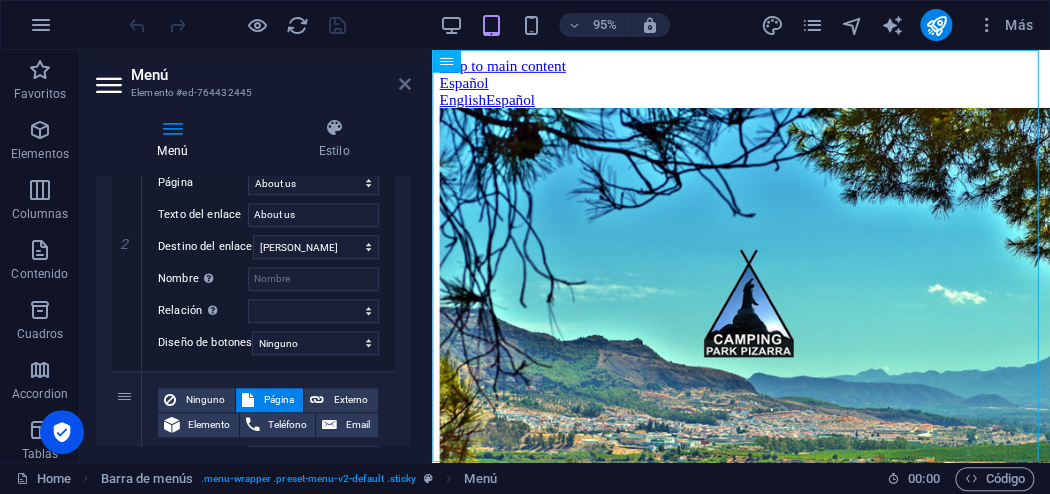 drag, startPoint x: 405, startPoint y: 85, endPoint x: 343, endPoint y: 39, distance: 77.201035 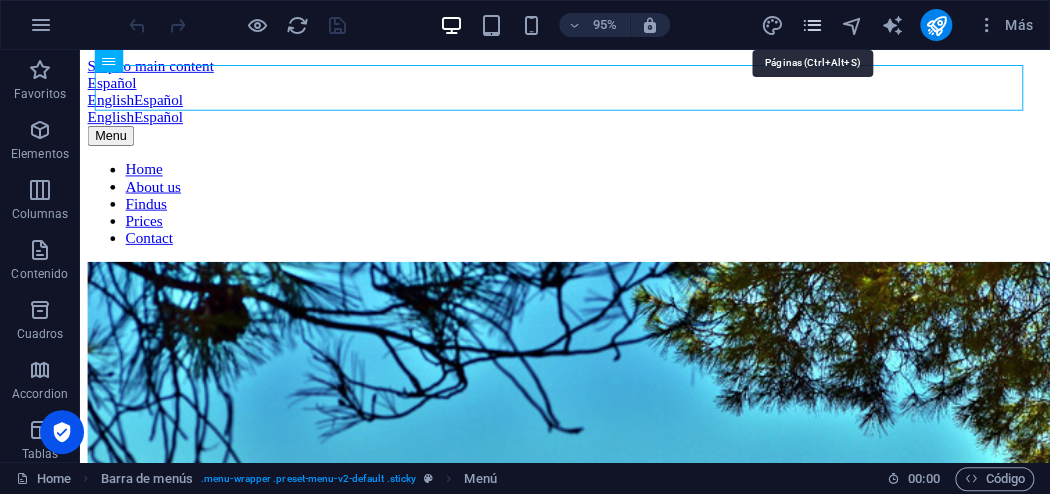 click at bounding box center (812, 25) 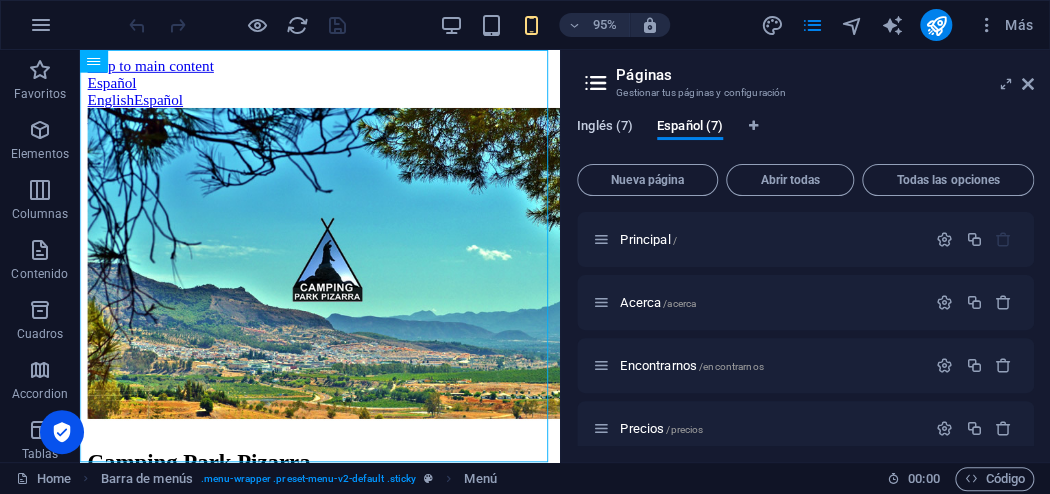 click on "Inglés (7)" at bounding box center [605, 128] 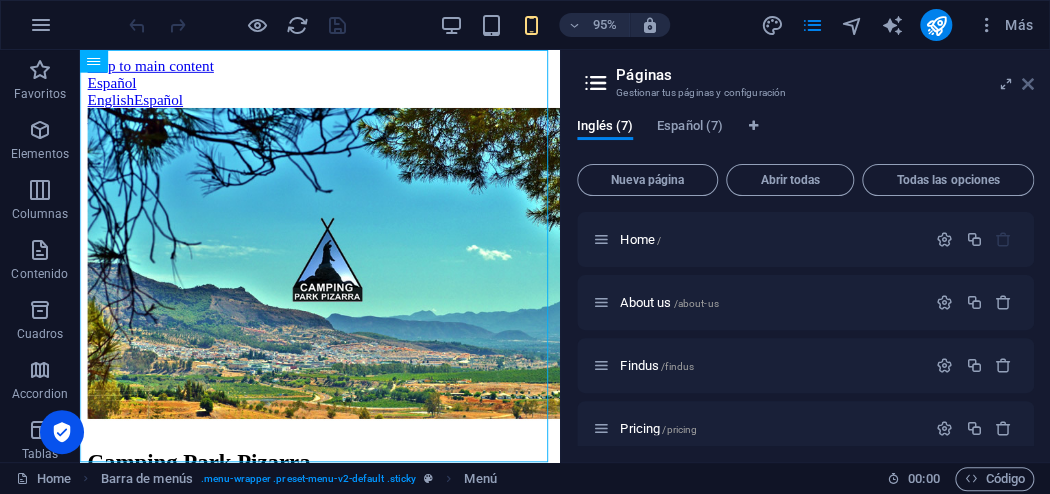 click at bounding box center [1028, 84] 